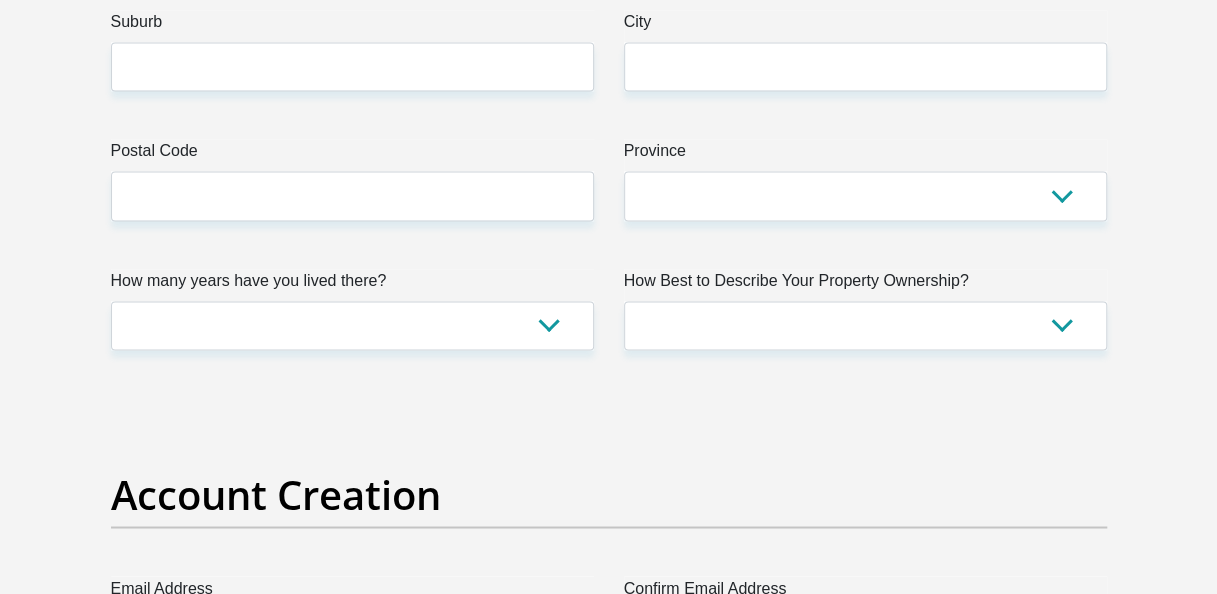 scroll, scrollTop: 1300, scrollLeft: 0, axis: vertical 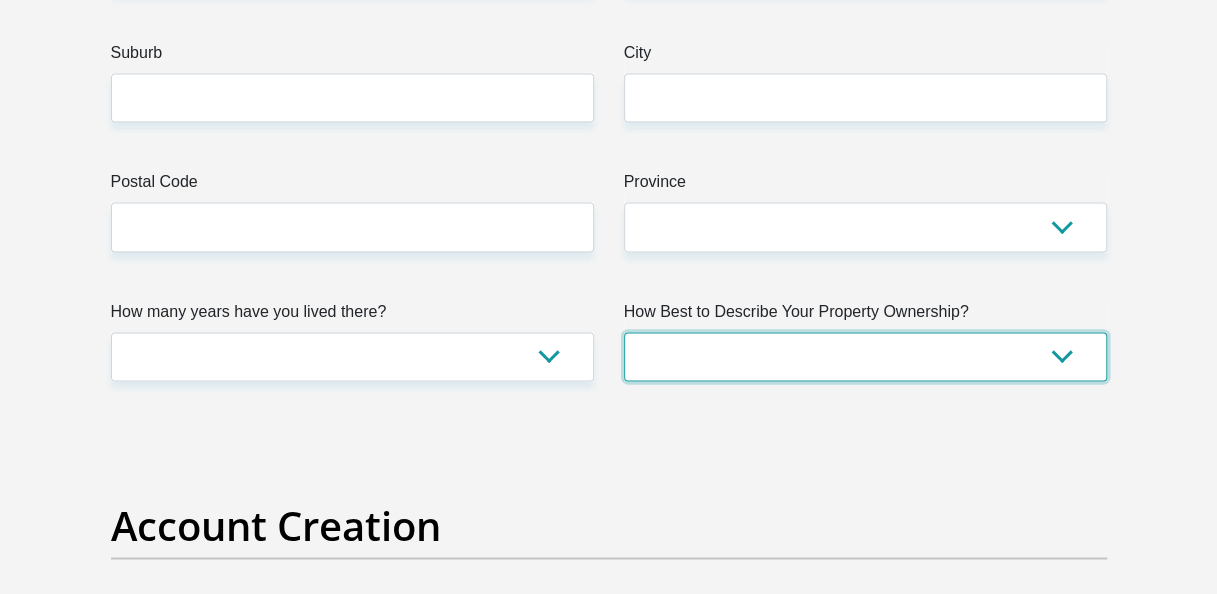 click on "Owned
Rented
Family Owned
Company Dwelling" at bounding box center [865, 356] 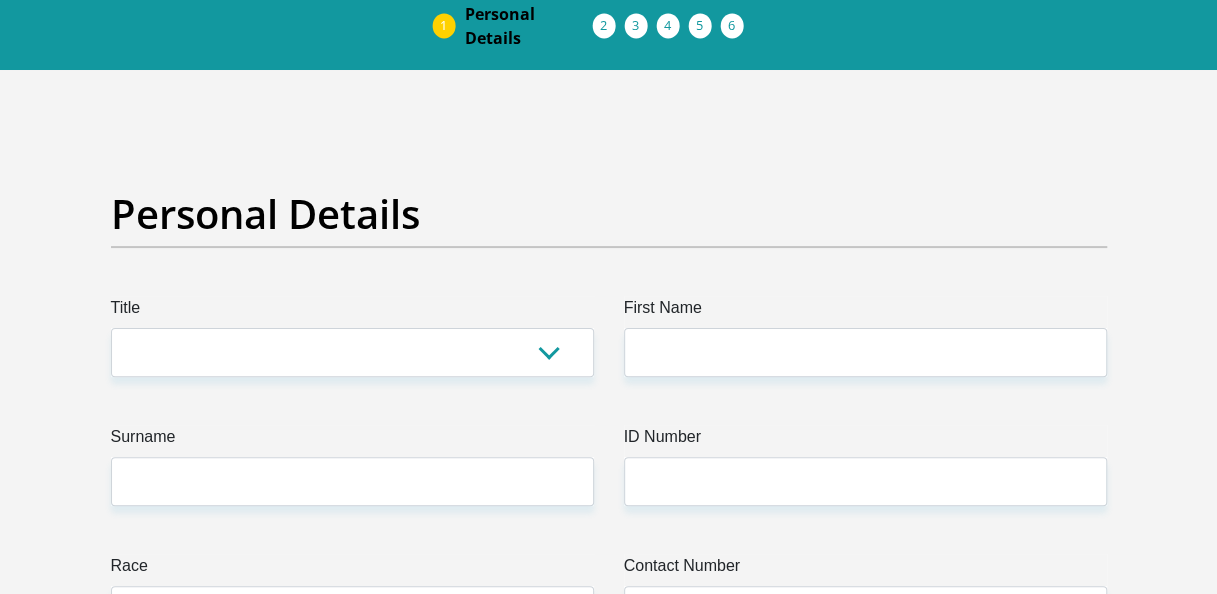 scroll, scrollTop: 0, scrollLeft: 0, axis: both 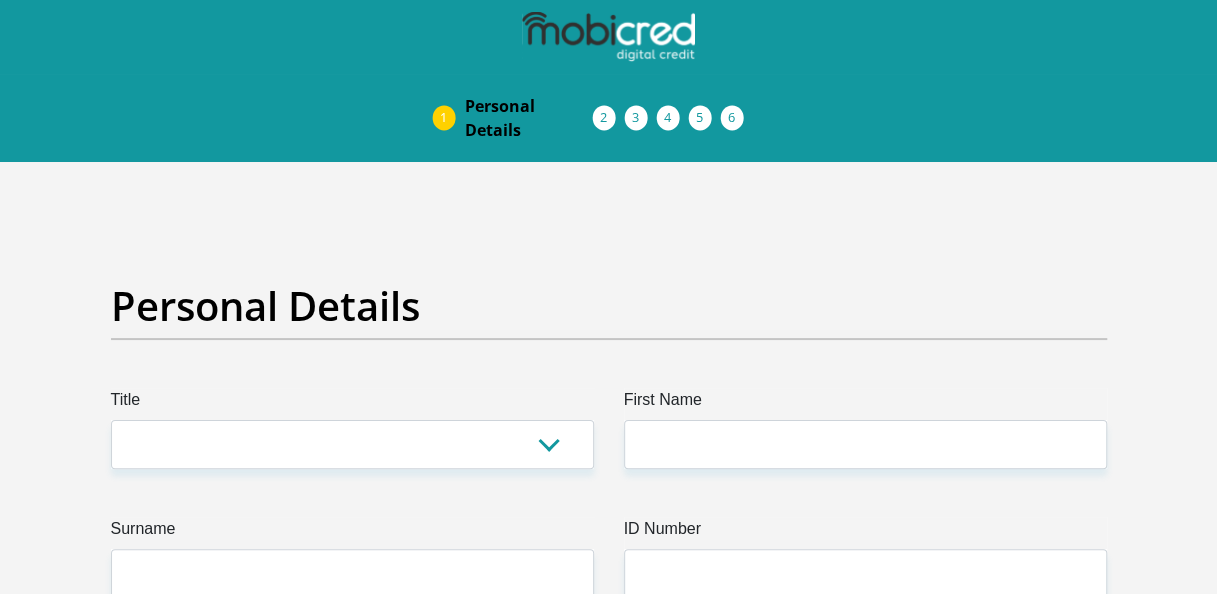 click on "Acceptance  of Services" at bounding box center [625, 118] 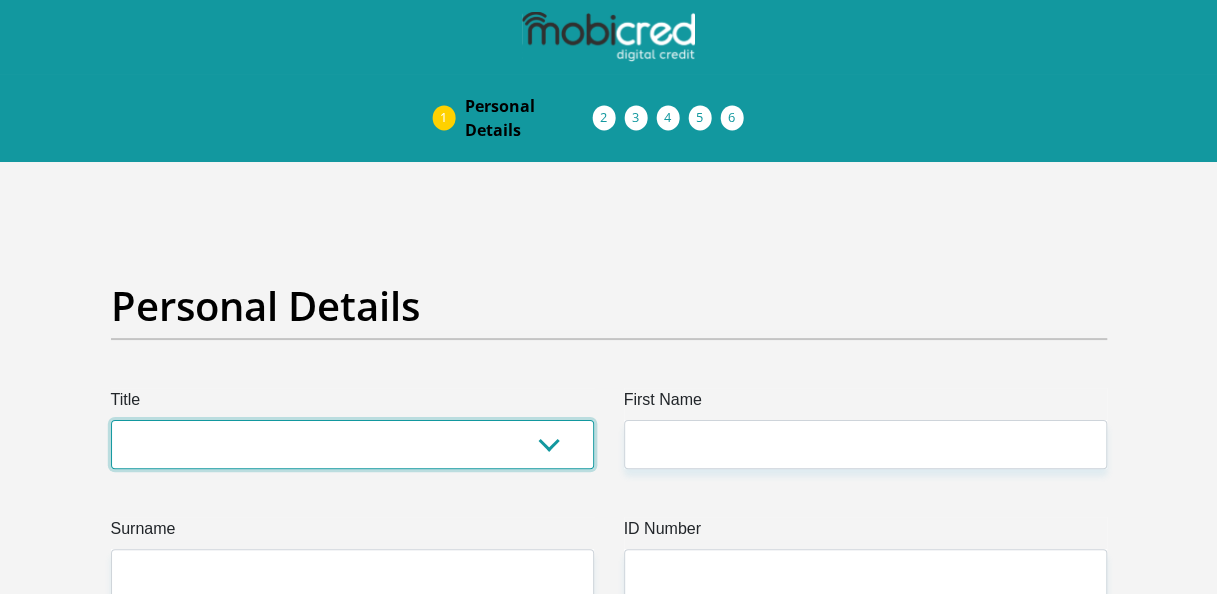 click on "Mr
Ms
Mrs
Dr
Other" at bounding box center [352, 444] 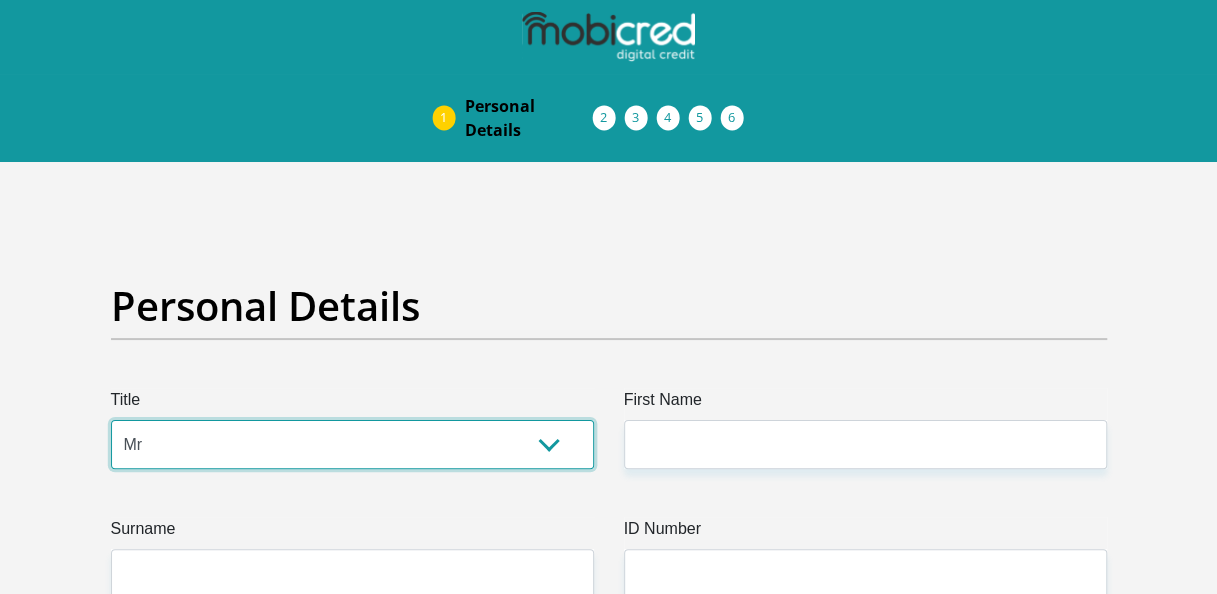 click on "Mr
Ms
Mrs
Dr
Other" at bounding box center (352, 444) 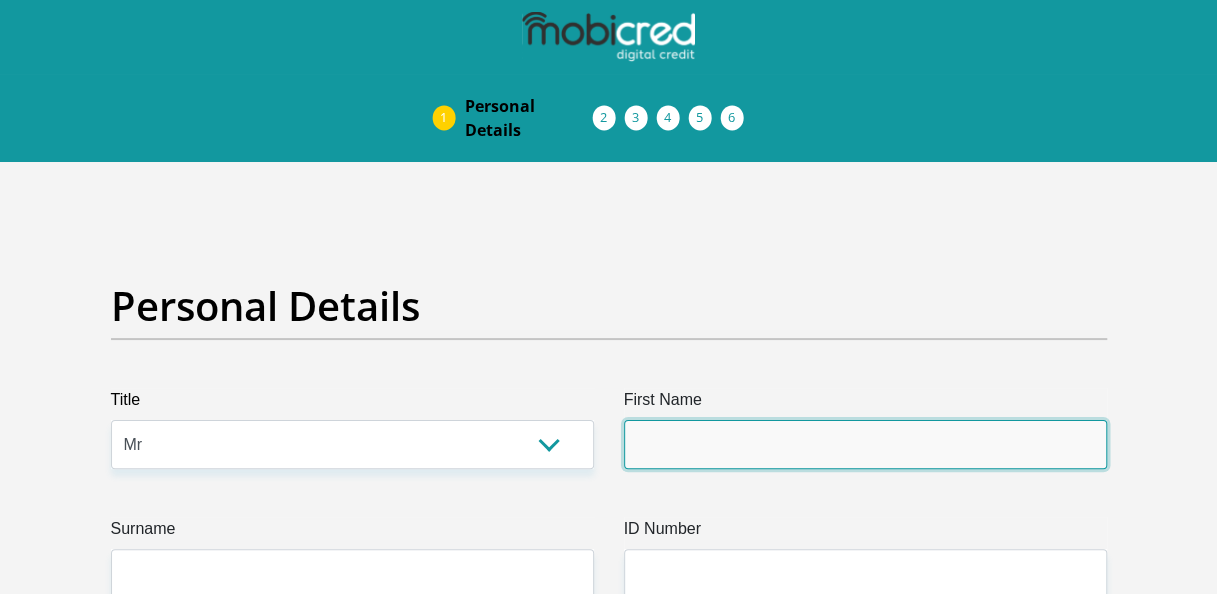 click on "First Name" at bounding box center (865, 444) 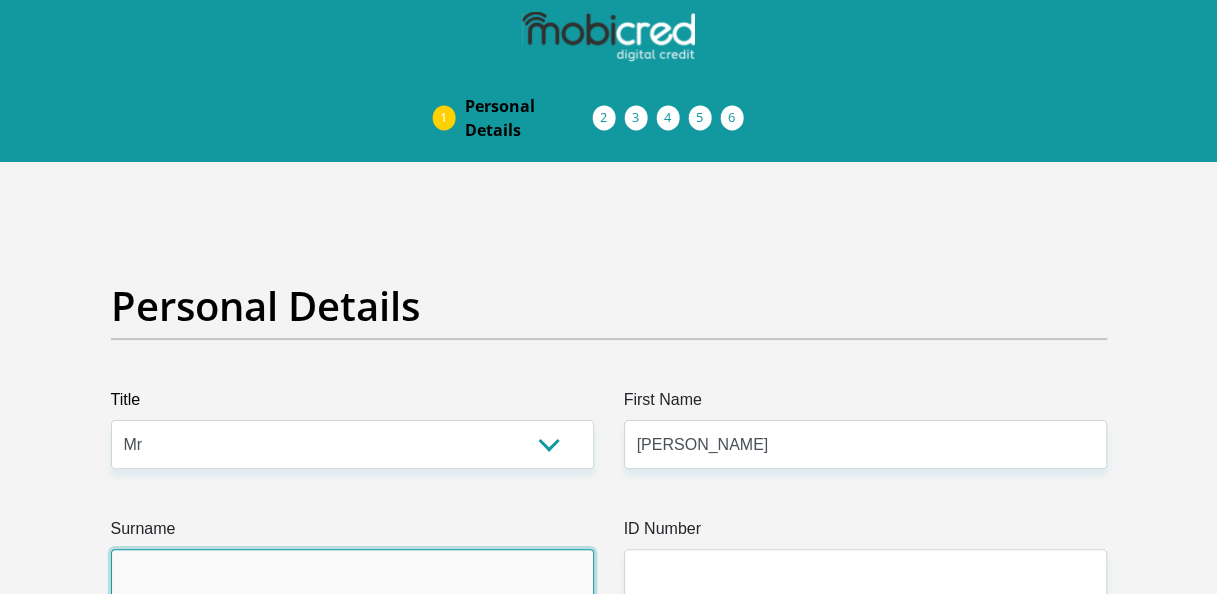 type on "Beukes" 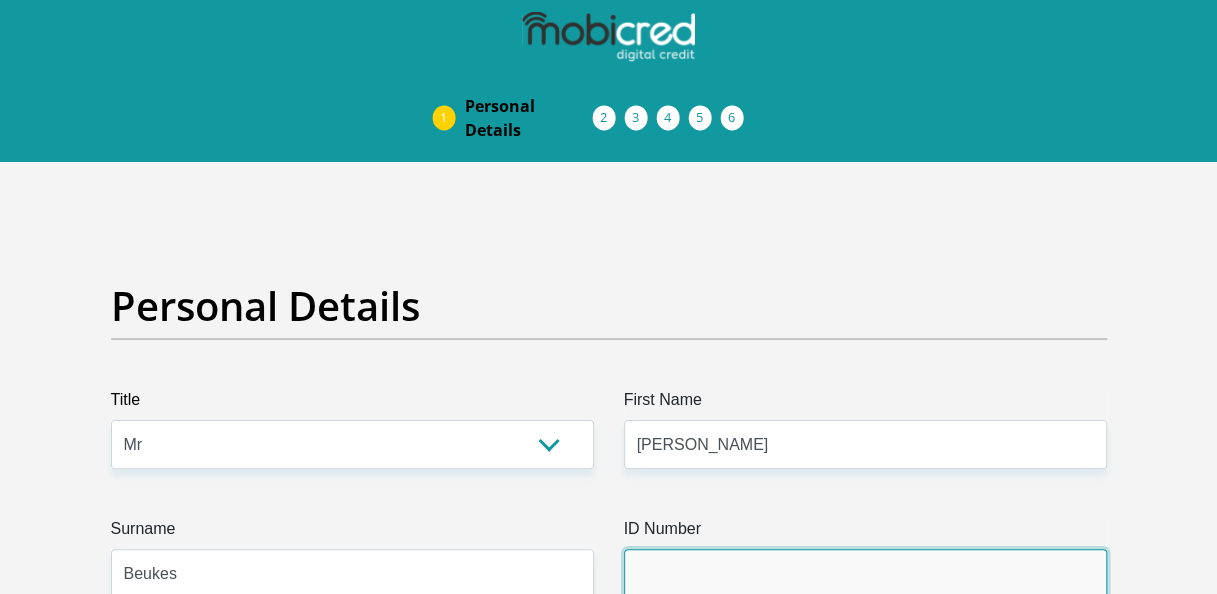 type on "7408155163080" 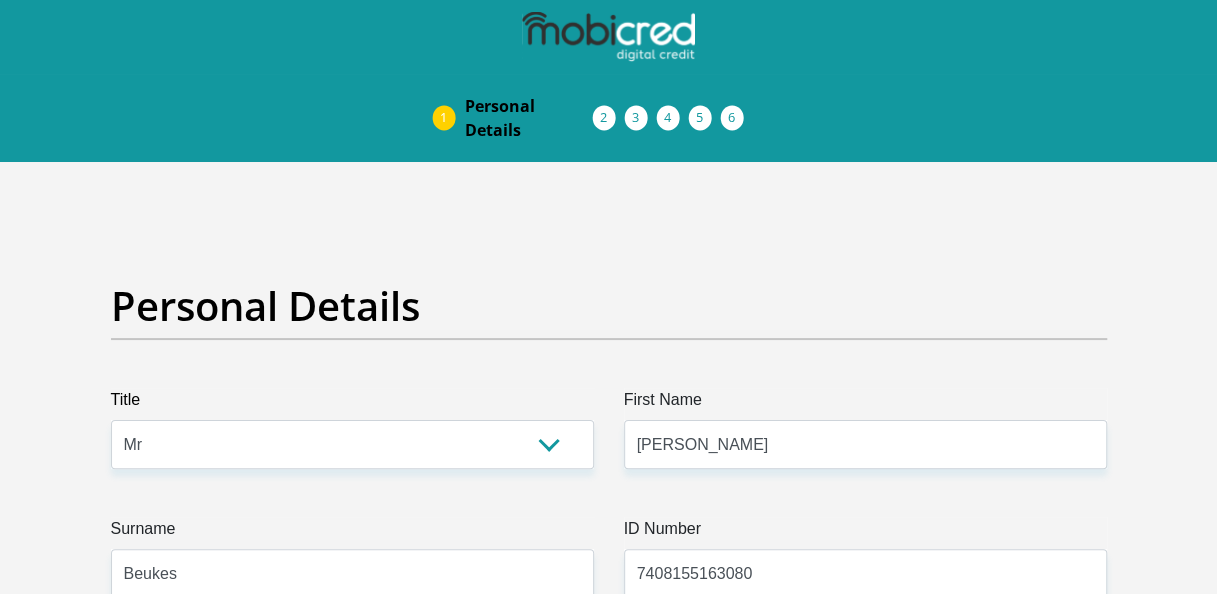 select on "4" 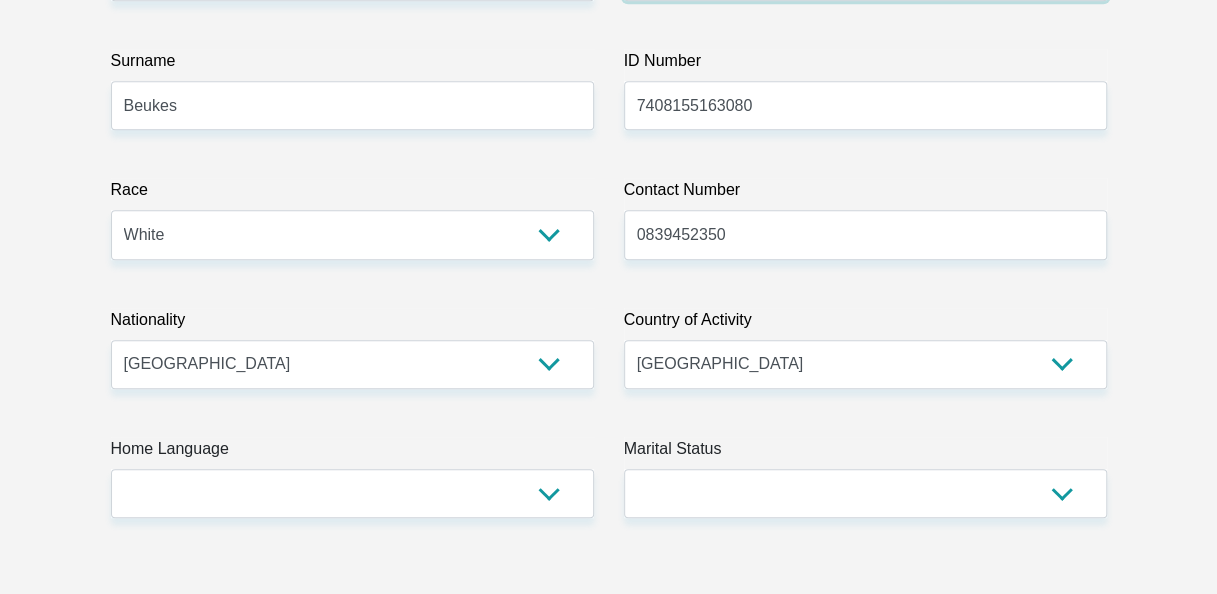 scroll, scrollTop: 500, scrollLeft: 0, axis: vertical 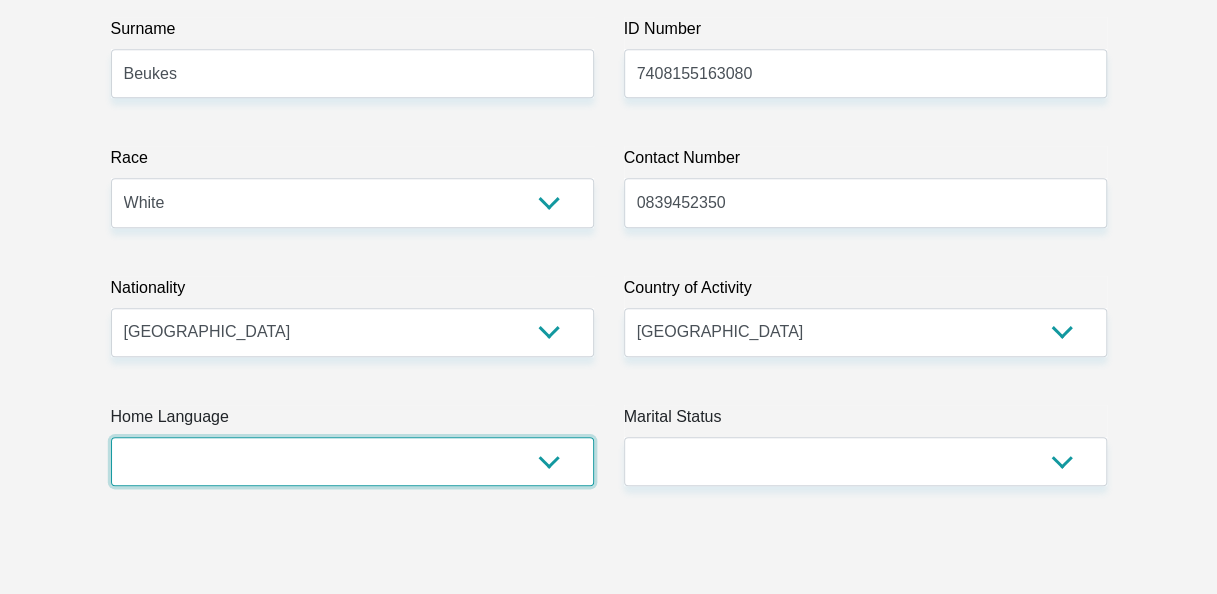 click on "Afrikaans
English
Sepedi
South Ndebele
Southern Sotho
Swati
Tsonga
Tswana
Venda
Xhosa
Zulu
Other" at bounding box center [352, 461] 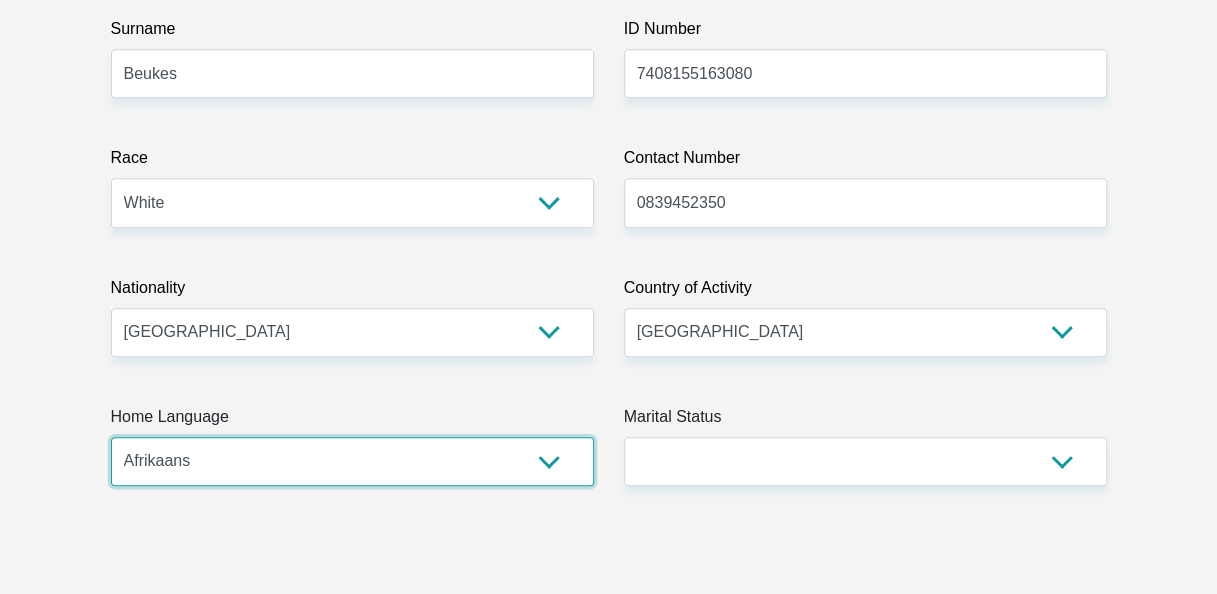 click on "Afrikaans
English
Sepedi
South Ndebele
Southern Sotho
Swati
Tsonga
Tswana
Venda
Xhosa
Zulu
Other" at bounding box center (352, 461) 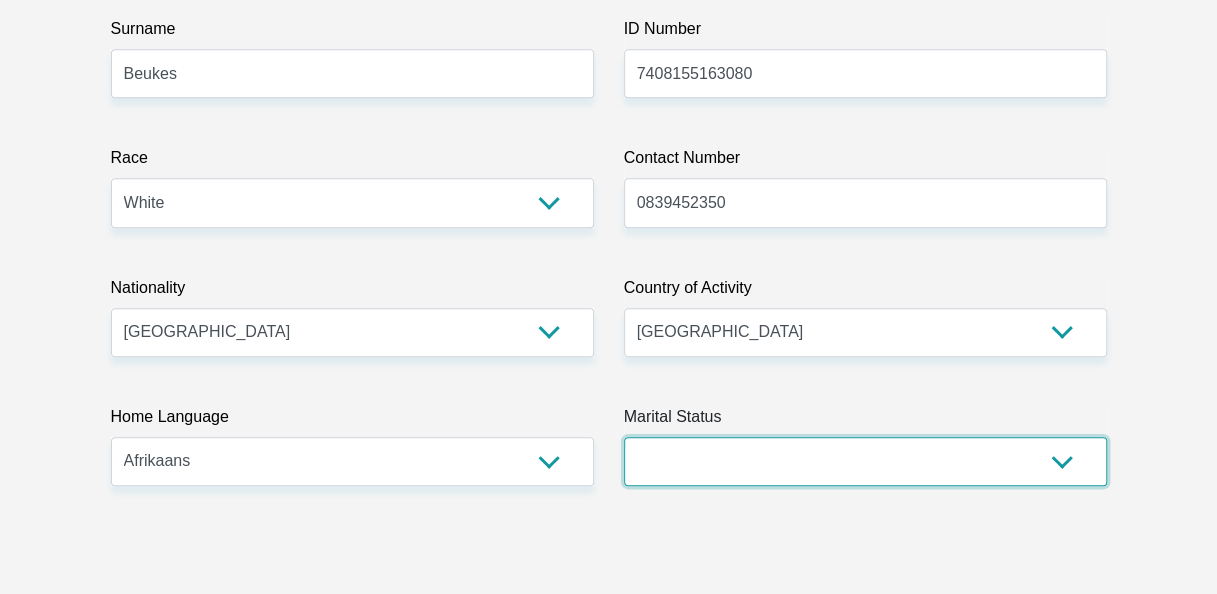 click on "Married ANC
Single
Divorced
Widowed
Married COP or Customary Law" at bounding box center [865, 461] 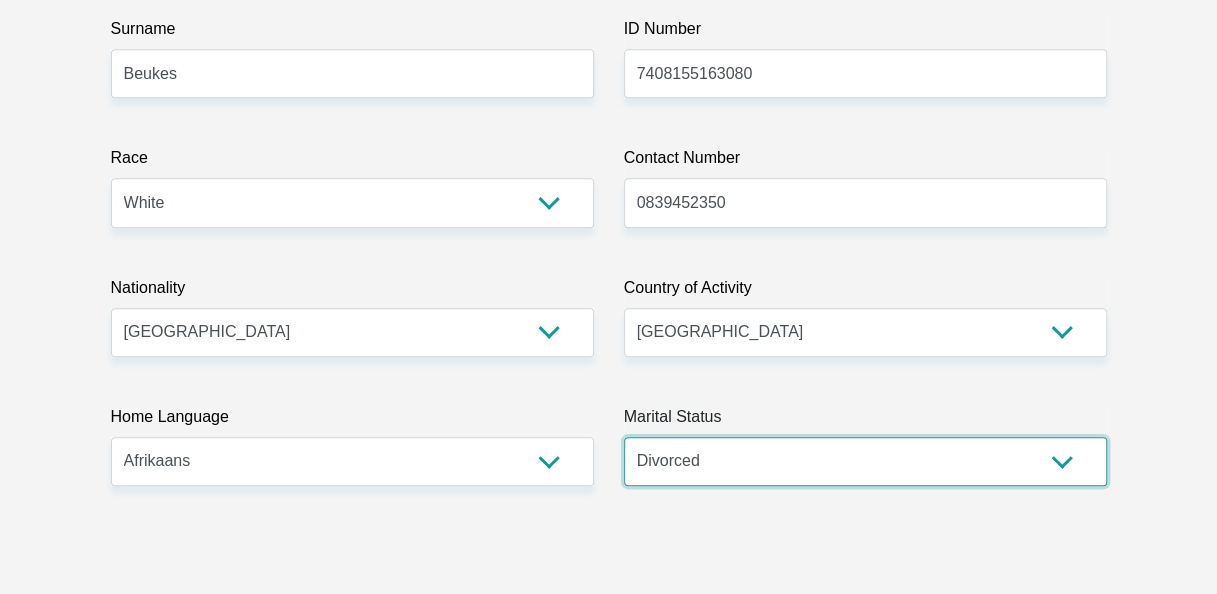 click on "Married ANC
Single
Divorced
Widowed
Married COP or Customary Law" at bounding box center [865, 461] 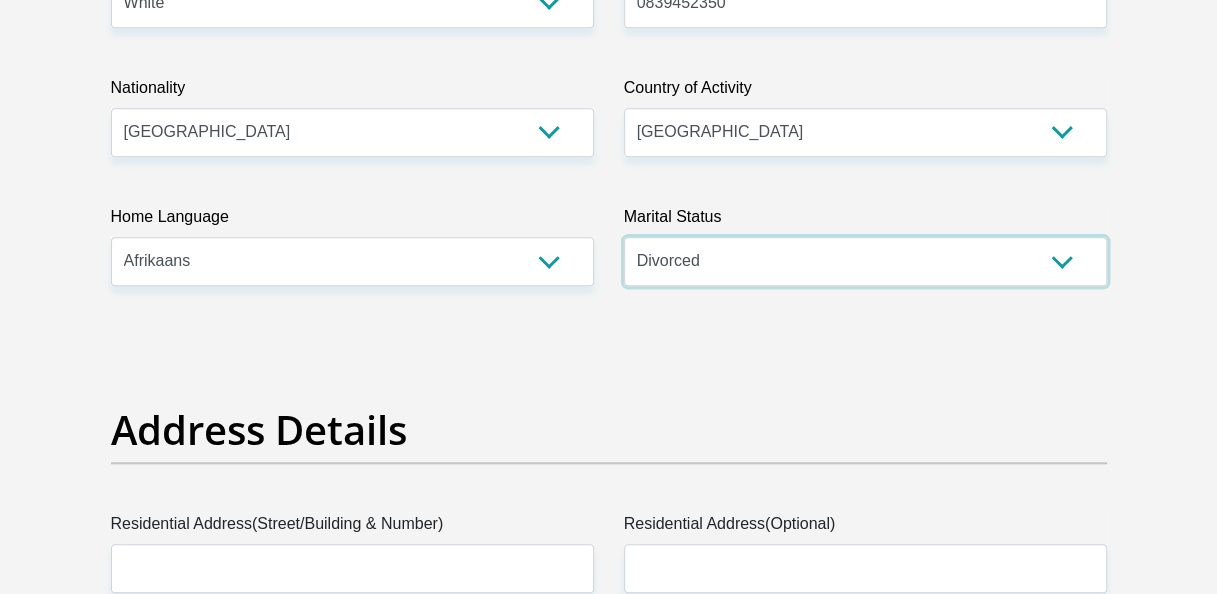 scroll, scrollTop: 900, scrollLeft: 0, axis: vertical 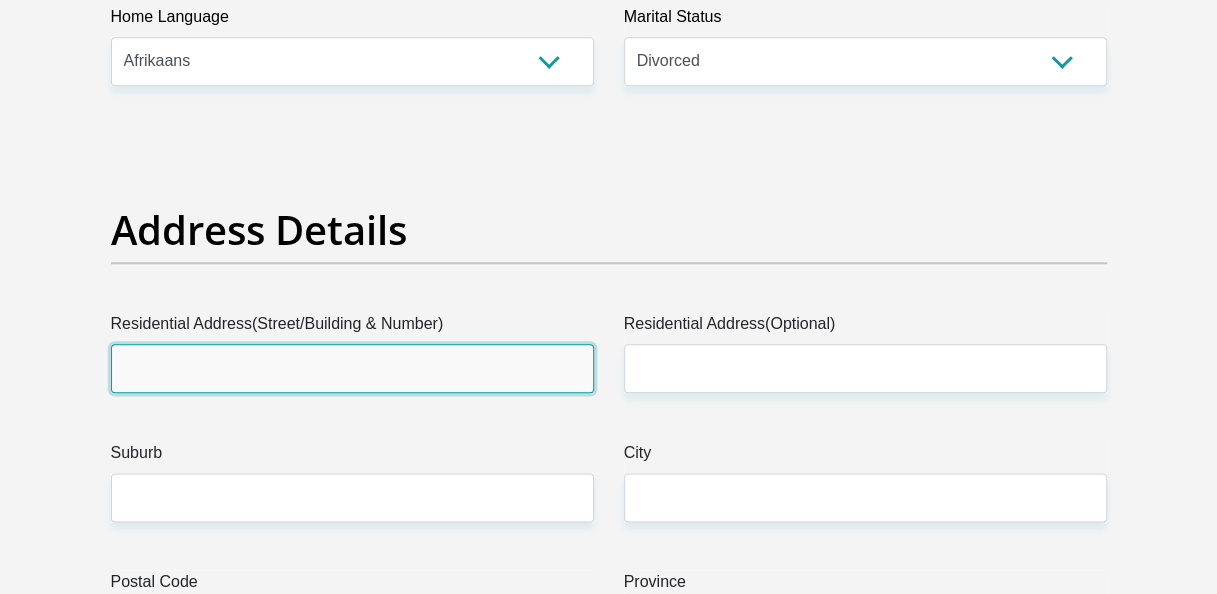 click on "Residential Address(Street/Building & Number)" at bounding box center (352, 368) 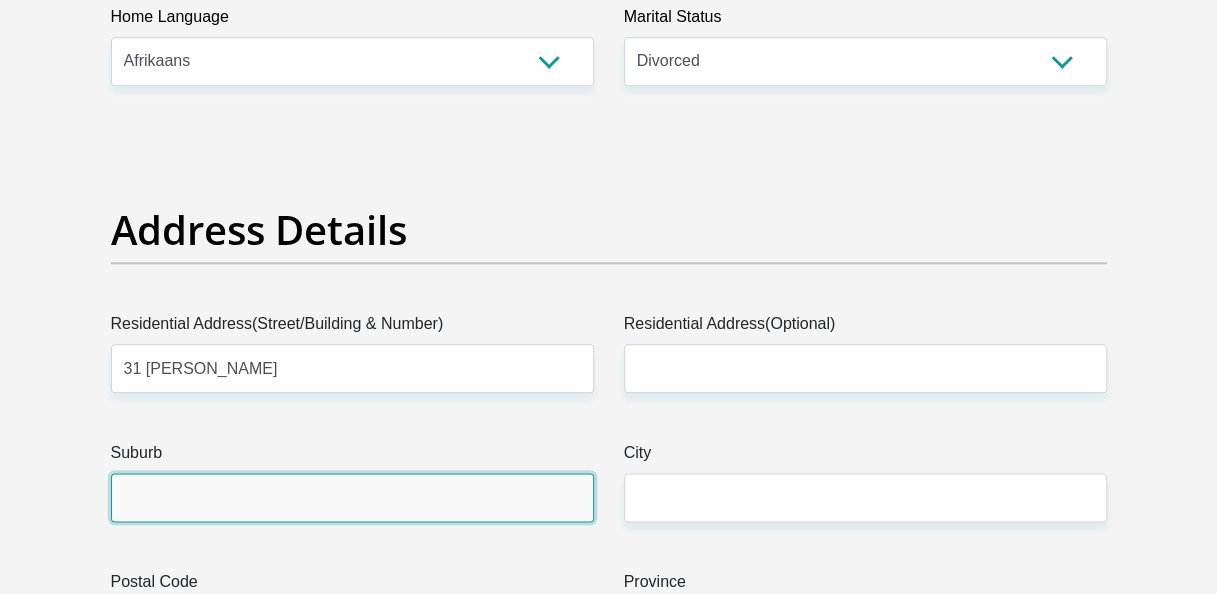 type on "Vanderbijlpark" 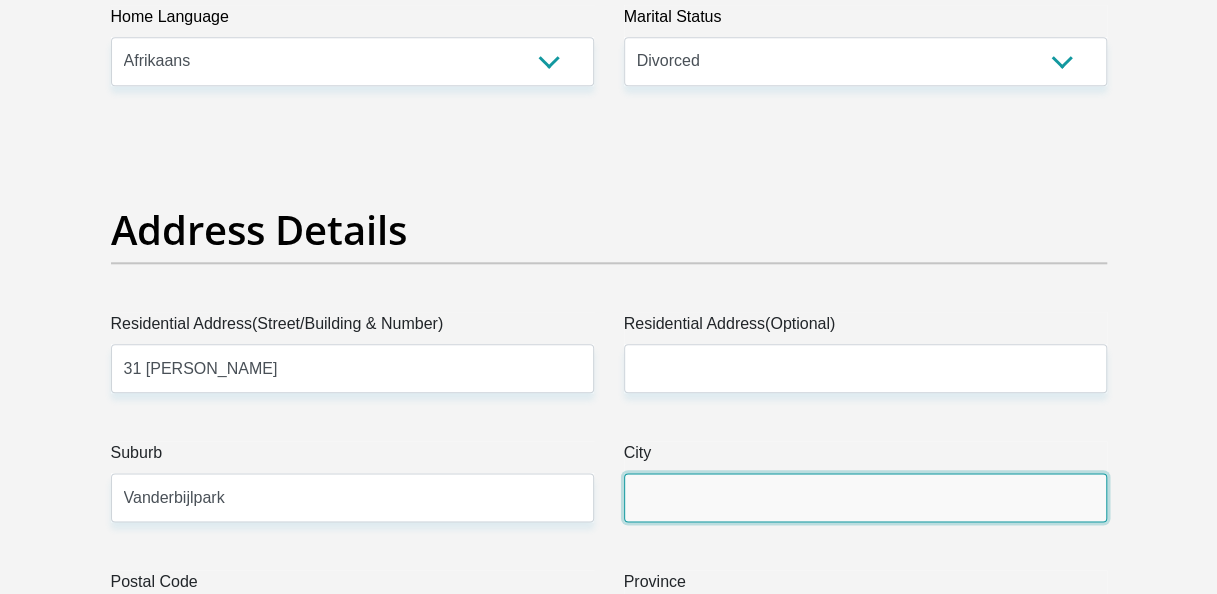 type on "Vanderbijlpark" 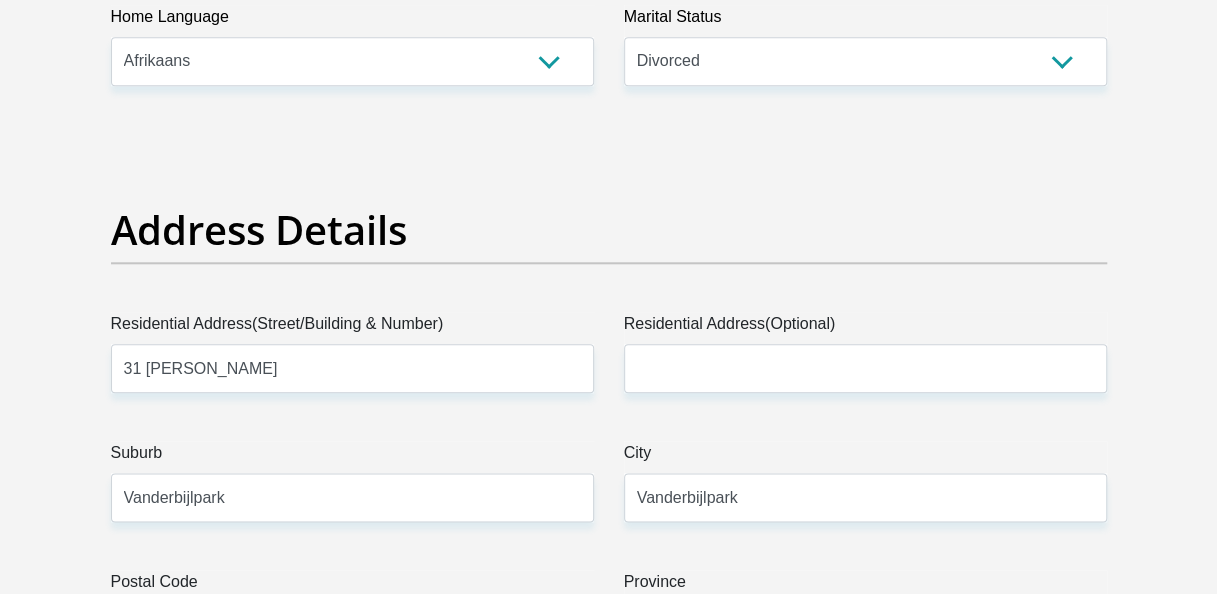 type on "1911" 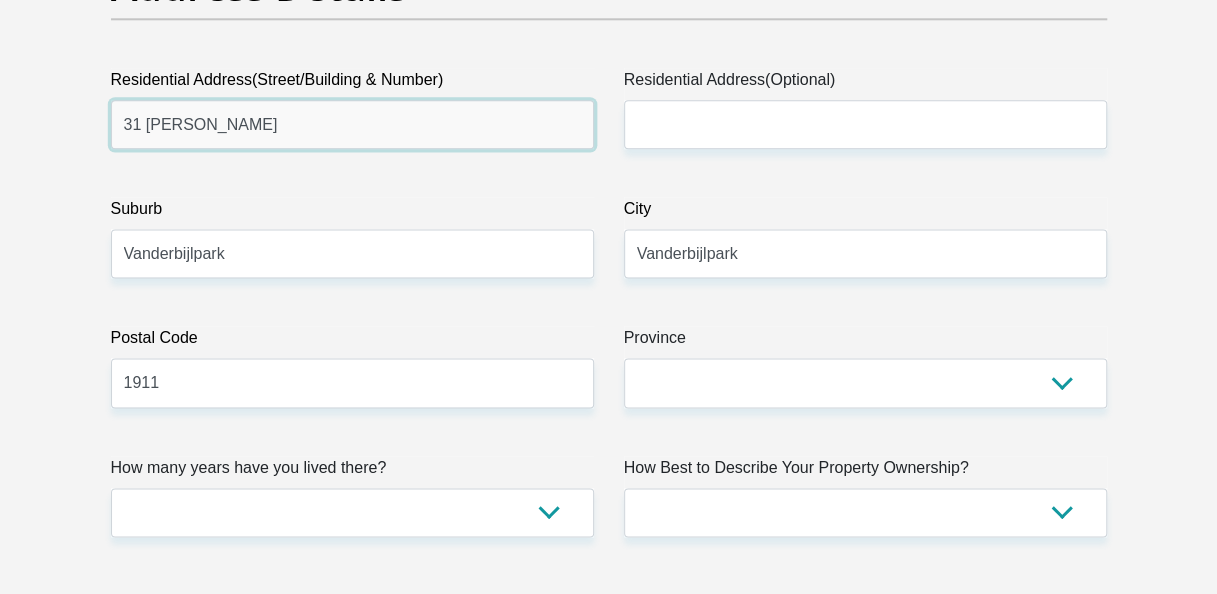 scroll, scrollTop: 1100, scrollLeft: 0, axis: vertical 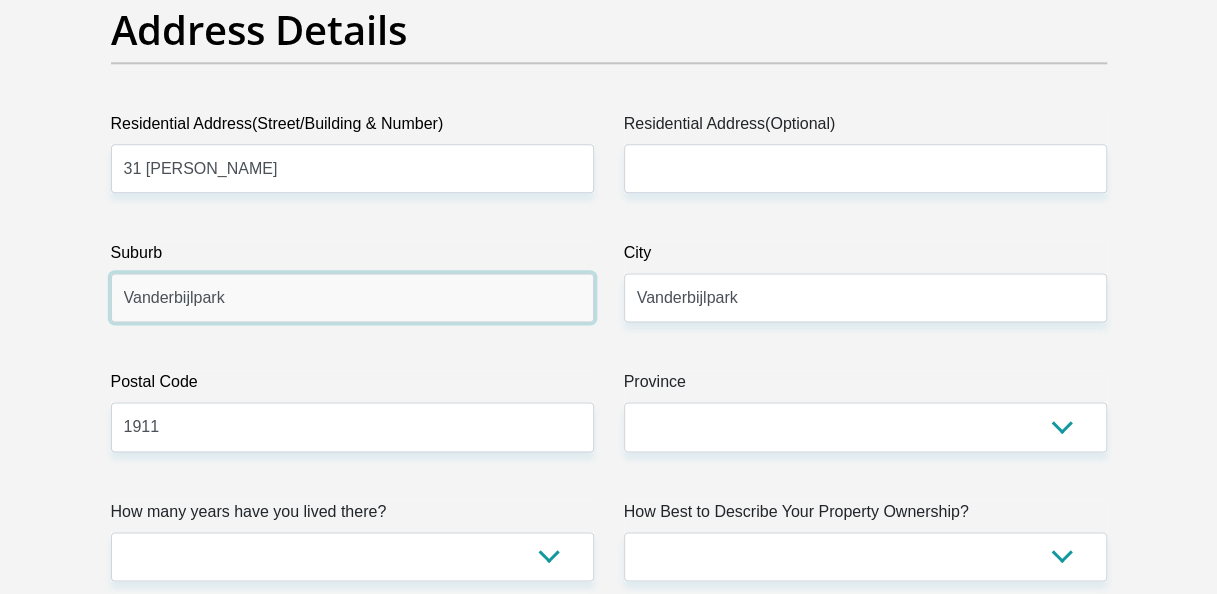 click on "Vanderbijlpark" at bounding box center [352, 297] 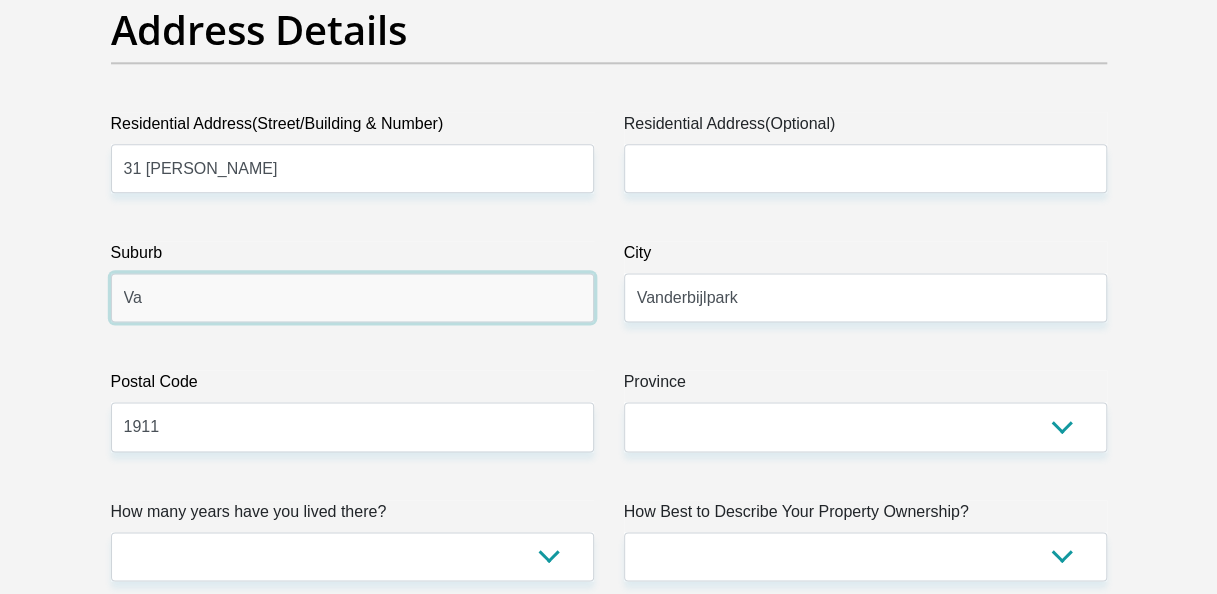 type on "V" 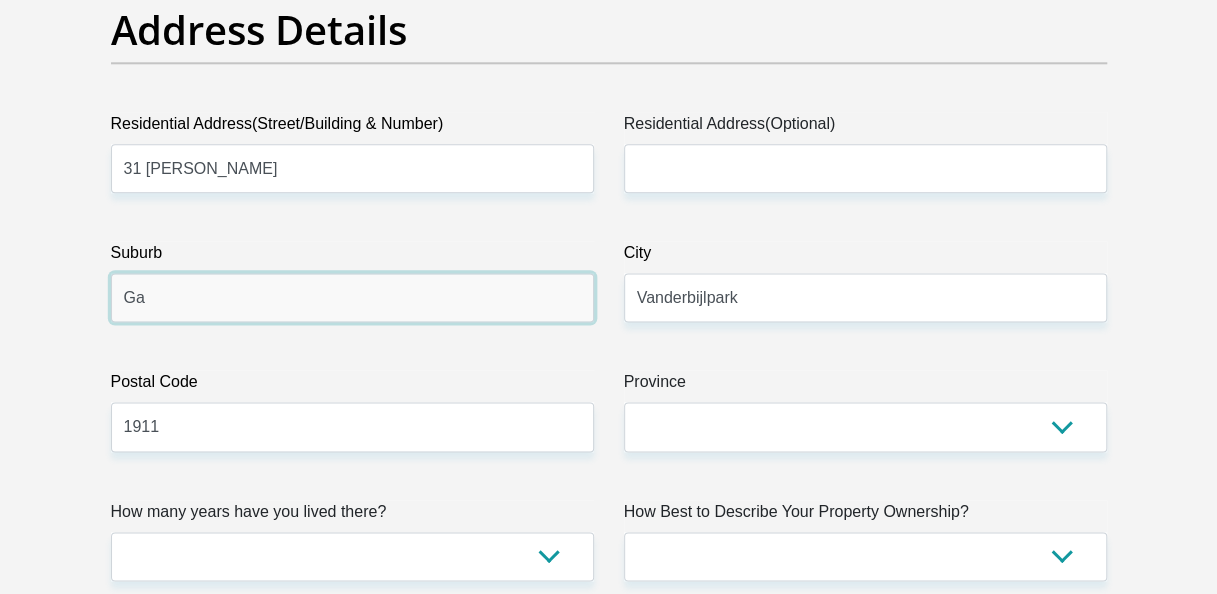 type on "Gauteng" 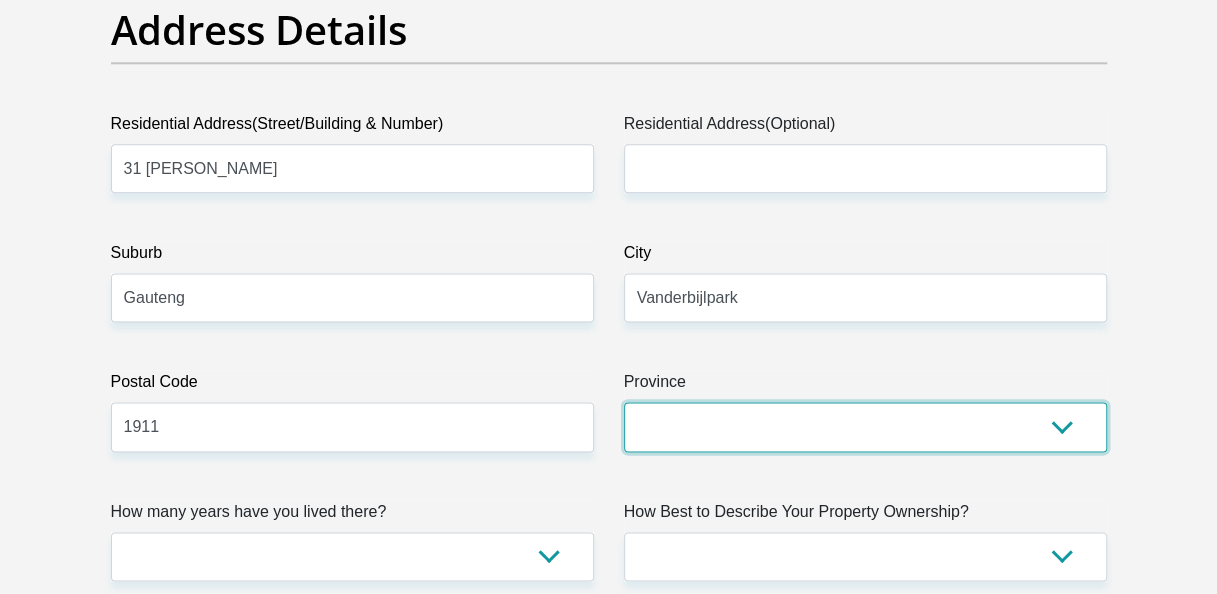 click on "Eastern Cape
Free State
Gauteng
KwaZulu-Natal
Limpopo
Mpumalanga
Northern Cape
North West
Western Cape" at bounding box center (865, 426) 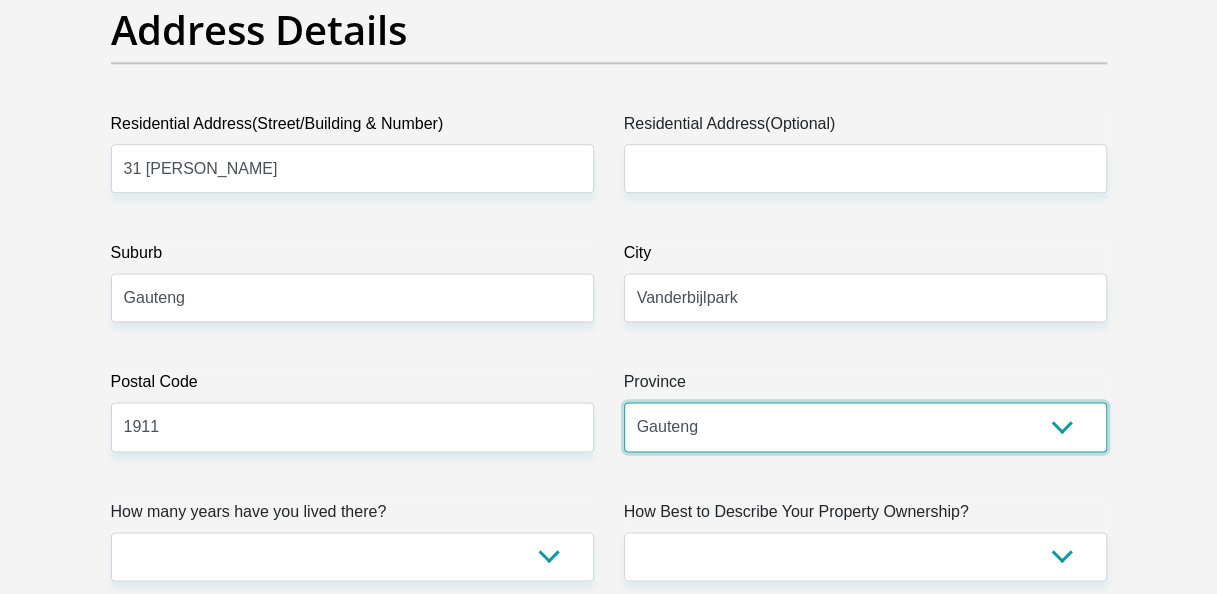click on "Eastern Cape
Free State
Gauteng
KwaZulu-Natal
Limpopo
Mpumalanga
Northern Cape
North West
Western Cape" at bounding box center (865, 426) 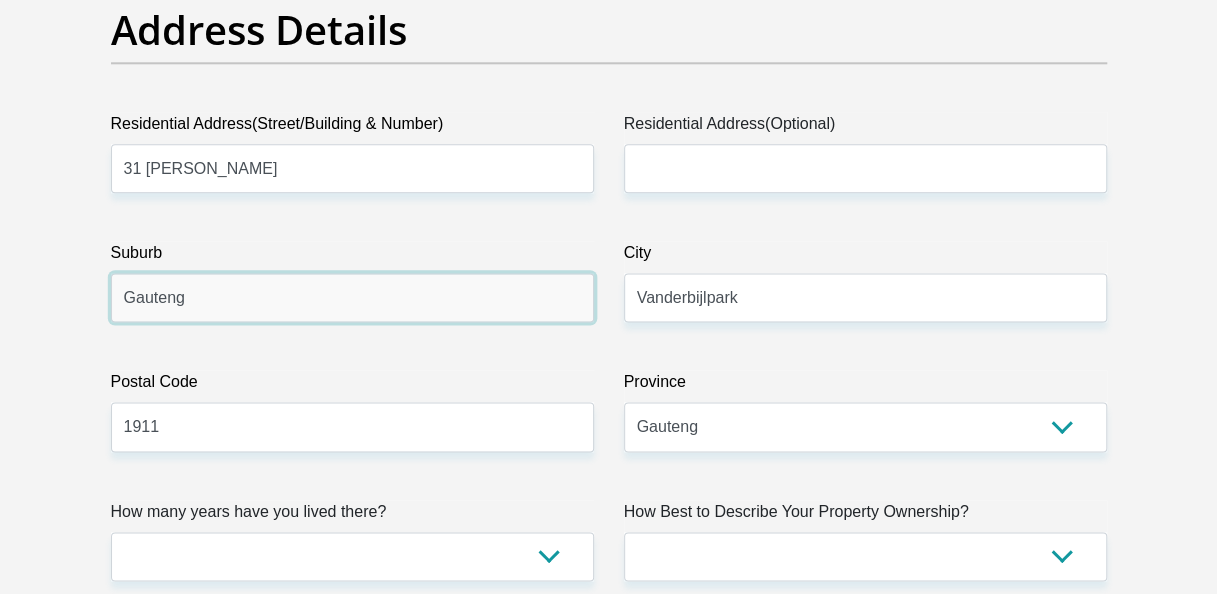 click on "Gauteng" at bounding box center (352, 297) 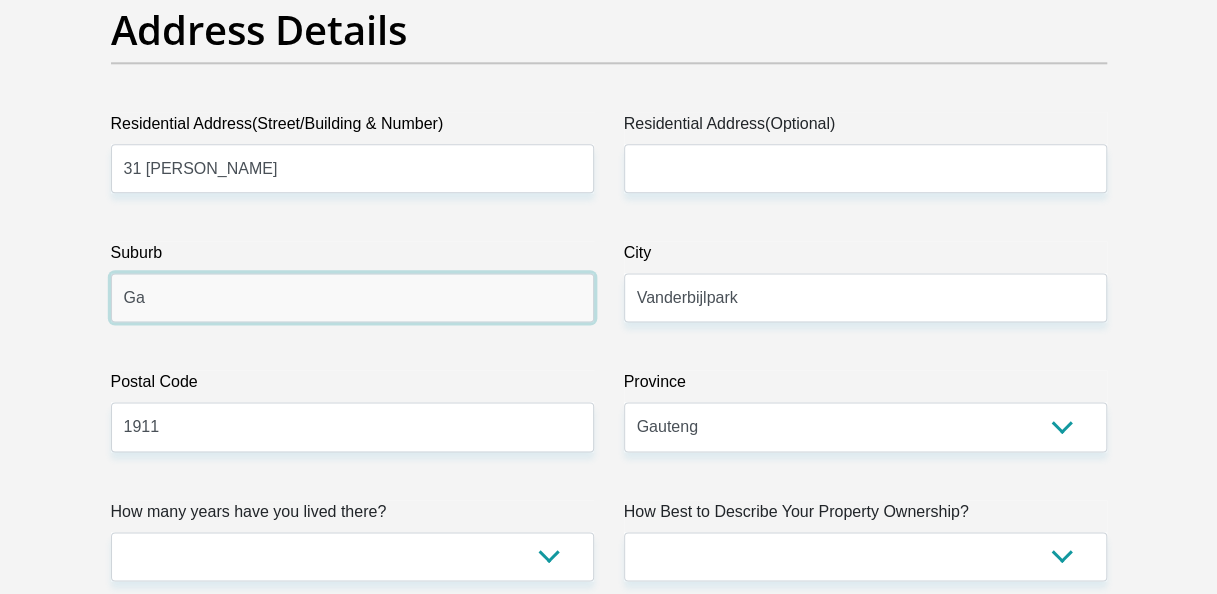 type on "G" 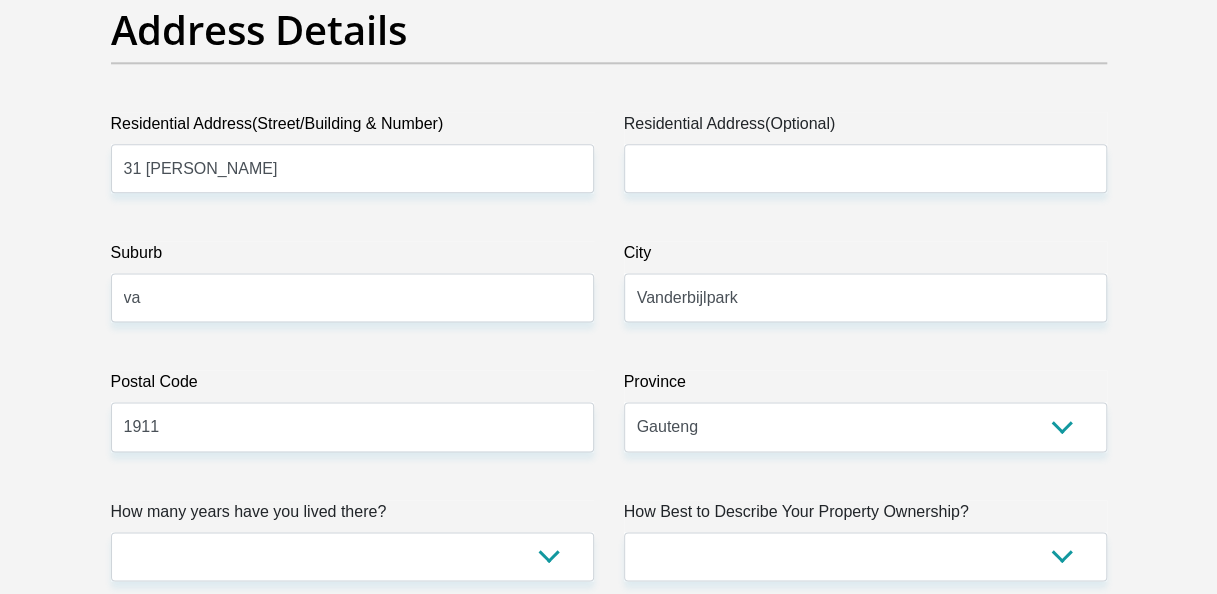 click on "Suburb
va" at bounding box center [352, 281] 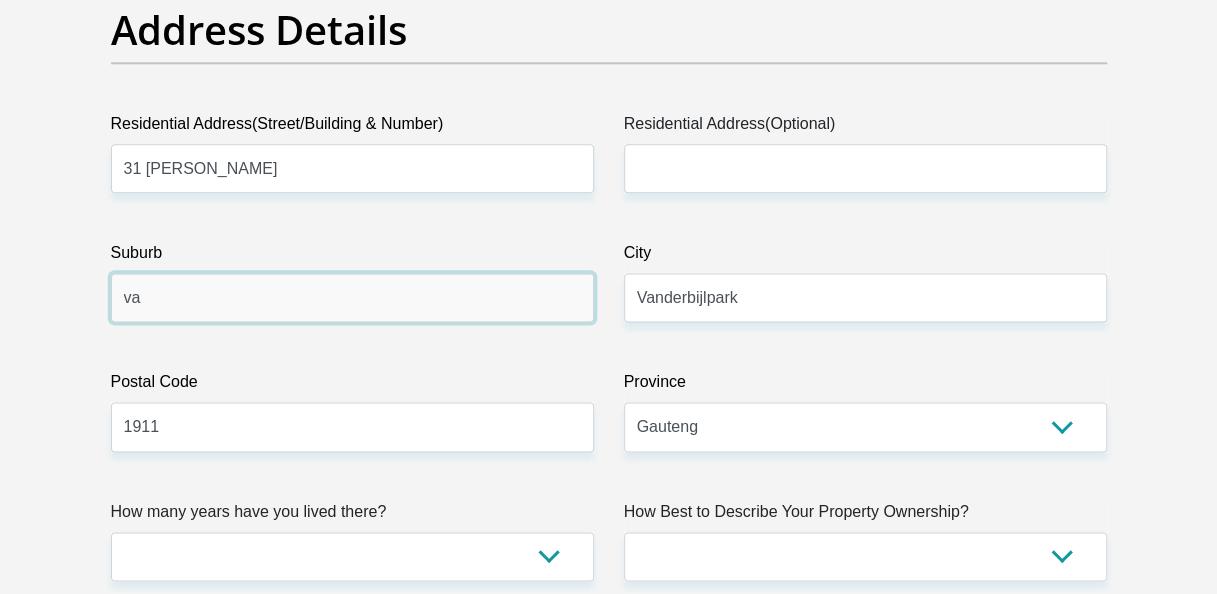 click on "va" at bounding box center [352, 297] 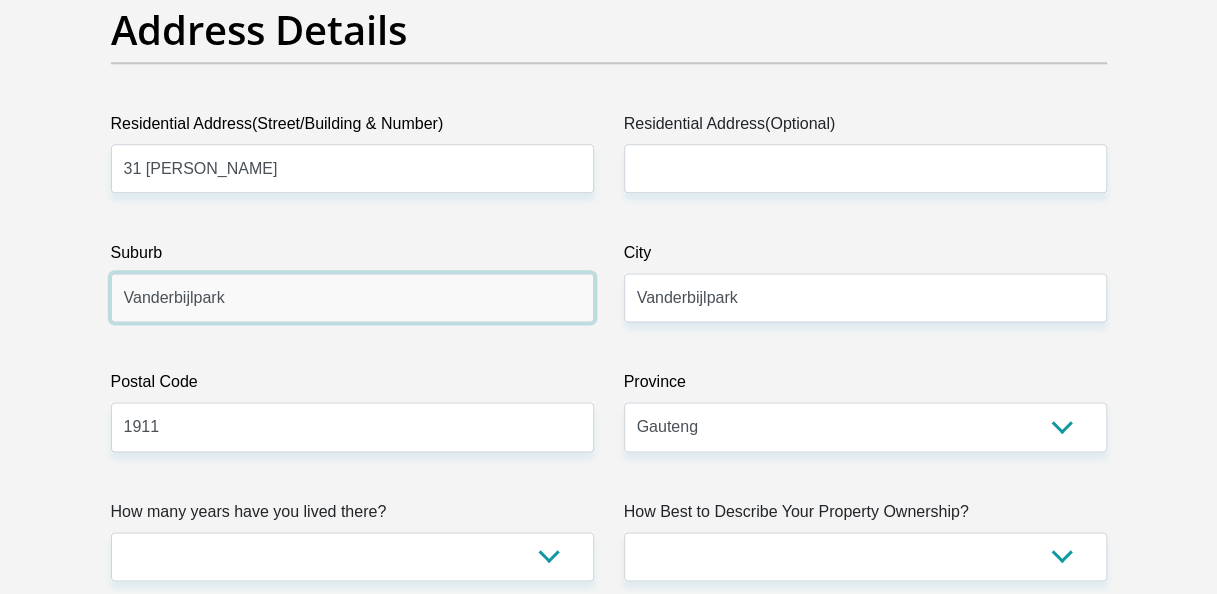 type on "Vanderbijlpark" 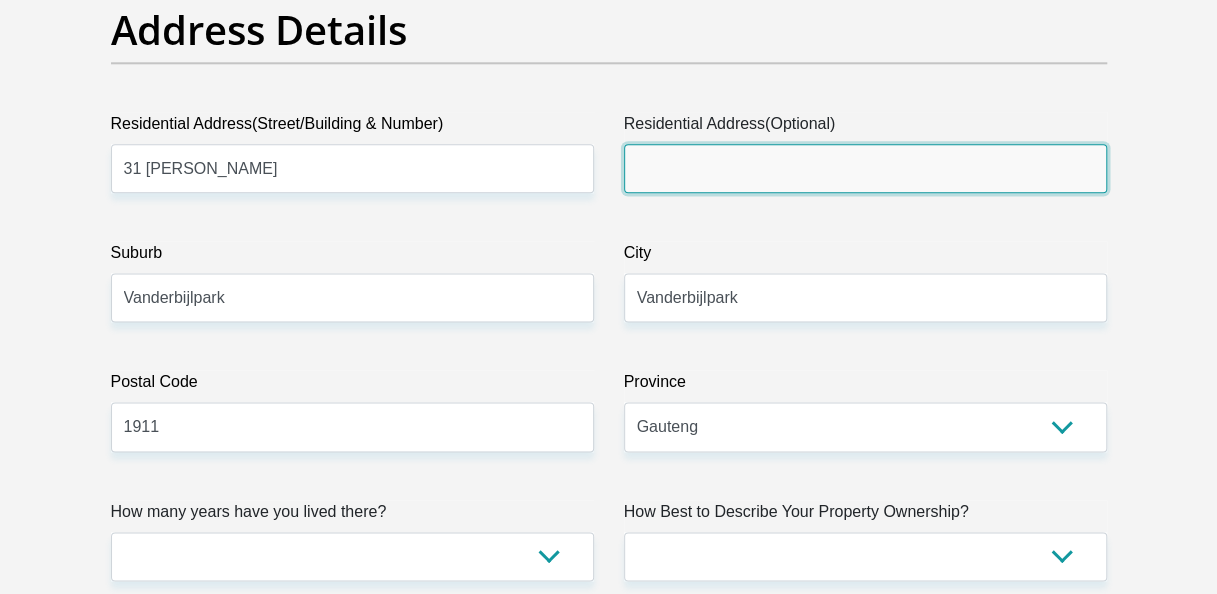 click on "Residential Address(Optional)" at bounding box center (865, 168) 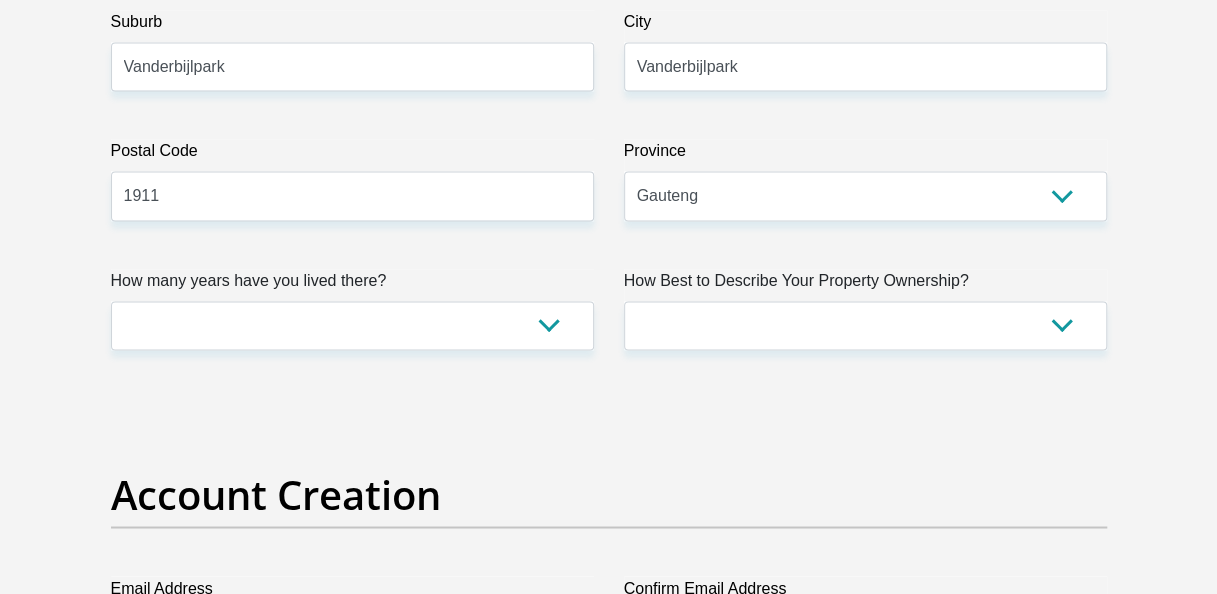 scroll, scrollTop: 1300, scrollLeft: 0, axis: vertical 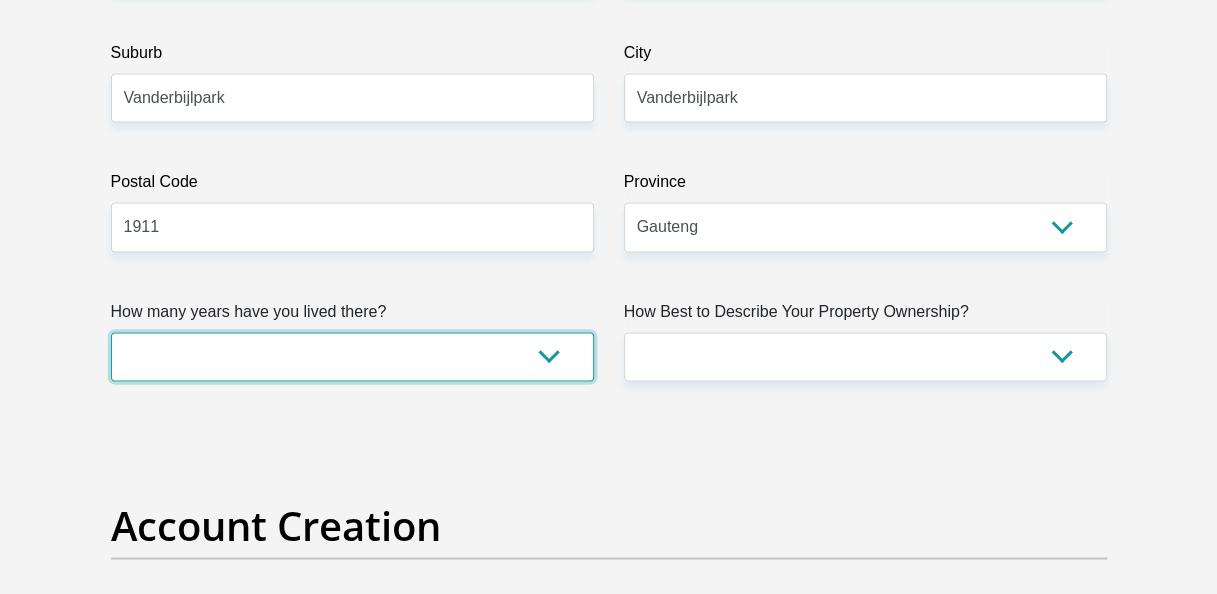 click on "less than 1 year
1-3 years
3-5 years
5+ years" at bounding box center (352, 356) 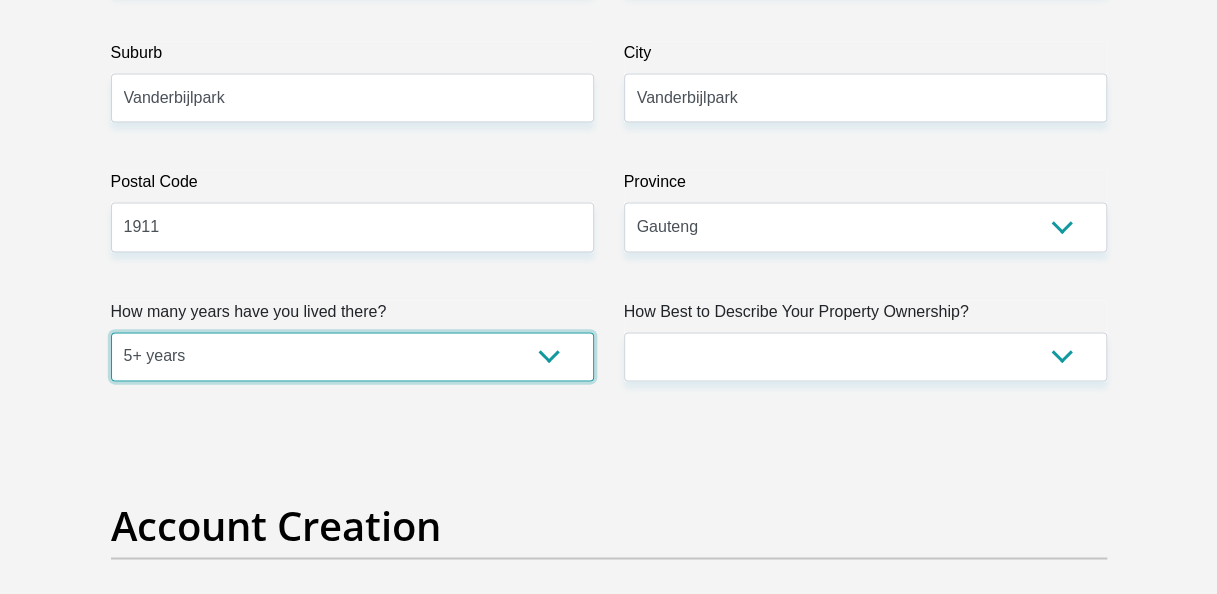click on "less than 1 year
1-3 years
3-5 years
5+ years" at bounding box center (352, 356) 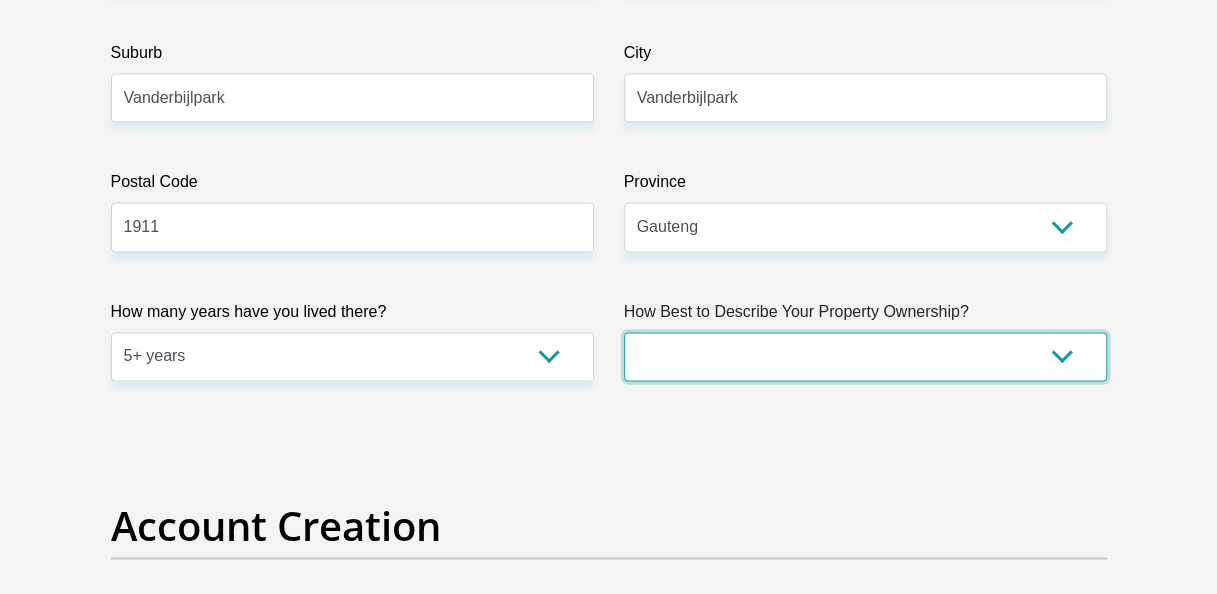 click on "Owned
Rented
Family Owned
Company Dwelling" at bounding box center (865, 356) 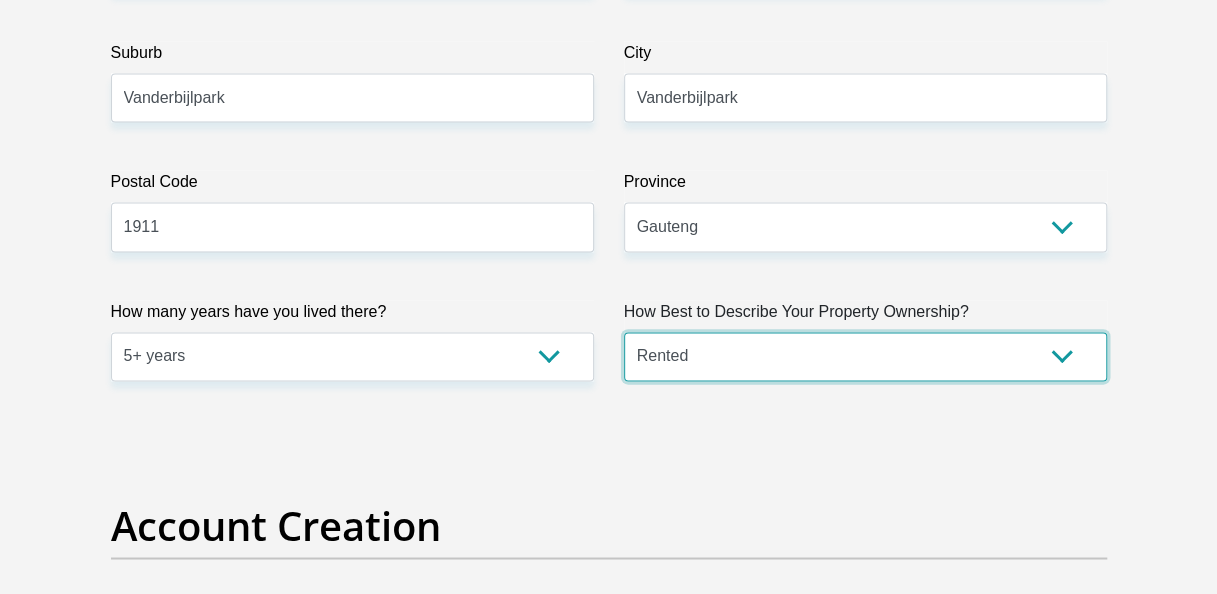 click on "Owned
Rented
Family Owned
Company Dwelling" at bounding box center [865, 356] 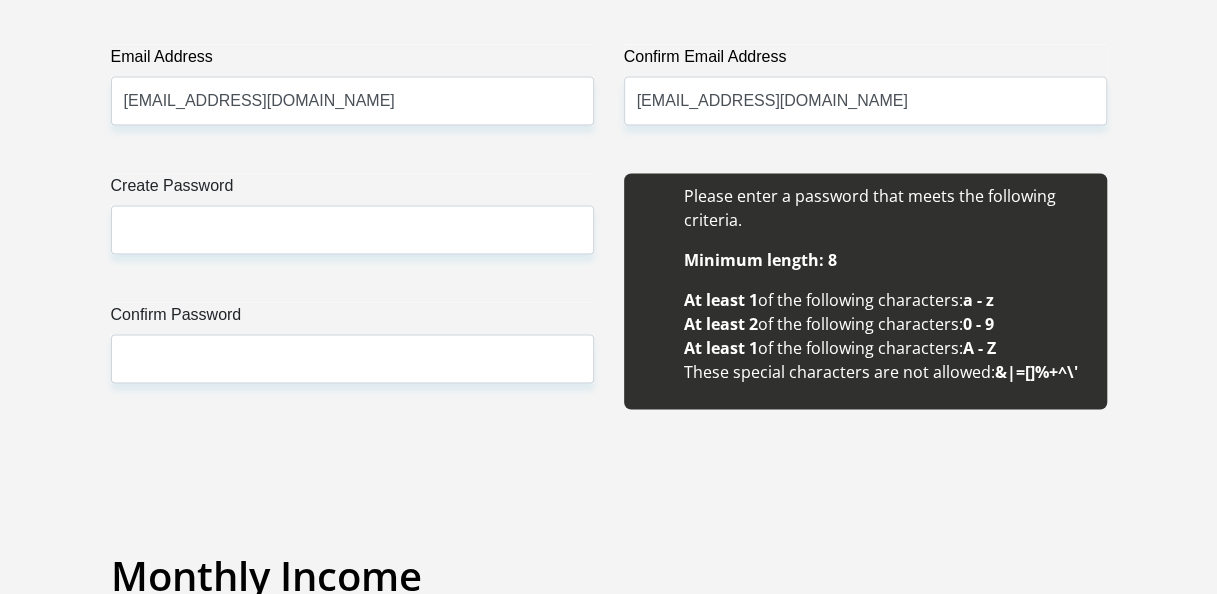 scroll, scrollTop: 1900, scrollLeft: 0, axis: vertical 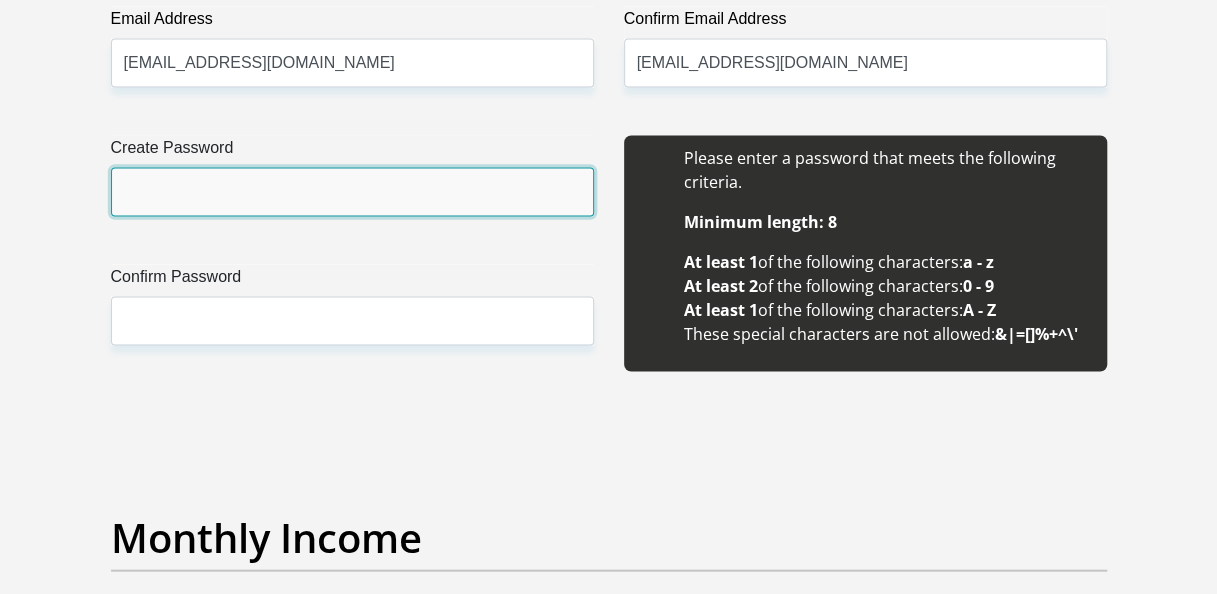 click on "Create Password" at bounding box center [352, 192] 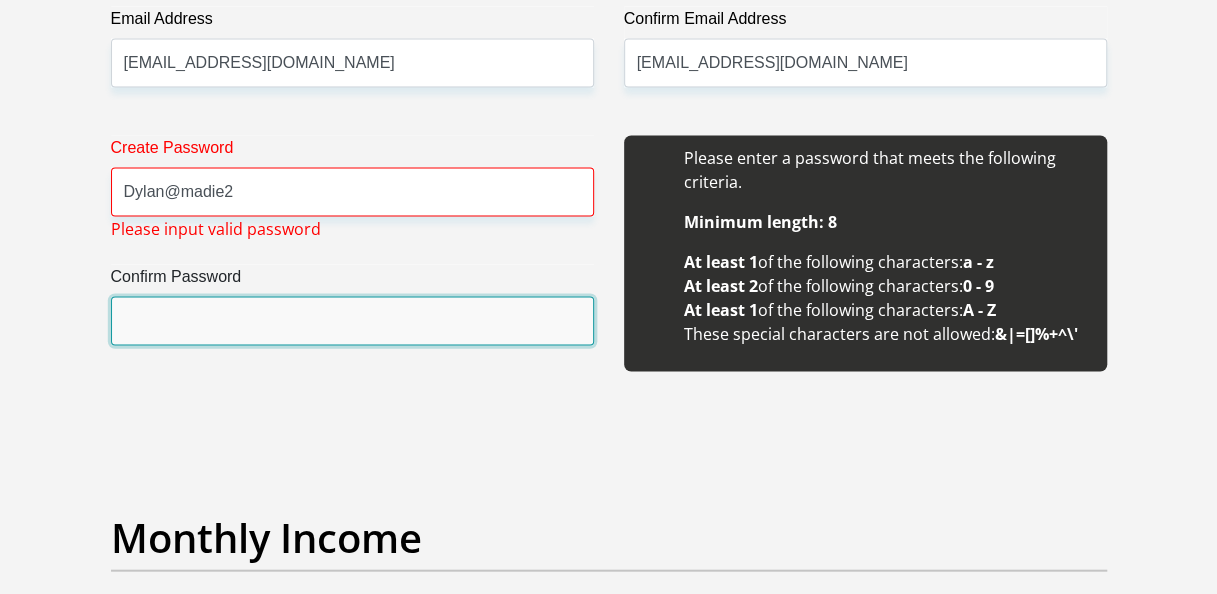 click on "Confirm Password" at bounding box center [352, 321] 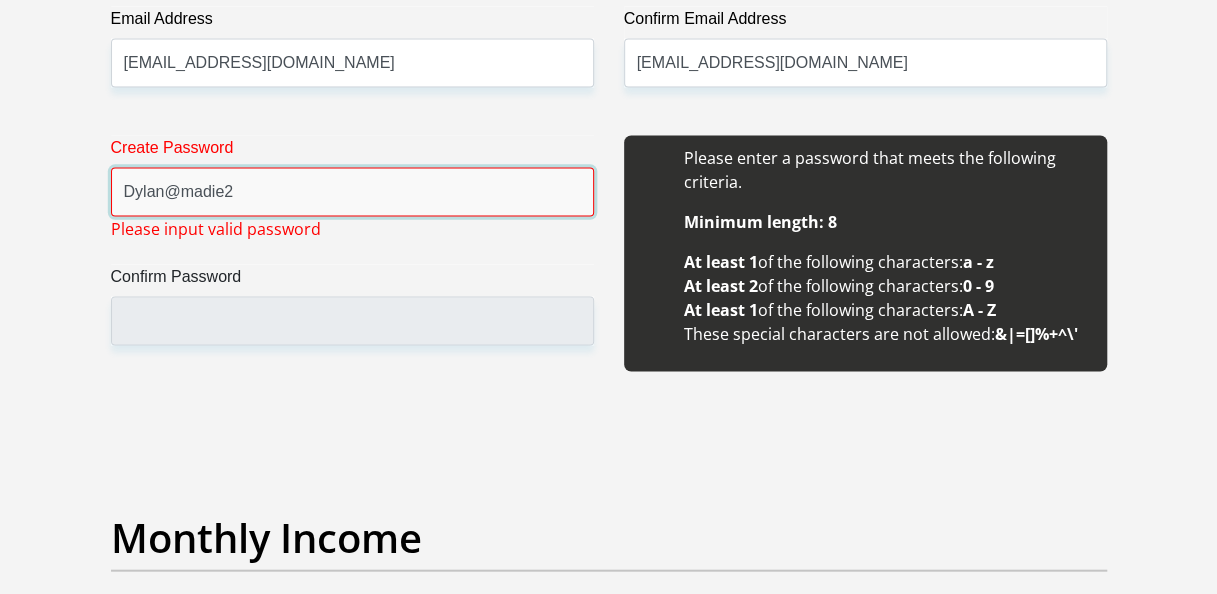 click on "Dylan@madie2" at bounding box center [352, 192] 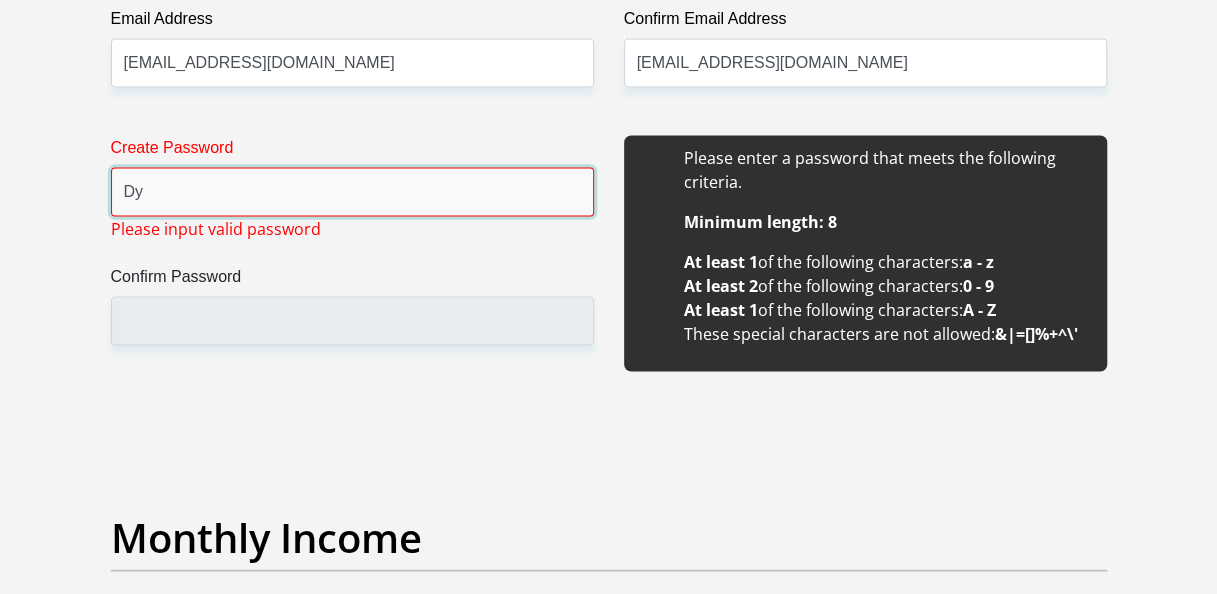 type on "D" 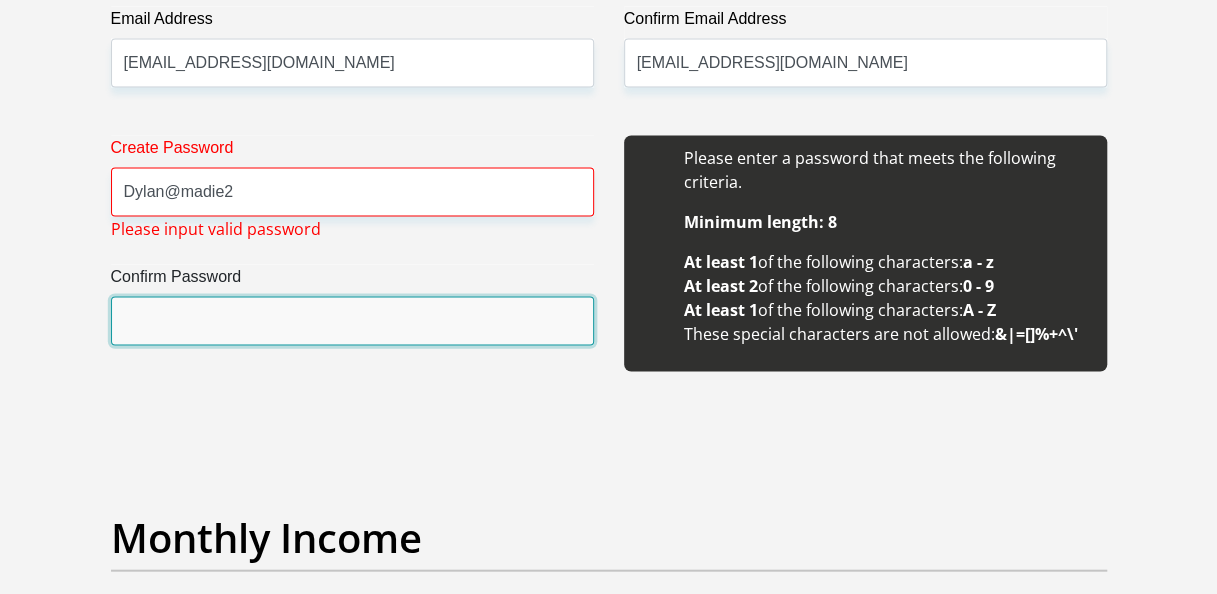 click on "Confirm Password" at bounding box center (352, 321) 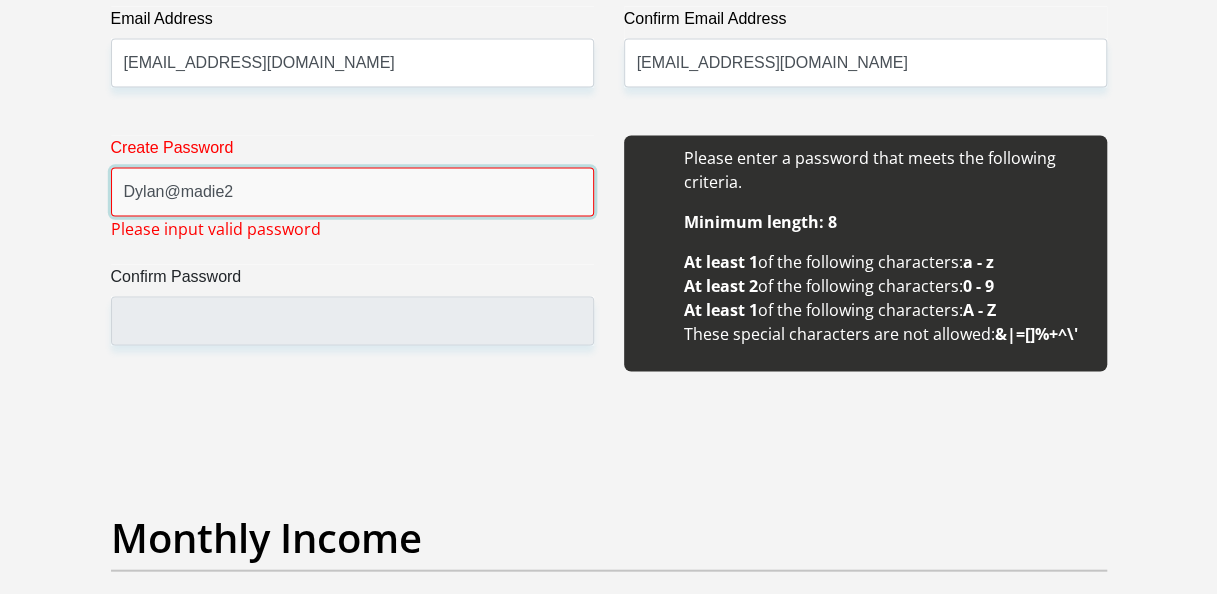 click on "Dylan@madie2" at bounding box center [352, 192] 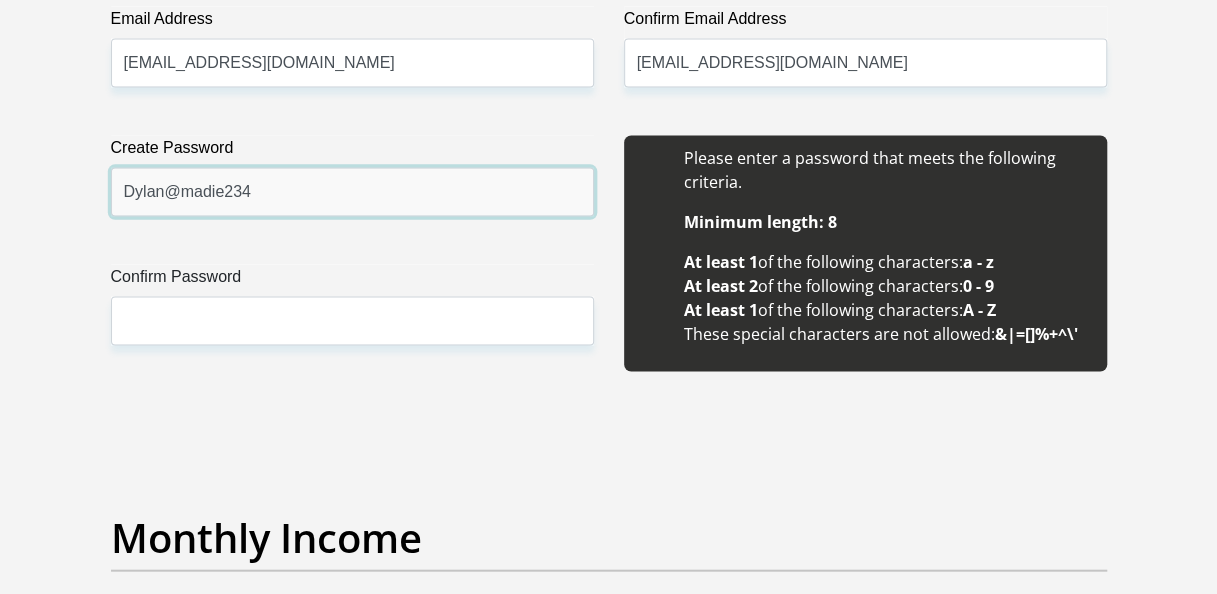 type on "Dylan@madie234" 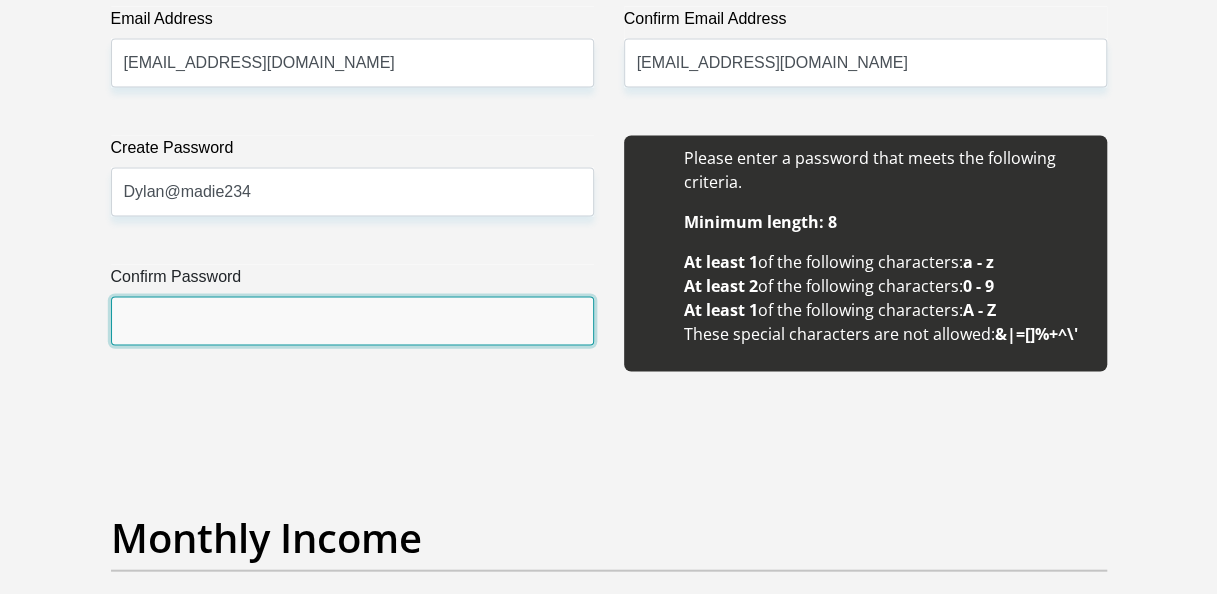 click on "Confirm Password" at bounding box center [352, 321] 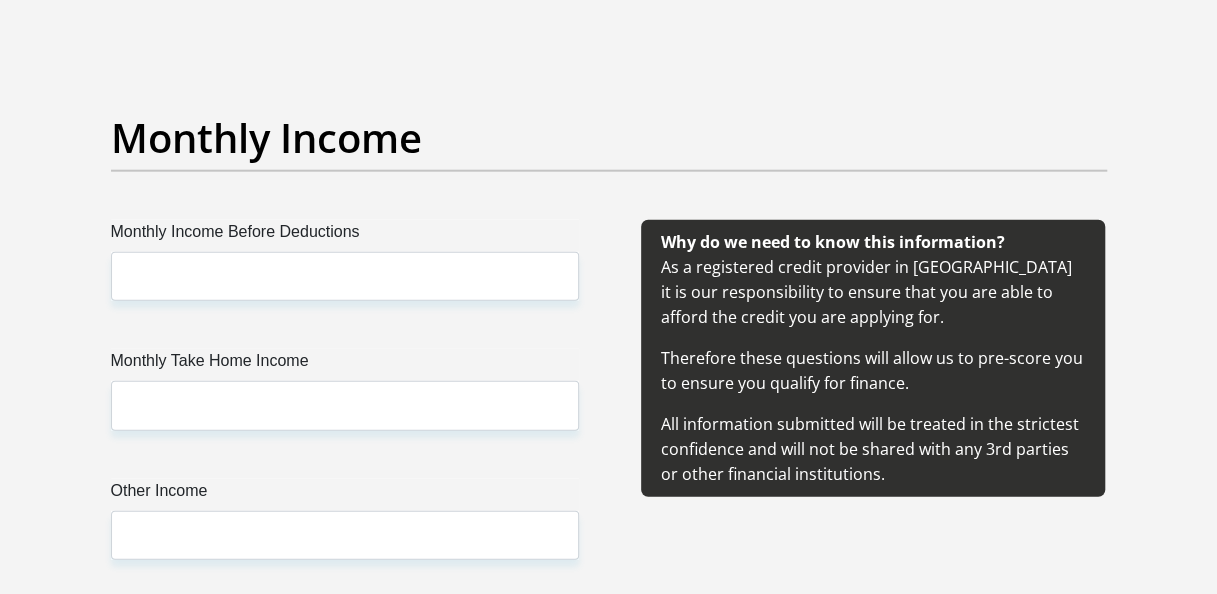 scroll, scrollTop: 2400, scrollLeft: 0, axis: vertical 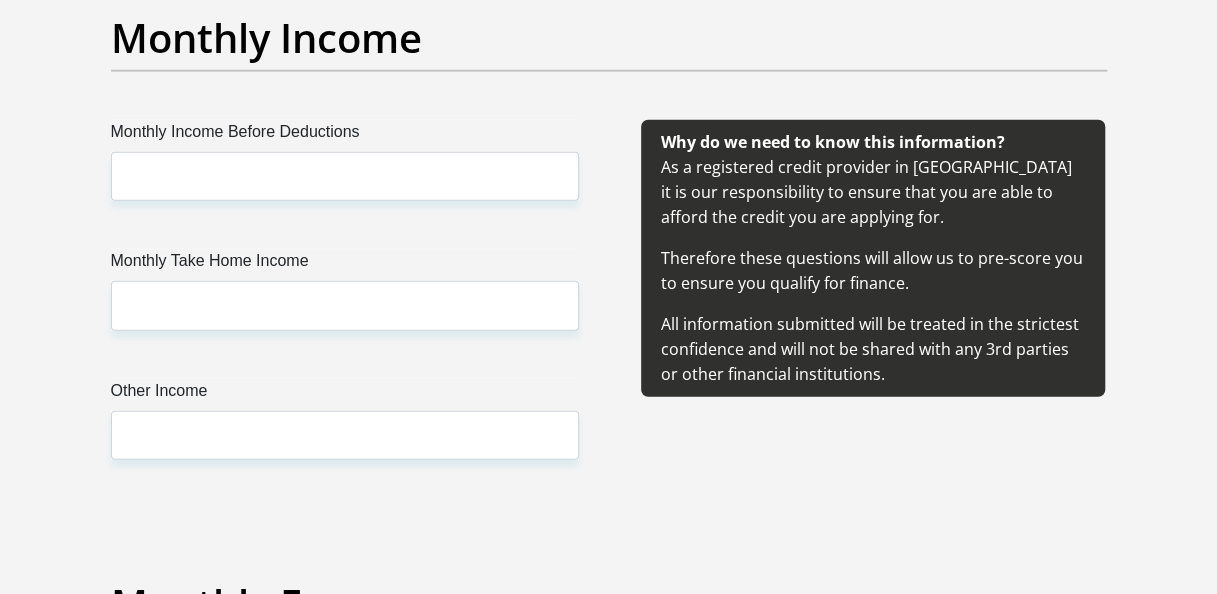 type on "Dylan@madie234" 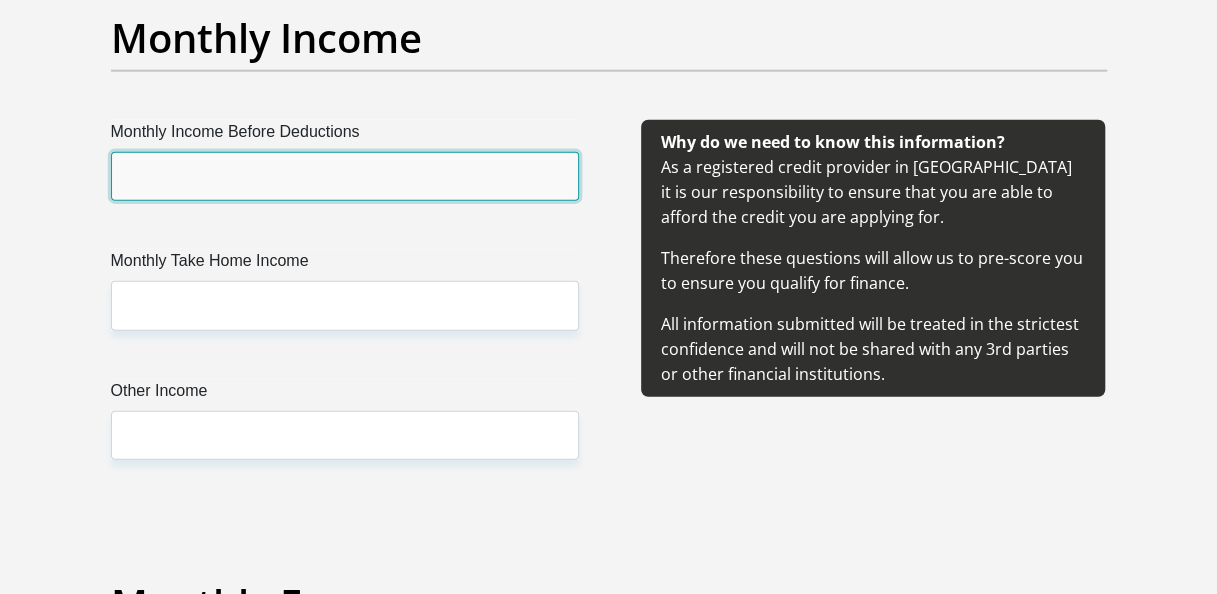 click on "Monthly Income Before Deductions" at bounding box center [345, 176] 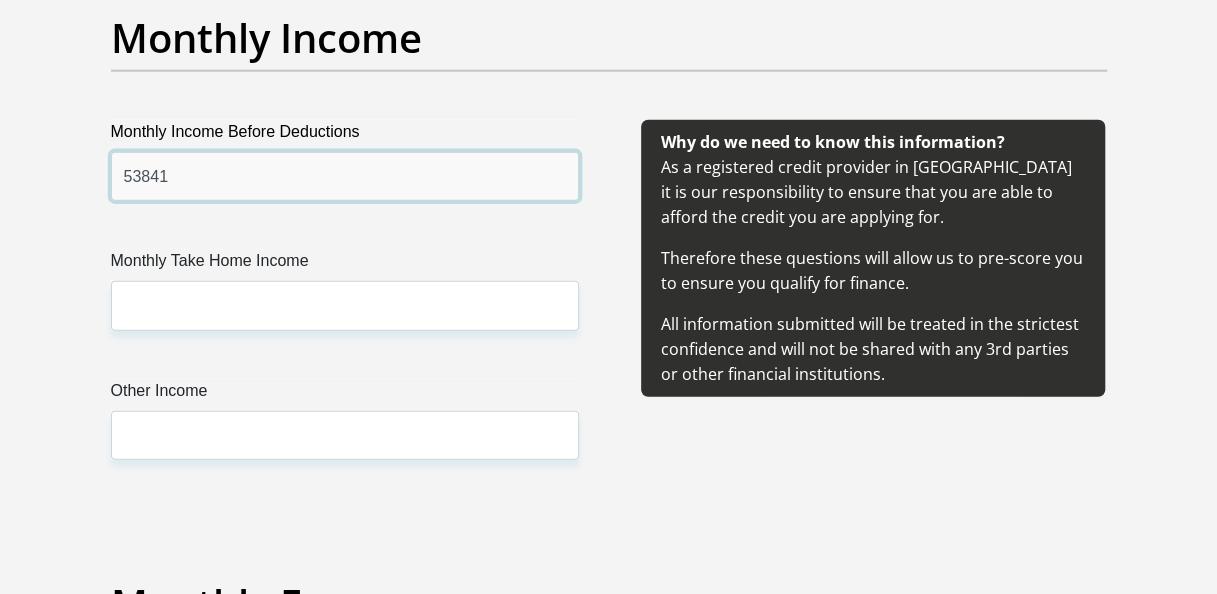 type on "53841" 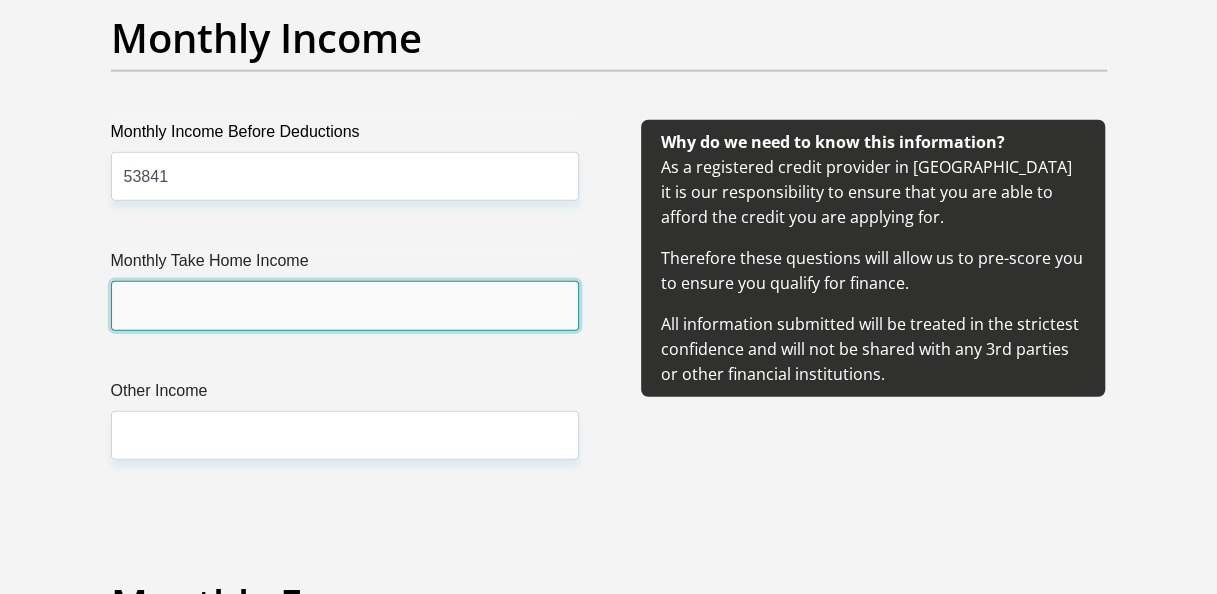 click on "Monthly Take Home Income" at bounding box center [345, 305] 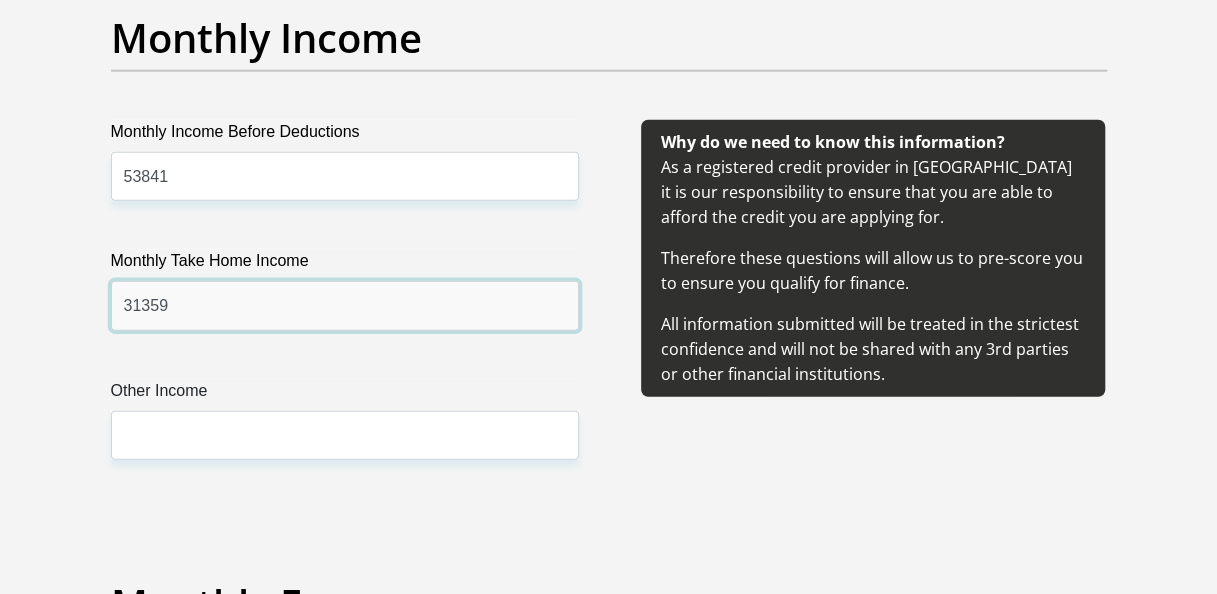 type on "31359" 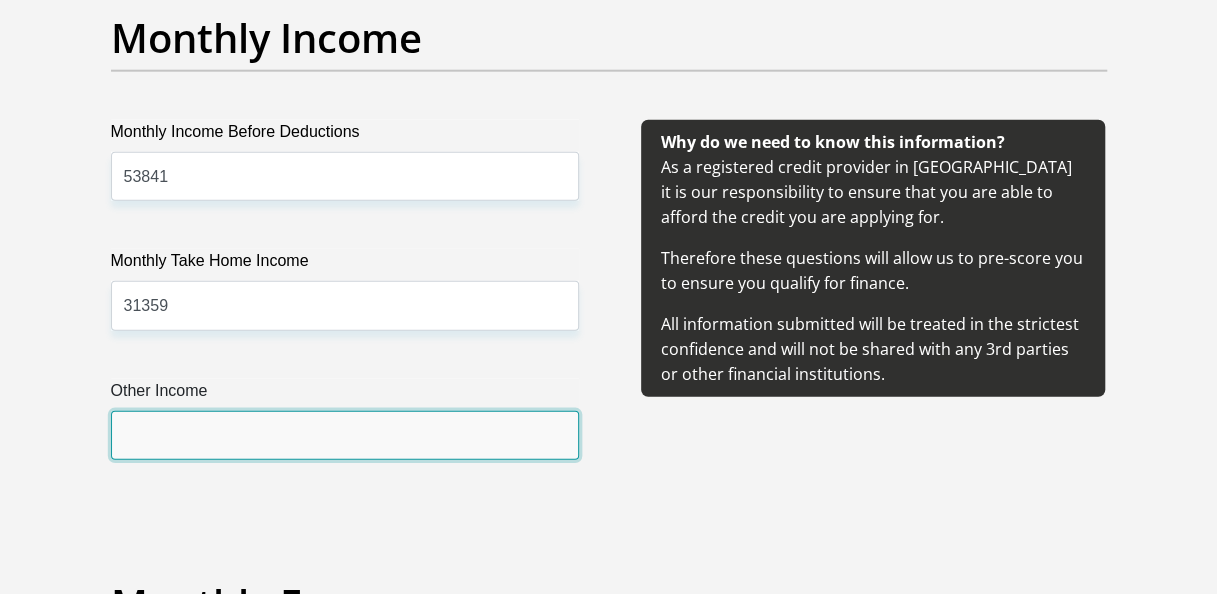 click on "Other Income" at bounding box center (345, 435) 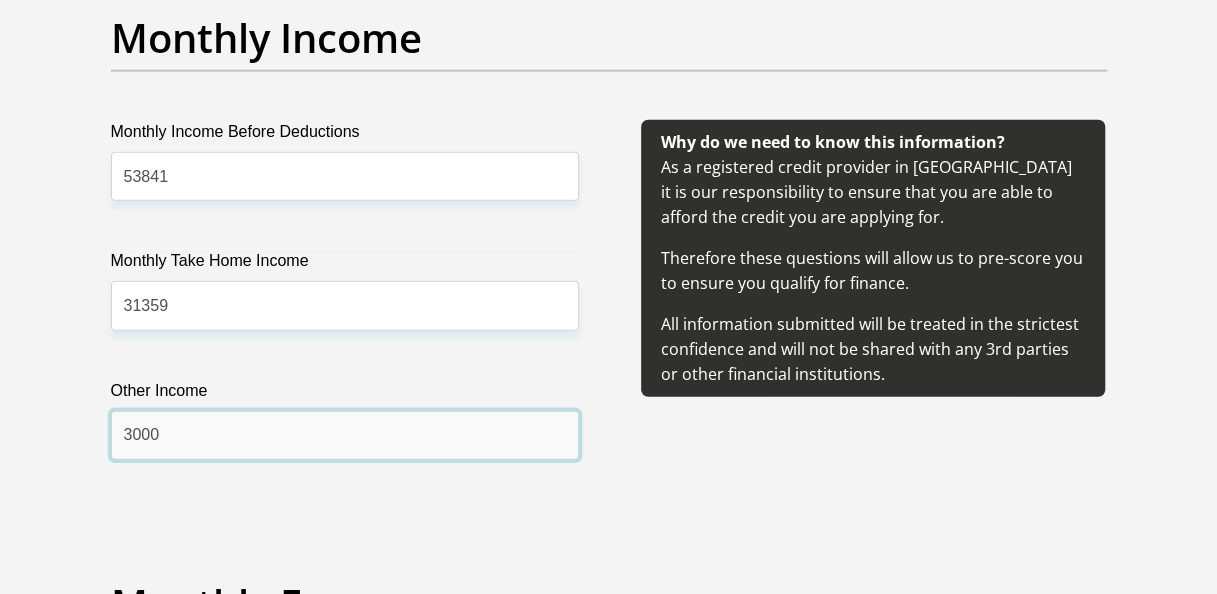 click on "3000" at bounding box center [345, 435] 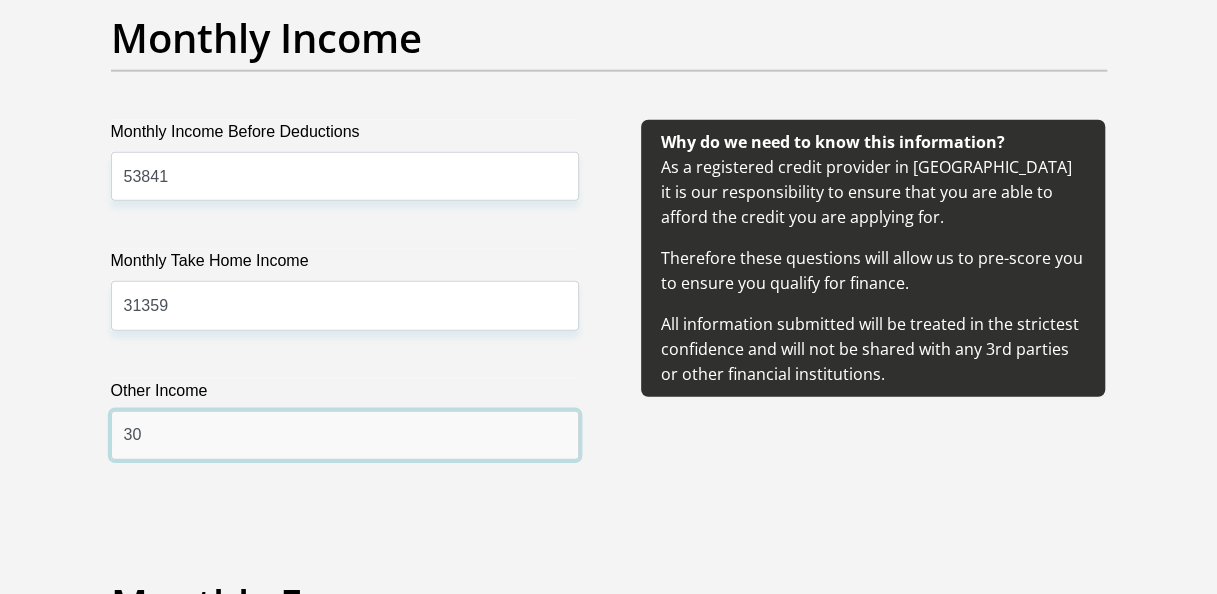 type on "3" 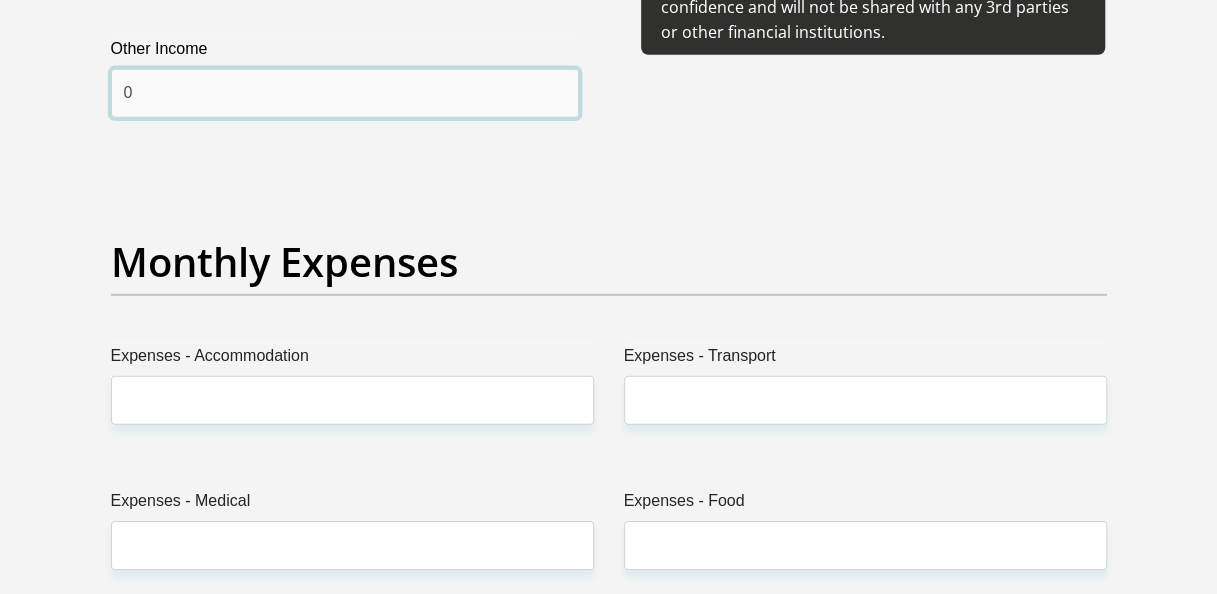 scroll, scrollTop: 2700, scrollLeft: 0, axis: vertical 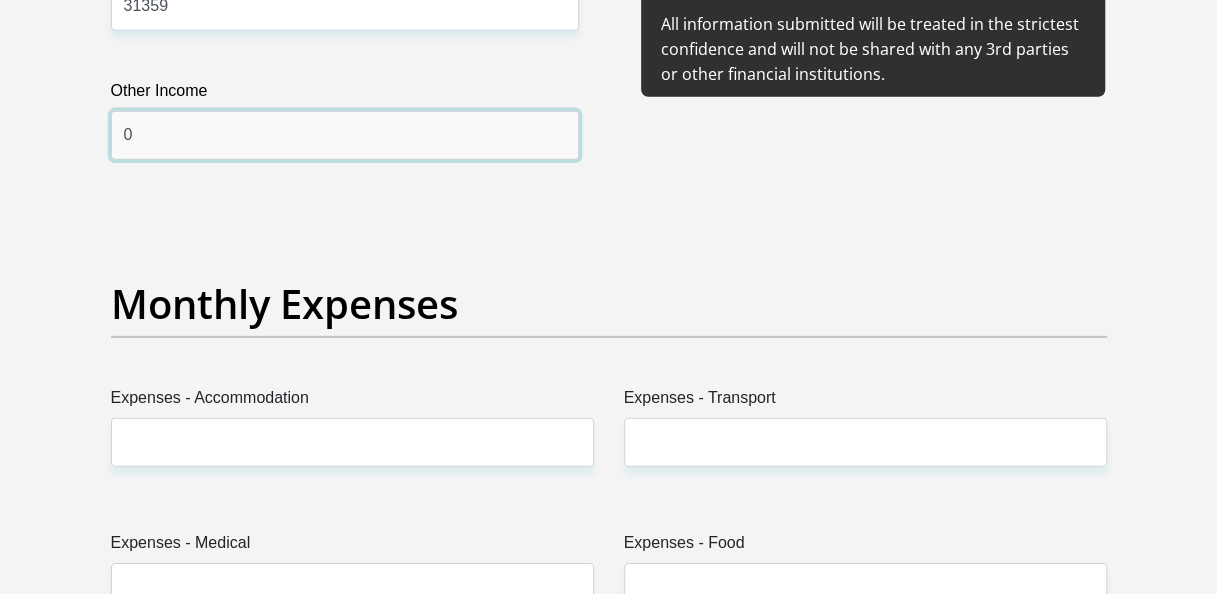type on "0" 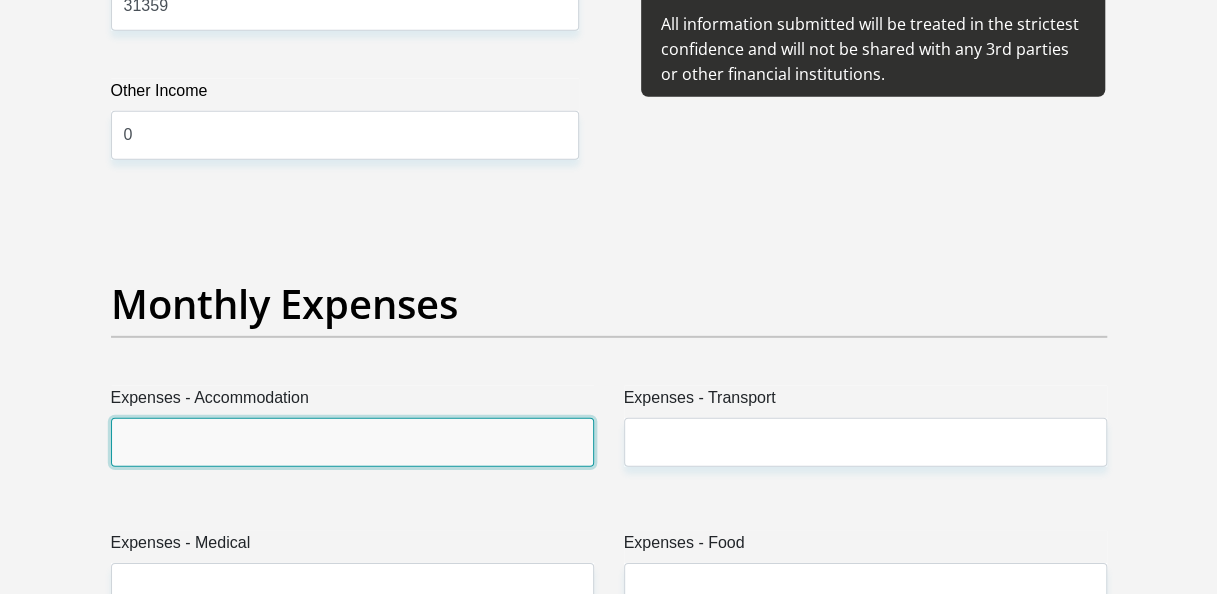 click on "Expenses - Accommodation" at bounding box center (352, 442) 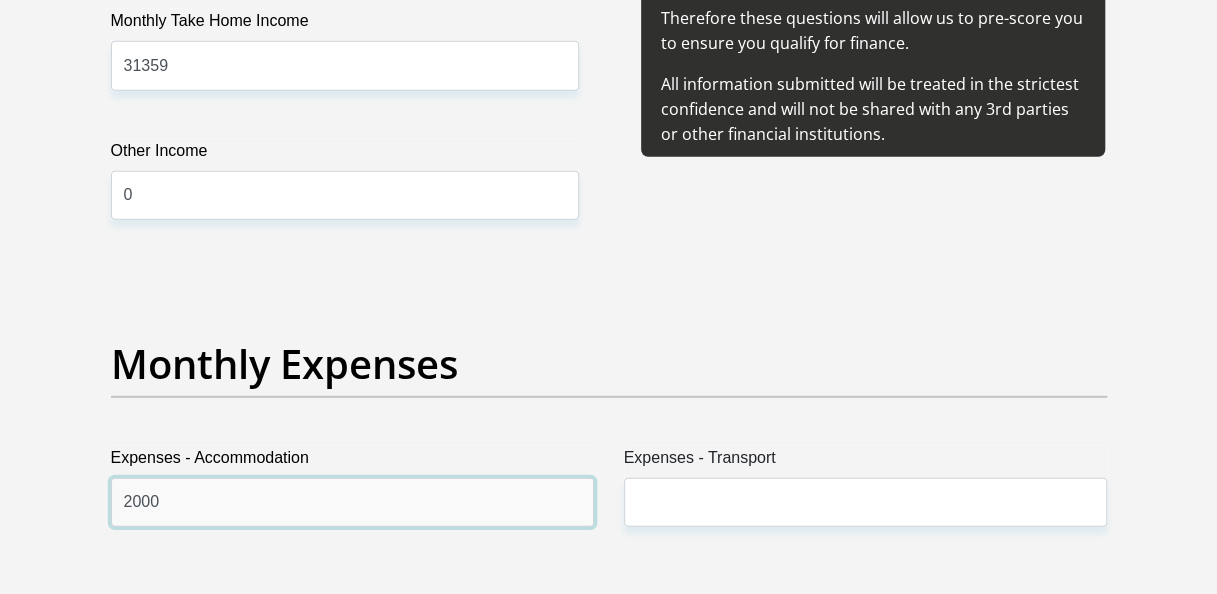 scroll, scrollTop: 2600, scrollLeft: 0, axis: vertical 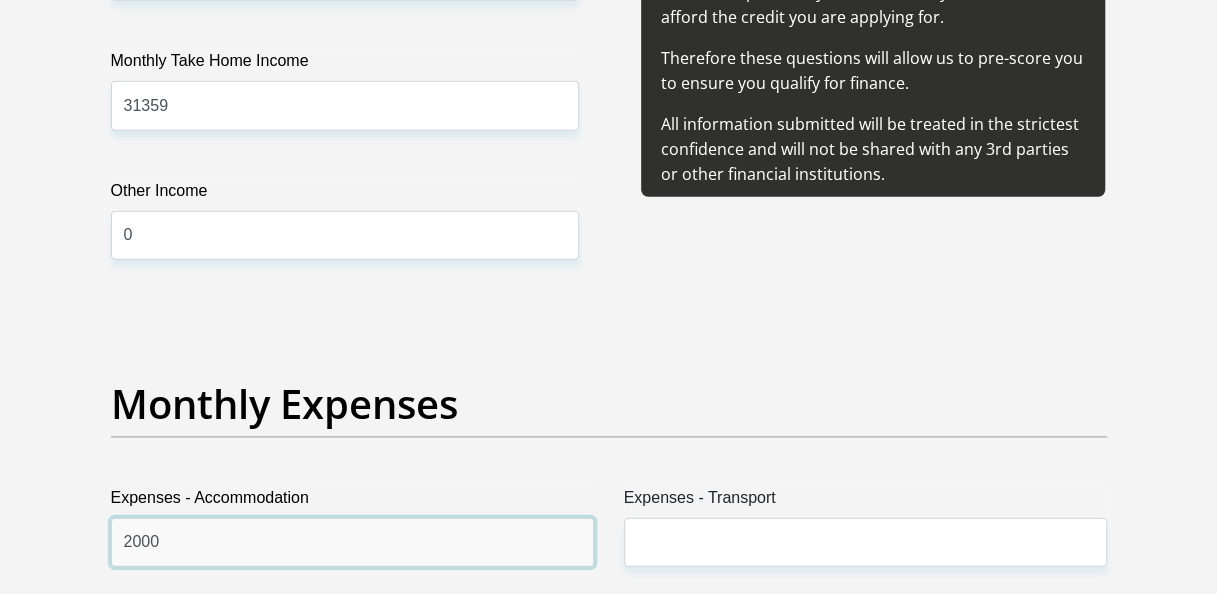type on "2000" 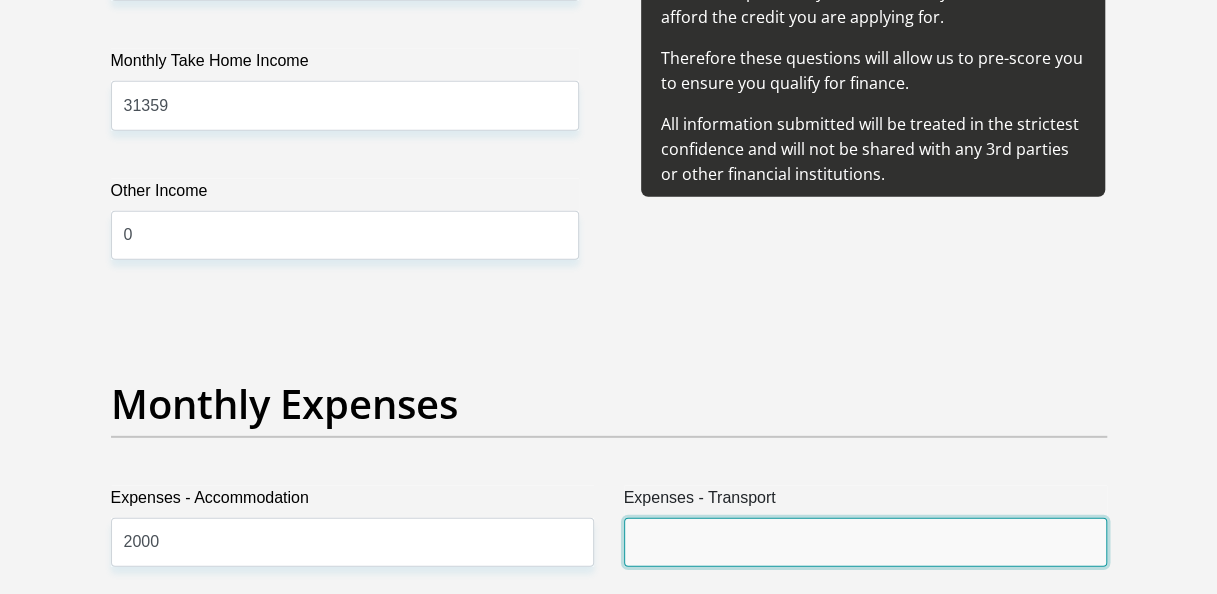 click on "Expenses - Transport" at bounding box center (865, 542) 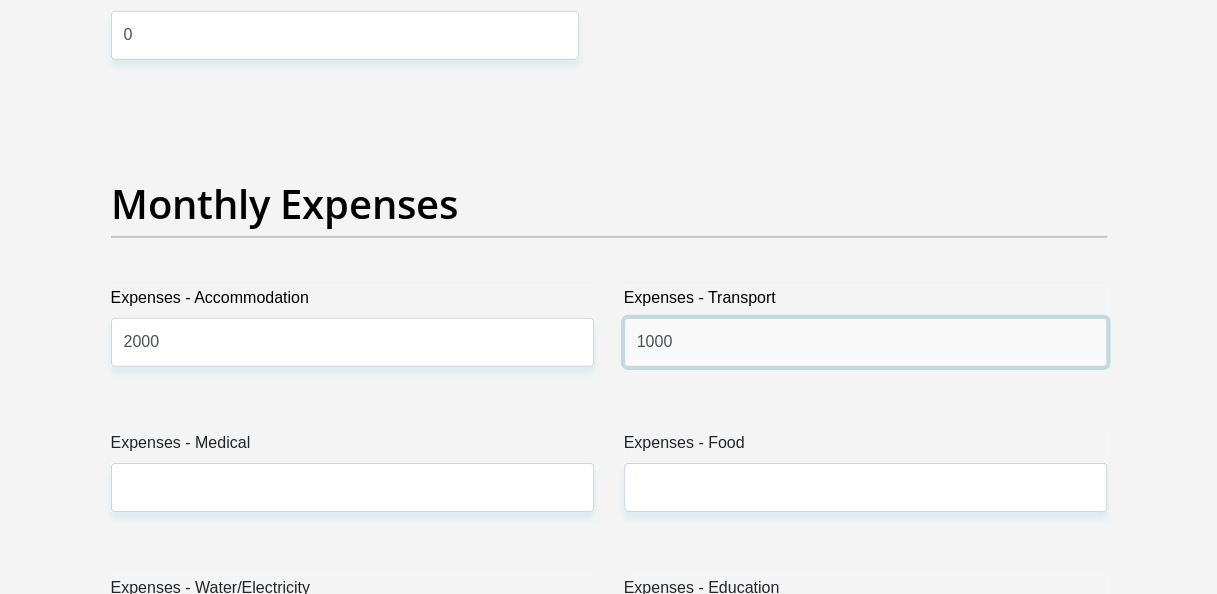 scroll, scrollTop: 2900, scrollLeft: 0, axis: vertical 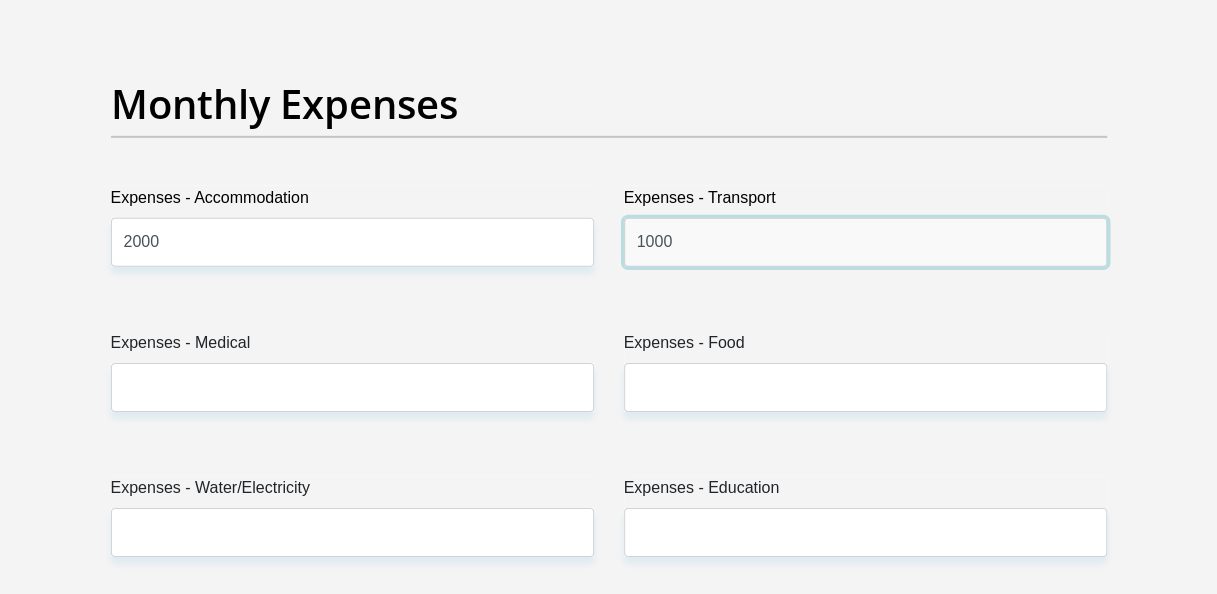 type on "1000" 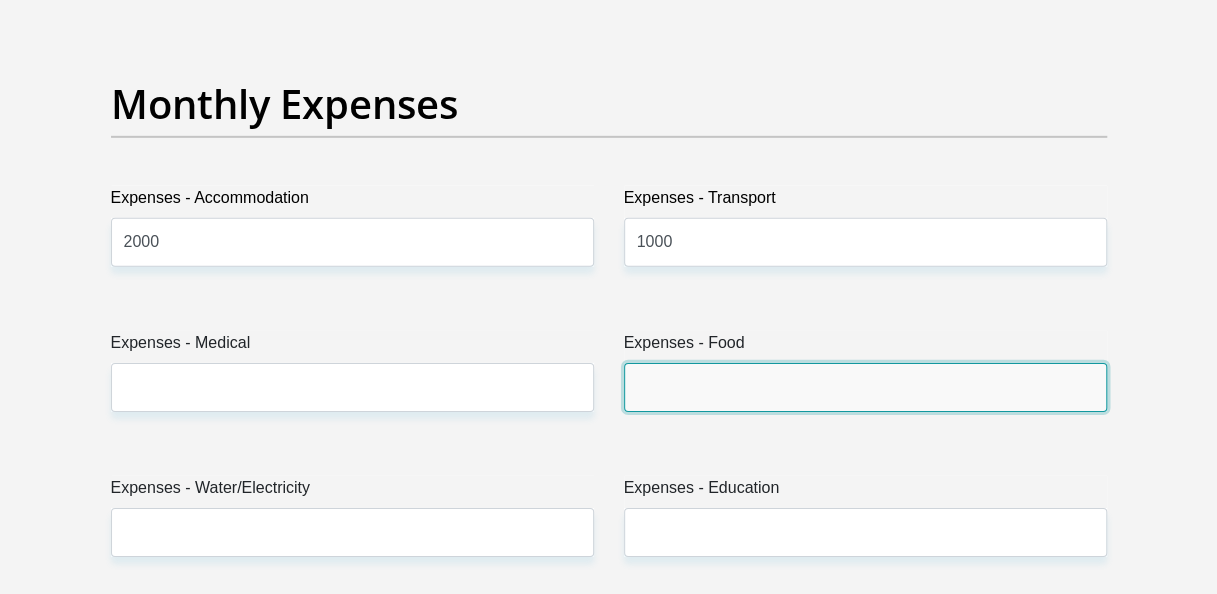 click on "Expenses - Food" at bounding box center [865, 387] 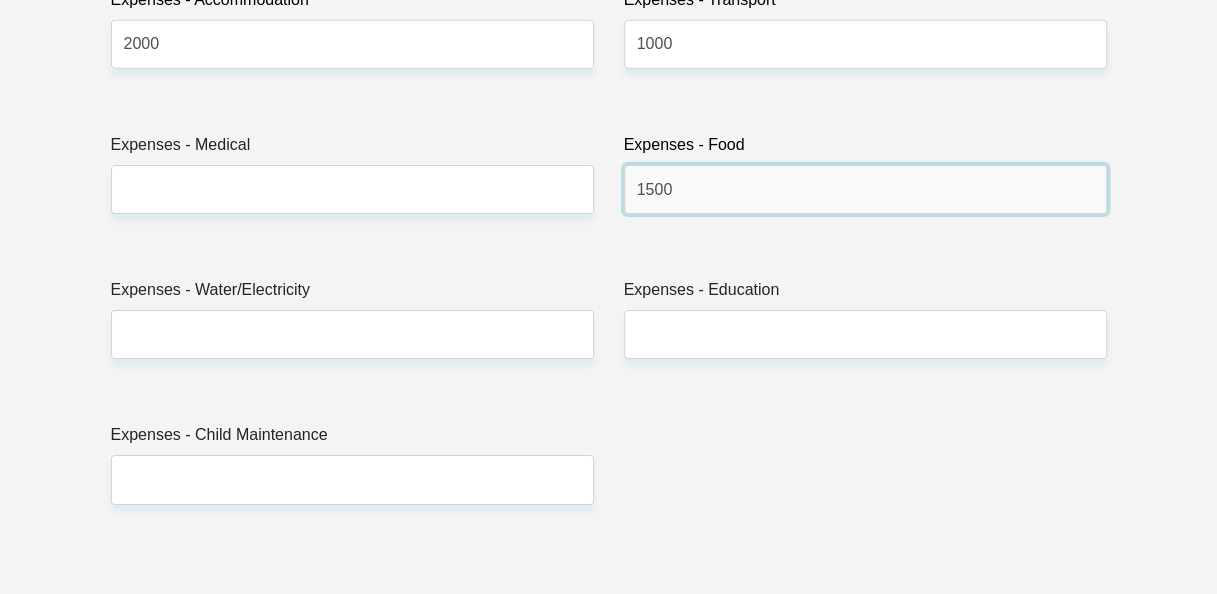 scroll, scrollTop: 3100, scrollLeft: 0, axis: vertical 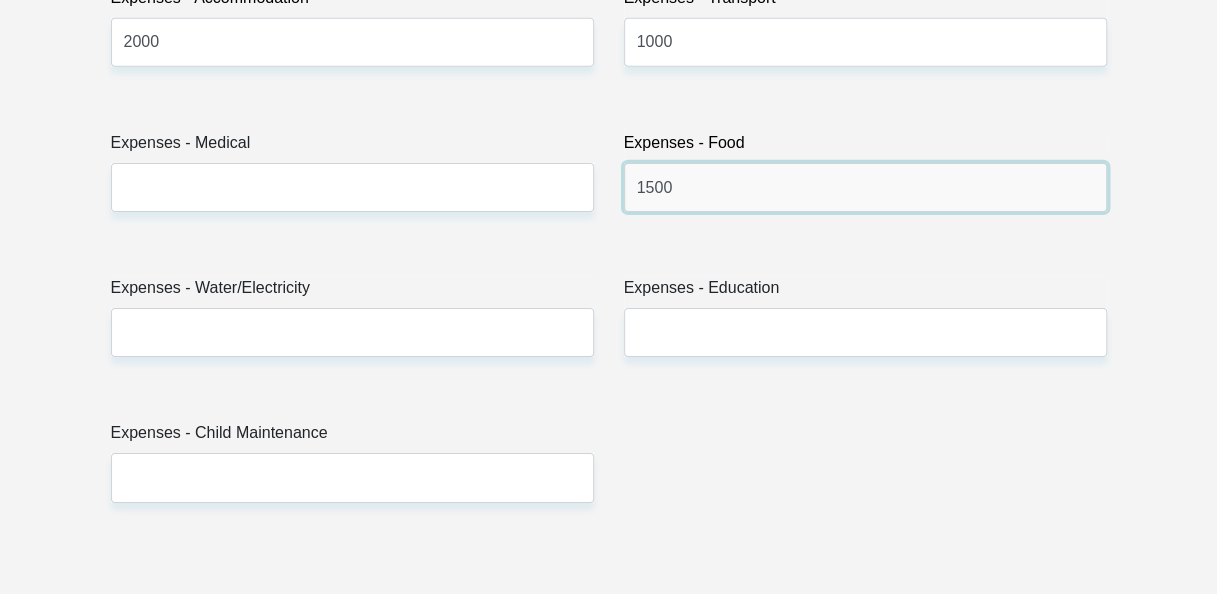 type on "1500" 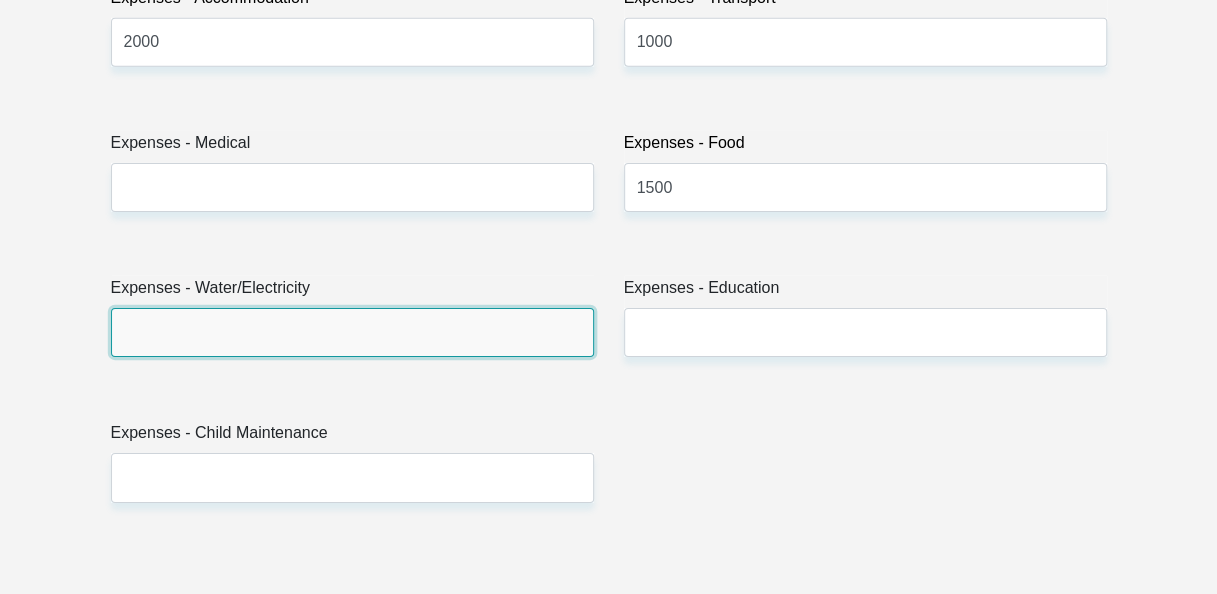 click on "Expenses - Water/Electricity" at bounding box center (352, 332) 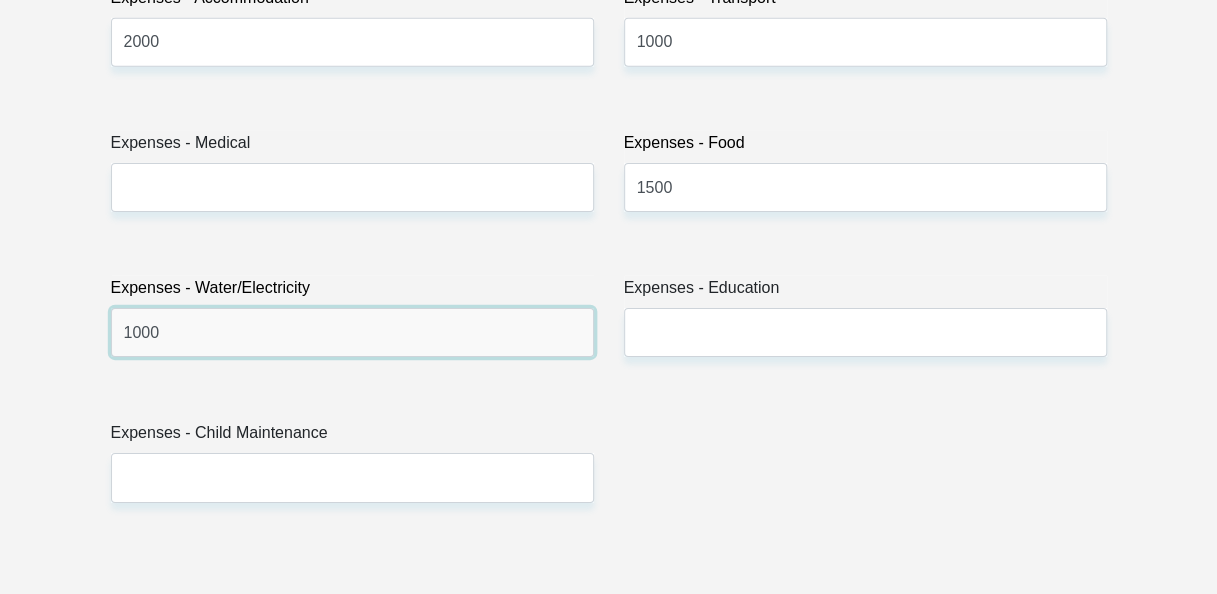 type on "1000" 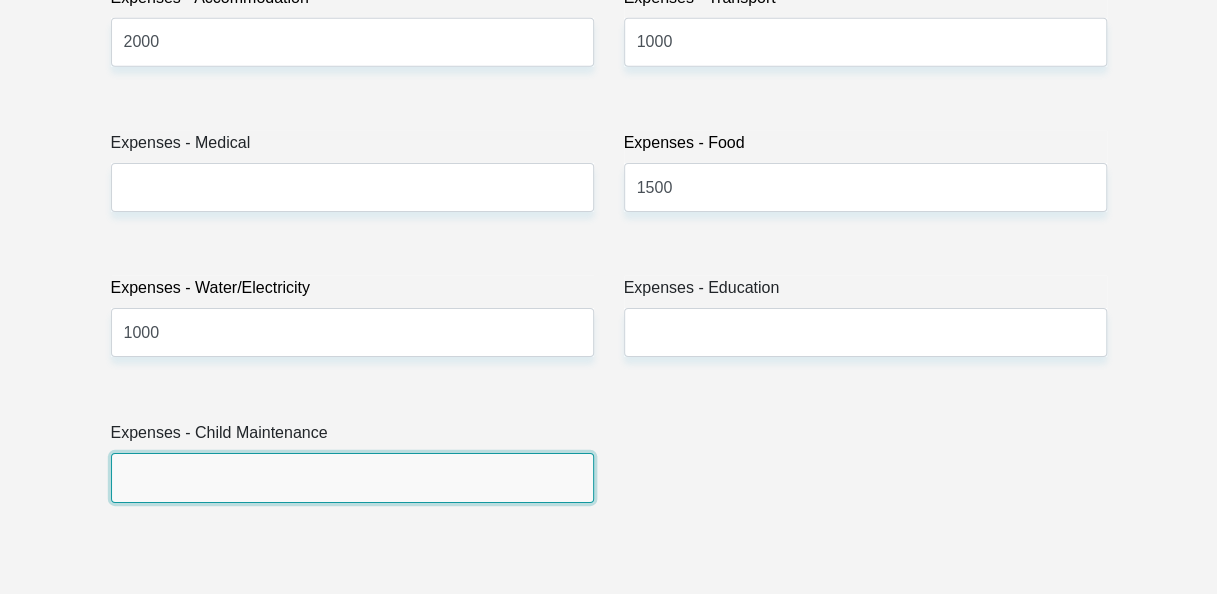 click on "Expenses - Child Maintenance" at bounding box center [352, 477] 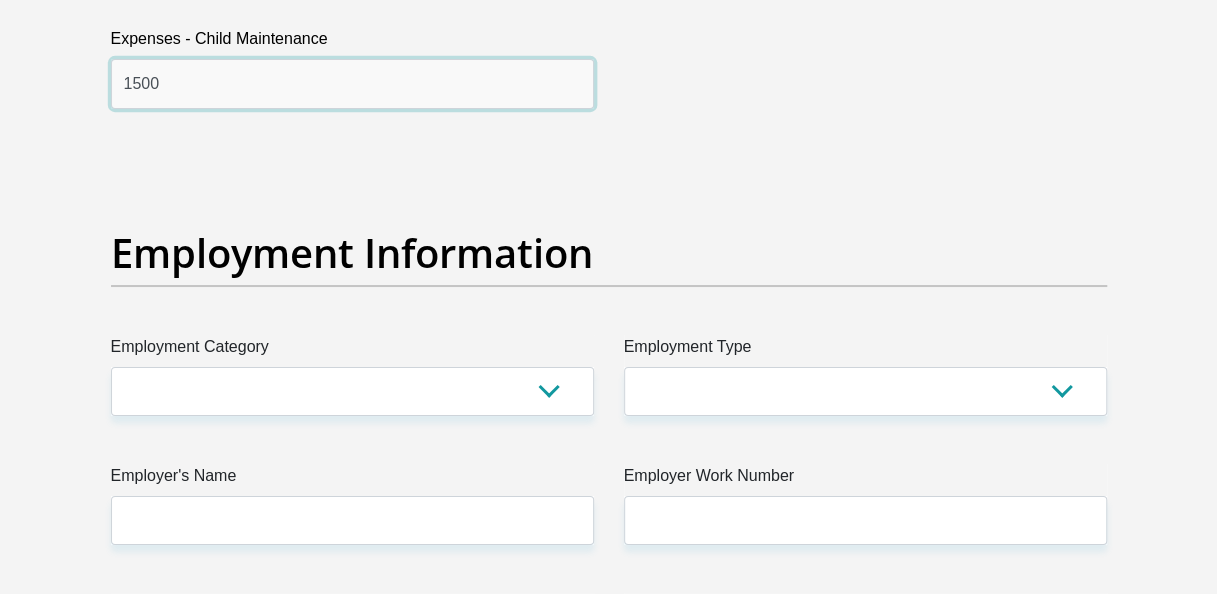 scroll, scrollTop: 3500, scrollLeft: 0, axis: vertical 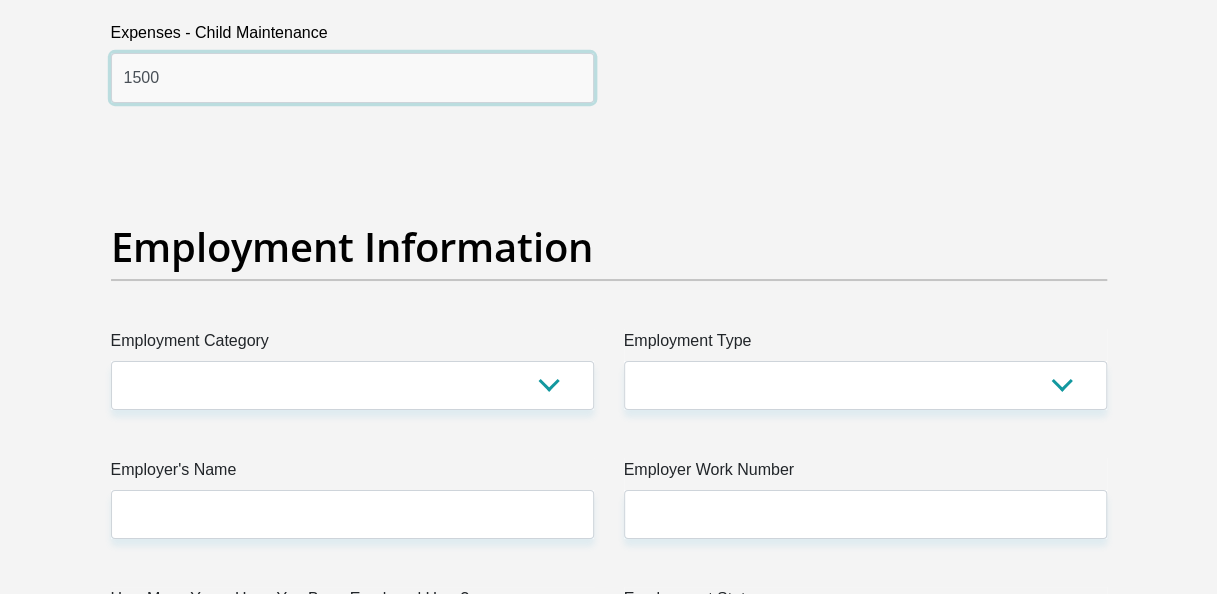 type on "1500" 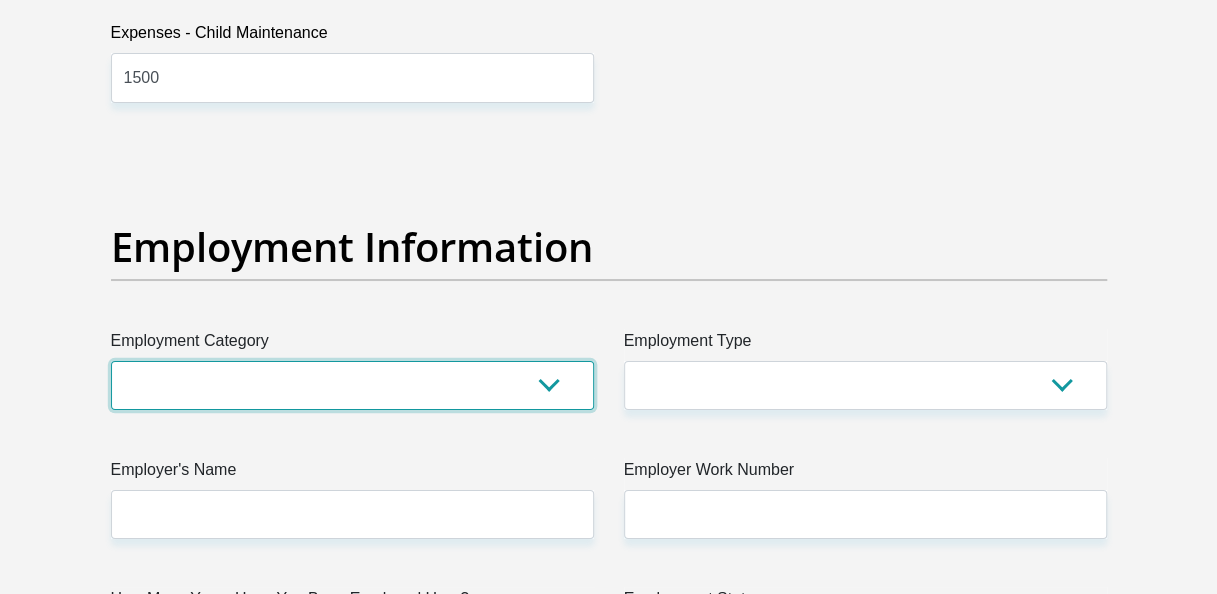 click on "AGRICULTURE
ALCOHOL & TOBACCO
CONSTRUCTION MATERIALS
METALLURGY
EQUIPMENT FOR RENEWABLE ENERGY
SPECIALIZED CONTRACTORS
CAR
GAMING (INCL. INTERNET
OTHER WHOLESALE
UNLICENSED PHARMACEUTICALS
CURRENCY EXCHANGE HOUSES
OTHER FINANCIAL INSTITUTIONS & INSURANCE
REAL ESTATE AGENTS
OIL & GAS
OTHER MATERIALS (E.G. IRON ORE)
PRECIOUS STONES & PRECIOUS METALS
POLITICAL ORGANIZATIONS
RELIGIOUS ORGANIZATIONS(NOT SECTS)
ACTI. HAVING BUSINESS DEAL WITH PUBLIC ADMINISTRATION
LAUNDROMATS" at bounding box center [352, 385] 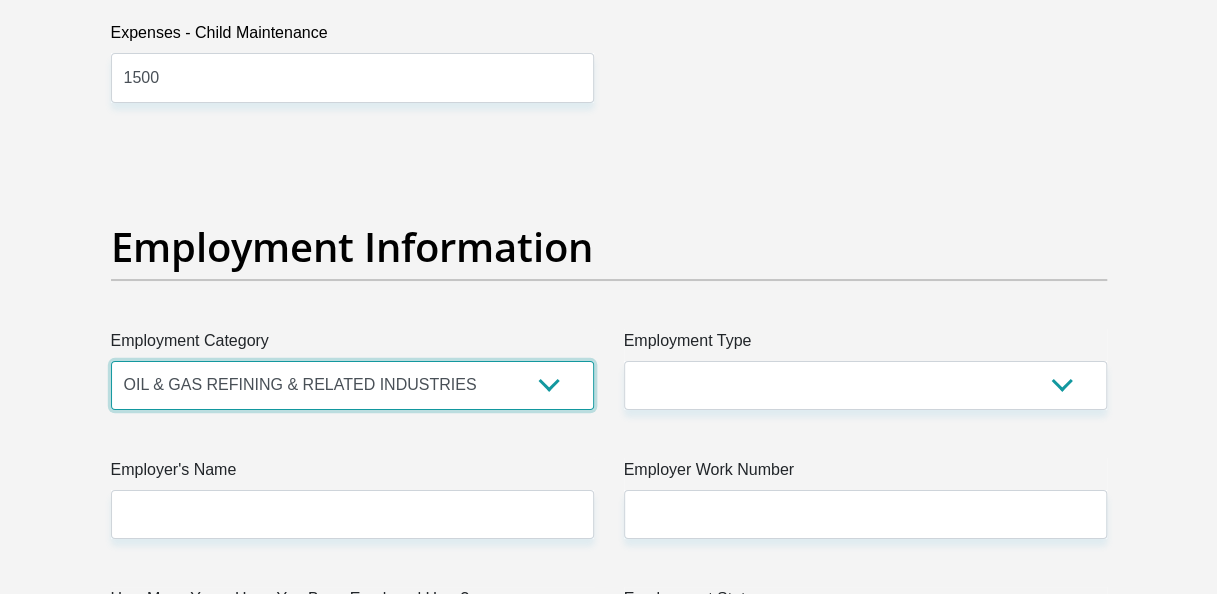 click on "AGRICULTURE
ALCOHOL & TOBACCO
CONSTRUCTION MATERIALS
METALLURGY
EQUIPMENT FOR RENEWABLE ENERGY
SPECIALIZED CONTRACTORS
CAR
GAMING (INCL. INTERNET
OTHER WHOLESALE
UNLICENSED PHARMACEUTICALS
CURRENCY EXCHANGE HOUSES
OTHER FINANCIAL INSTITUTIONS & INSURANCE
REAL ESTATE AGENTS
OIL & GAS
OTHER MATERIALS (E.G. IRON ORE)
PRECIOUS STONES & PRECIOUS METALS
POLITICAL ORGANIZATIONS
RELIGIOUS ORGANIZATIONS(NOT SECTS)
ACTI. HAVING BUSINESS DEAL WITH PUBLIC ADMINISTRATION
LAUNDROMATS" at bounding box center [352, 385] 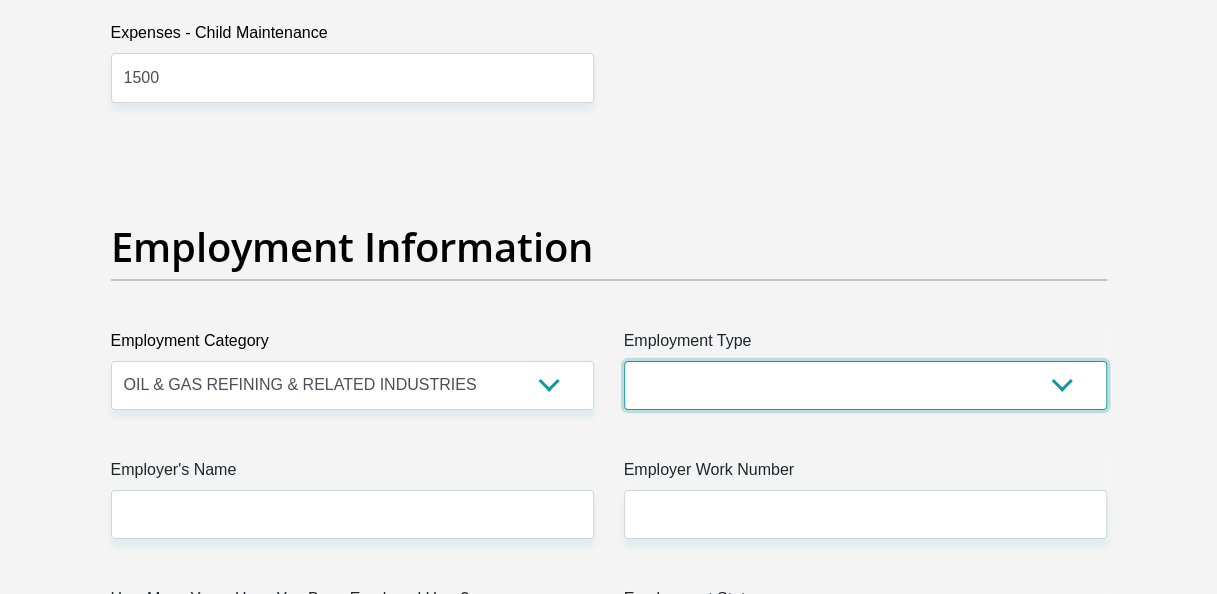 click on "College/Lecturer
Craft Seller
Creative
Driver
Executive
Farmer
Forces - Non Commissioned
Forces - Officer
Hawker
Housewife
Labourer
Licenced Professional
Manager
Miner
Non Licenced Professional
Office Staff/Clerk
Outside Worker
Pensioner
Permanent Teacher
Production/Manufacturing
Sales
Self-Employed
Semi-Professional Worker
Service Industry  Social Worker  Student" at bounding box center [865, 385] 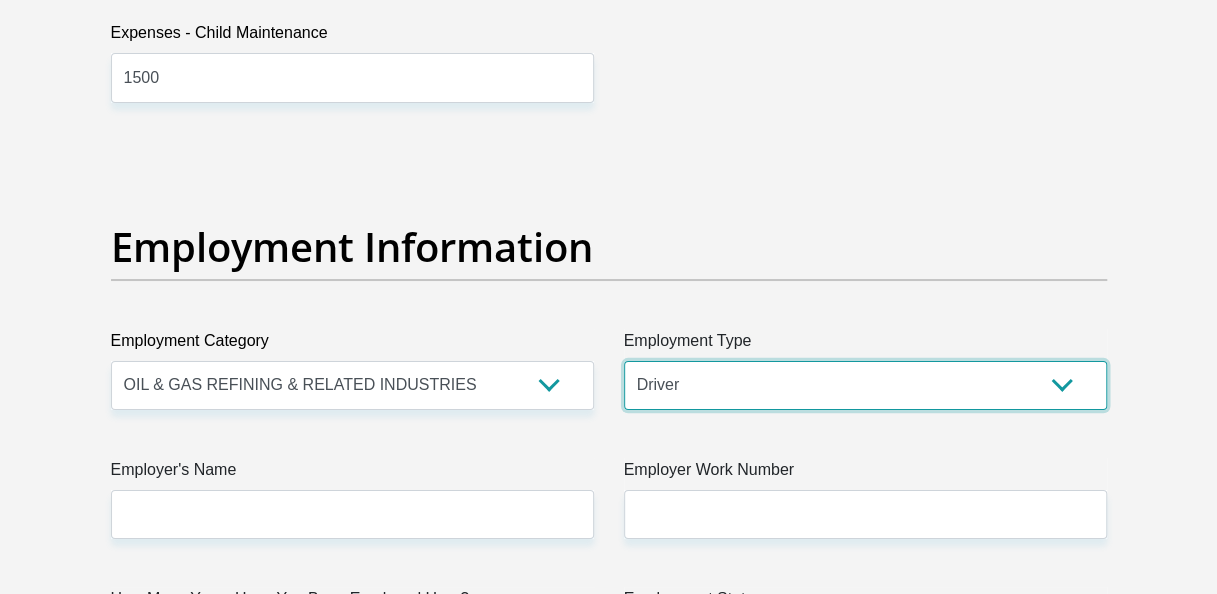 click on "College/Lecturer
Craft Seller
Creative
Driver
Executive
Farmer
Forces - Non Commissioned
Forces - Officer
Hawker
Housewife
Labourer
Licenced Professional
Manager
Miner
Non Licenced Professional
Office Staff/Clerk
Outside Worker
Pensioner
Permanent Teacher
Production/Manufacturing
Sales
Self-Employed
Semi-Professional Worker
Service Industry  Social Worker  Student" at bounding box center [865, 385] 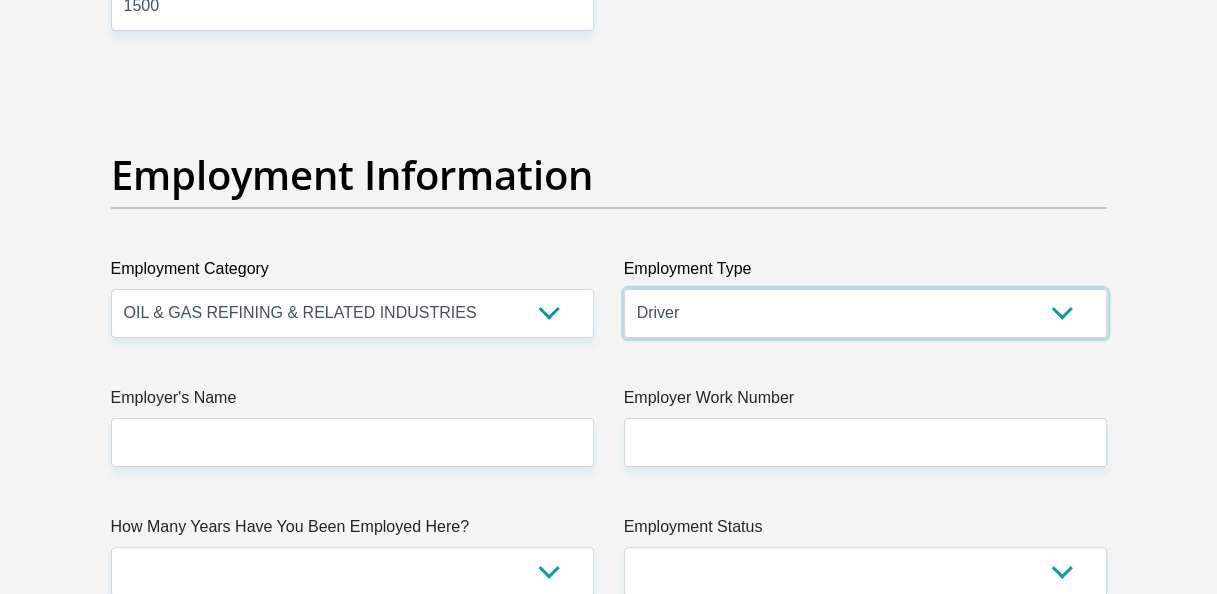scroll, scrollTop: 3700, scrollLeft: 0, axis: vertical 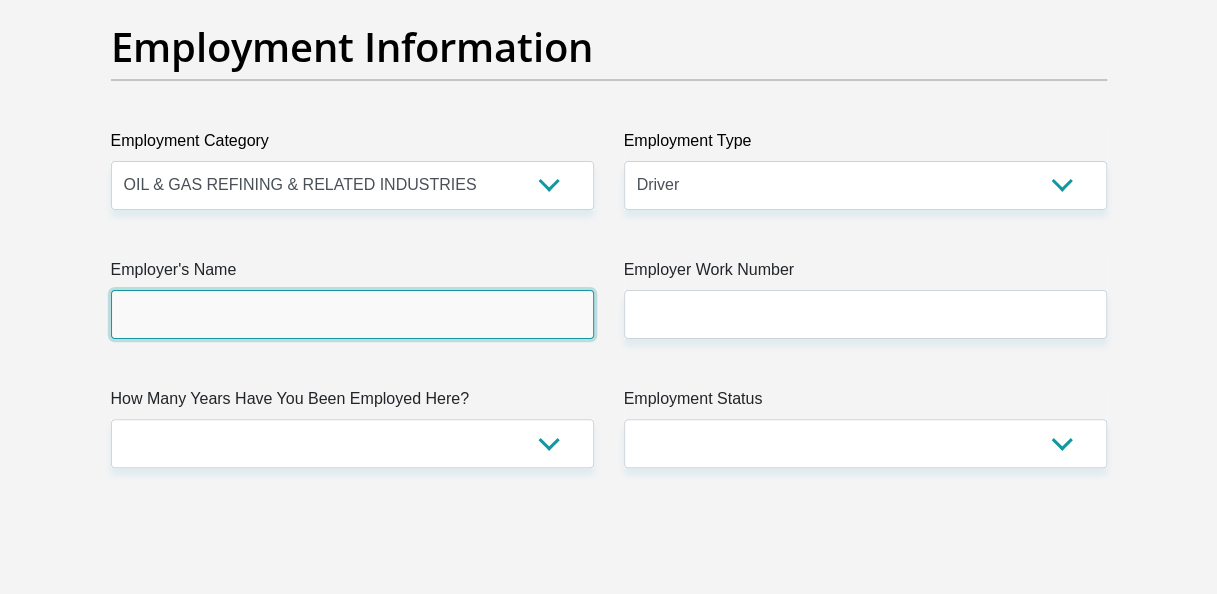 click on "Employer's Name" at bounding box center [352, 314] 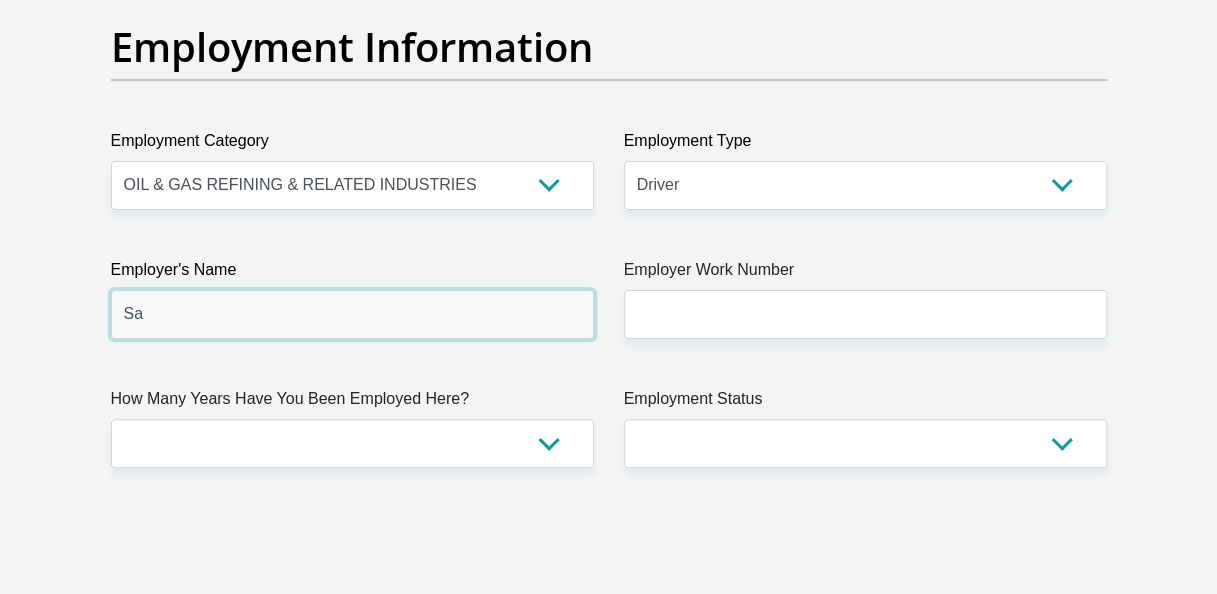 type on "SasolTechnology" 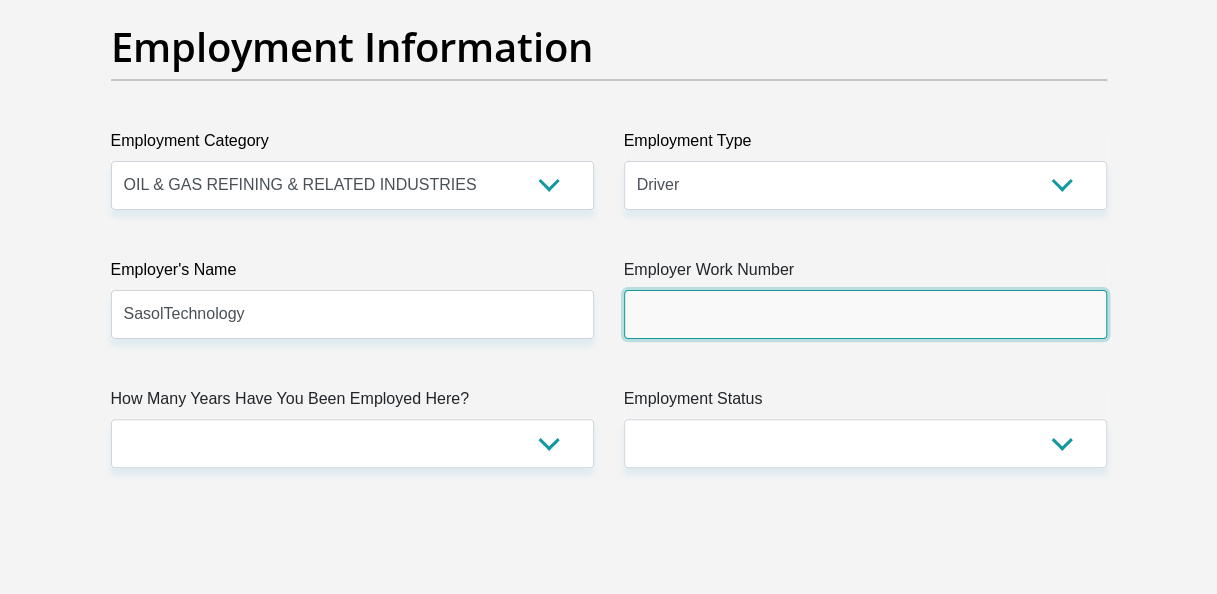type on "0169603530" 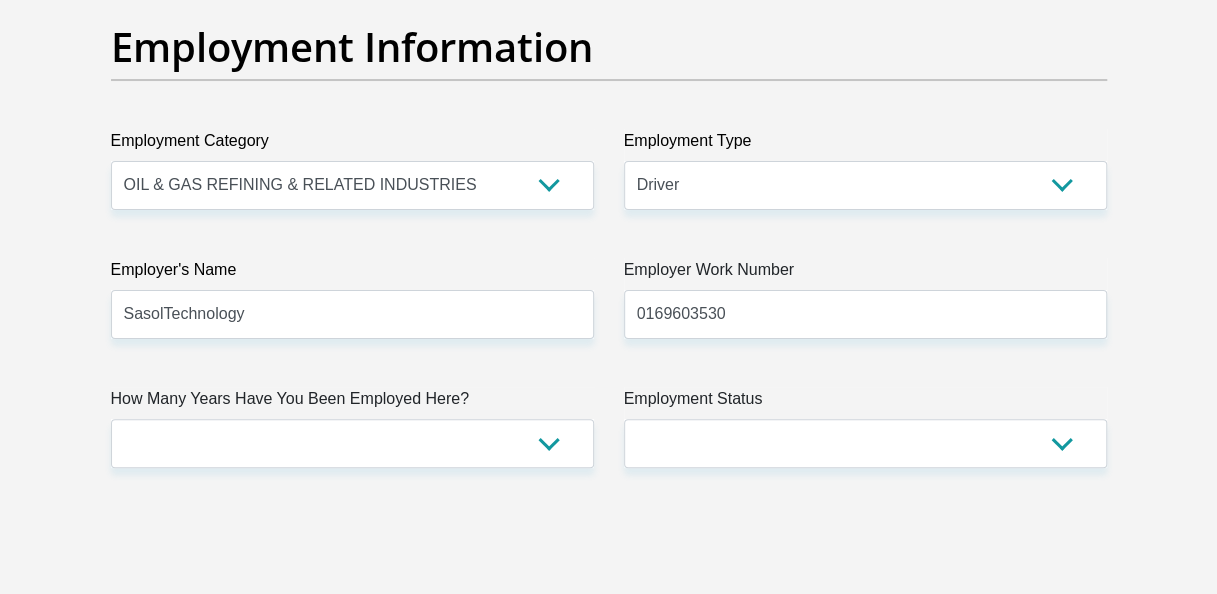 type on "Sasol" 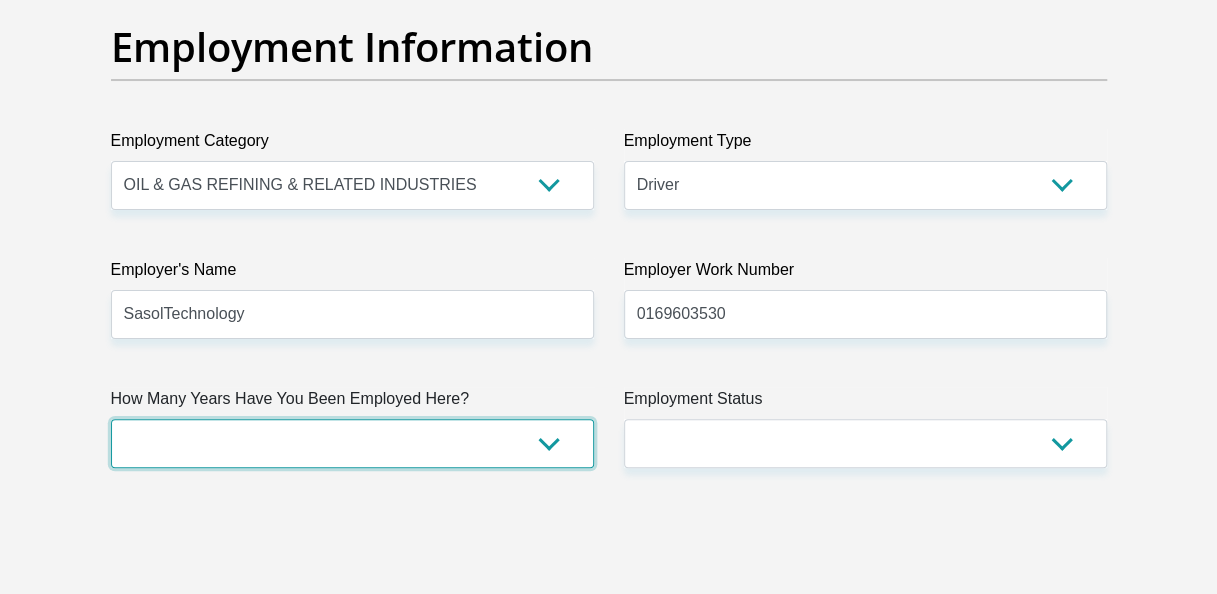 click on "less than 1 year
1-3 years
3-5 years
5+ years" at bounding box center [352, 443] 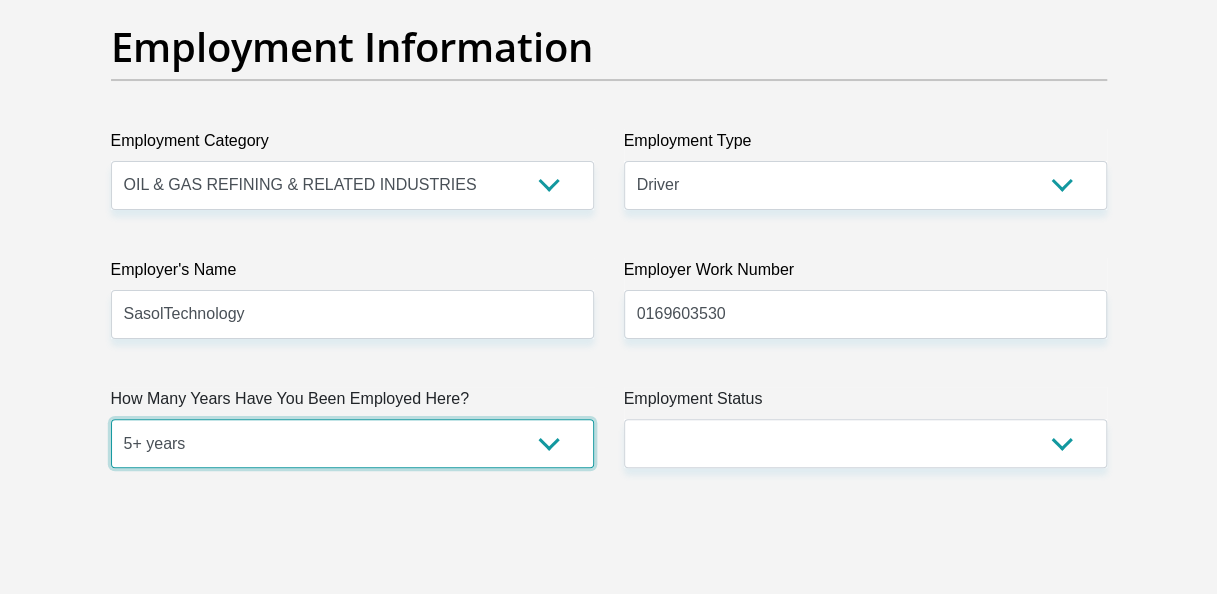 click on "less than 1 year
1-3 years
3-5 years
5+ years" at bounding box center (352, 443) 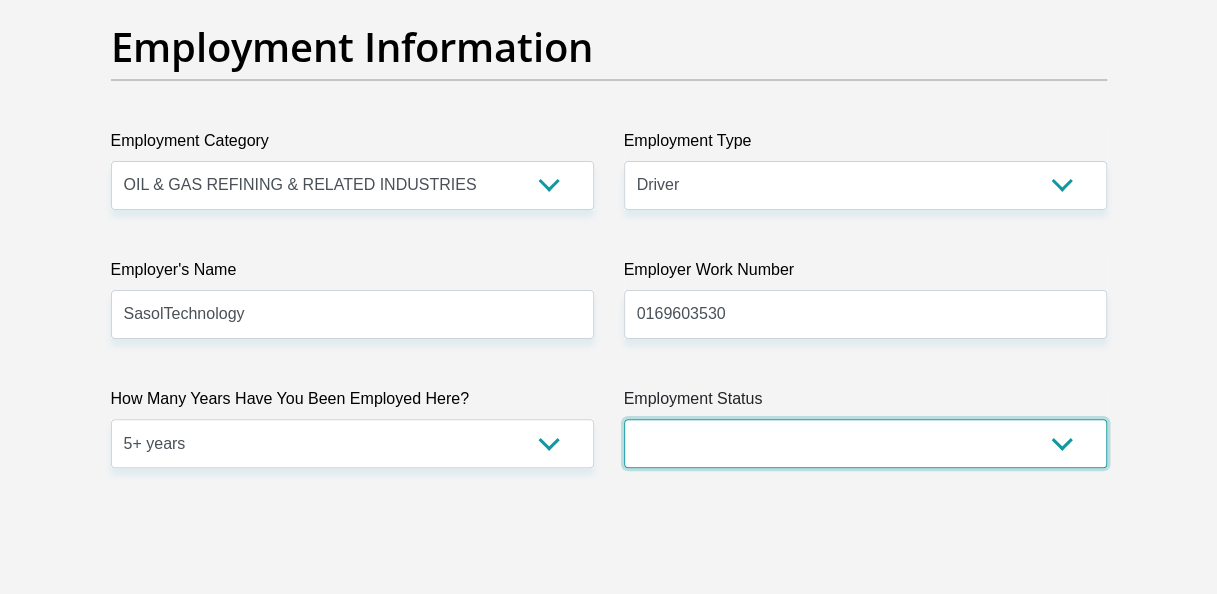 click on "Permanent/Full-time
Part-time/Casual
Contract Worker
Self-Employed
Housewife
Retired
Student
Medically Boarded
Disability
Unemployed" at bounding box center (865, 443) 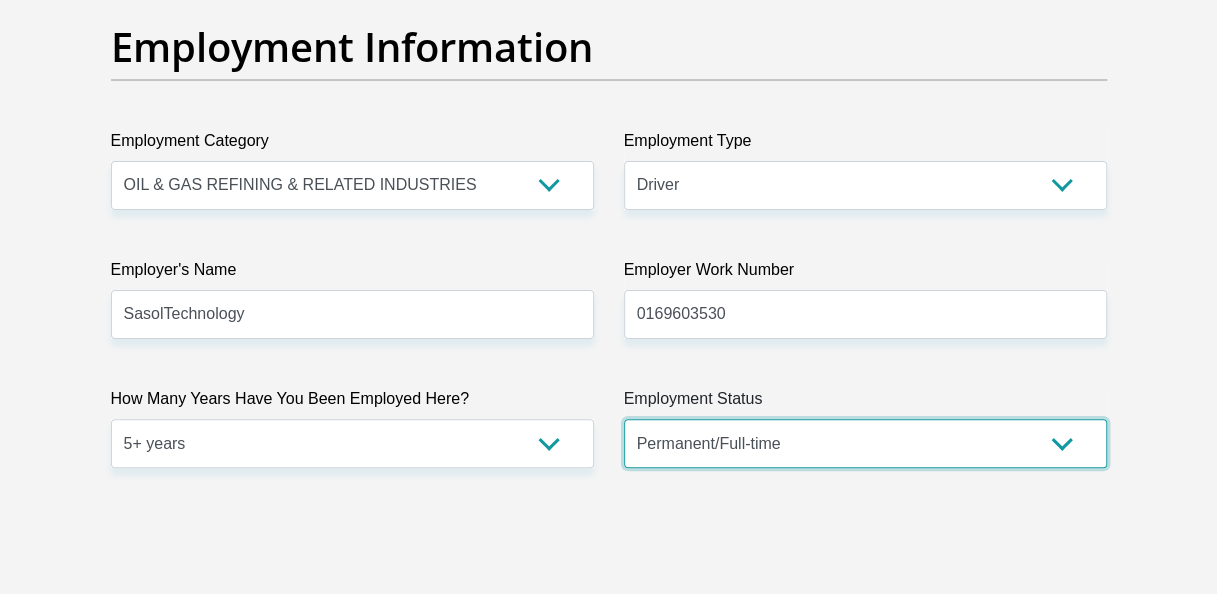 click on "Permanent/Full-time
Part-time/Casual
Contract Worker
Self-Employed
Housewife
Retired
Student
Medically Boarded
Disability
Unemployed" at bounding box center [865, 443] 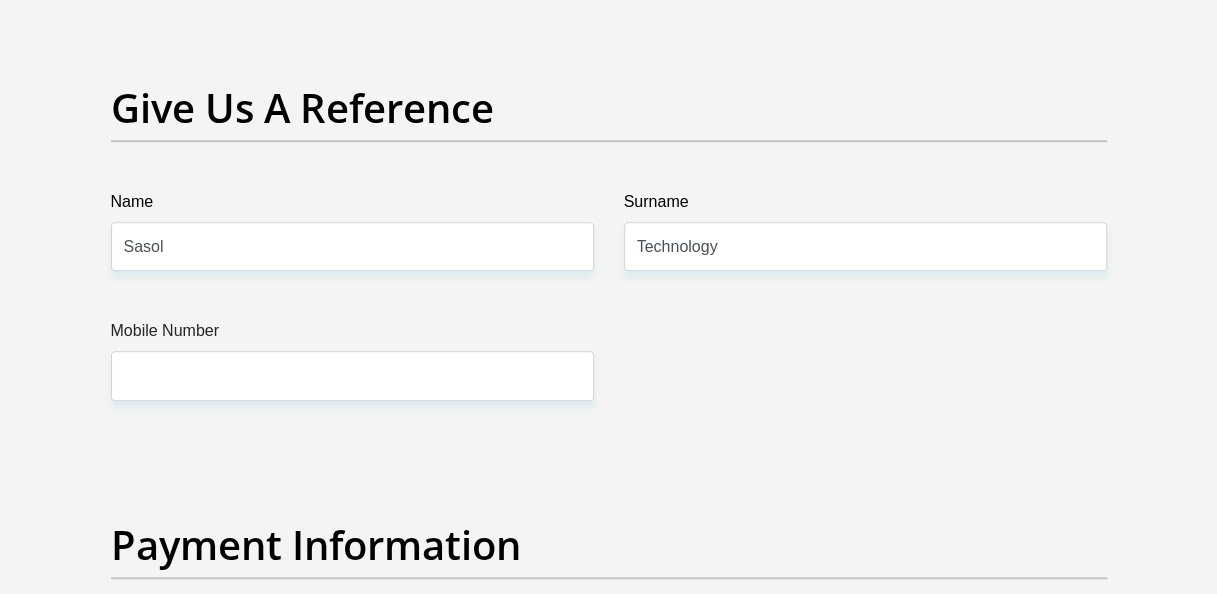 scroll, scrollTop: 4300, scrollLeft: 0, axis: vertical 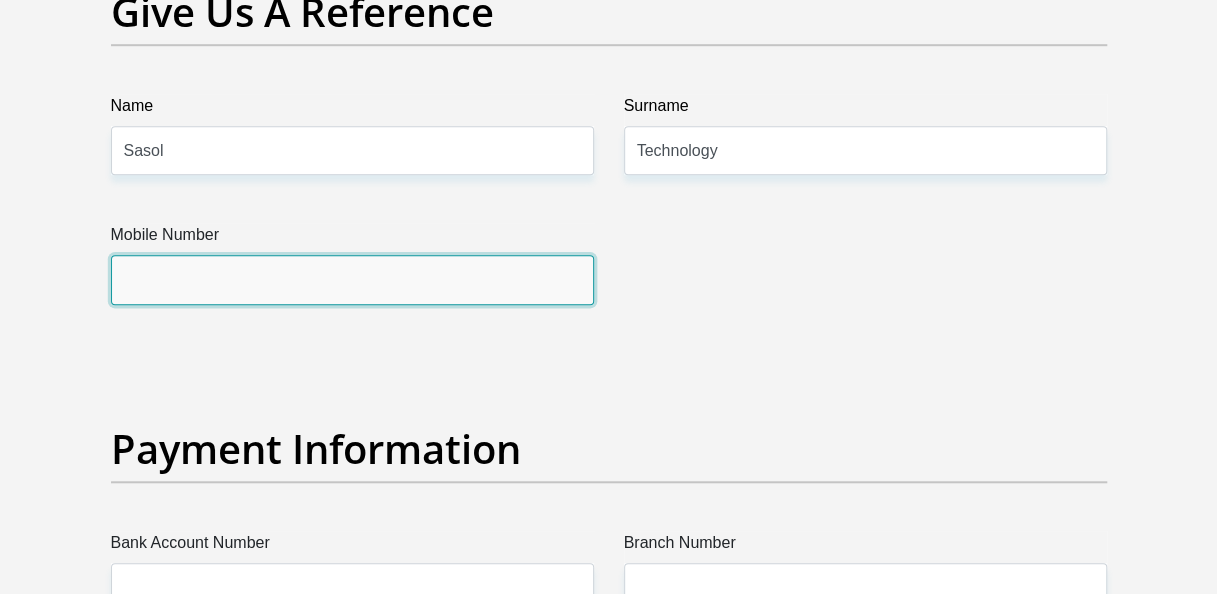 click on "Mobile Number" at bounding box center [352, 279] 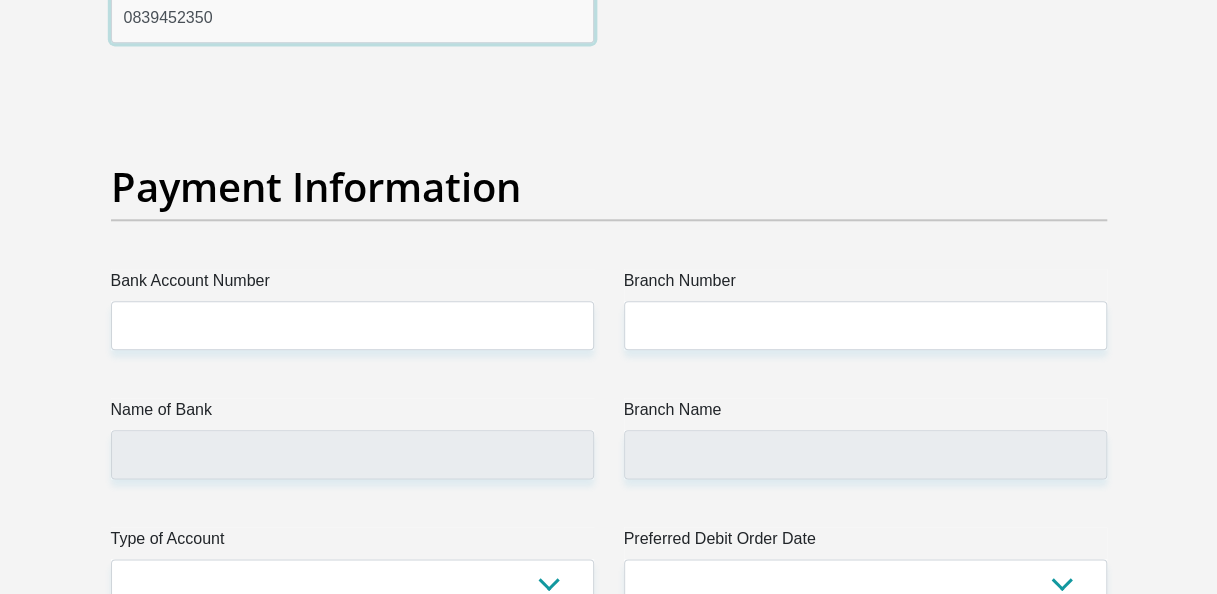 scroll, scrollTop: 4600, scrollLeft: 0, axis: vertical 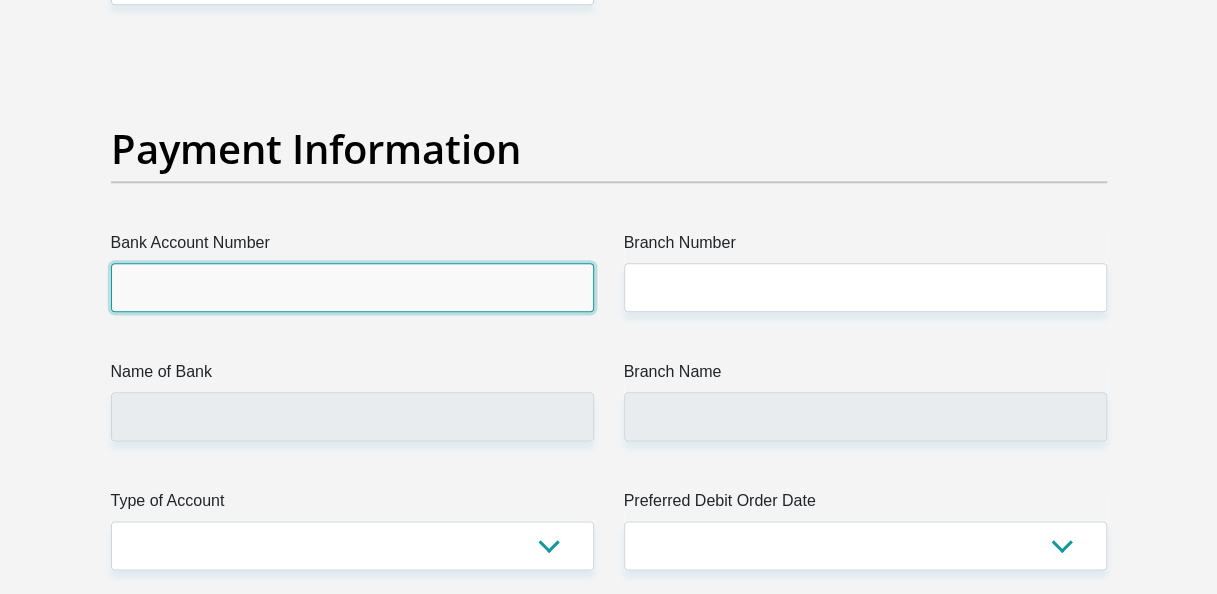 click on "Bank Account Number" at bounding box center [352, 287] 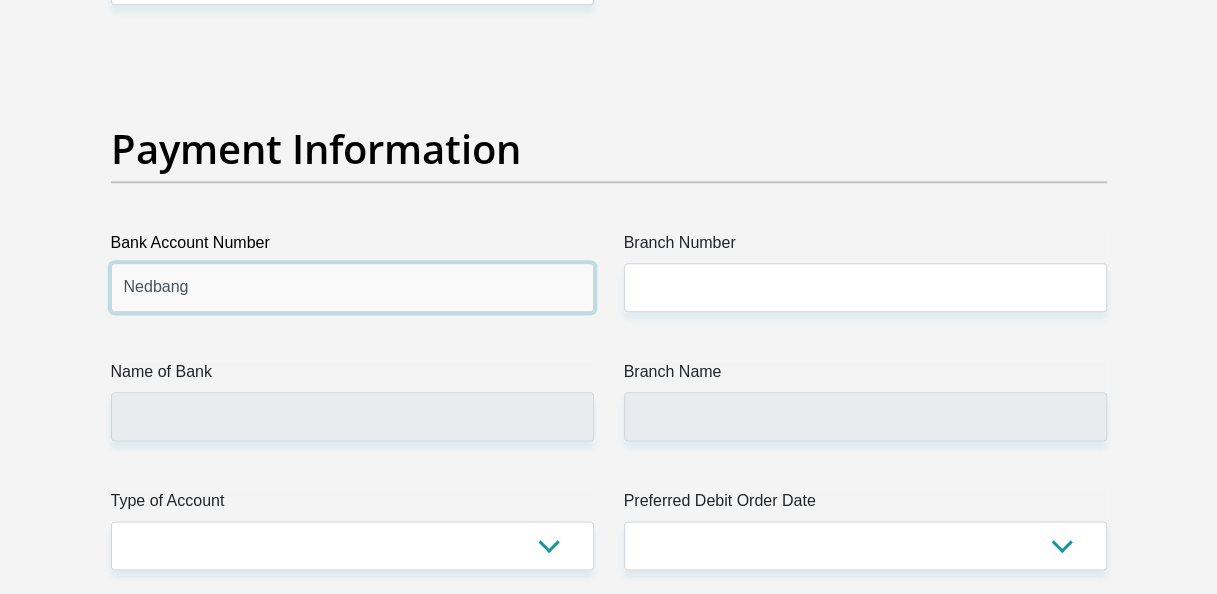 type on "Nedbang" 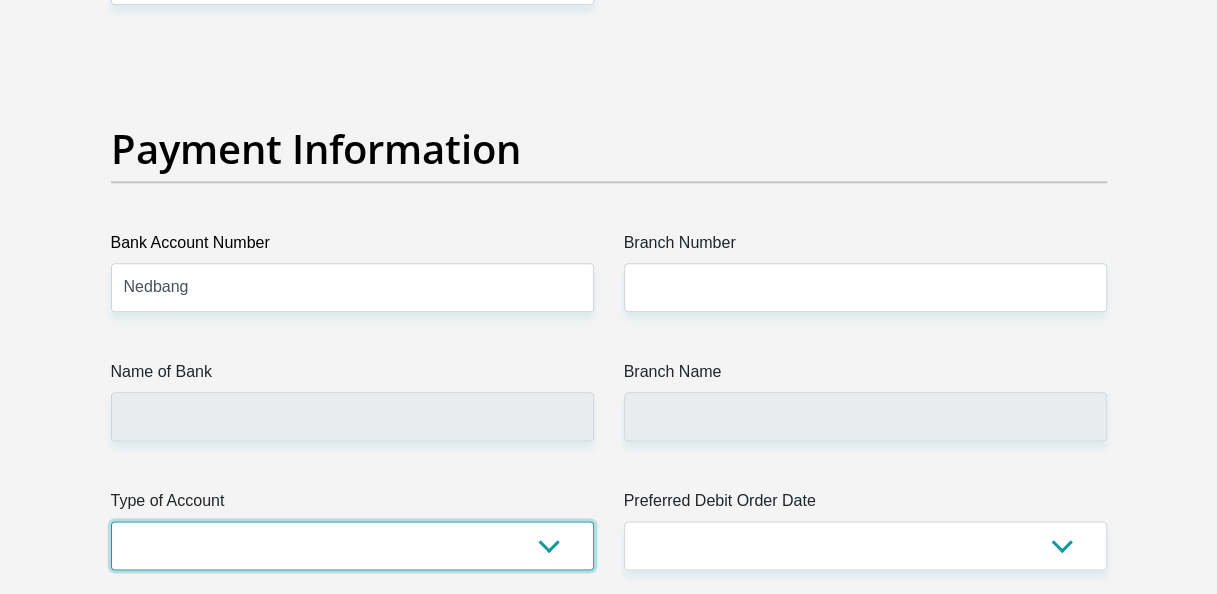 click on "Cheque
Savings" at bounding box center (352, 545) 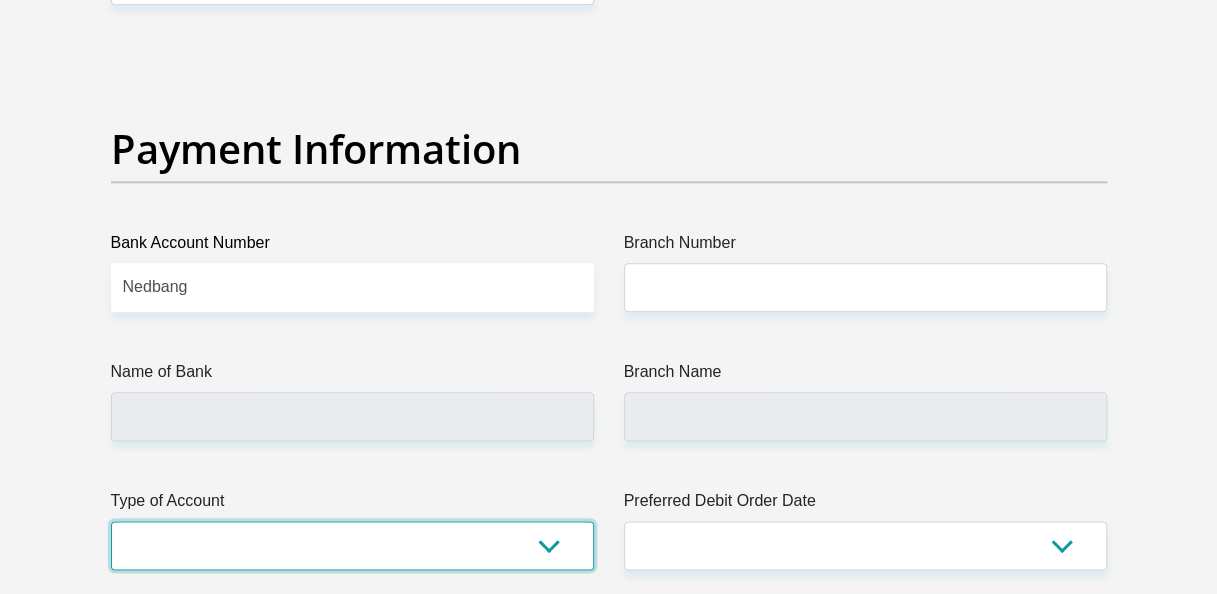 select on "CUR" 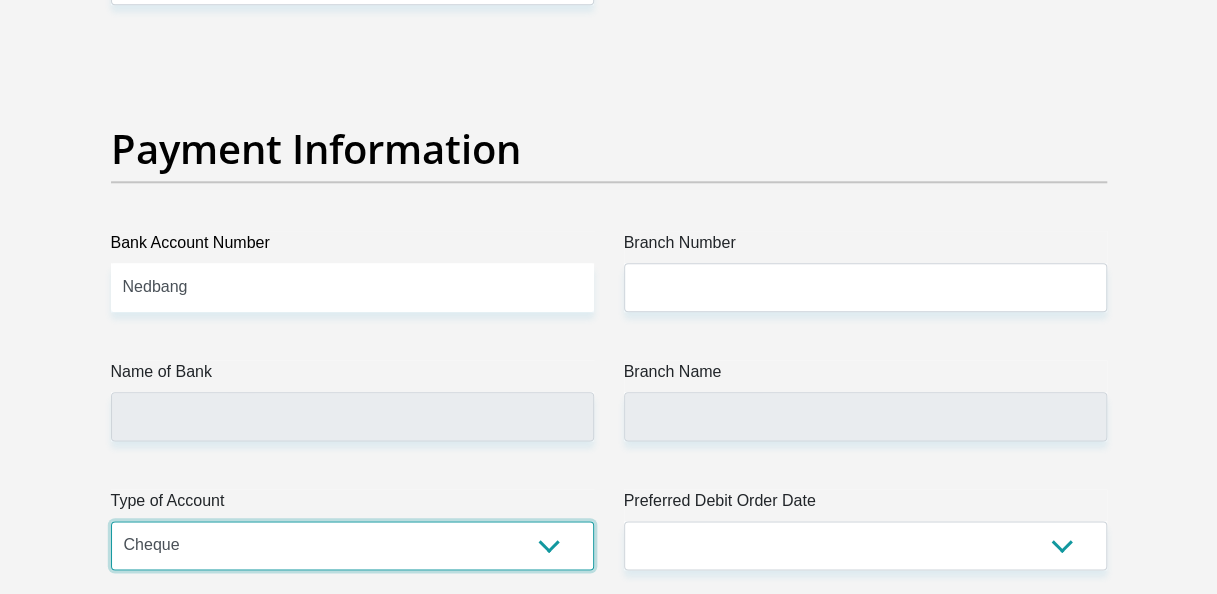 click on "Cheque
Savings" at bounding box center (352, 545) 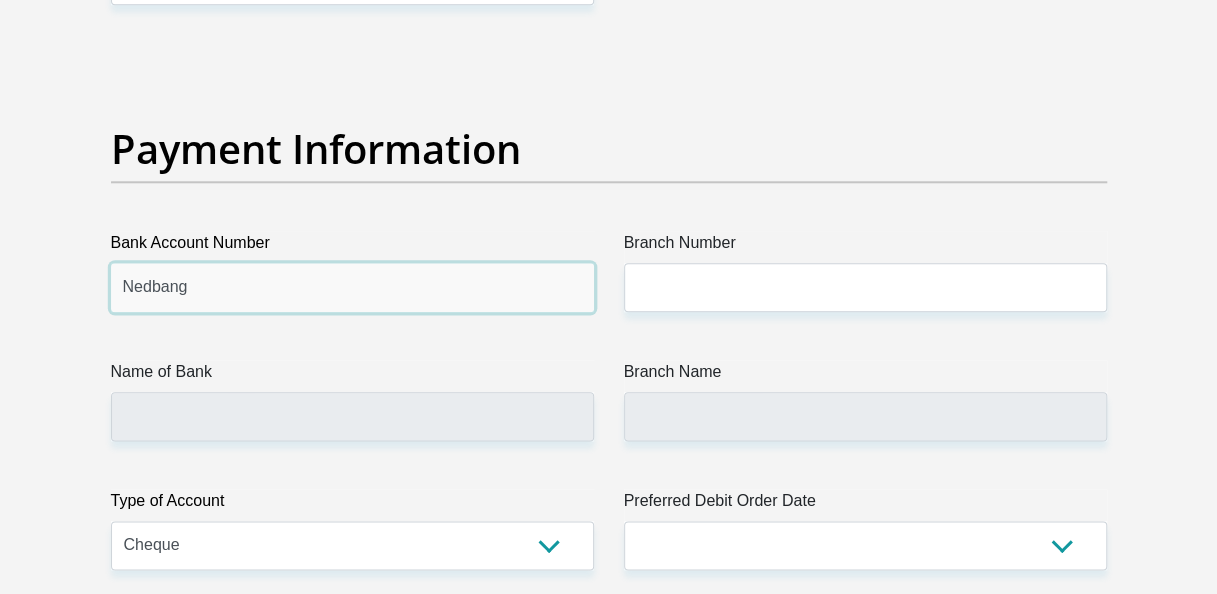 click on "Nedbang" at bounding box center [352, 287] 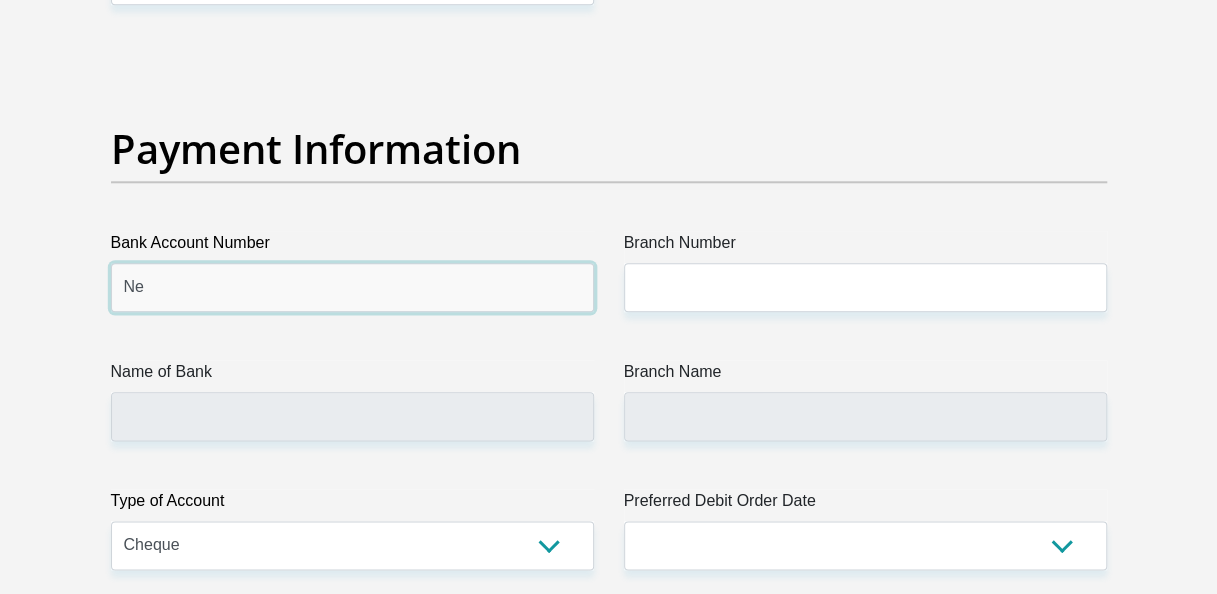 type on "N" 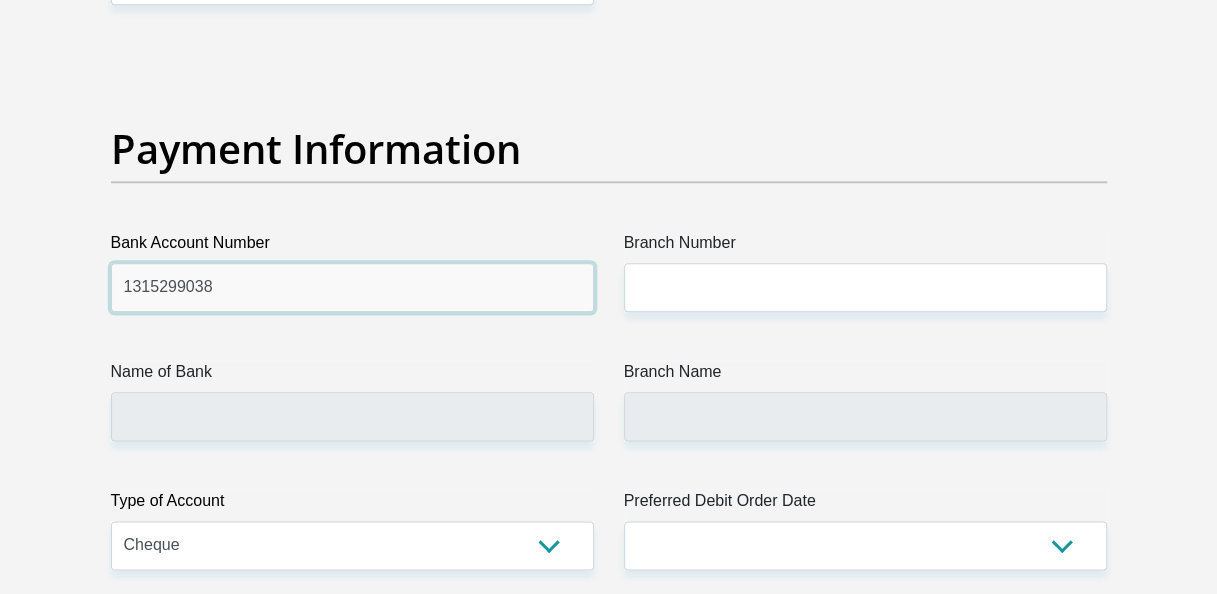 type on "1315299038" 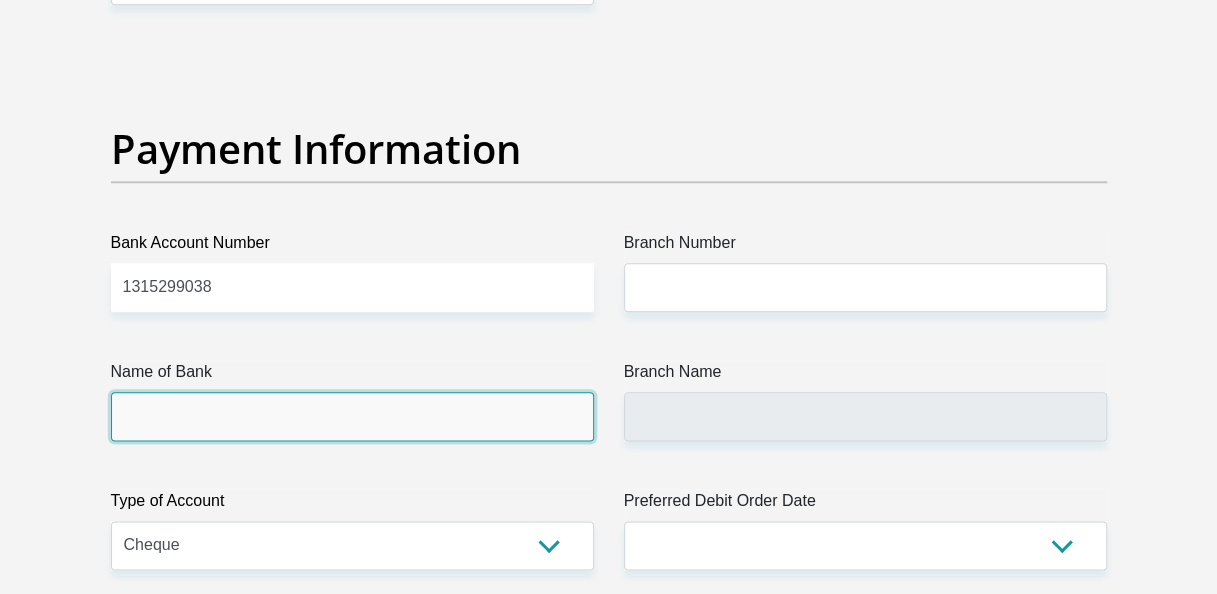click on "Name of Bank" at bounding box center [352, 416] 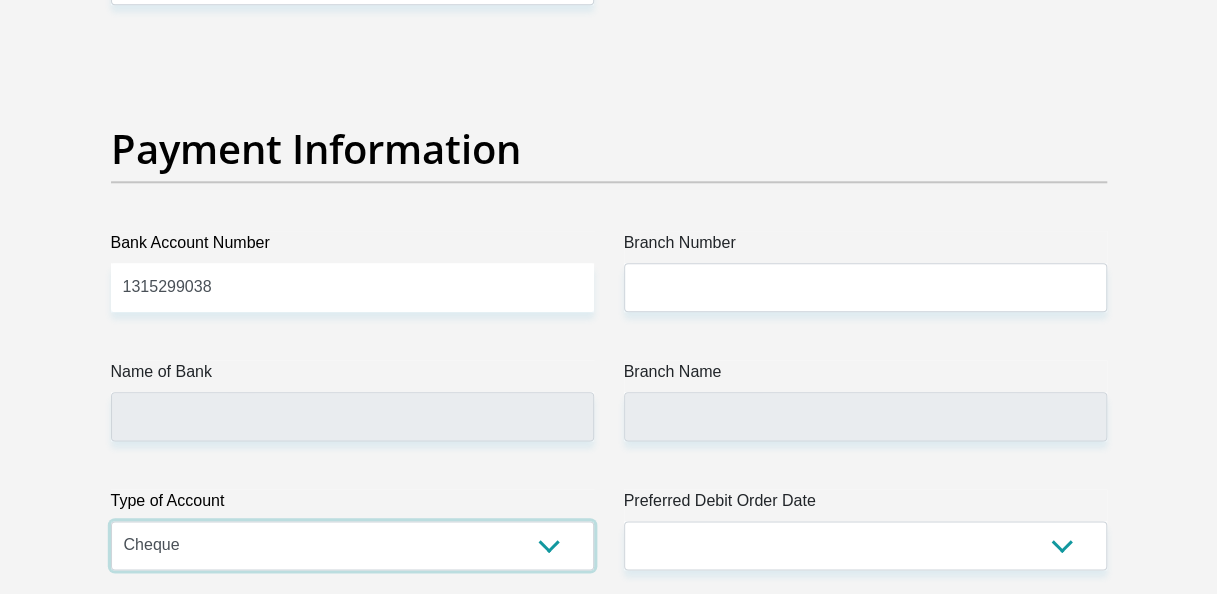 click on "Cheque
Savings" at bounding box center [352, 545] 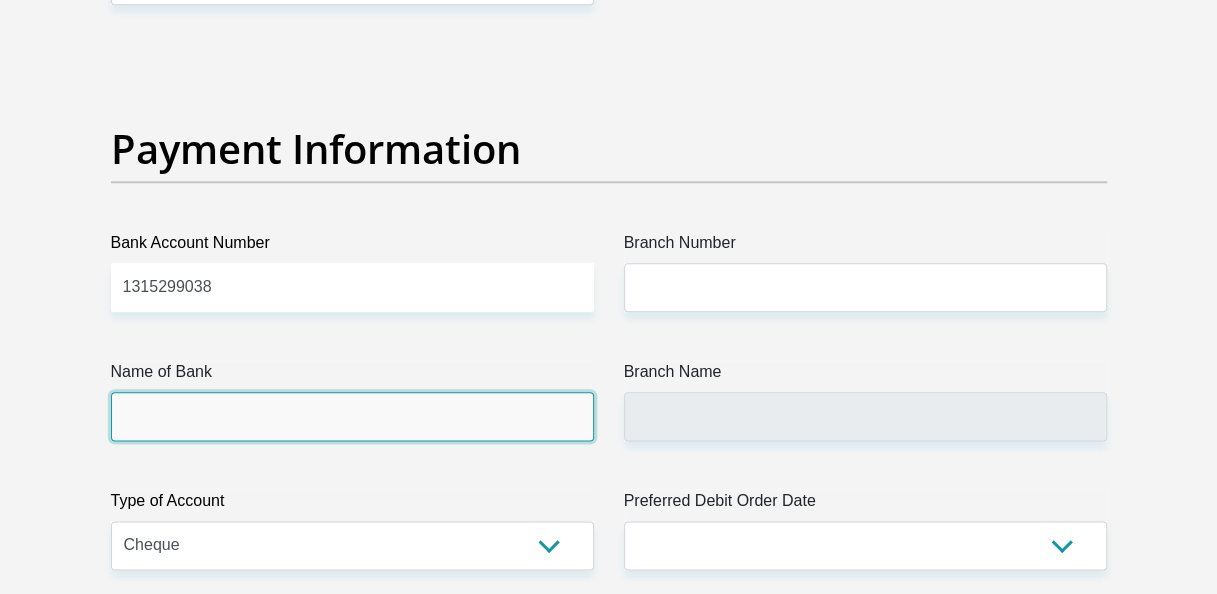 click on "Name of Bank" at bounding box center (352, 416) 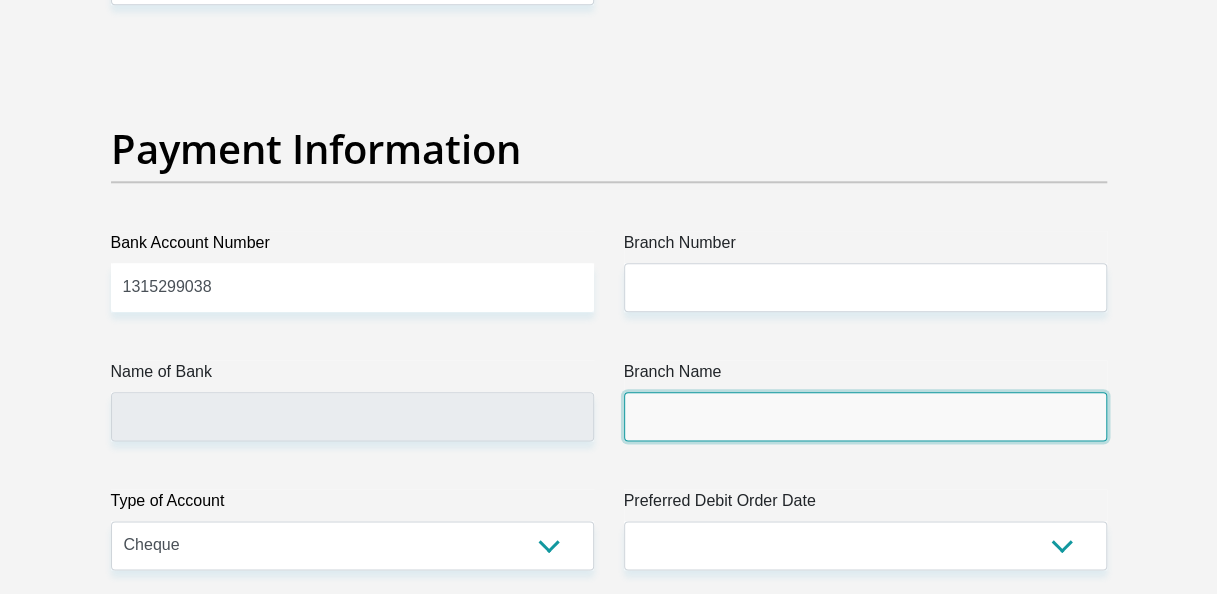 click on "Branch Name" at bounding box center (865, 416) 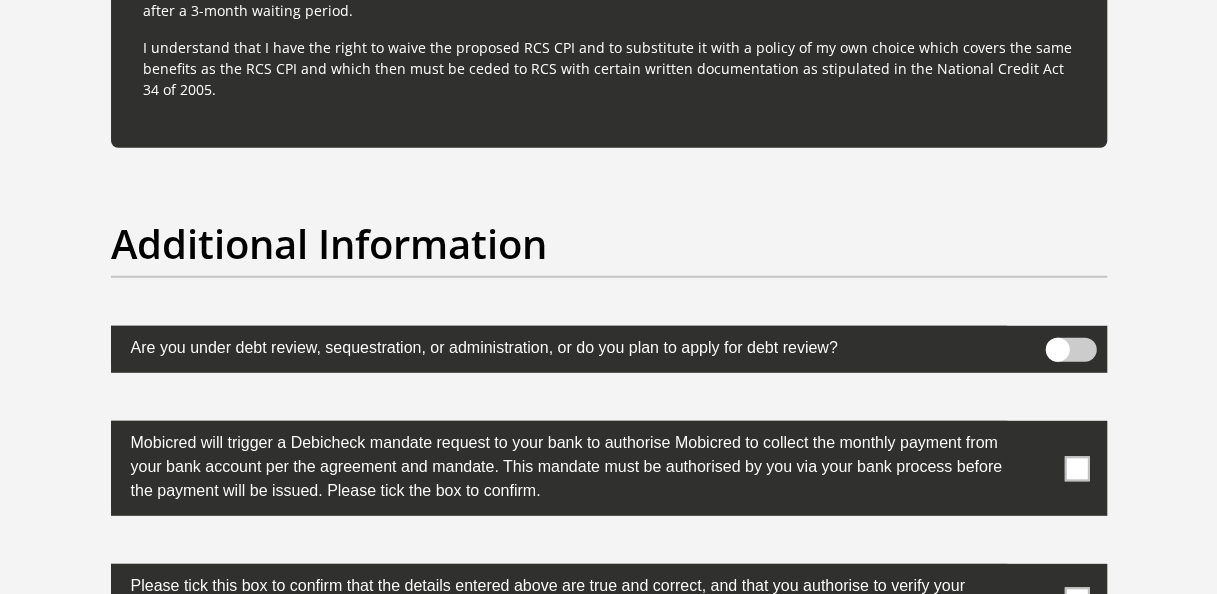 scroll, scrollTop: 6200, scrollLeft: 0, axis: vertical 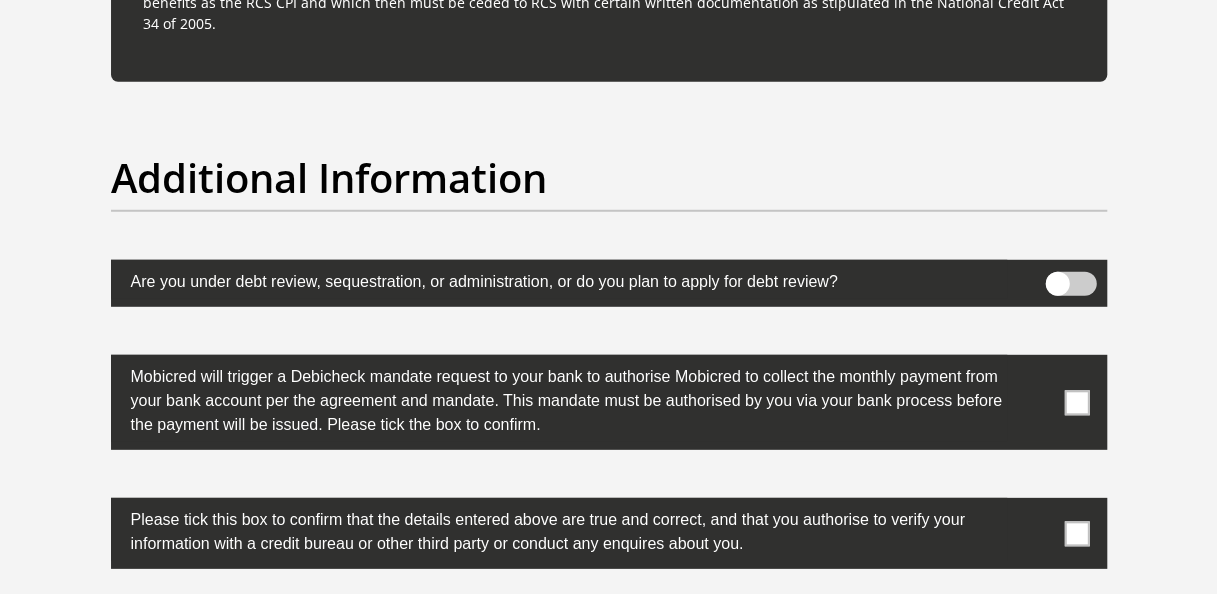 click at bounding box center [1076, 402] 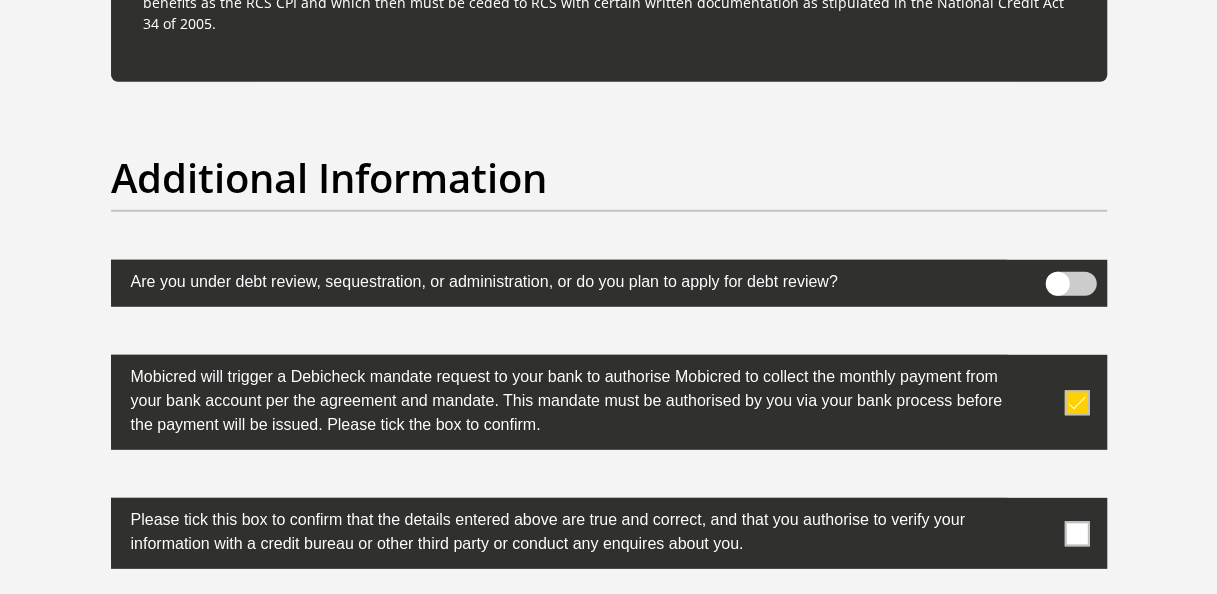 click at bounding box center (1076, 533) 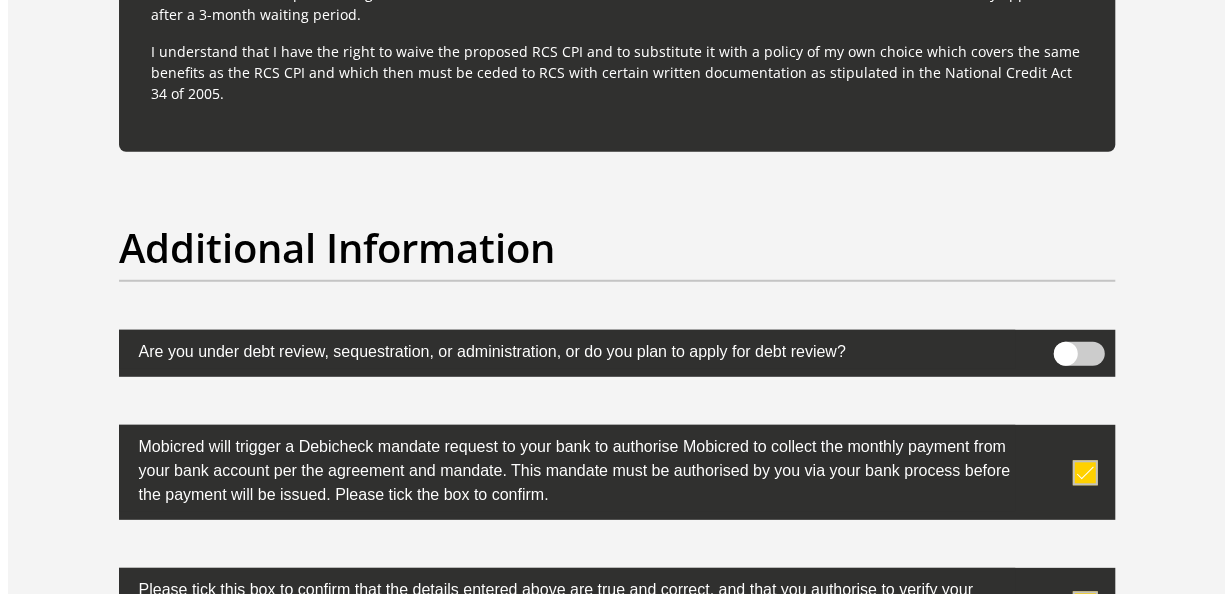 scroll, scrollTop: 6100, scrollLeft: 0, axis: vertical 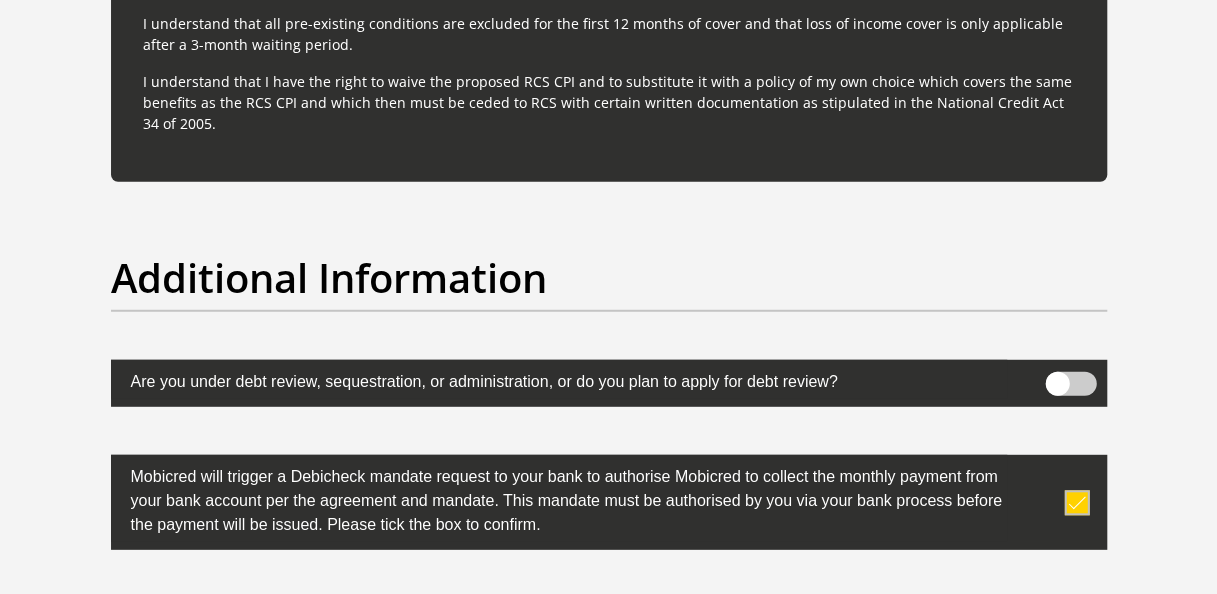 click at bounding box center (1070, 384) 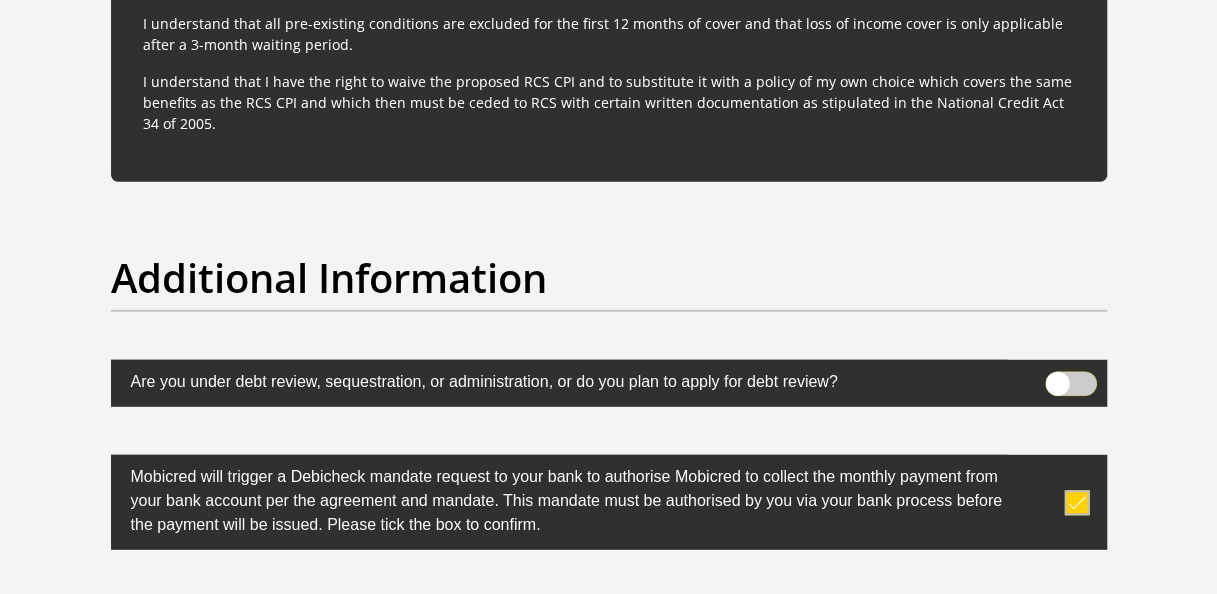 click at bounding box center [1057, 377] 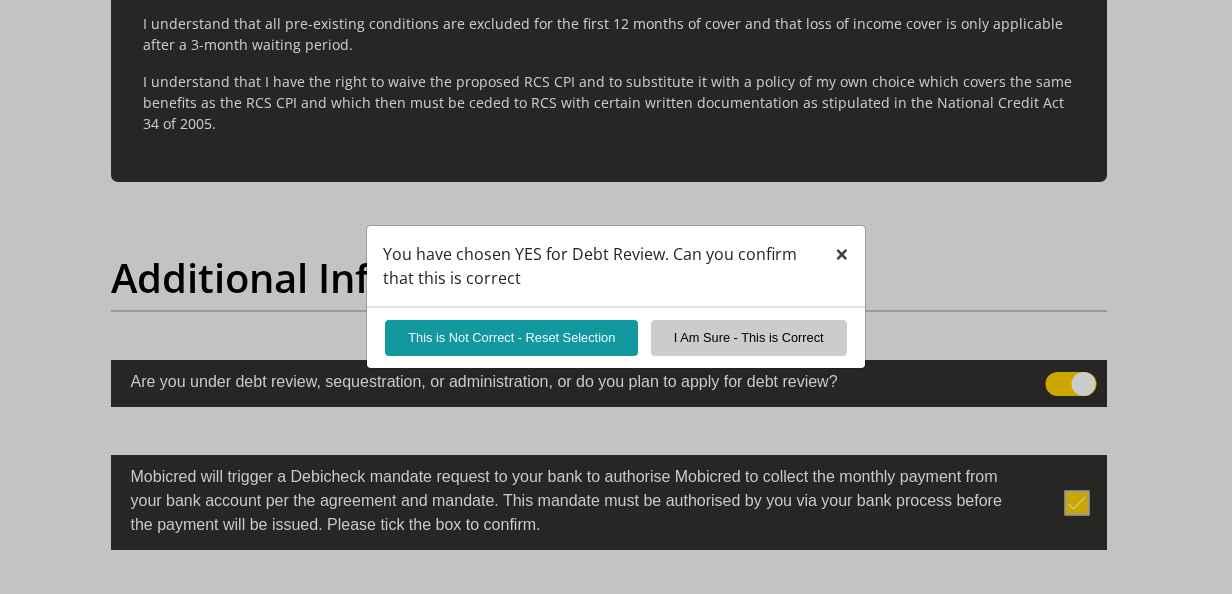 click on "×" at bounding box center [842, 253] 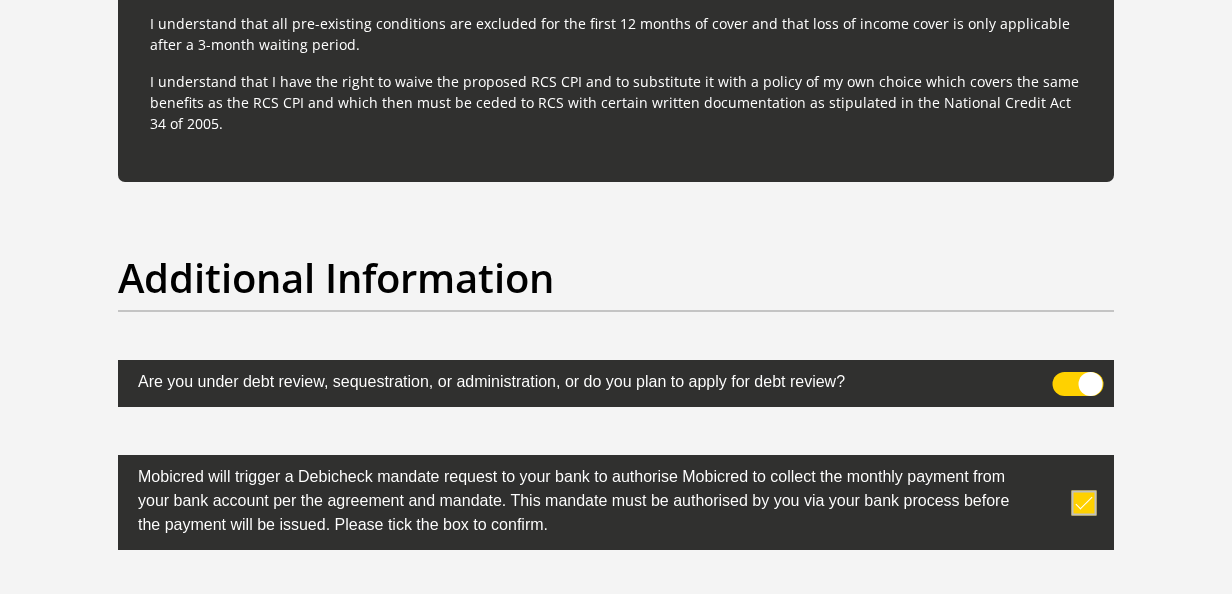 click at bounding box center [1078, 384] 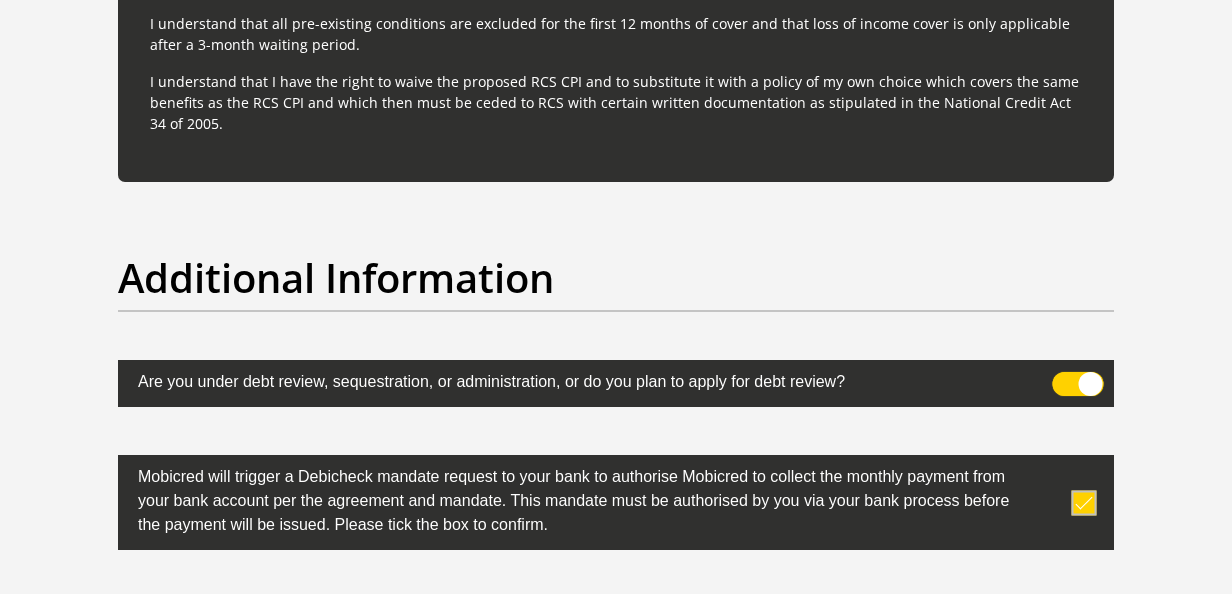click at bounding box center (1064, 377) 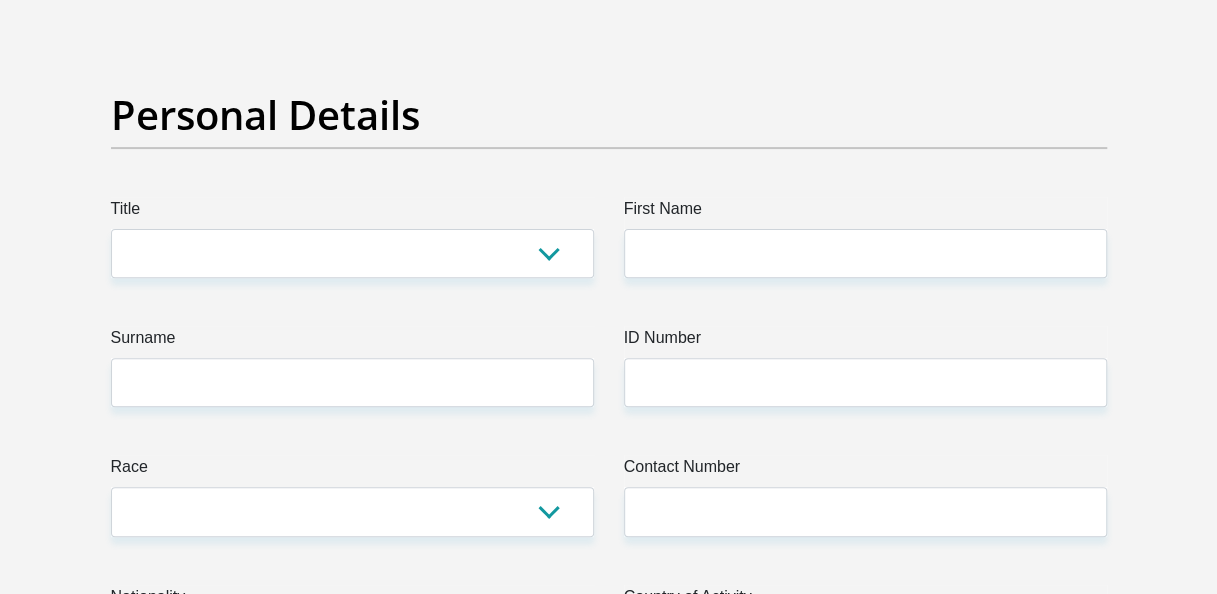 scroll, scrollTop: 200, scrollLeft: 0, axis: vertical 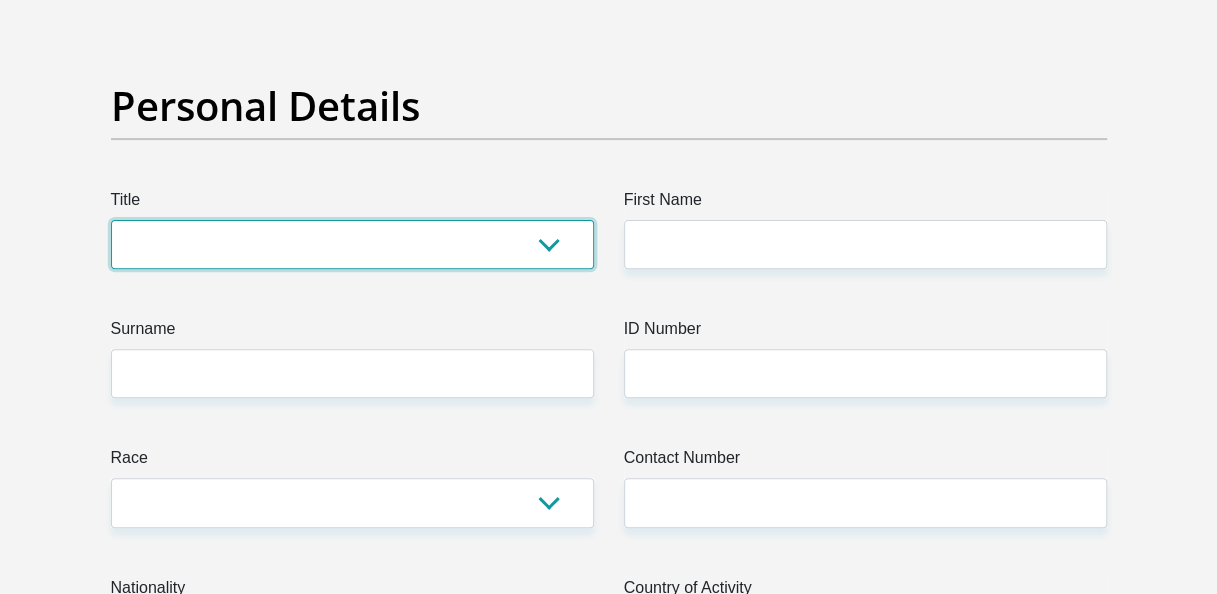 click on "Mr
Ms
Mrs
Dr
Other" at bounding box center (352, 244) 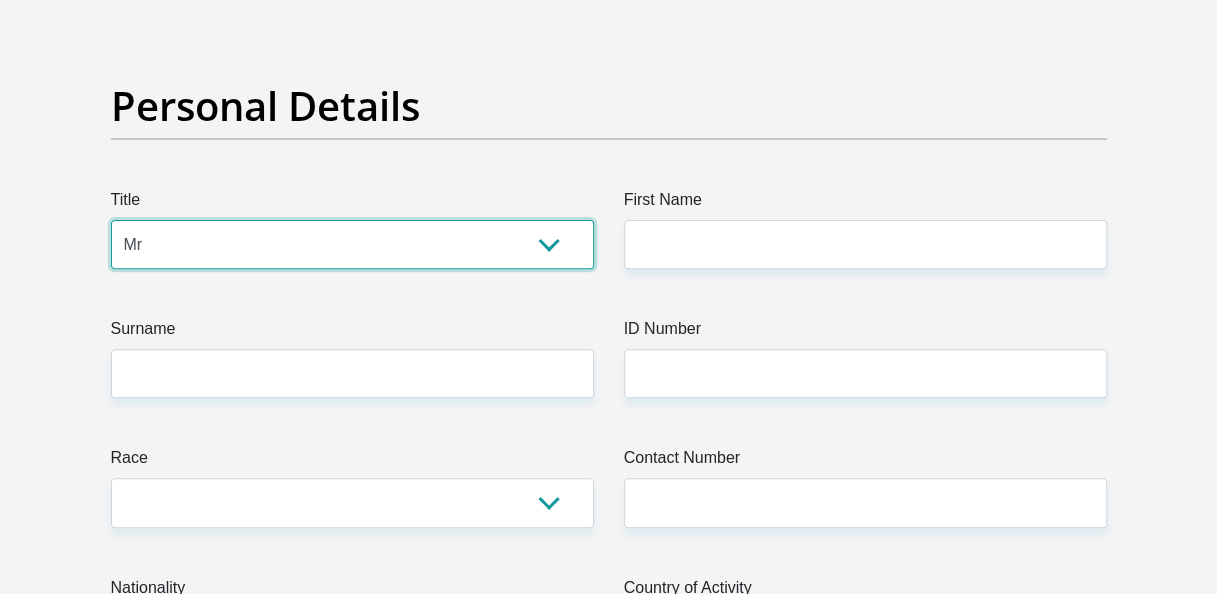 click on "Mr
Ms
Mrs
Dr
Other" at bounding box center [352, 244] 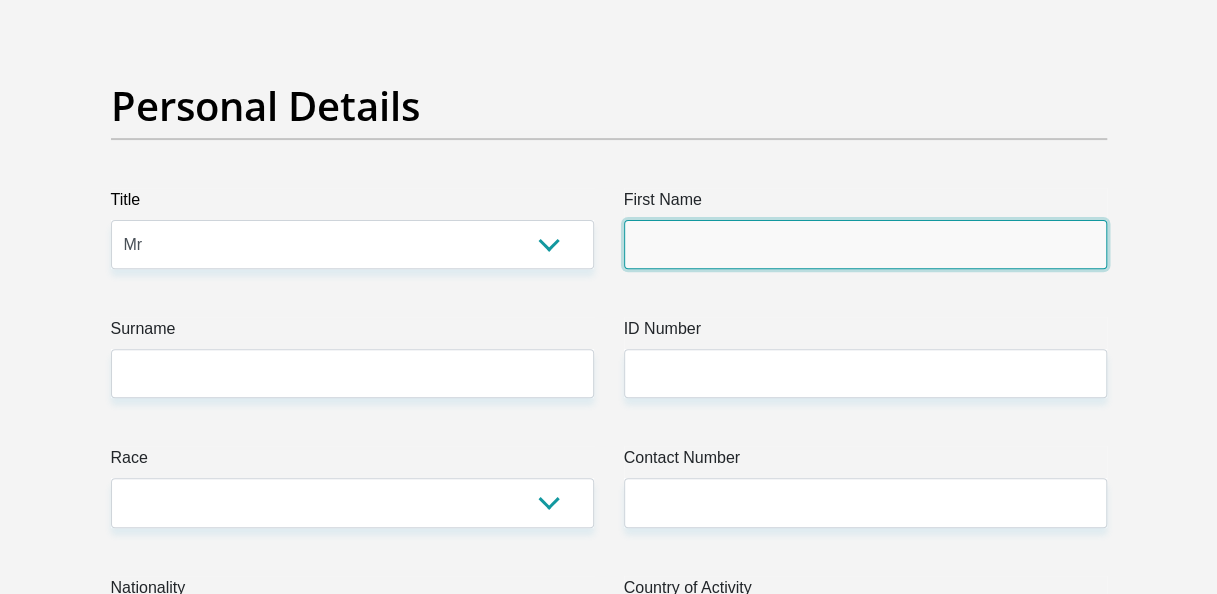 click on "First Name" at bounding box center [865, 244] 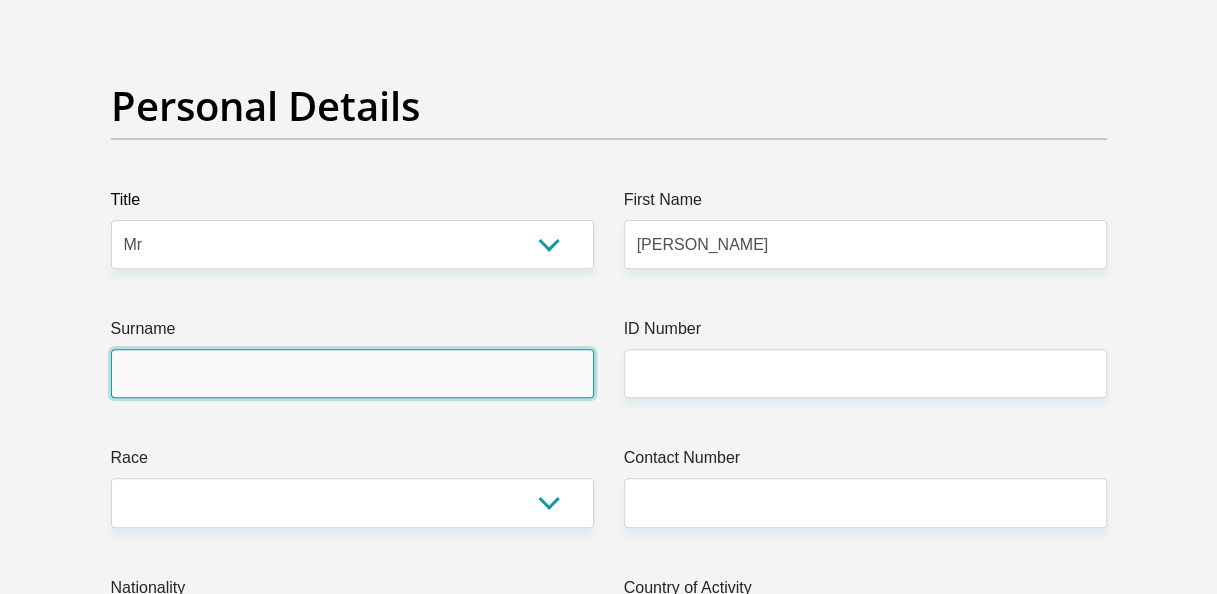 type on "Beukes" 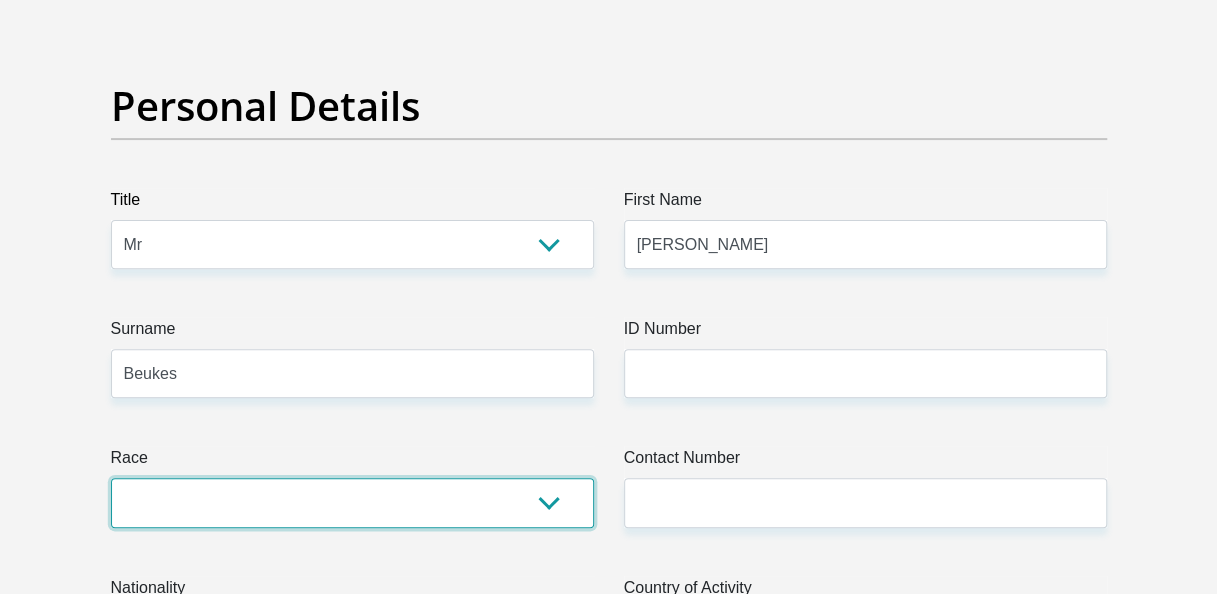 select on "4" 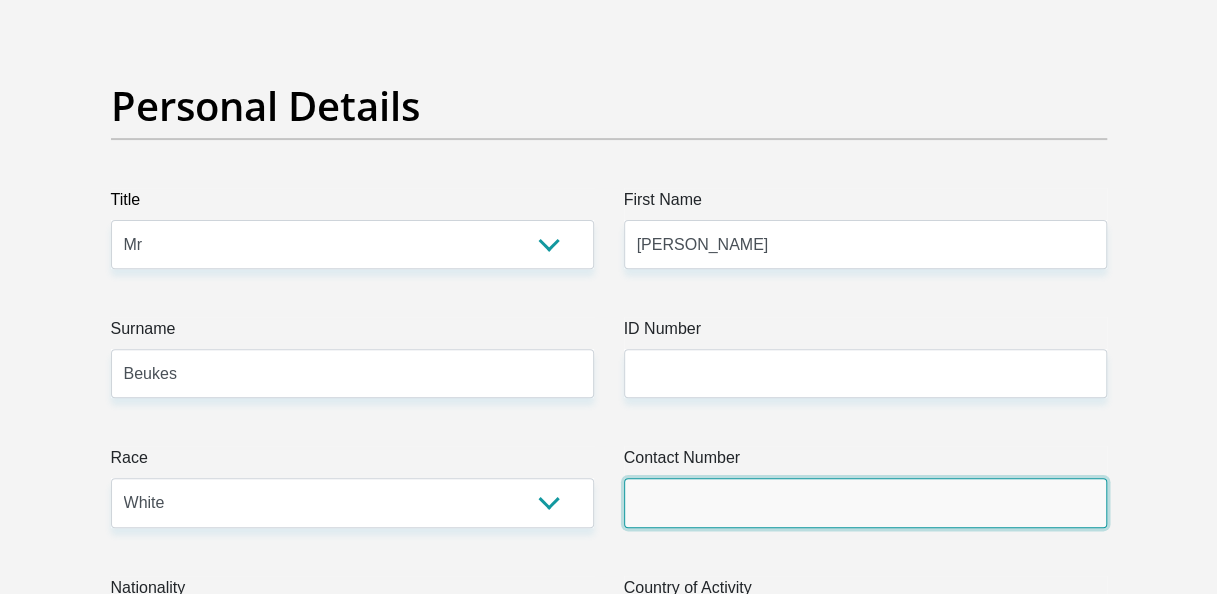 type on "0839452350" 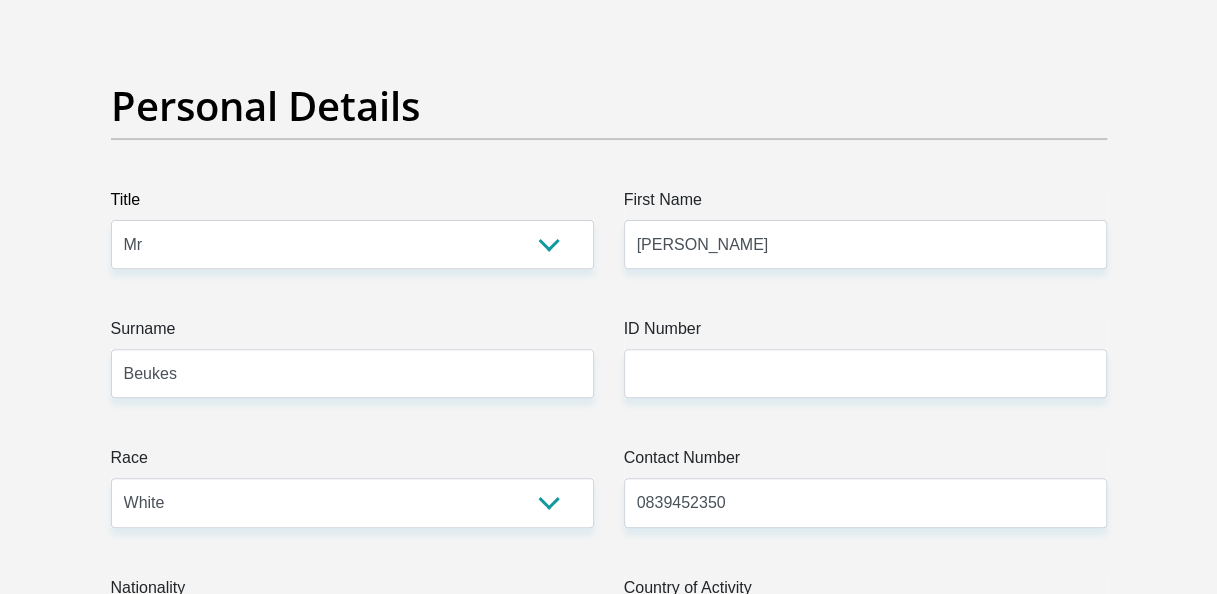 select on "ZAF" 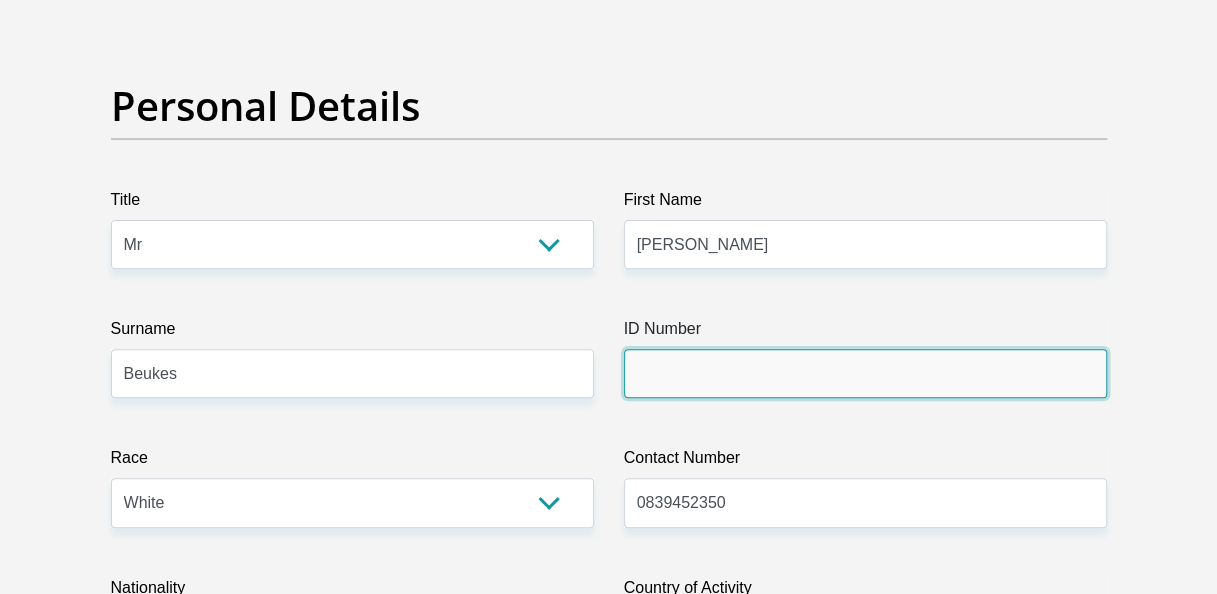 click on "ID Number" at bounding box center (865, 373) 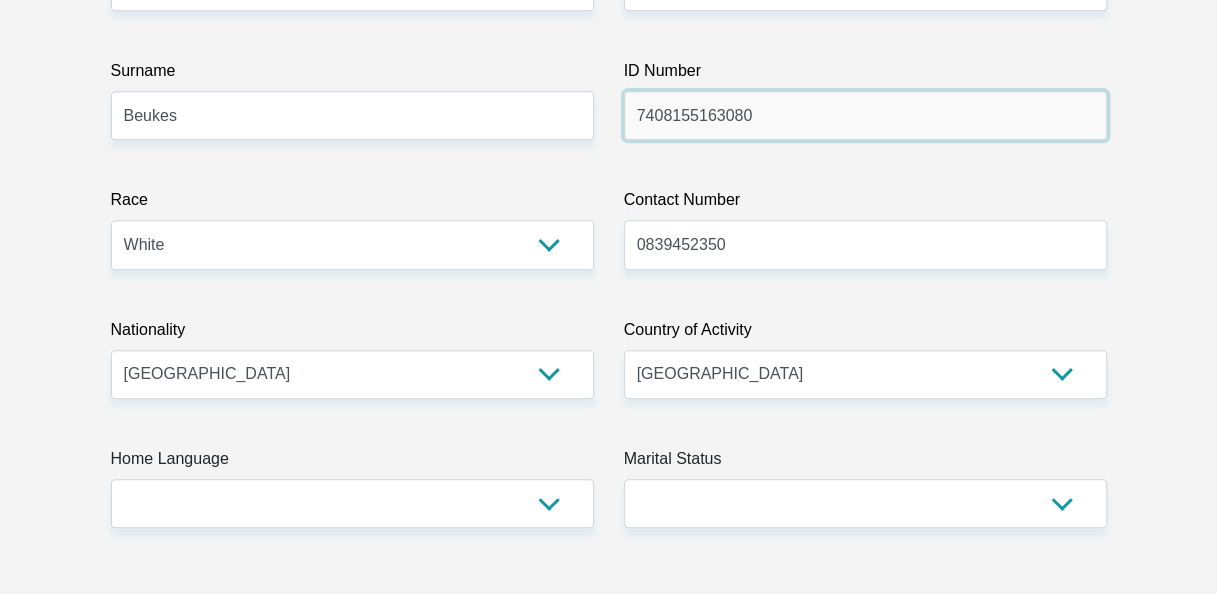 scroll, scrollTop: 500, scrollLeft: 0, axis: vertical 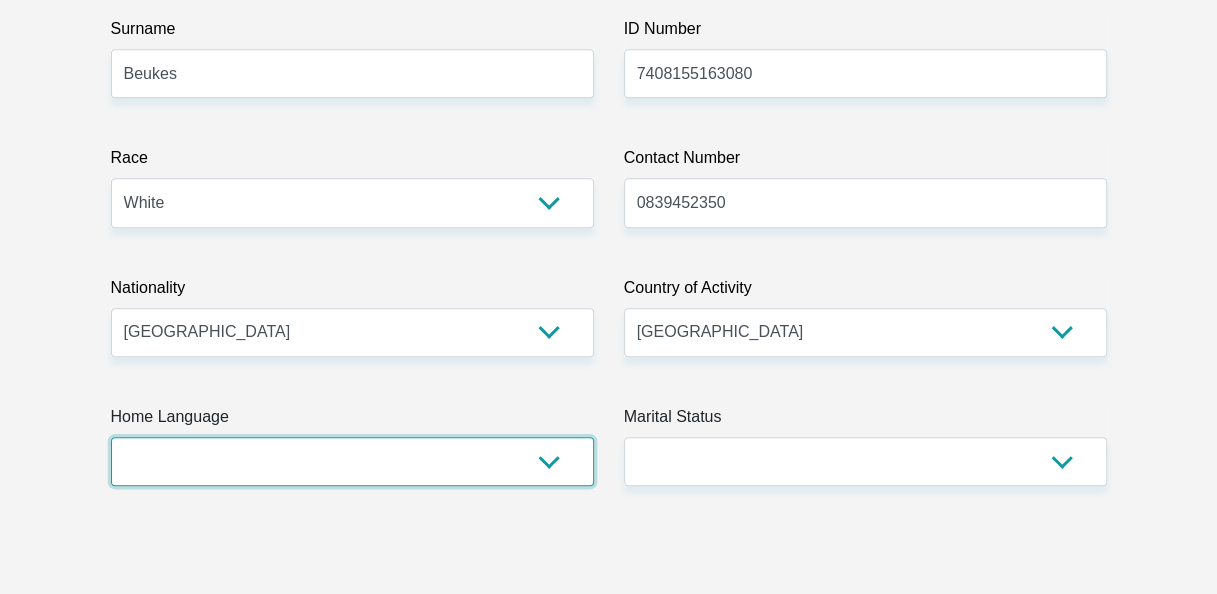 click on "Afrikaans
English
Sepedi
South Ndebele
Southern Sotho
Swati
Tsonga
Tswana
Venda
Xhosa
Zulu
Other" at bounding box center (352, 461) 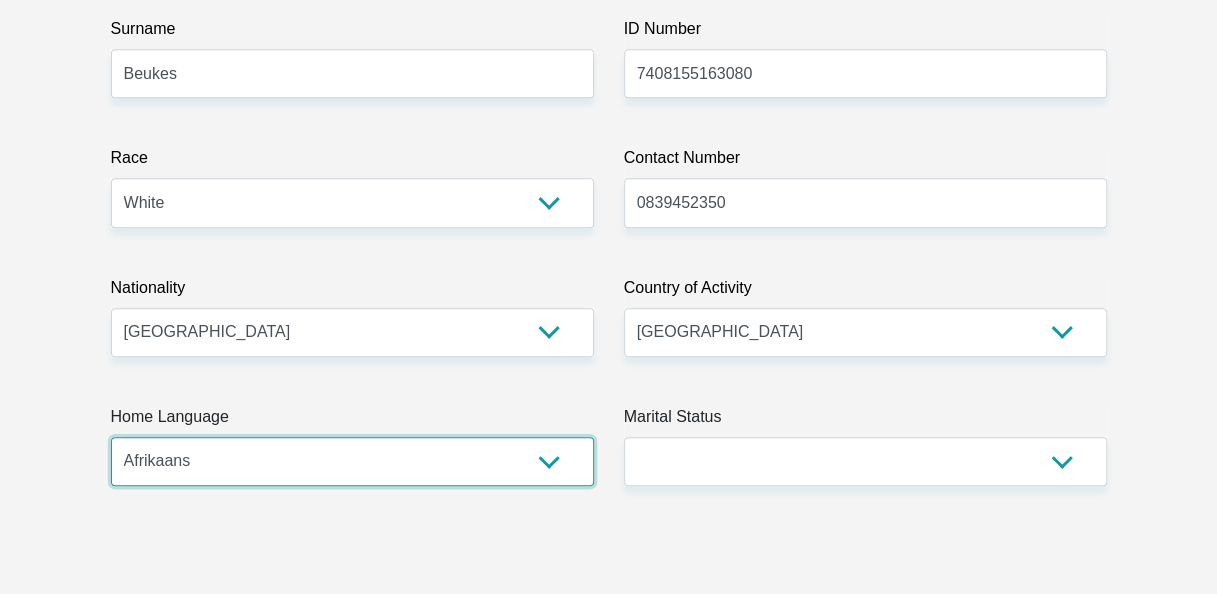 click on "Afrikaans
English
Sepedi
South Ndebele
Southern Sotho
Swati
Tsonga
Tswana
Venda
Xhosa
Zulu
Other" at bounding box center [352, 461] 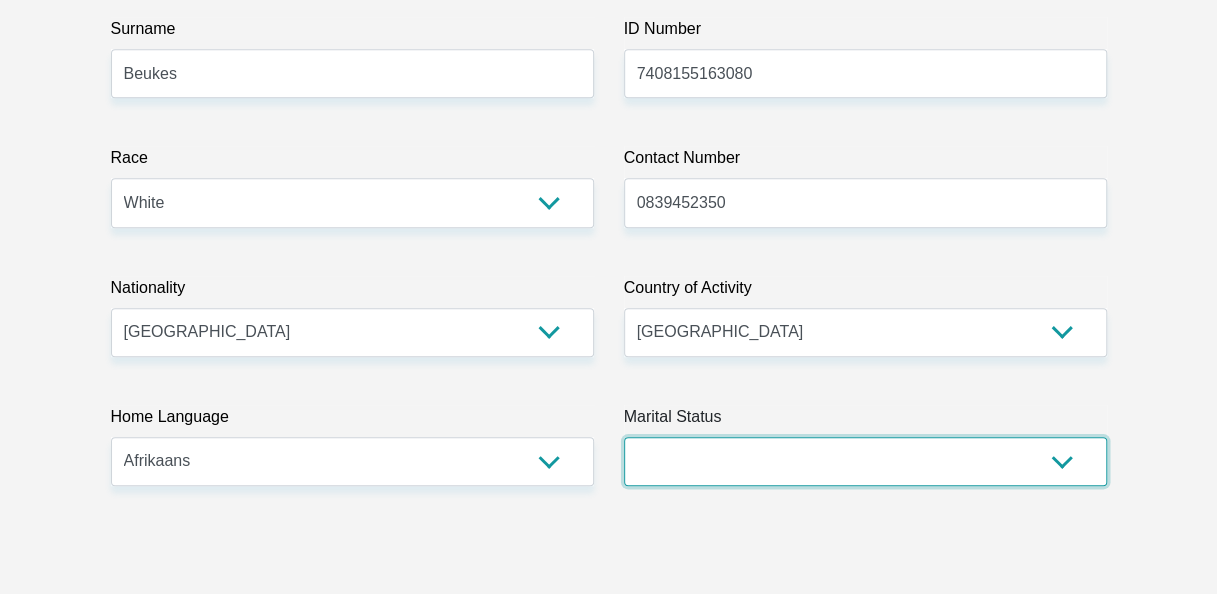 click on "Married ANC
Single
Divorced
Widowed
Married COP or Customary Law" at bounding box center (865, 461) 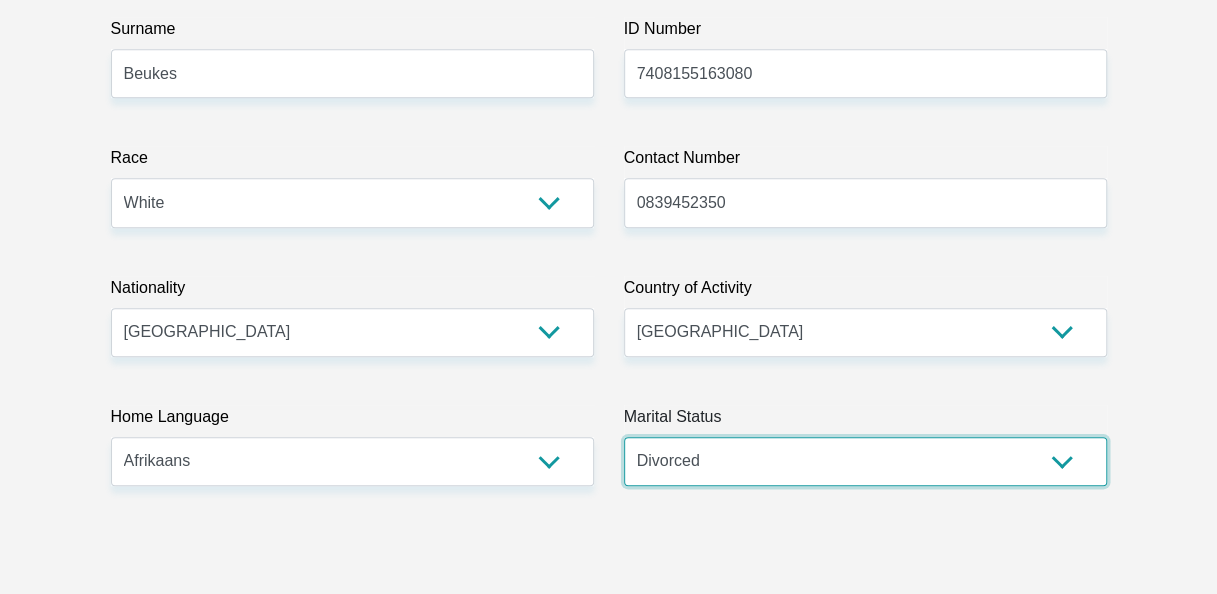 click on "Married ANC
Single
Divorced
Widowed
Married COP or Customary Law" at bounding box center [865, 461] 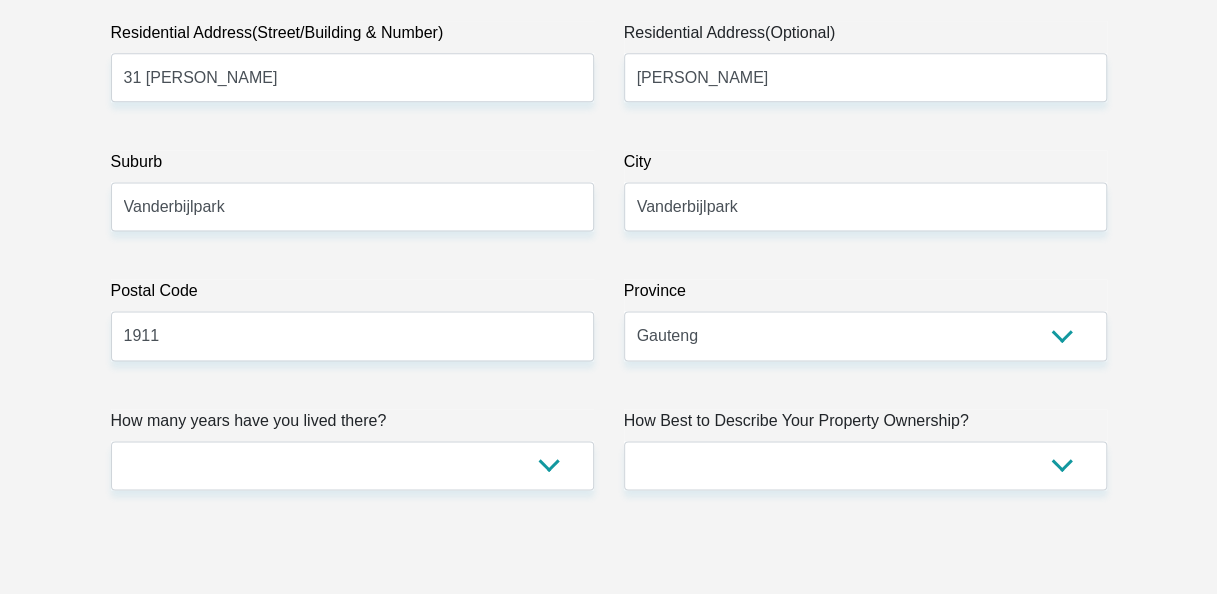 scroll, scrollTop: 1200, scrollLeft: 0, axis: vertical 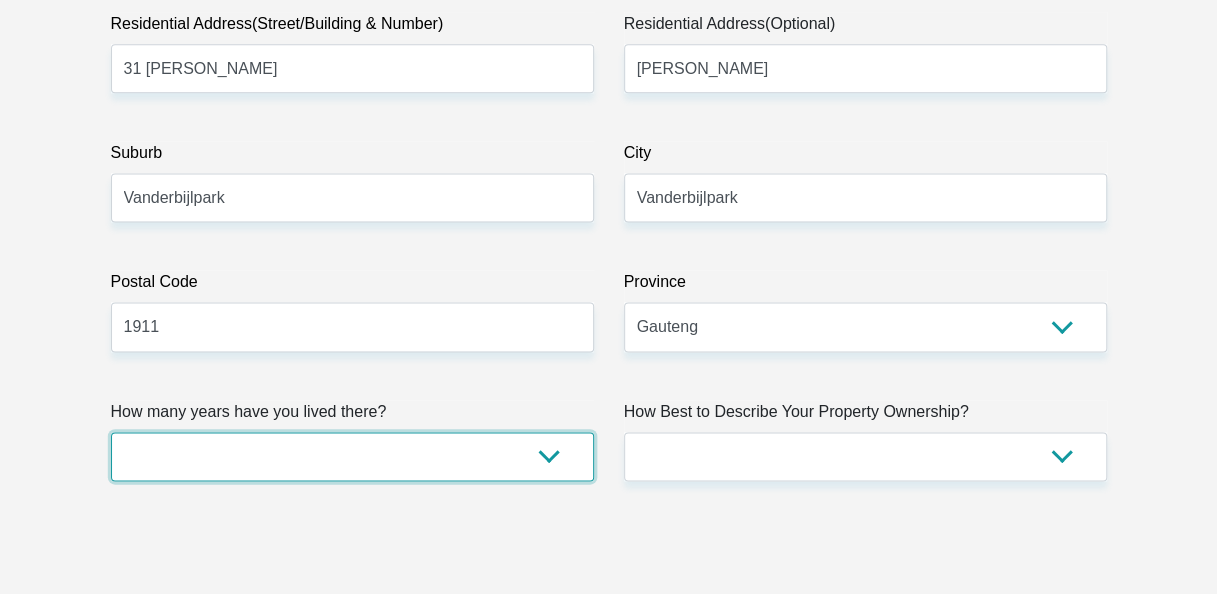 click on "less than 1 year
1-3 years
3-5 years
5+ years" at bounding box center (352, 456) 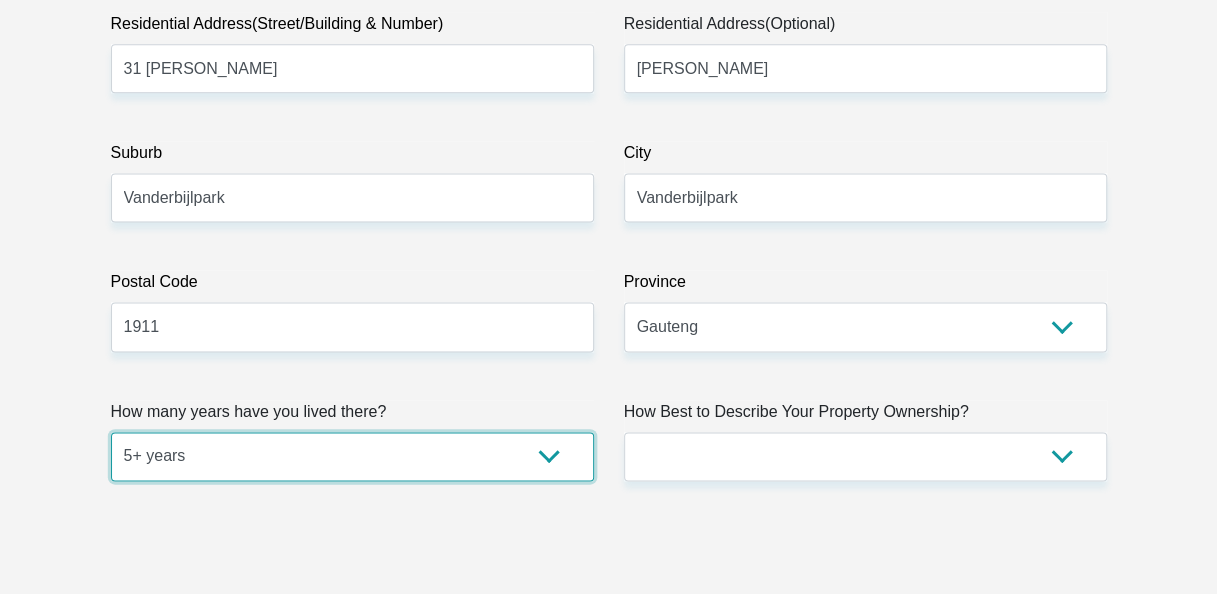 click on "less than 1 year
1-3 years
3-5 years
5+ years" at bounding box center [352, 456] 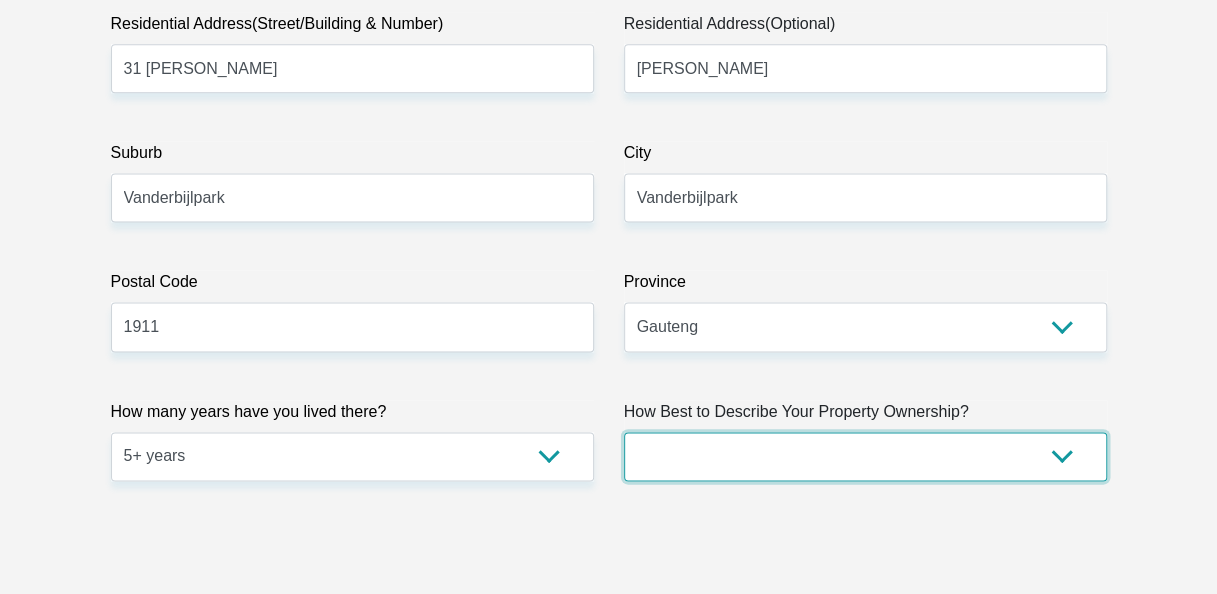 click on "Owned
Rented
Family Owned
Company Dwelling" at bounding box center (865, 456) 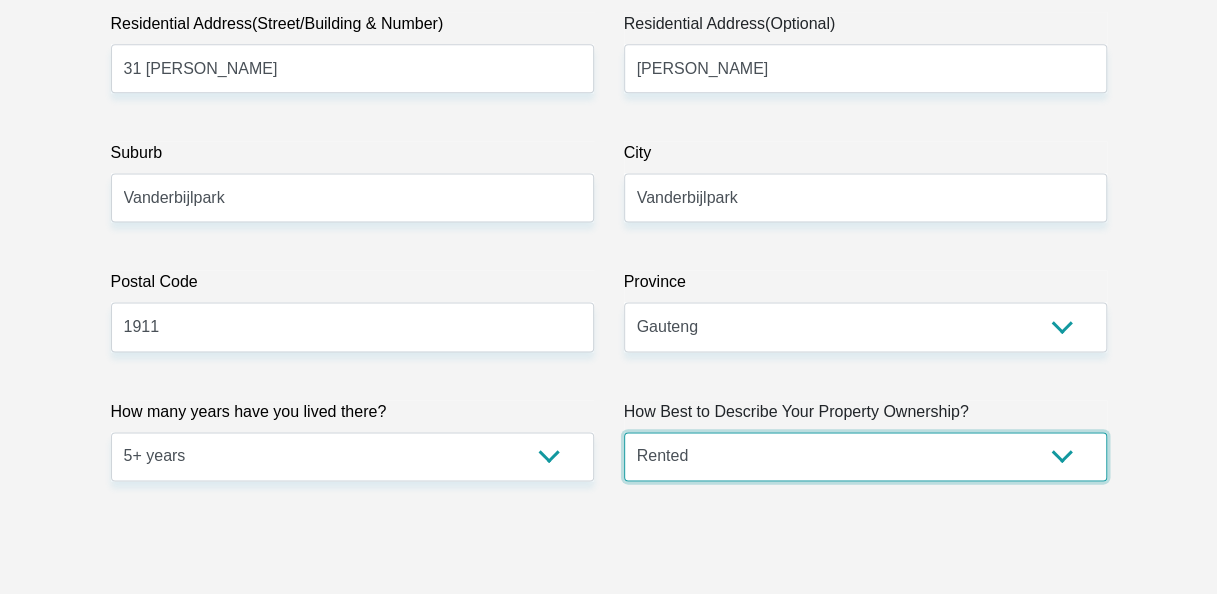 click on "Owned
Rented
Family Owned
Company Dwelling" at bounding box center [865, 456] 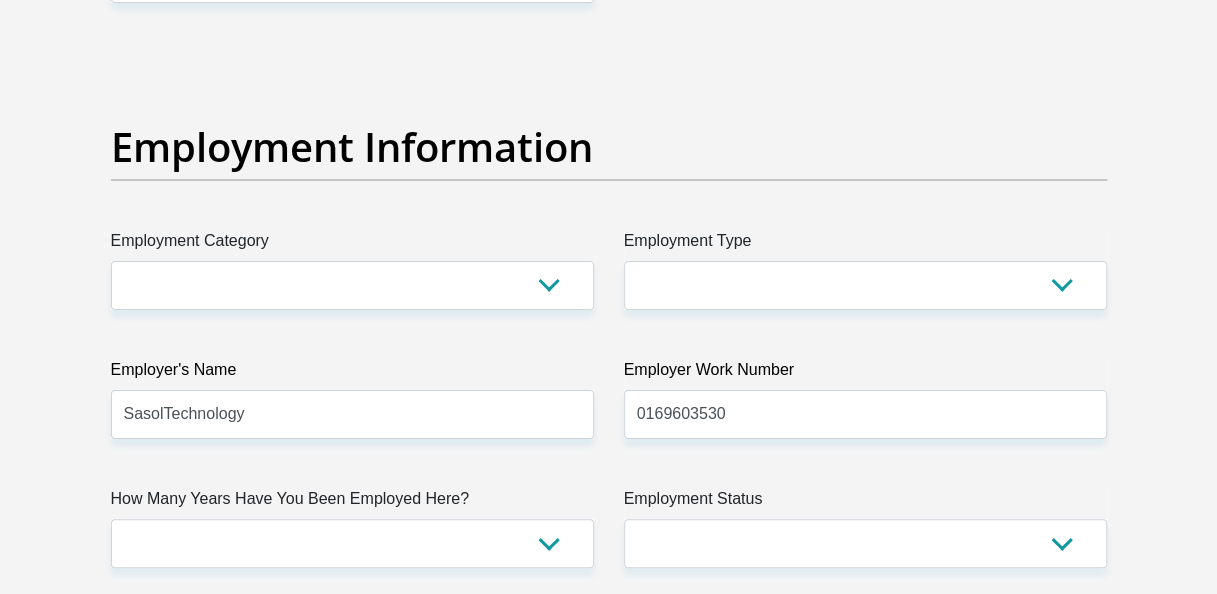 scroll, scrollTop: 3600, scrollLeft: 0, axis: vertical 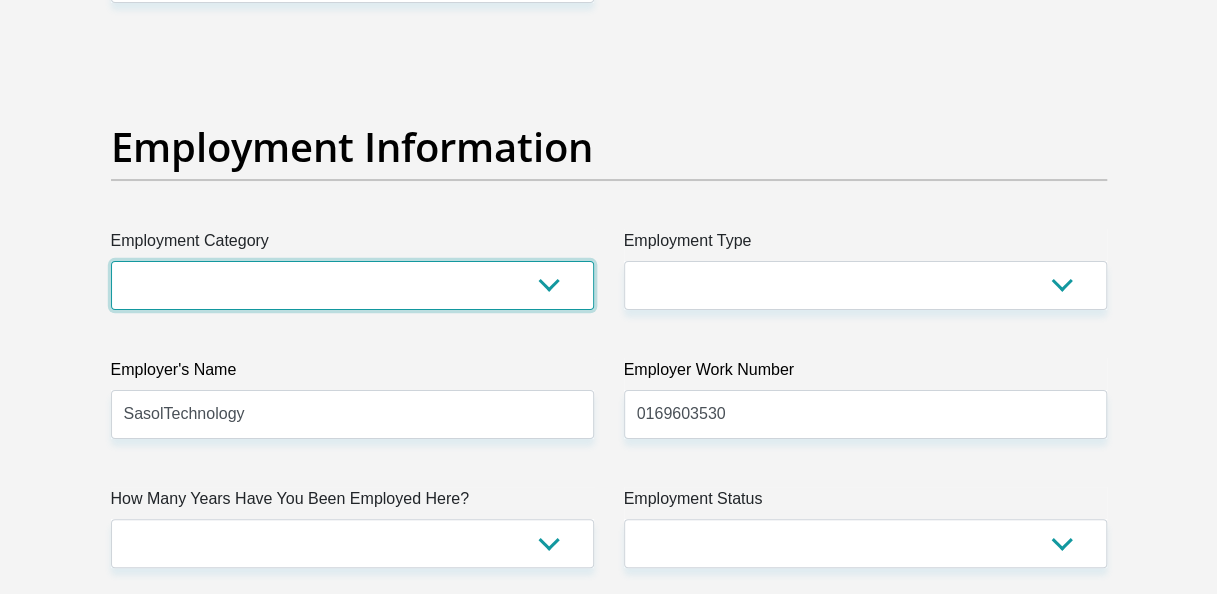 click on "AGRICULTURE
ALCOHOL & TOBACCO
CONSTRUCTION MATERIALS
METALLURGY
EQUIPMENT FOR RENEWABLE ENERGY
SPECIALIZED CONTRACTORS
CAR
GAMING (INCL. INTERNET
OTHER WHOLESALE
UNLICENSED PHARMACEUTICALS
CURRENCY EXCHANGE HOUSES
OTHER FINANCIAL INSTITUTIONS & INSURANCE
REAL ESTATE AGENTS
OIL & GAS
OTHER MATERIALS (E.G. IRON ORE)
PRECIOUS STONES & PRECIOUS METALS
POLITICAL ORGANIZATIONS
RELIGIOUS ORGANIZATIONS(NOT SECTS)
ACTI. HAVING BUSINESS DEAL WITH PUBLIC ADMINISTRATION
LAUNDROMATS" at bounding box center (352, 285) 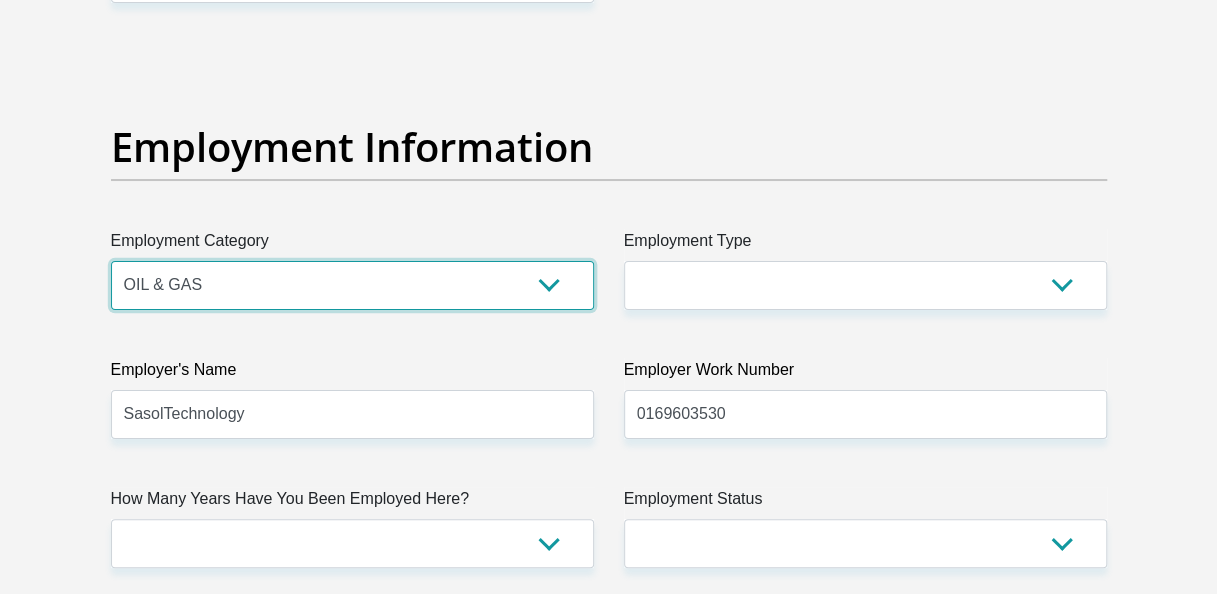 click on "AGRICULTURE
ALCOHOL & TOBACCO
CONSTRUCTION MATERIALS
METALLURGY
EQUIPMENT FOR RENEWABLE ENERGY
SPECIALIZED CONTRACTORS
CAR
GAMING (INCL. INTERNET
OTHER WHOLESALE
UNLICENSED PHARMACEUTICALS
CURRENCY EXCHANGE HOUSES
OTHER FINANCIAL INSTITUTIONS & INSURANCE
REAL ESTATE AGENTS
OIL & GAS
OTHER MATERIALS (E.G. IRON ORE)
PRECIOUS STONES & PRECIOUS METALS
POLITICAL ORGANIZATIONS
RELIGIOUS ORGANIZATIONS(NOT SECTS)
ACTI. HAVING BUSINESS DEAL WITH PUBLIC ADMINISTRATION
LAUNDROMATS" at bounding box center [352, 285] 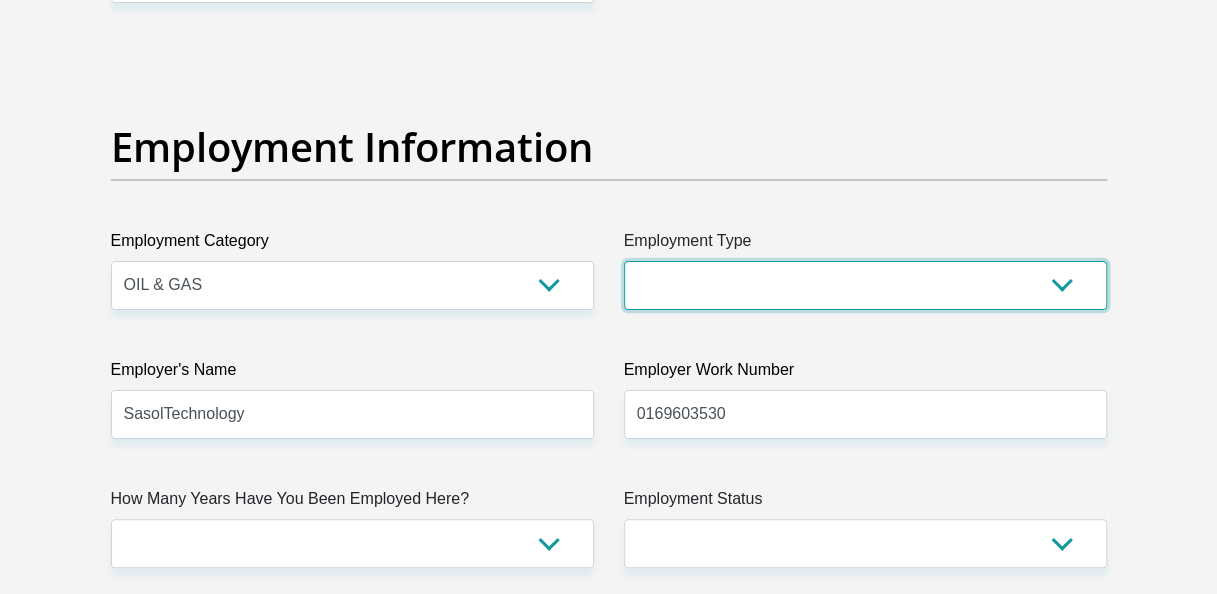 click on "College/Lecturer
Craft Seller
Creative
Driver
Executive
Farmer
Forces - Non Commissioned
Forces - Officer
Hawker
Housewife
Labourer
Licenced Professional
Manager
Miner
Non Licenced Professional
Office Staff/Clerk
Outside Worker
Pensioner
Permanent Teacher
Production/Manufacturing
Sales
Self-Employed
Semi-Professional Worker
Service Industry  Social Worker  Student" at bounding box center [865, 285] 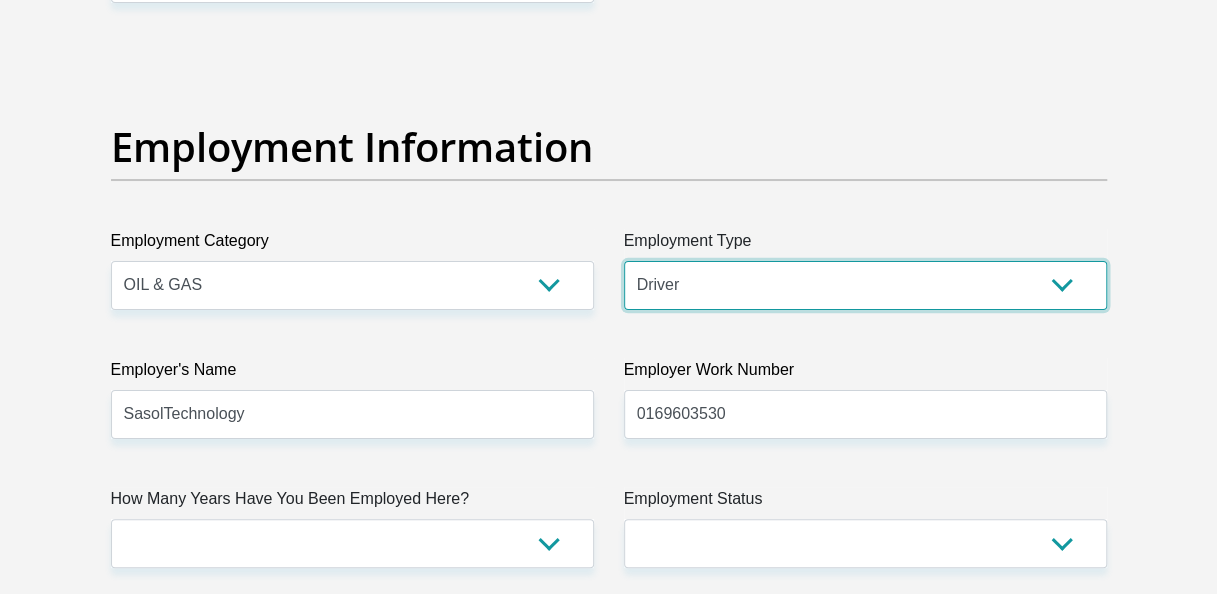 click on "College/Lecturer
Craft Seller
Creative
Driver
Executive
Farmer
Forces - Non Commissioned
Forces - Officer
Hawker
Housewife
Labourer
Licenced Professional
Manager
Miner
Non Licenced Professional
Office Staff/Clerk
Outside Worker
Pensioner
Permanent Teacher
Production/Manufacturing
Sales
Self-Employed
Semi-Professional Worker
Service Industry  Social Worker  Student" at bounding box center [865, 285] 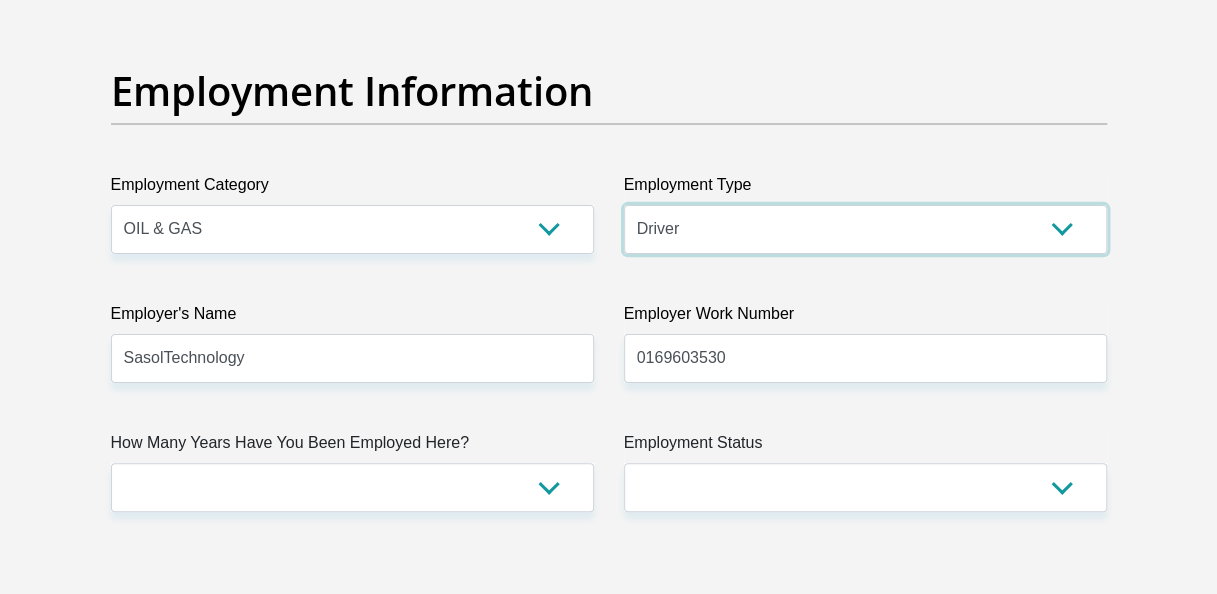 scroll, scrollTop: 3700, scrollLeft: 0, axis: vertical 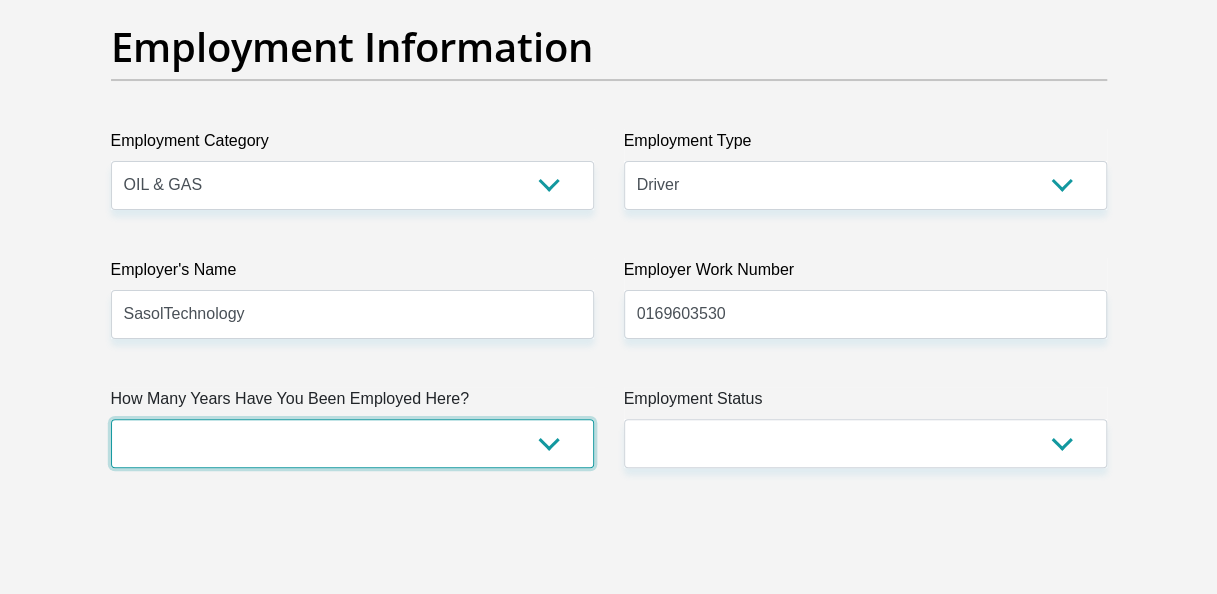 click on "less than 1 year
1-3 years
3-5 years
5+ years" at bounding box center [352, 443] 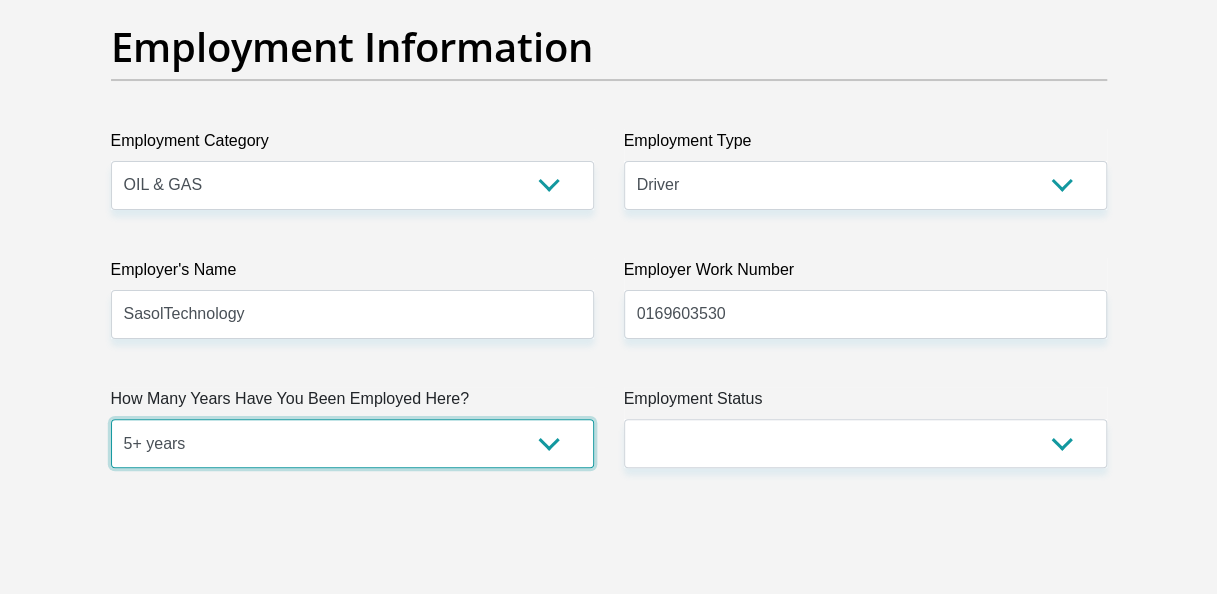 click on "less than 1 year
1-3 years
3-5 years
5+ years" at bounding box center (352, 443) 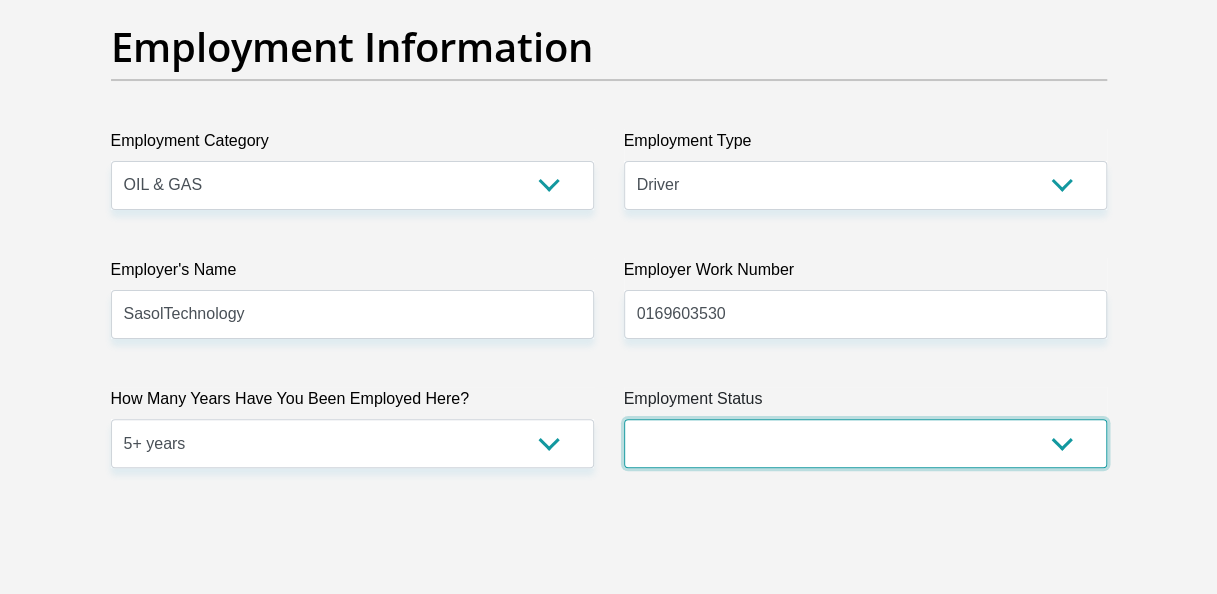 click on "Permanent/Full-time
Part-time/Casual
Contract Worker
Self-Employed
Housewife
Retired
Student
Medically Boarded
Disability
Unemployed" at bounding box center (865, 443) 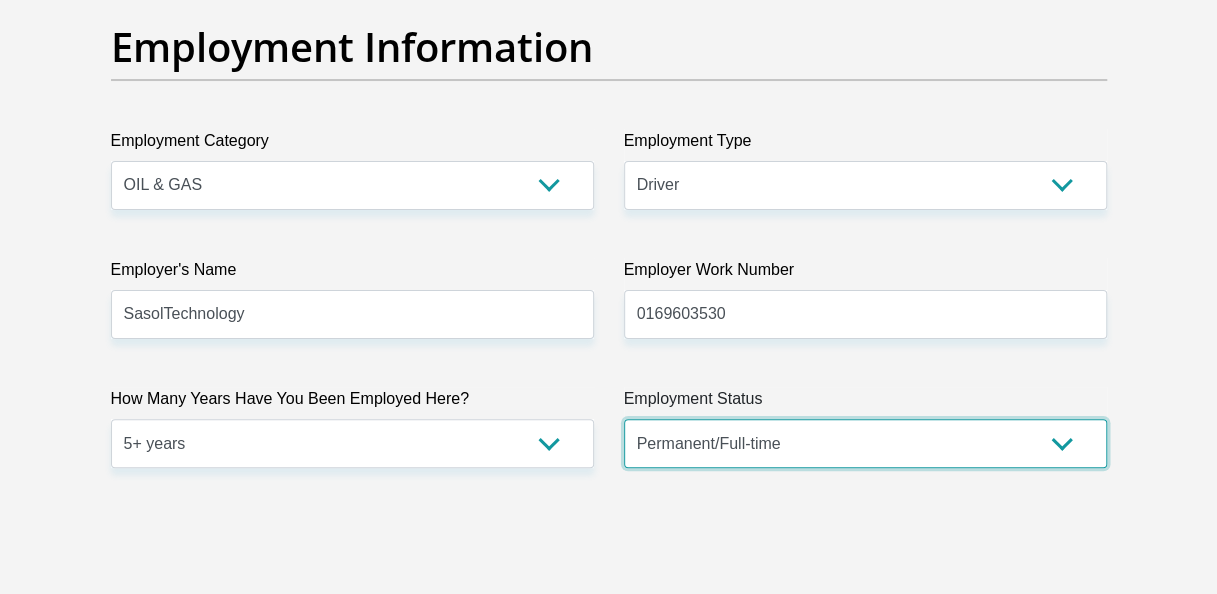 click on "Permanent/Full-time
Part-time/Casual
Contract Worker
Self-Employed
Housewife
Retired
Student
Medically Boarded
Disability
Unemployed" at bounding box center (865, 443) 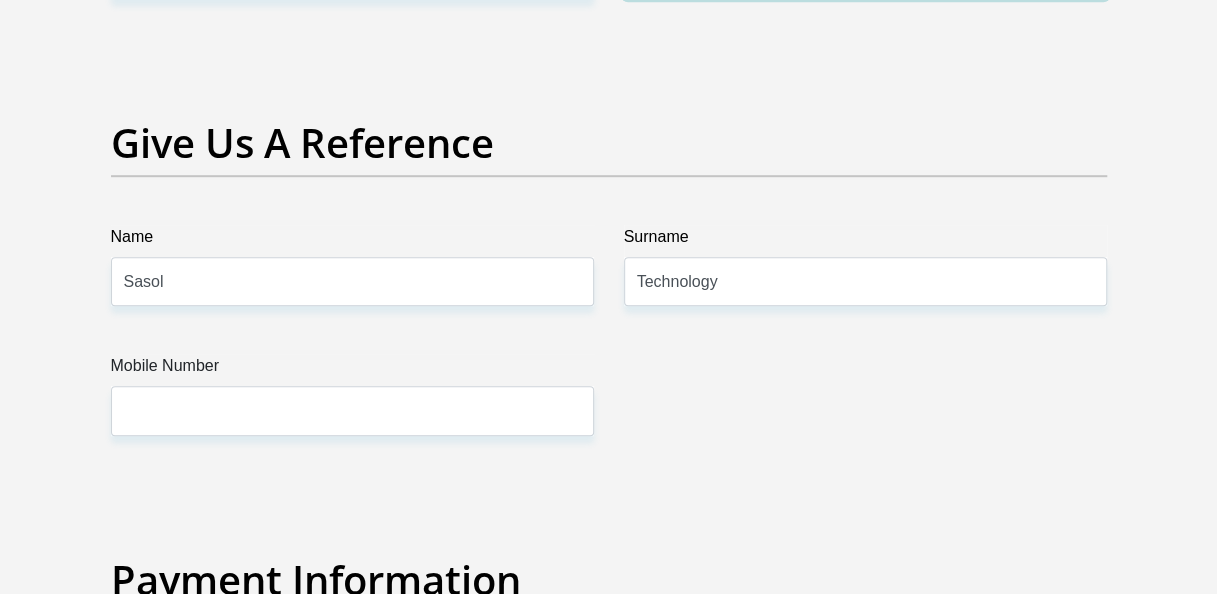 scroll, scrollTop: 4200, scrollLeft: 0, axis: vertical 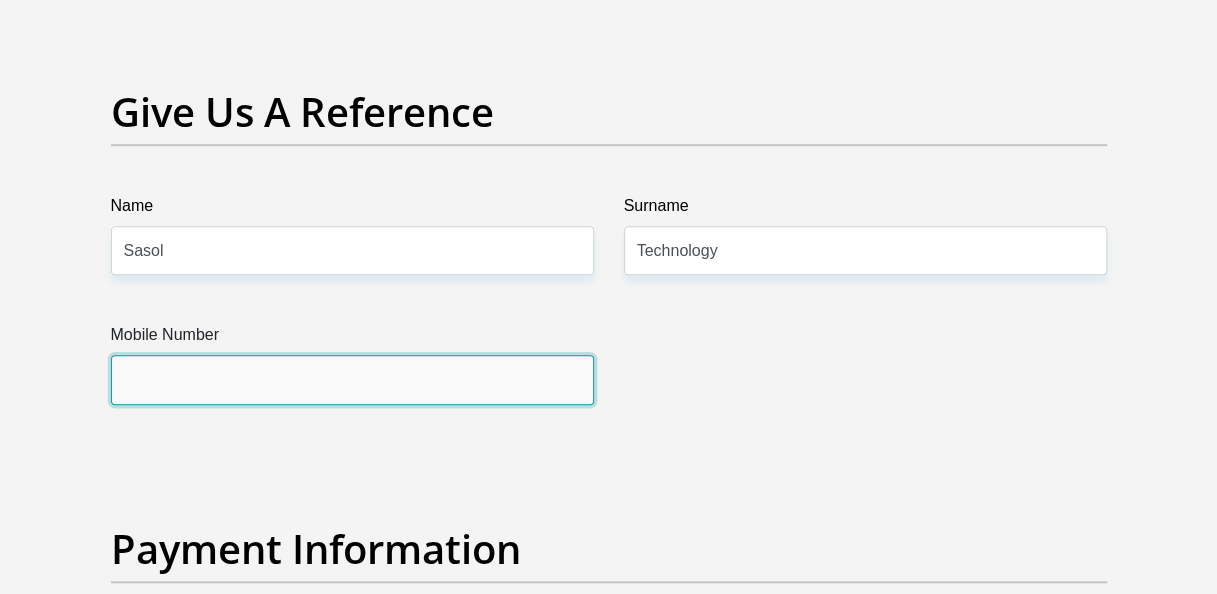 click on "Mobile Number" at bounding box center (352, 379) 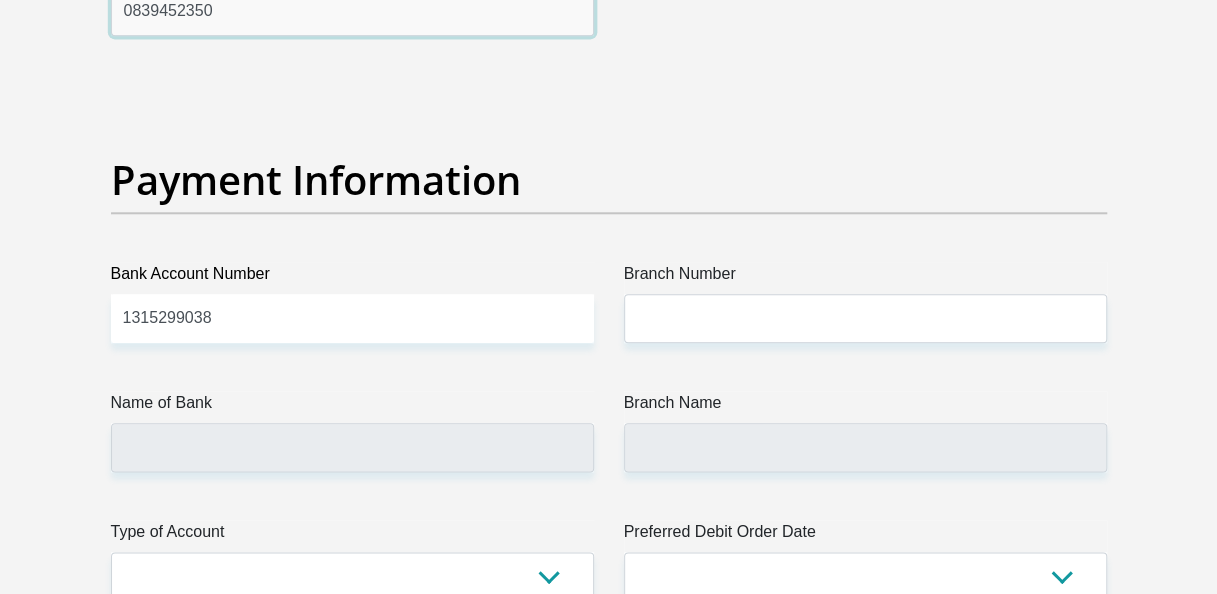 scroll, scrollTop: 4600, scrollLeft: 0, axis: vertical 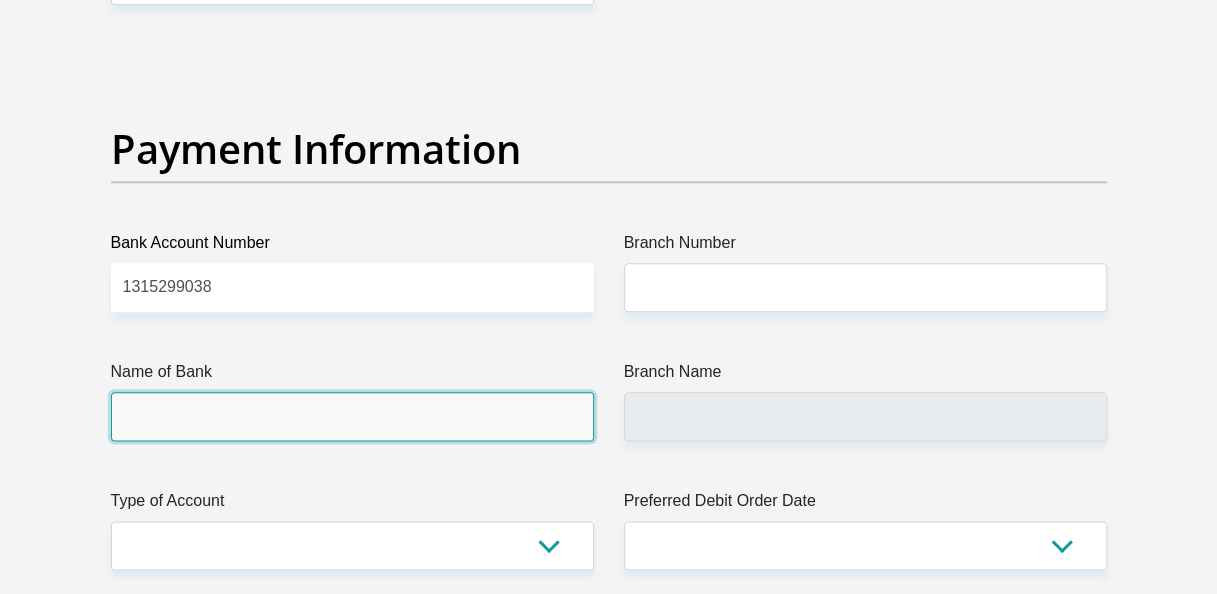 click on "Name of Bank" at bounding box center (352, 416) 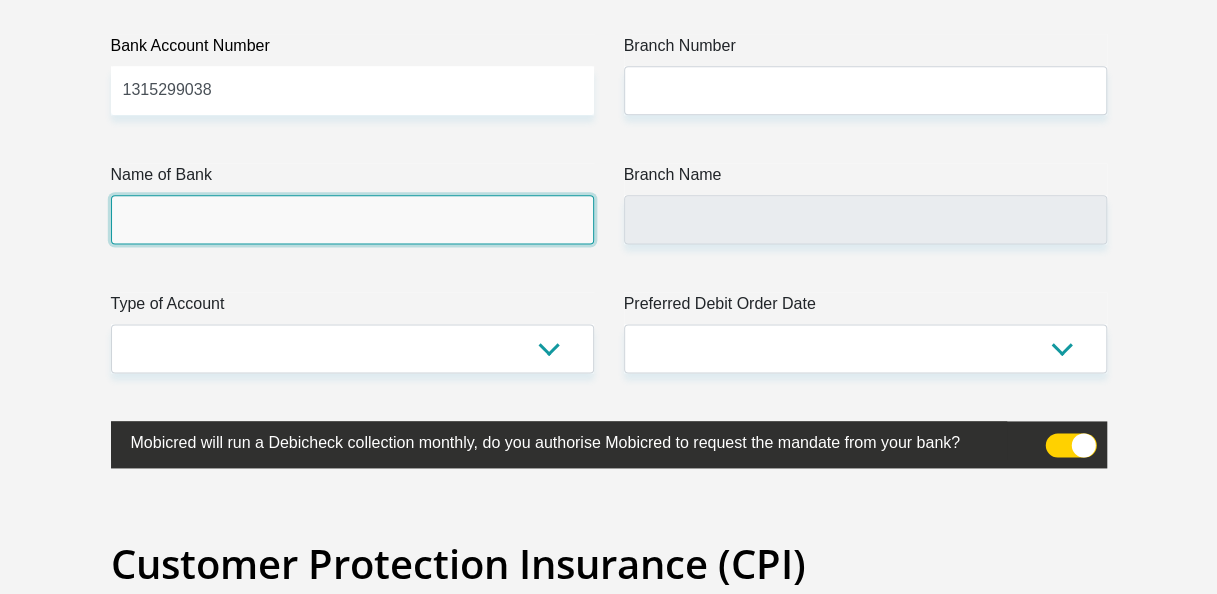 scroll, scrollTop: 4800, scrollLeft: 0, axis: vertical 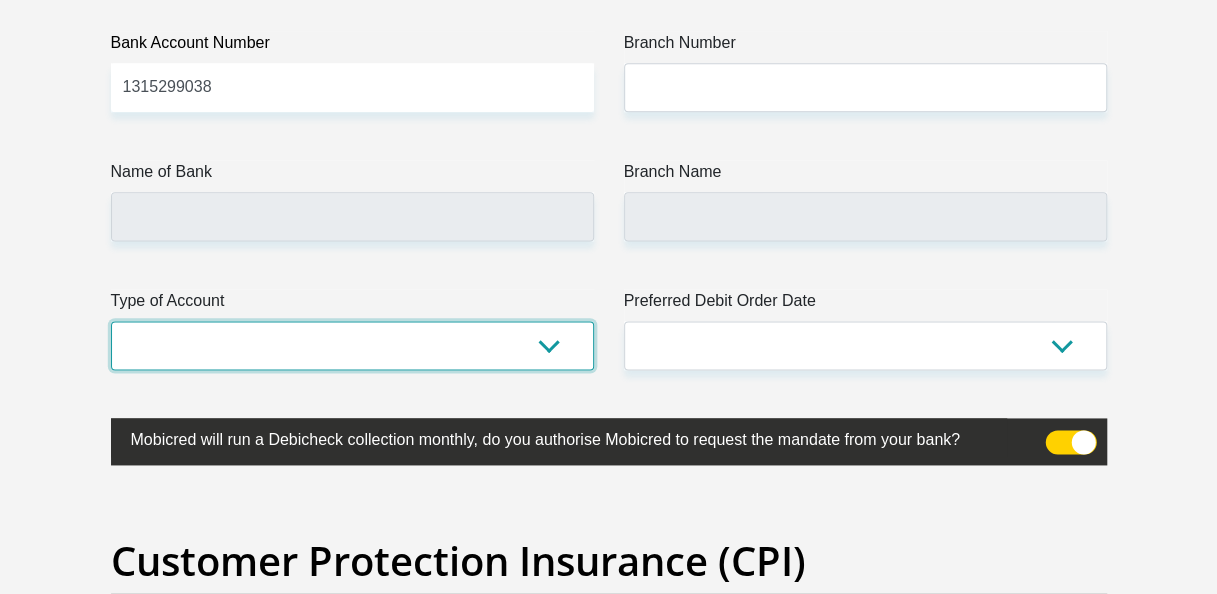 click on "Cheque
Savings" at bounding box center (352, 345) 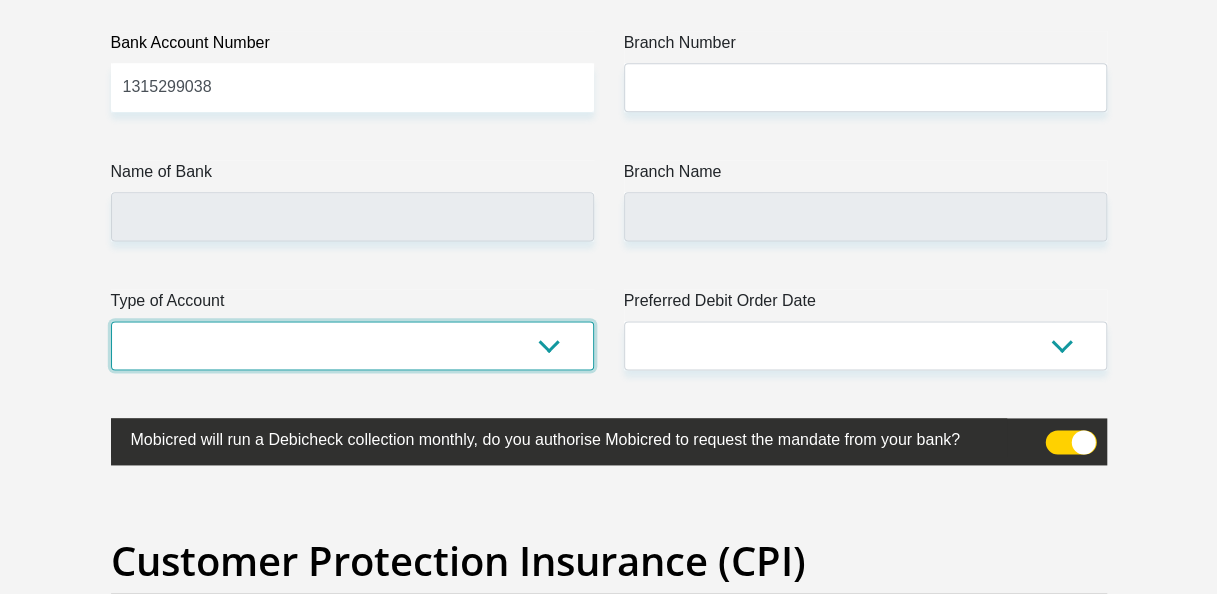select on "CUR" 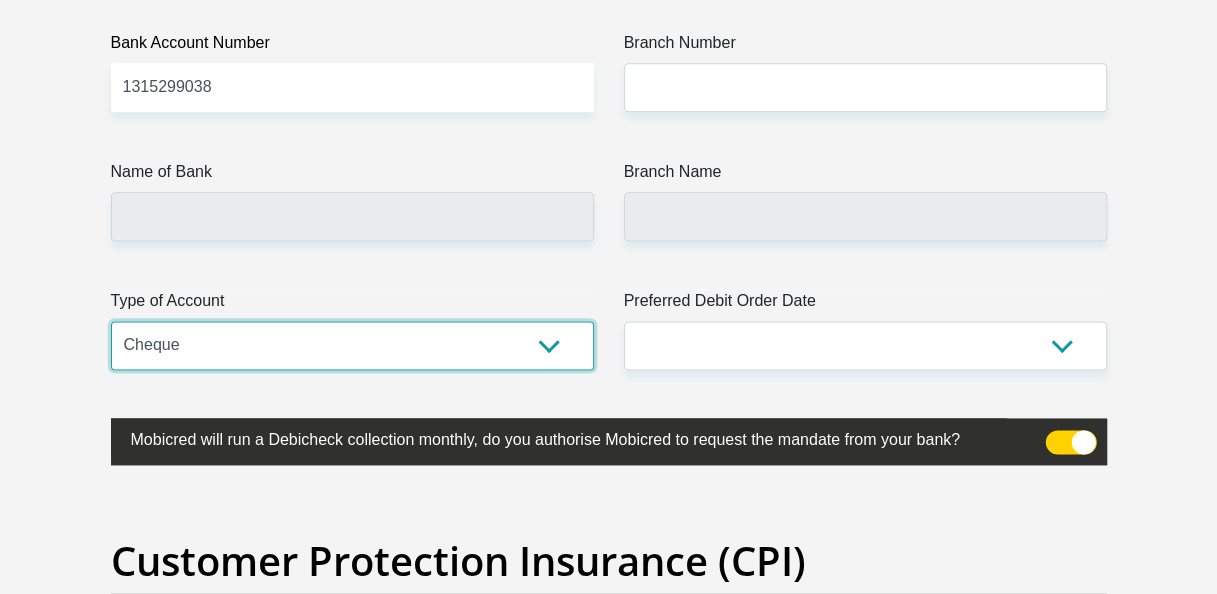click on "Cheque
Savings" at bounding box center (352, 345) 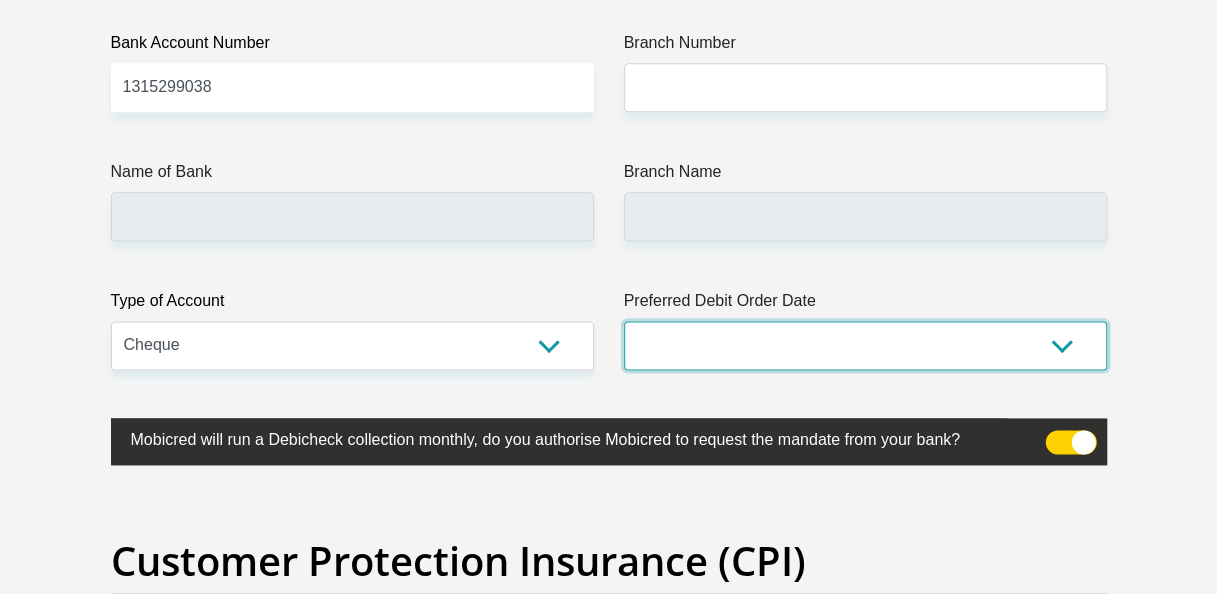 click on "1st
2nd
3rd
4th
5th
7th
18th
19th
20th
21st
22nd
23rd
24th
25th
26th
27th
28th
29th
30th" at bounding box center (865, 345) 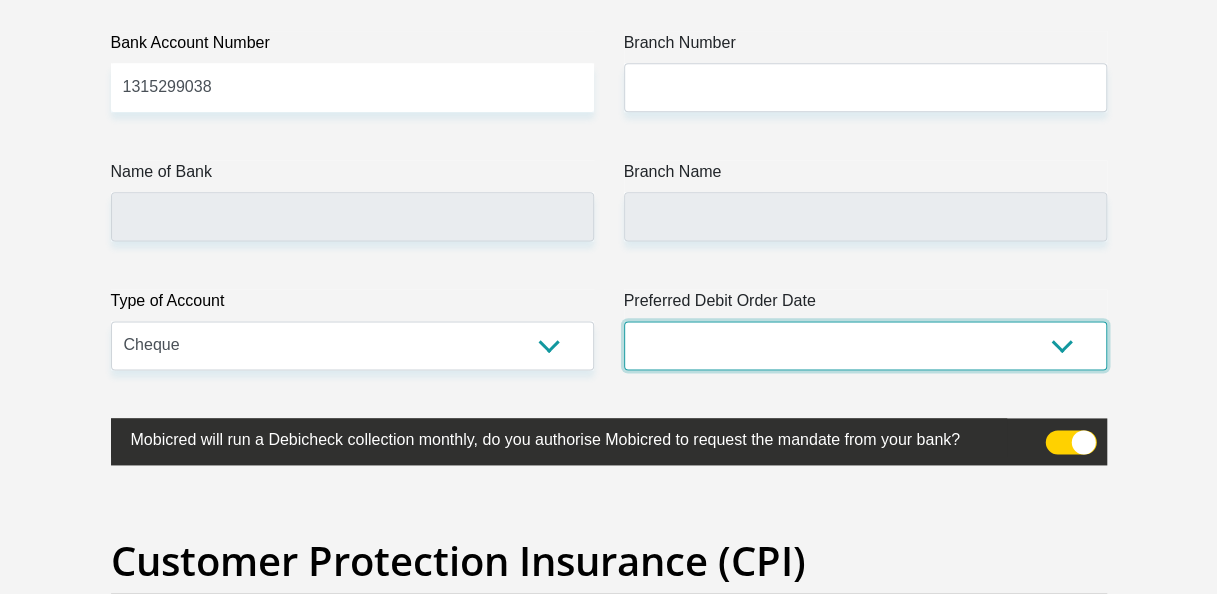 select on "23" 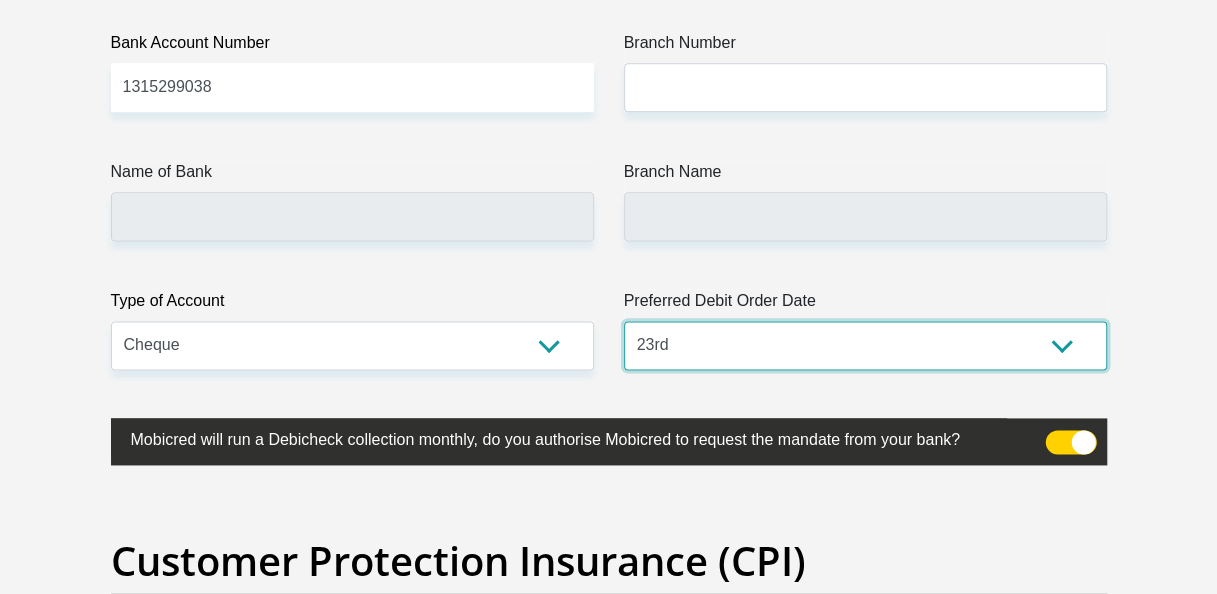 click on "1st
2nd
3rd
4th
5th
7th
18th
19th
20th
21st
22nd
23rd
24th
25th
26th
27th
28th
29th
30th" at bounding box center (865, 345) 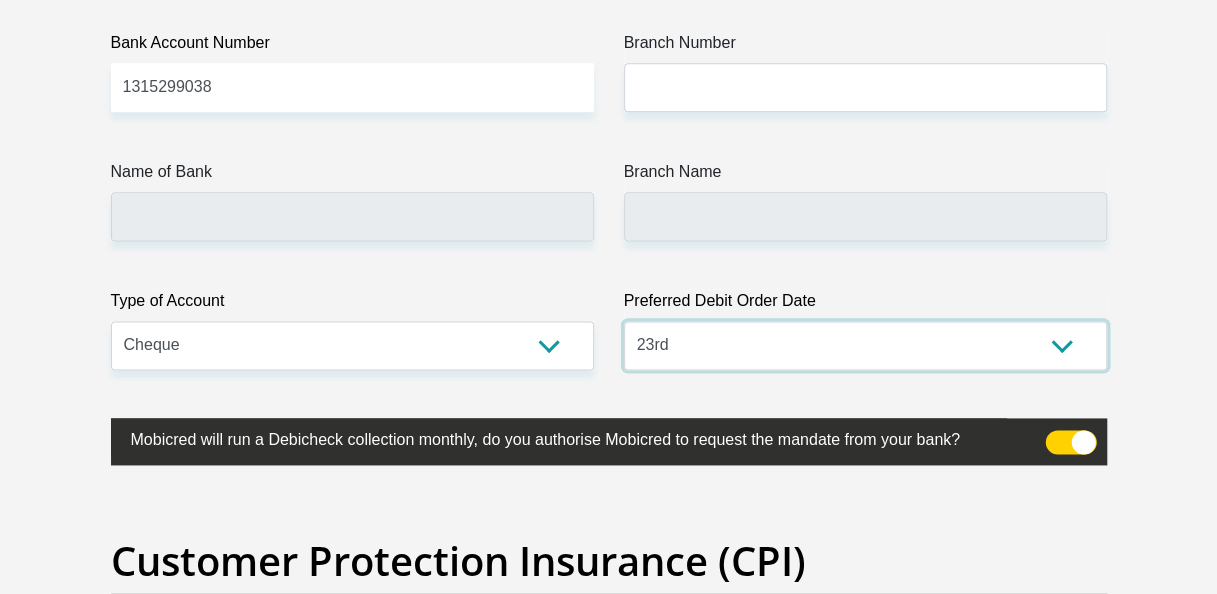 scroll, scrollTop: 4600, scrollLeft: 0, axis: vertical 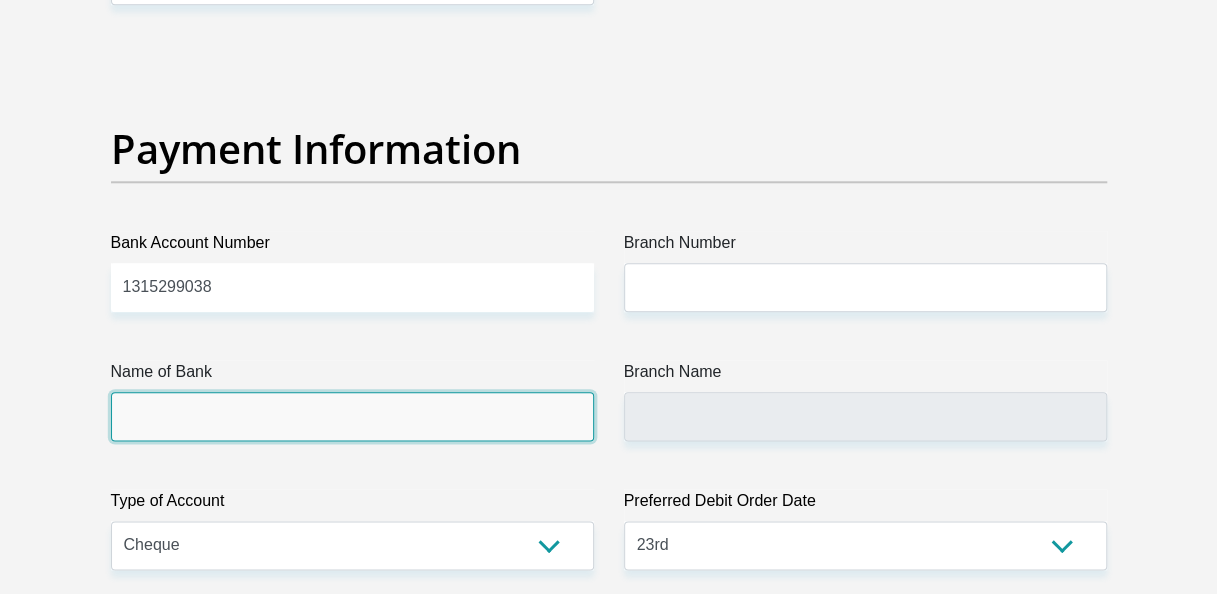 click on "Name of Bank" at bounding box center (352, 416) 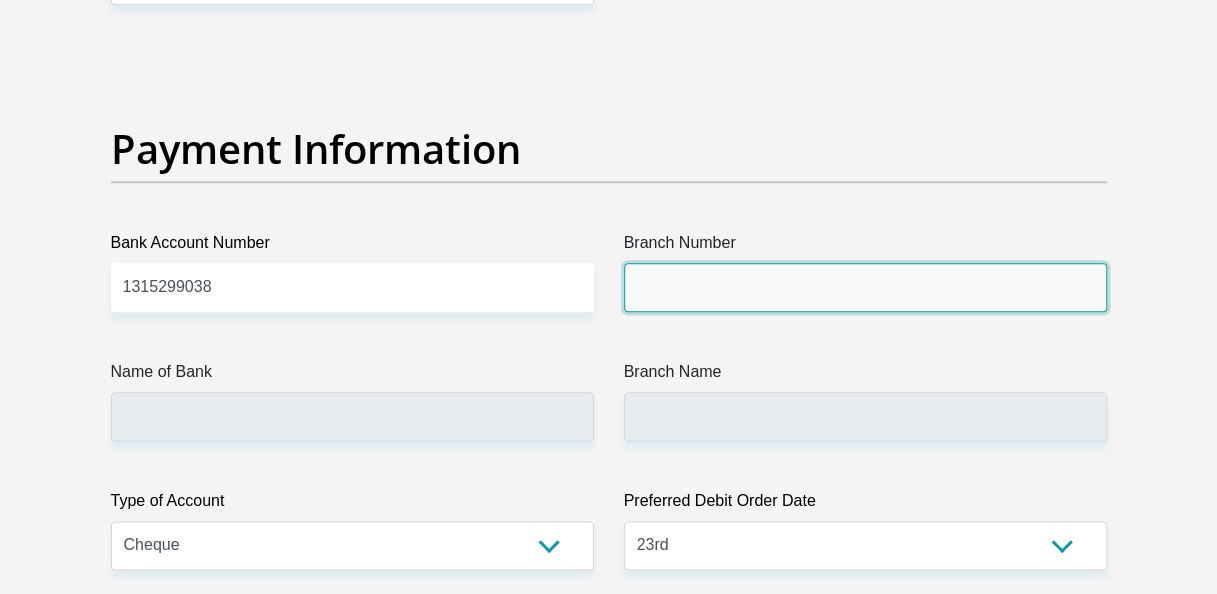 click on "Branch Number" at bounding box center (865, 287) 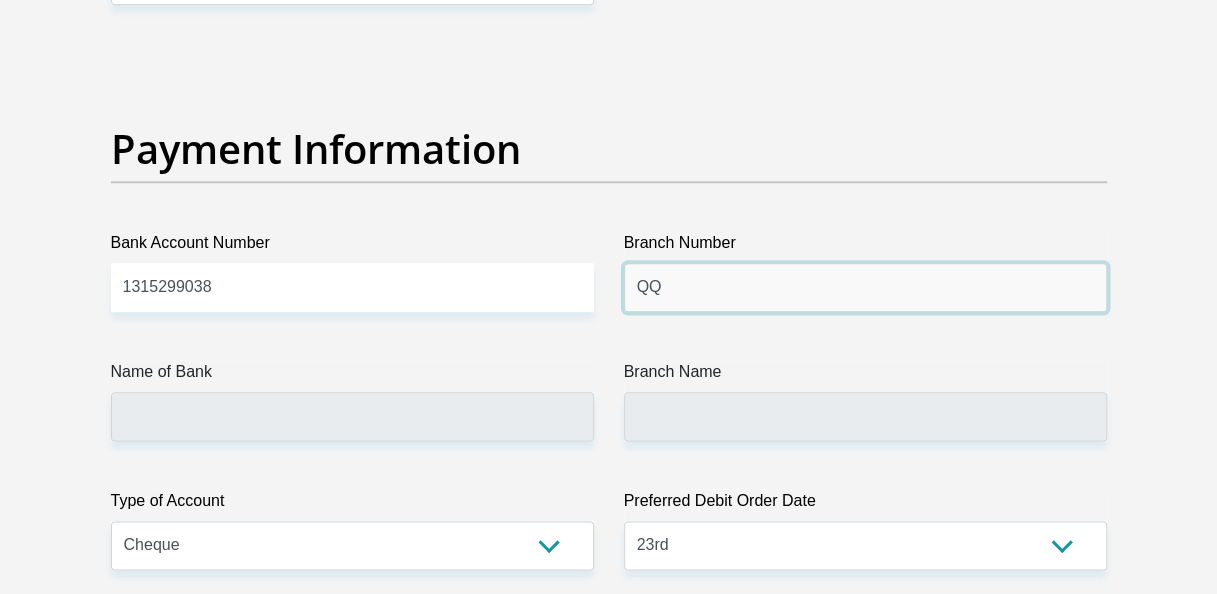 type on "QQ" 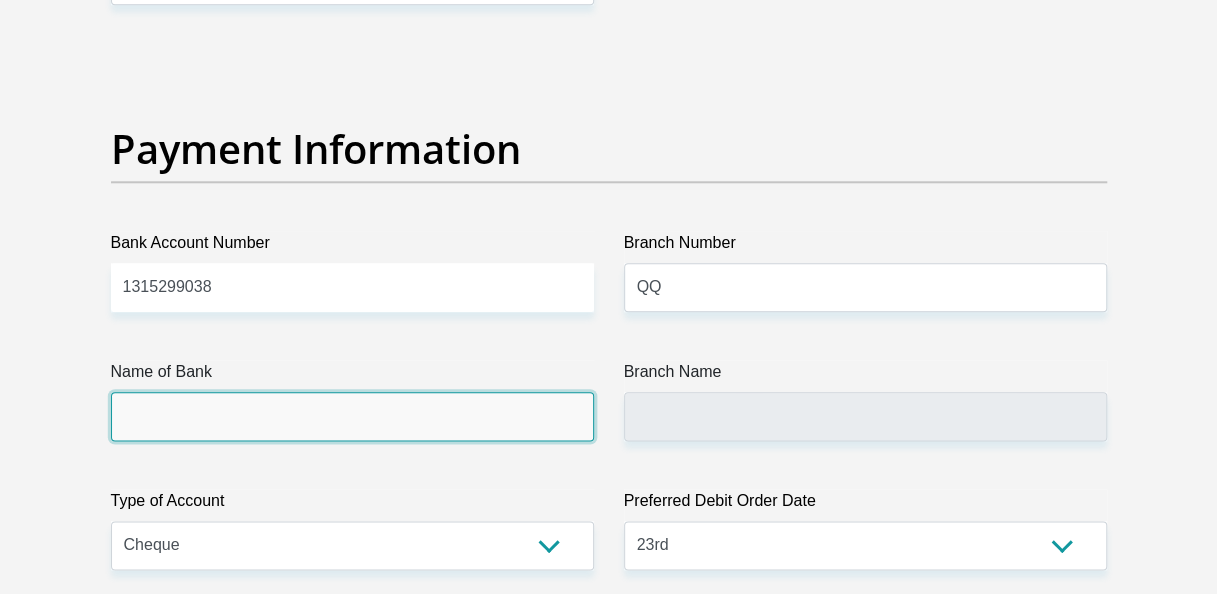 click on "Name of Bank" at bounding box center (352, 416) 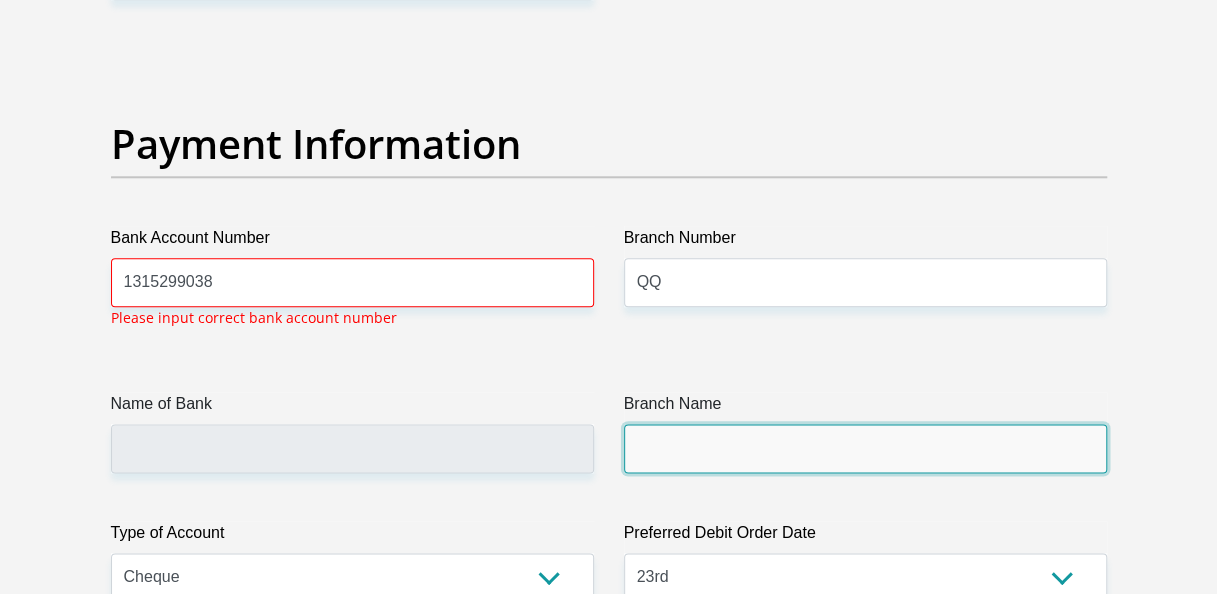click on "Branch Name" at bounding box center (865, 448) 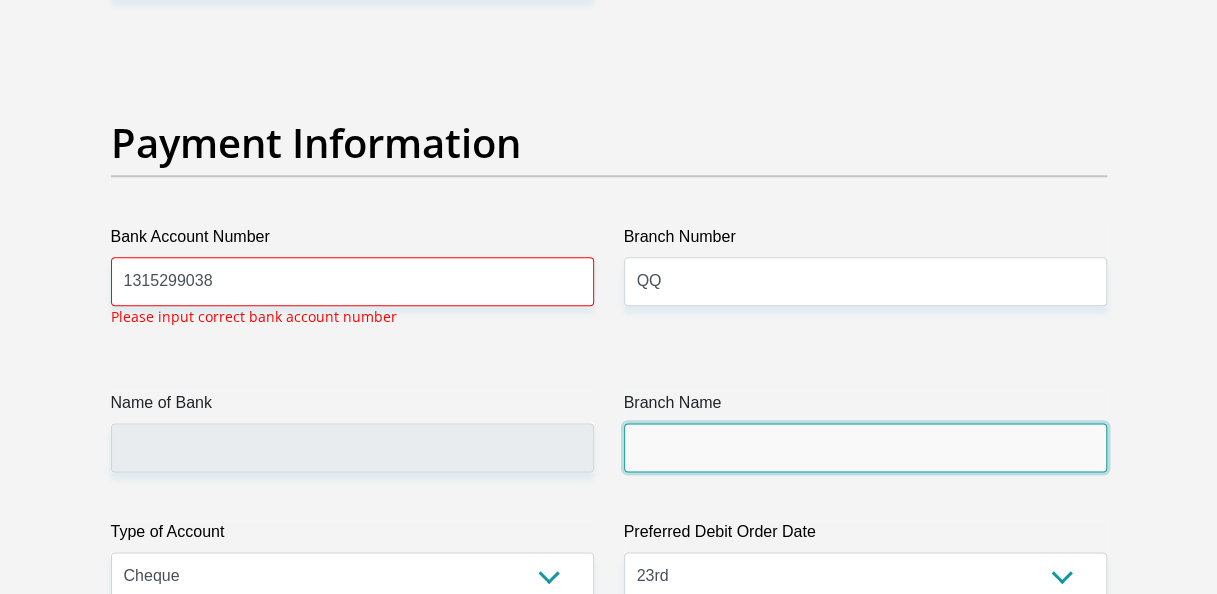 scroll, scrollTop: 4606, scrollLeft: 0, axis: vertical 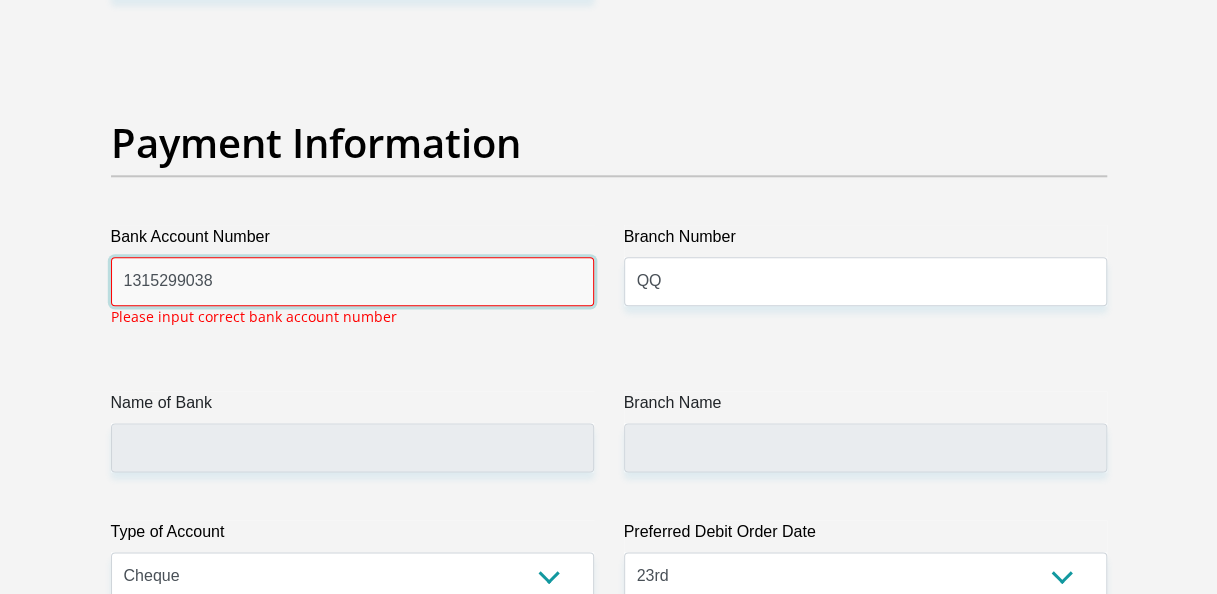click on "1315299038" at bounding box center [352, 281] 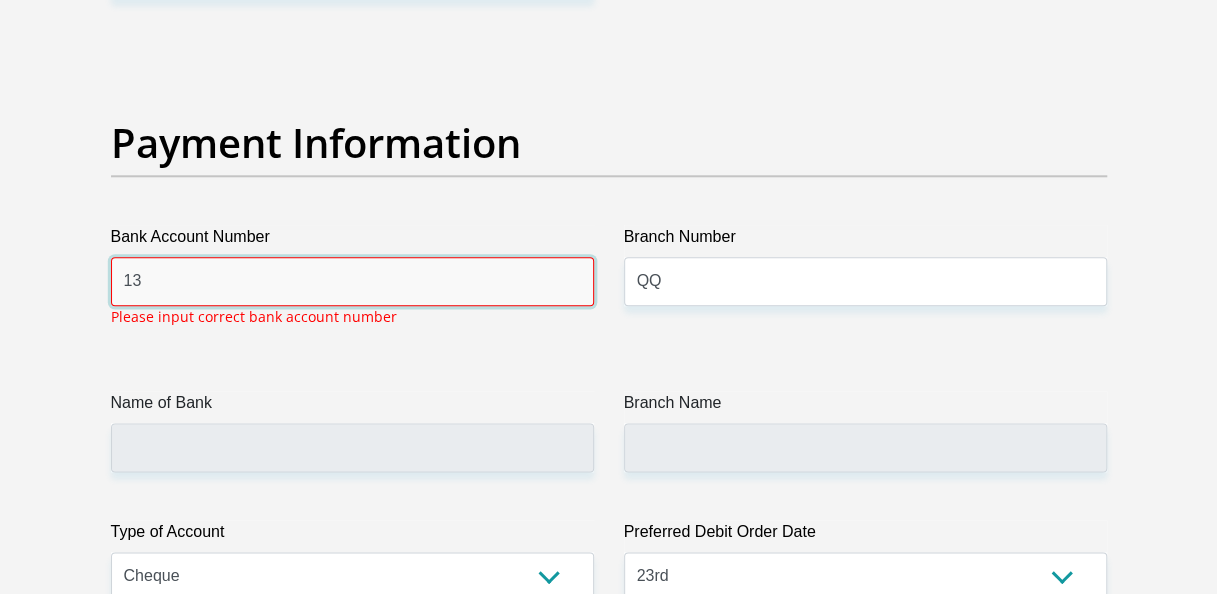 type on "1" 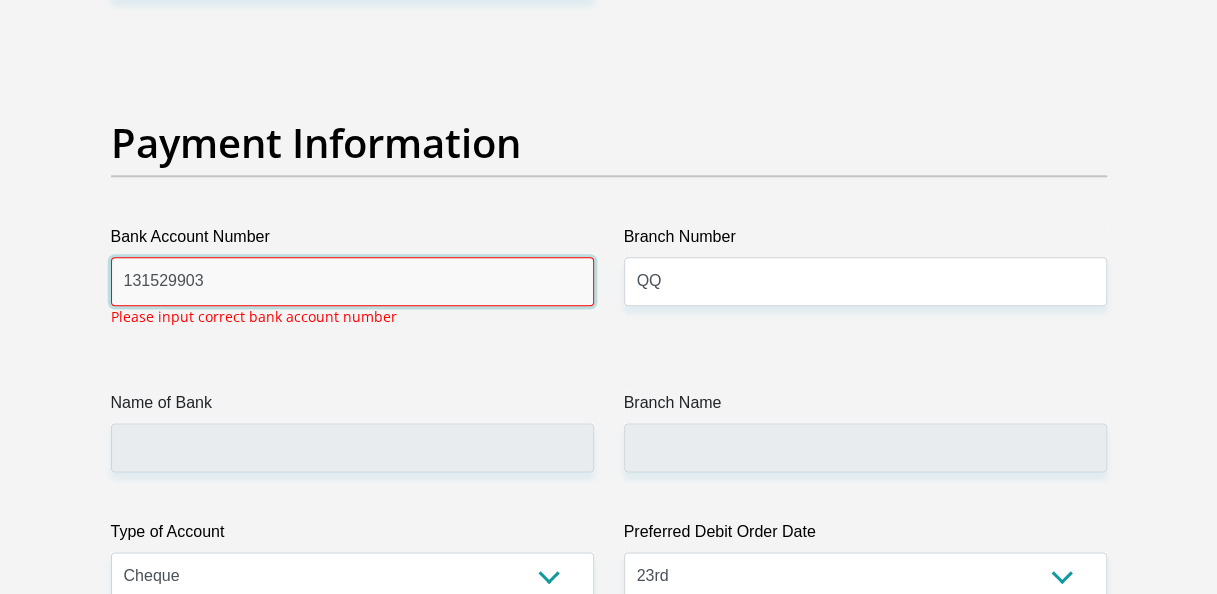 type on "1315299038" 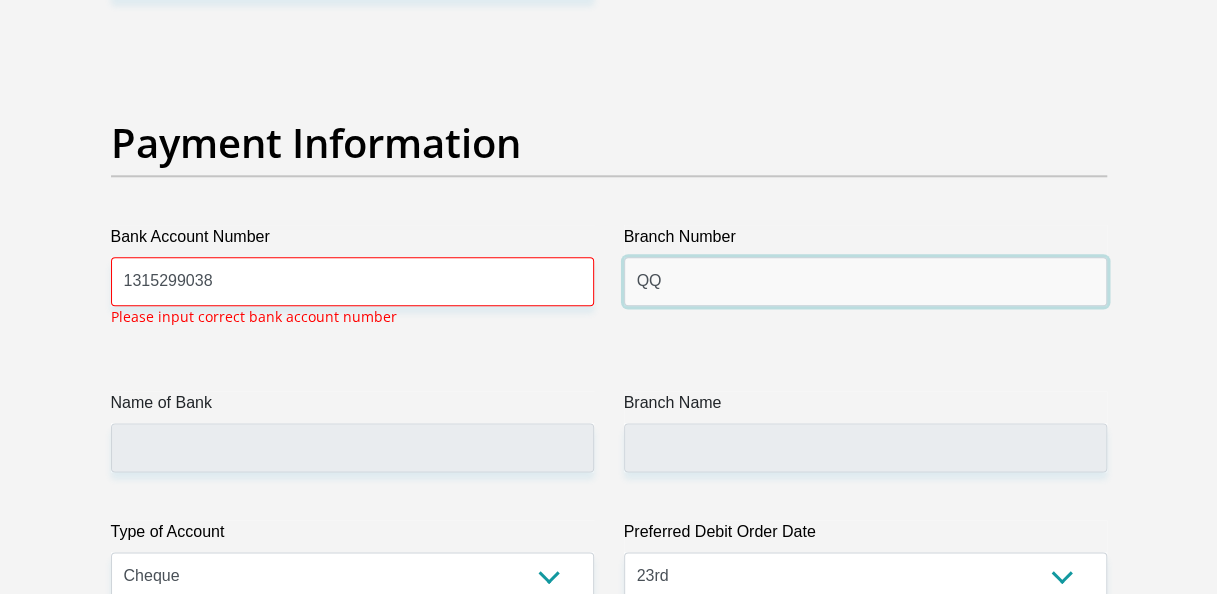 click on "QQ" at bounding box center [865, 281] 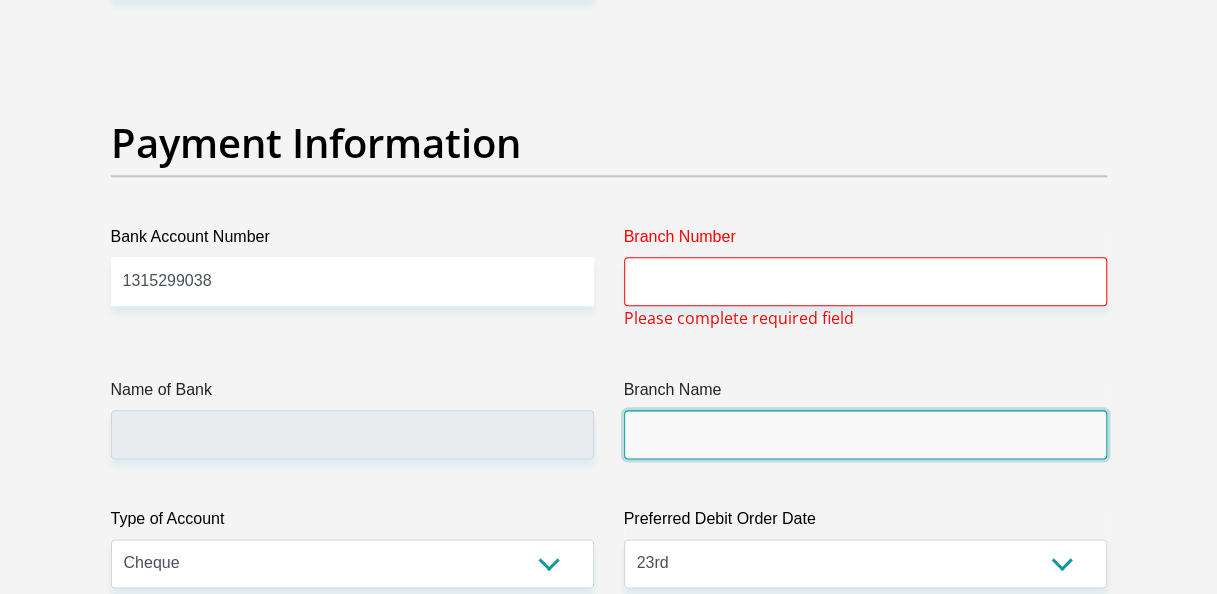 click on "Branch Name" at bounding box center [865, 434] 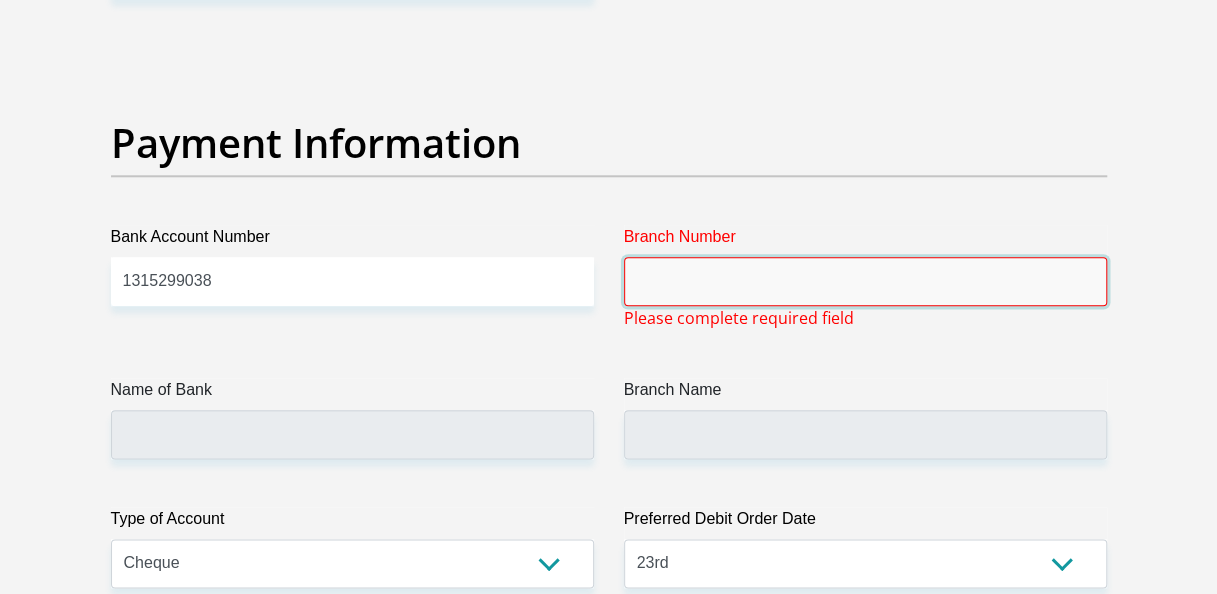 click on "Branch Number" at bounding box center (865, 281) 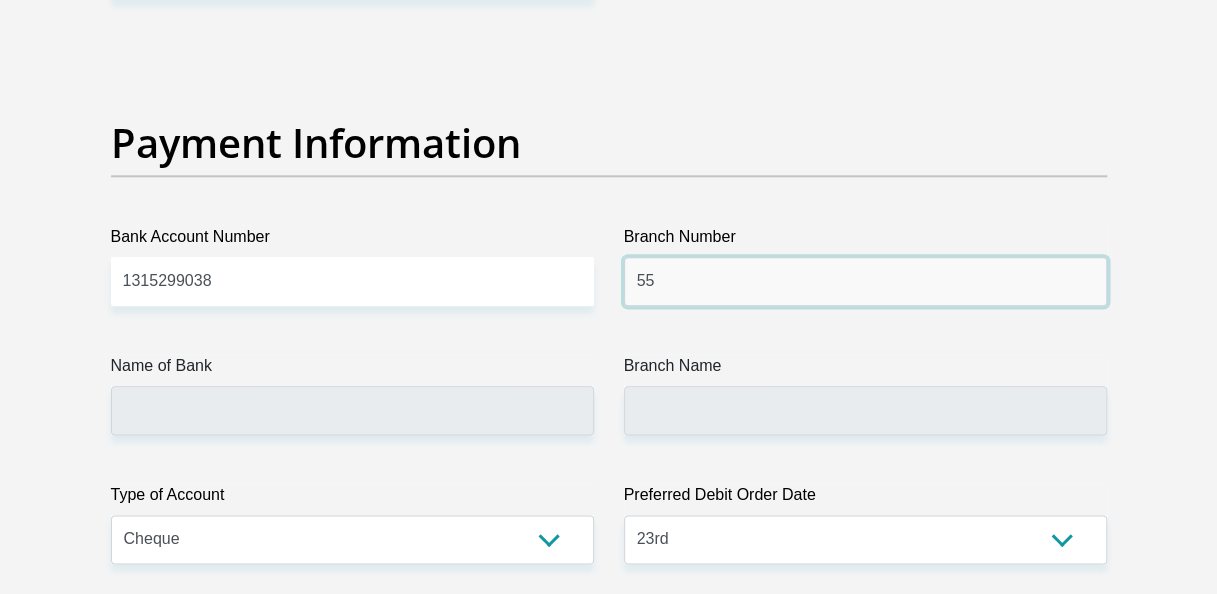 type on "5" 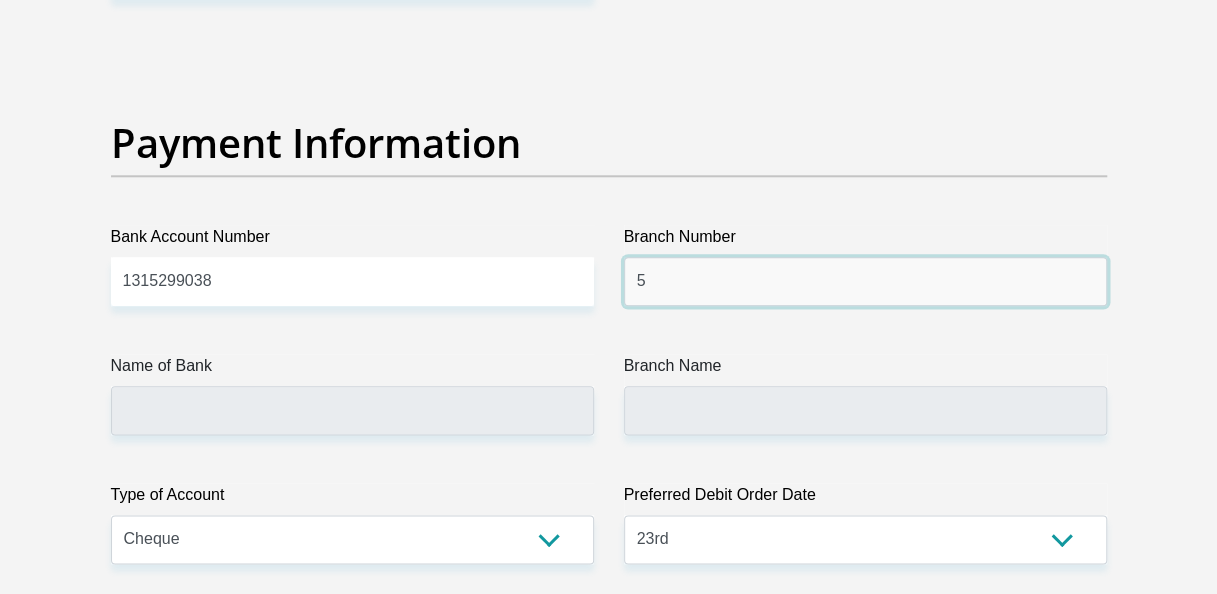 type 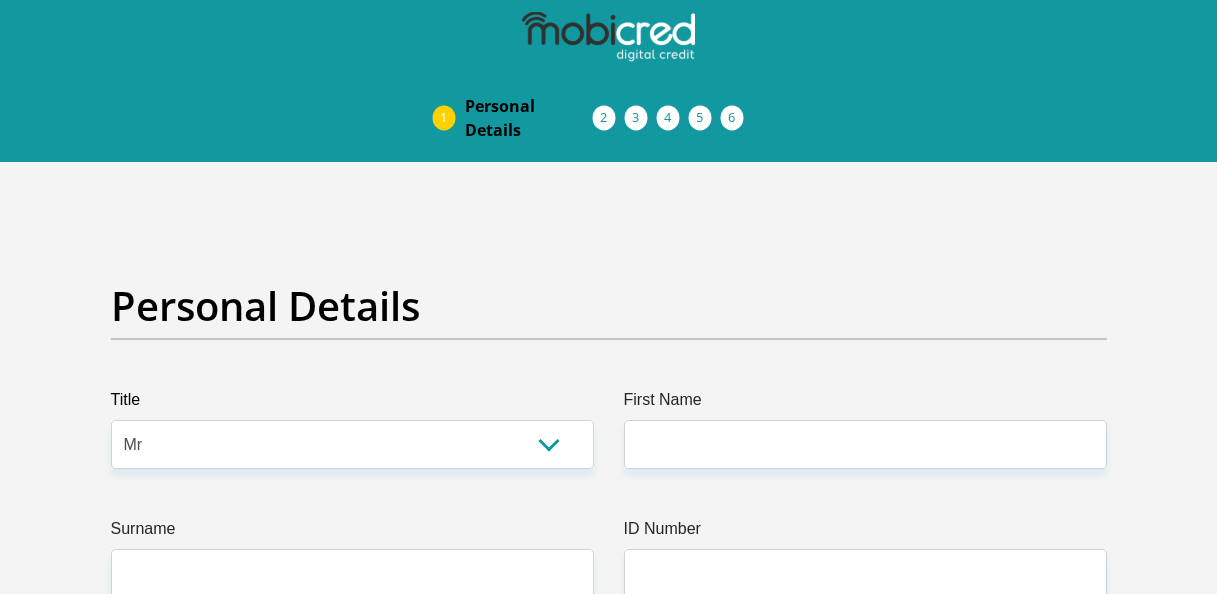 select on "Mr" 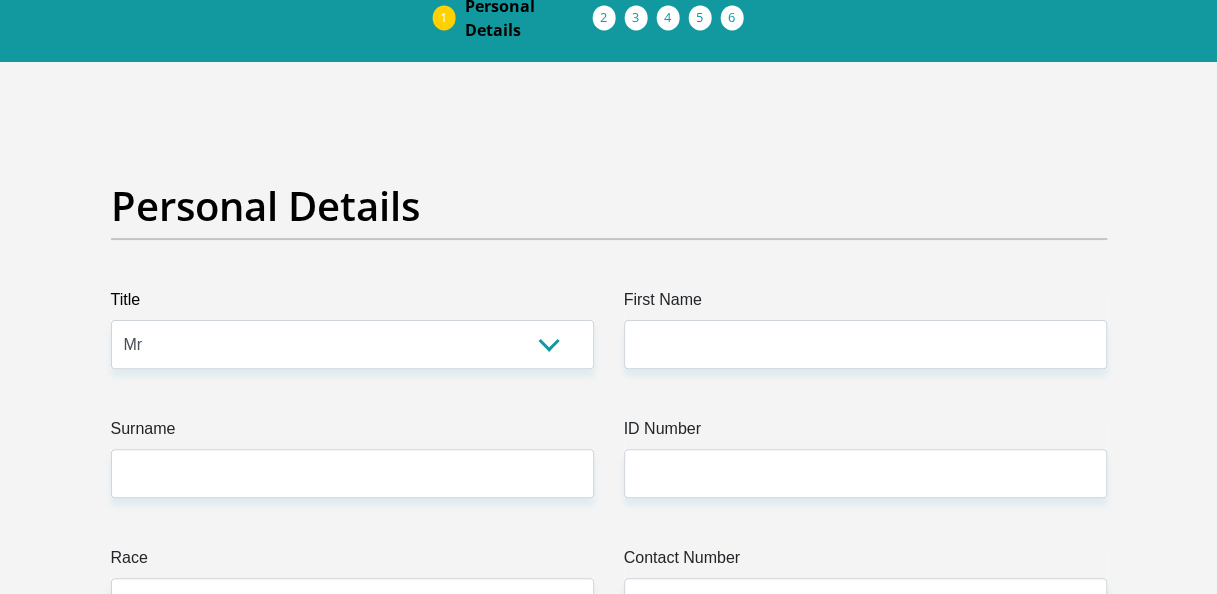 scroll, scrollTop: 100, scrollLeft: 0, axis: vertical 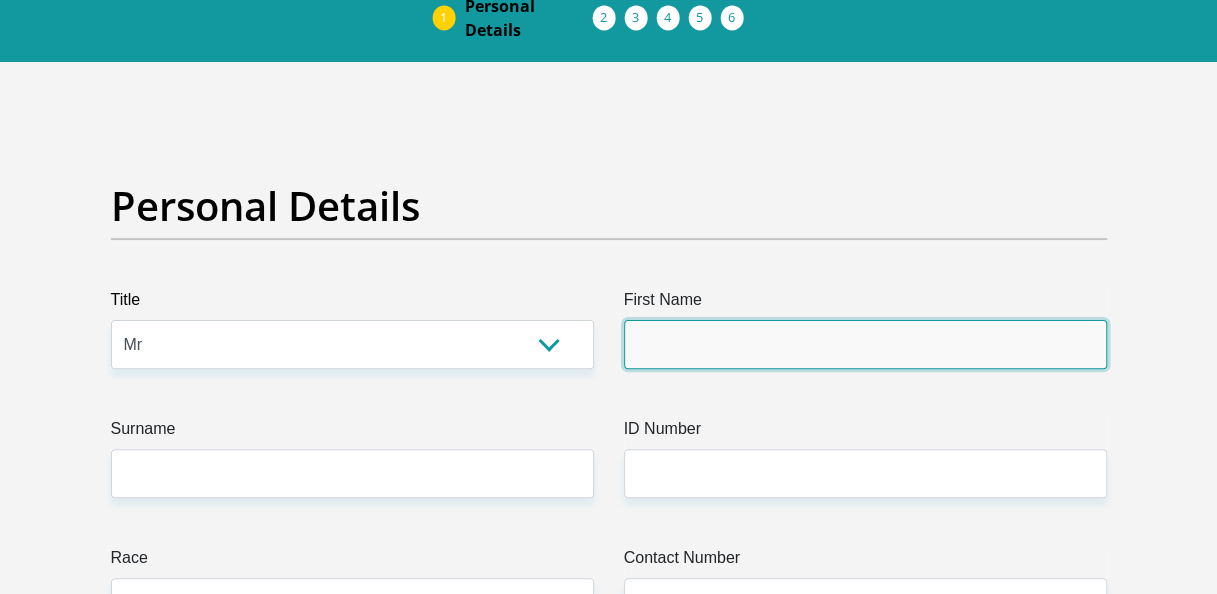 click on "First Name" at bounding box center [865, 344] 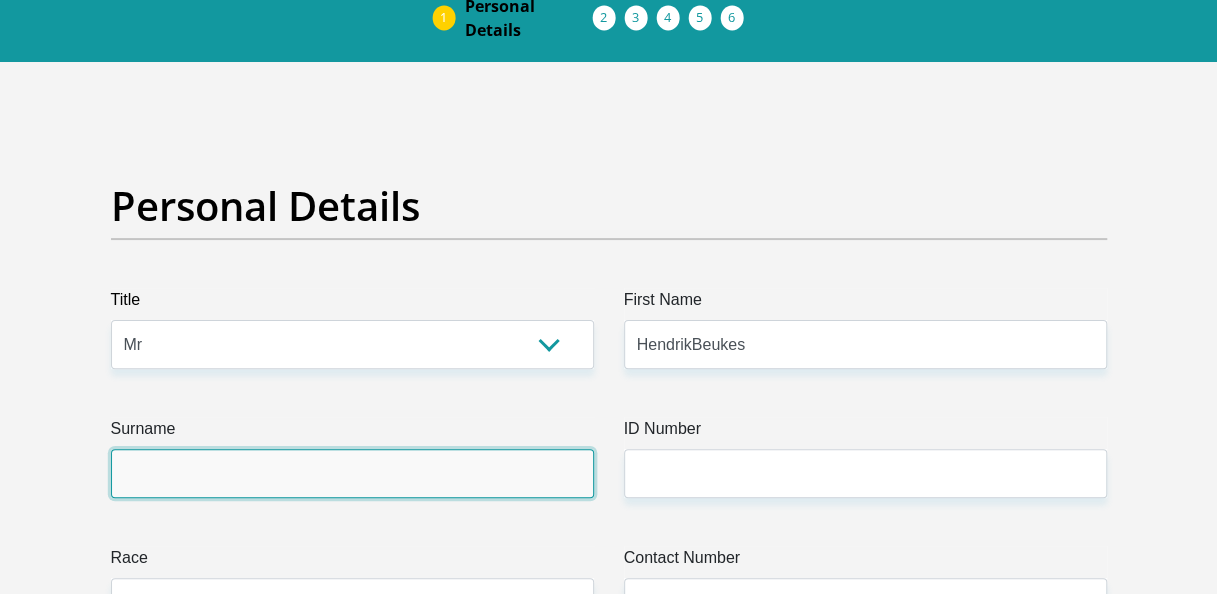 type on "Beukes" 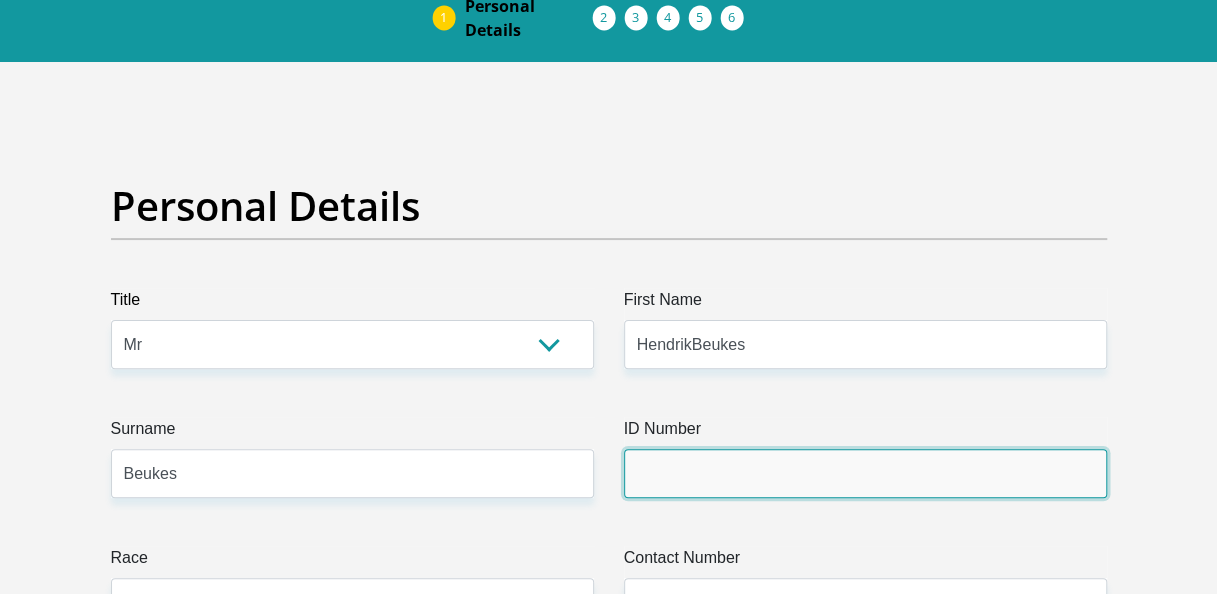 type on "7408155163080" 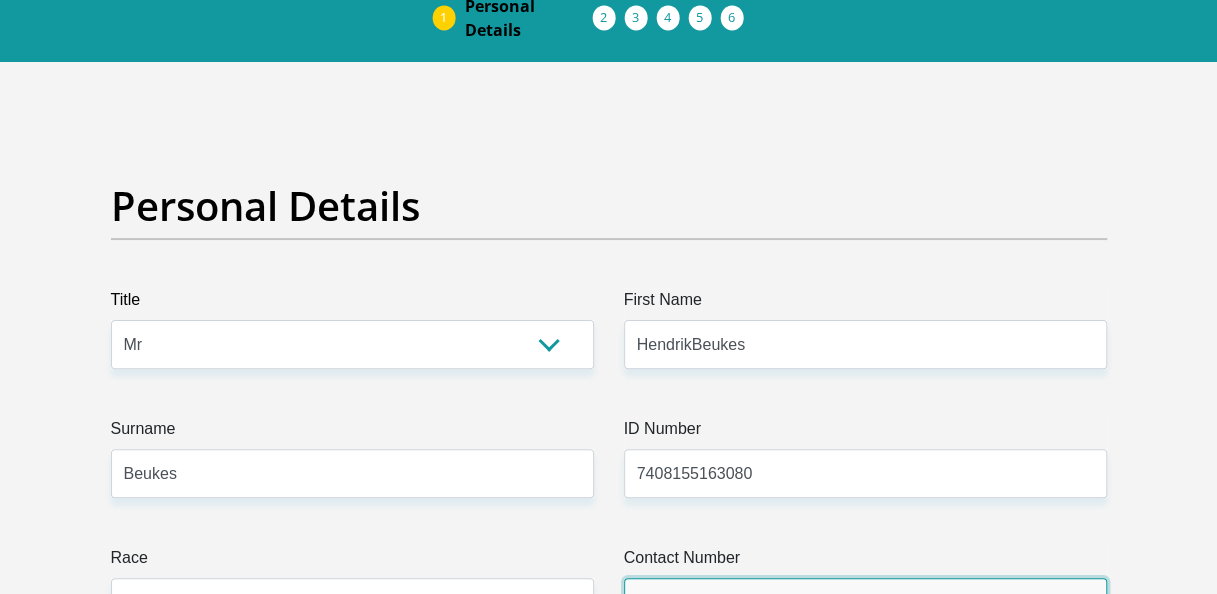 type on "0839452350" 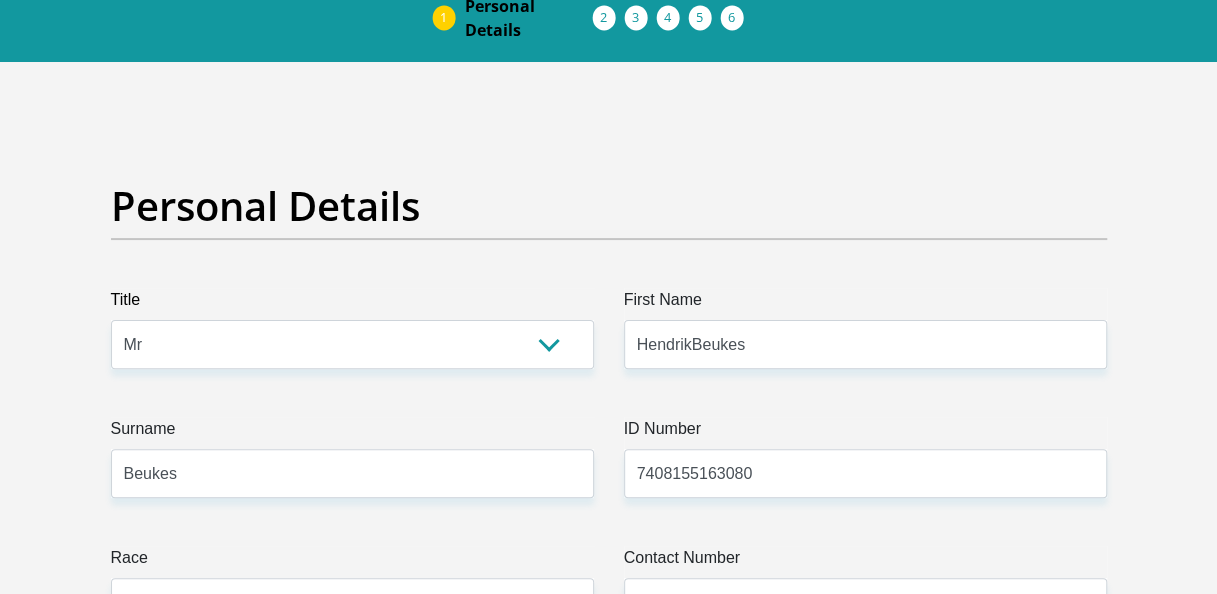 select on "ZAF" 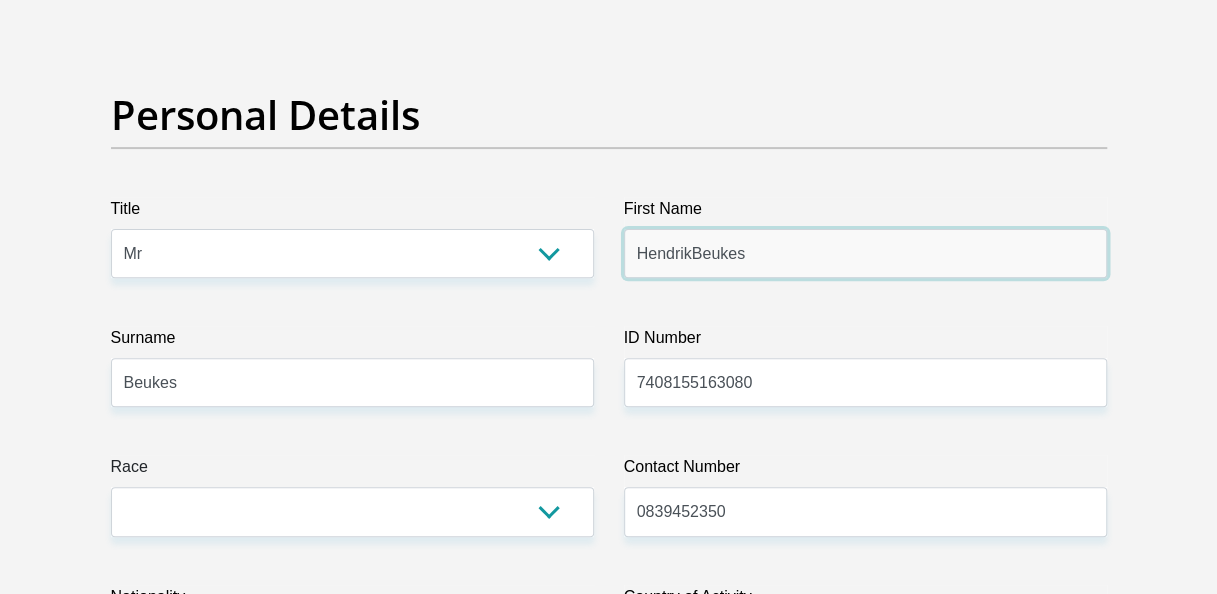scroll, scrollTop: 300, scrollLeft: 0, axis: vertical 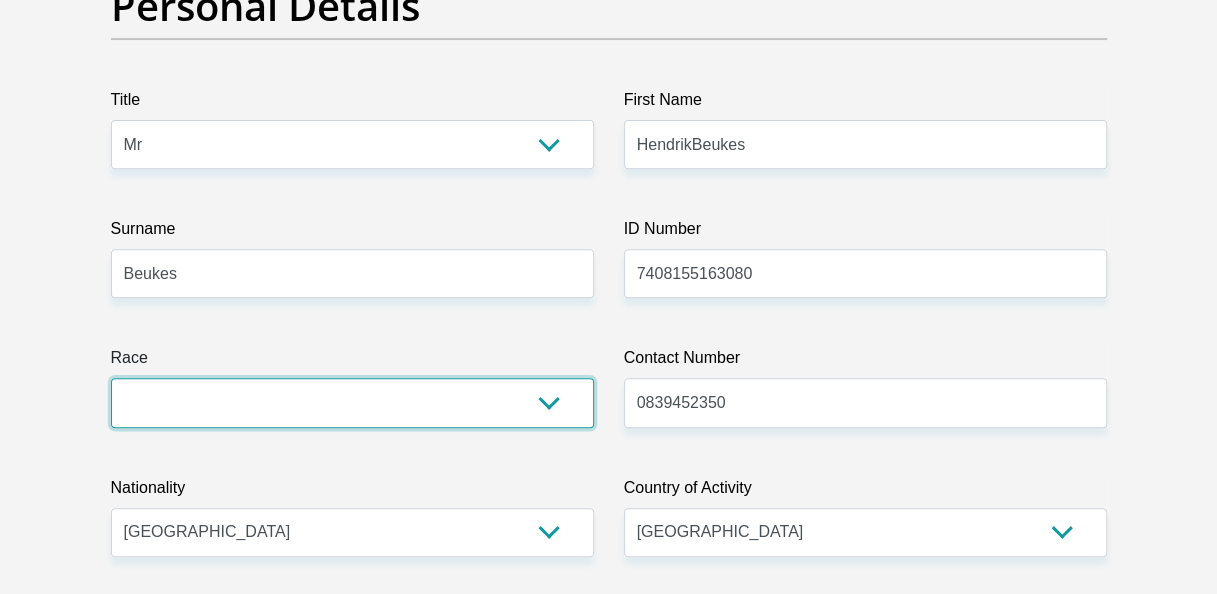 click on "Black
Coloured
Indian
White
Other" at bounding box center [352, 402] 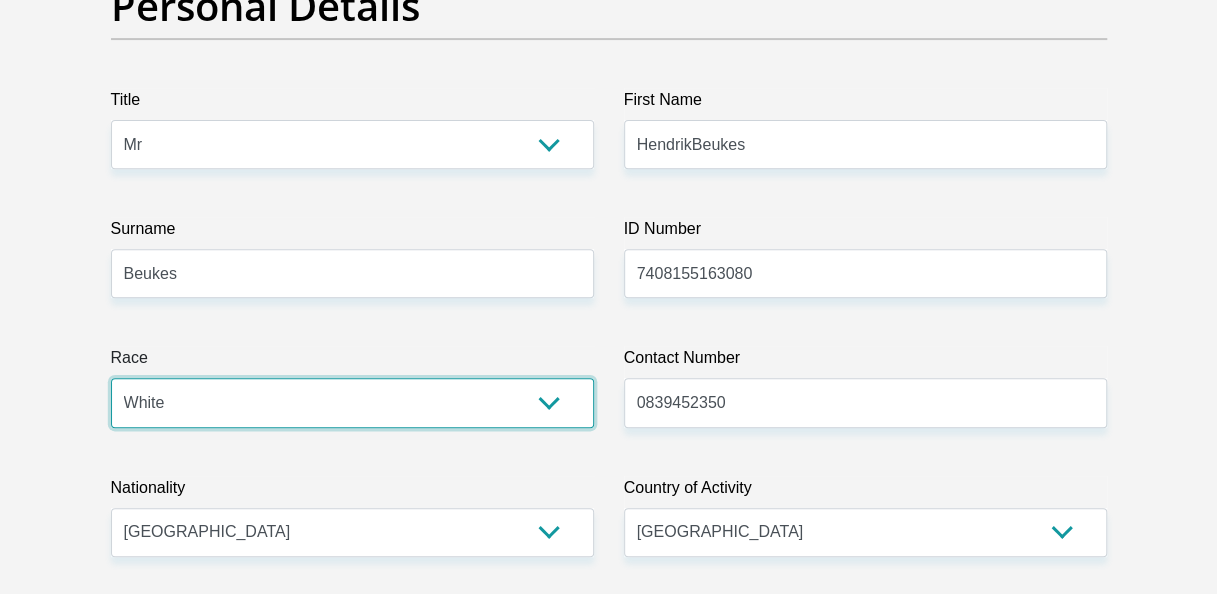 click on "Black
Coloured
Indian
White
Other" at bounding box center (352, 402) 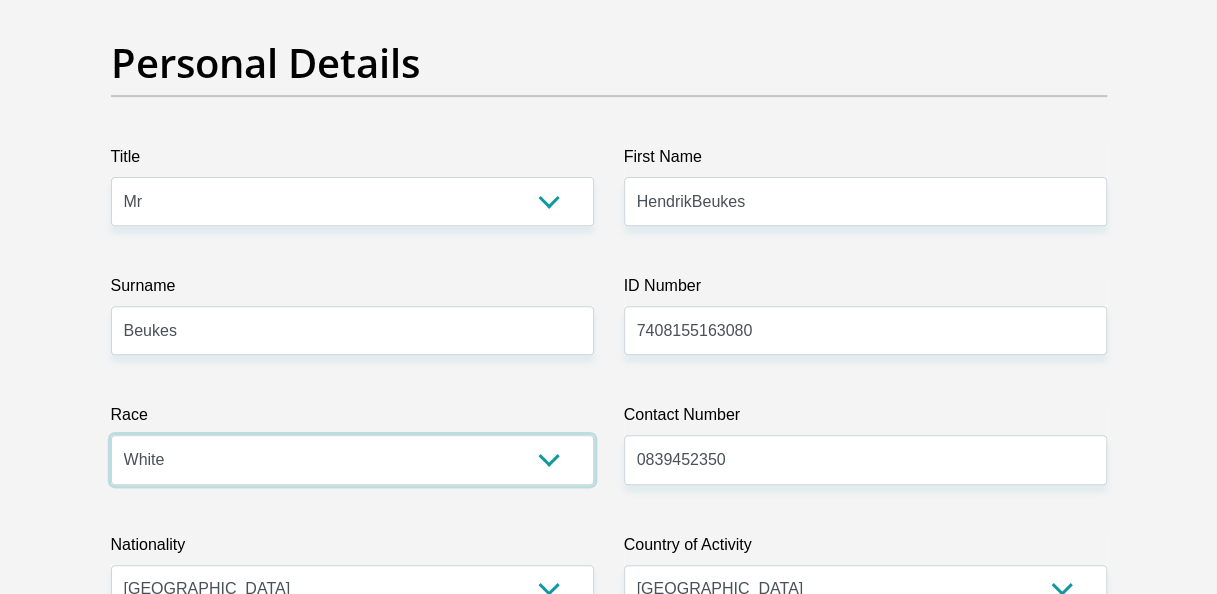 scroll, scrollTop: 200, scrollLeft: 0, axis: vertical 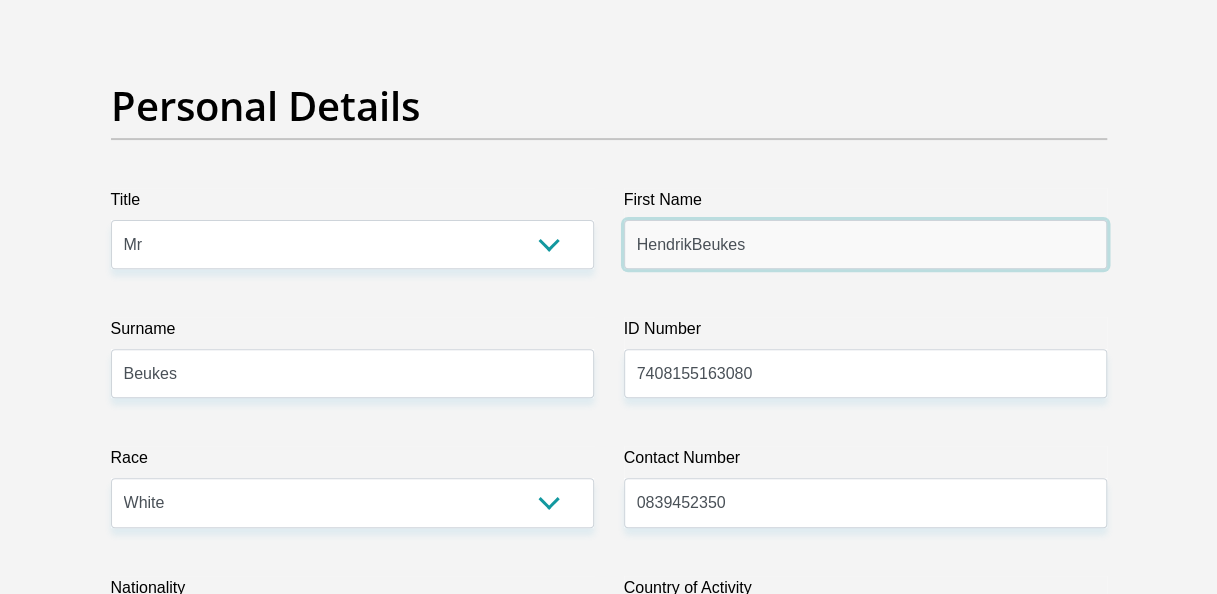 click on "HendrikBeukes" at bounding box center [865, 244] 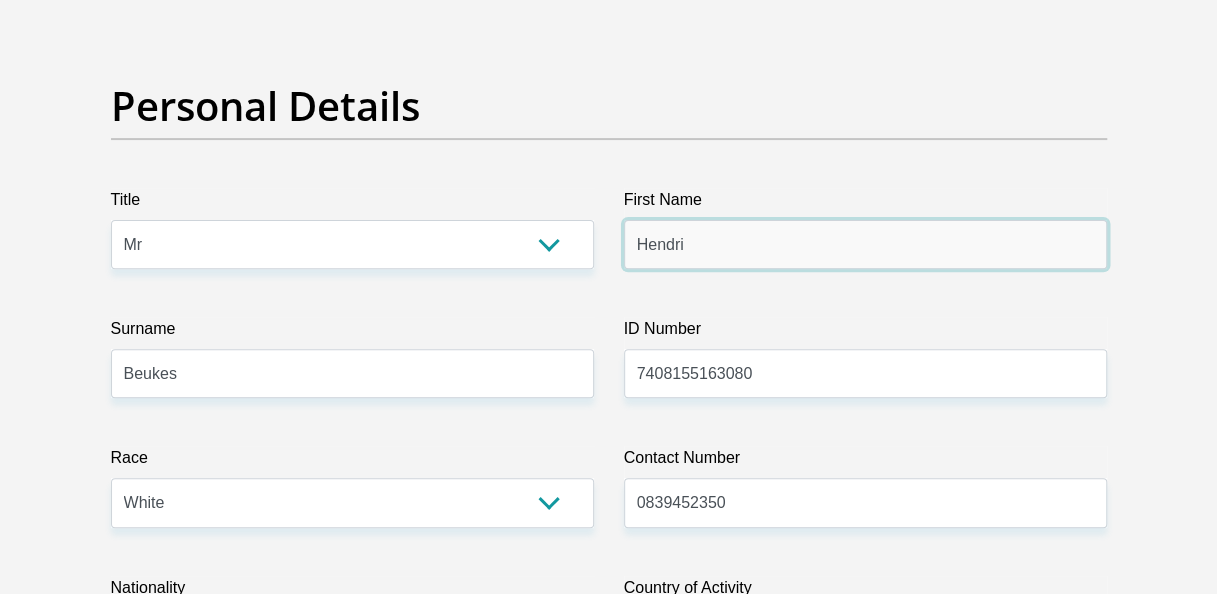 type on "Hendrik" 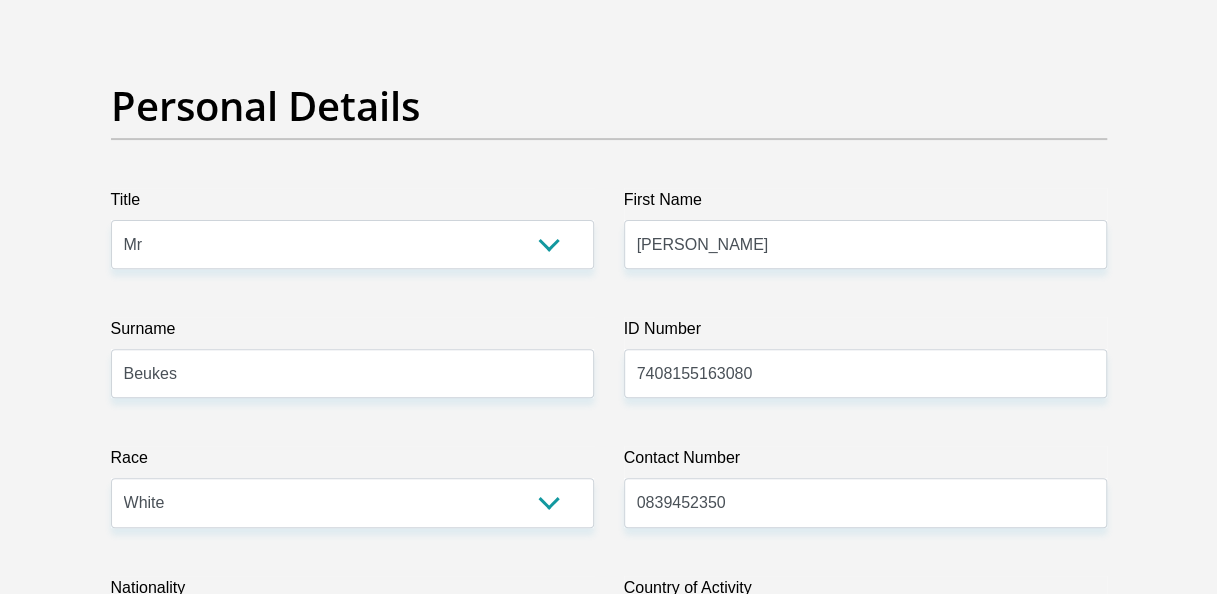type on "31 Rutherford bd" 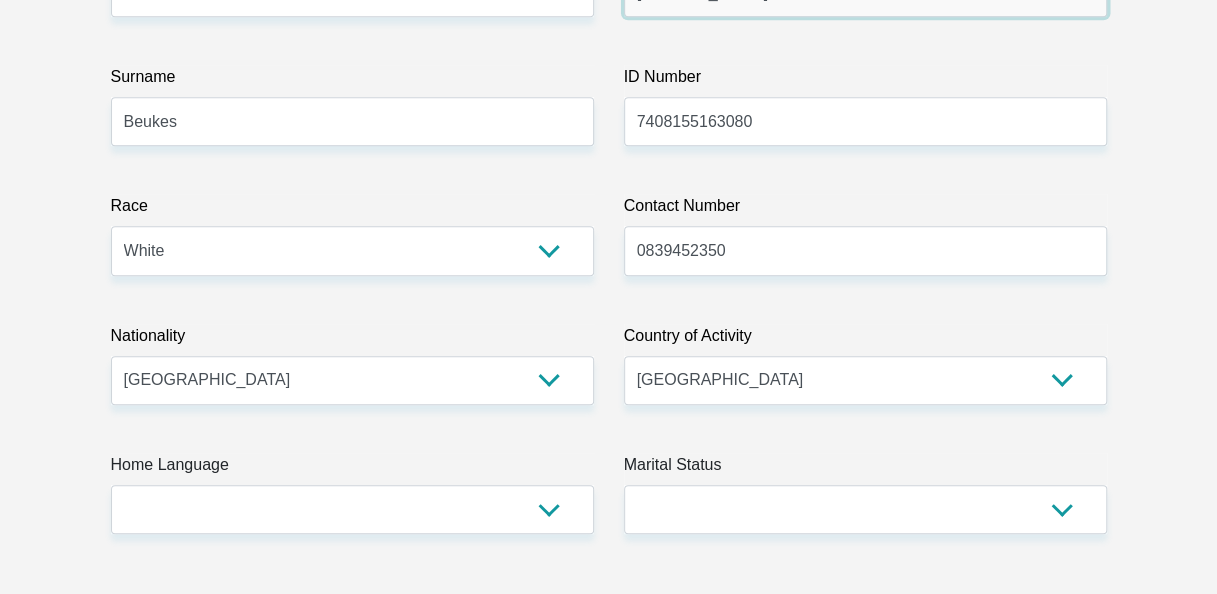 scroll, scrollTop: 500, scrollLeft: 0, axis: vertical 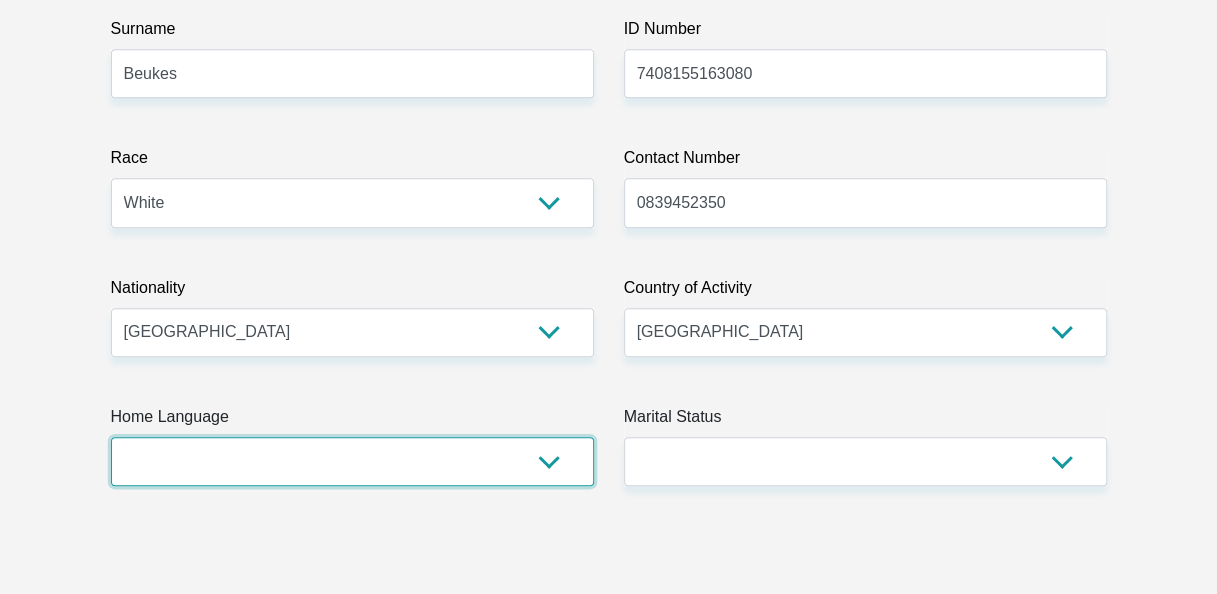 click on "Afrikaans
English
Sepedi
South Ndebele
Southern Sotho
Swati
Tsonga
Tswana
Venda
Xhosa
Zulu
Other" at bounding box center [352, 461] 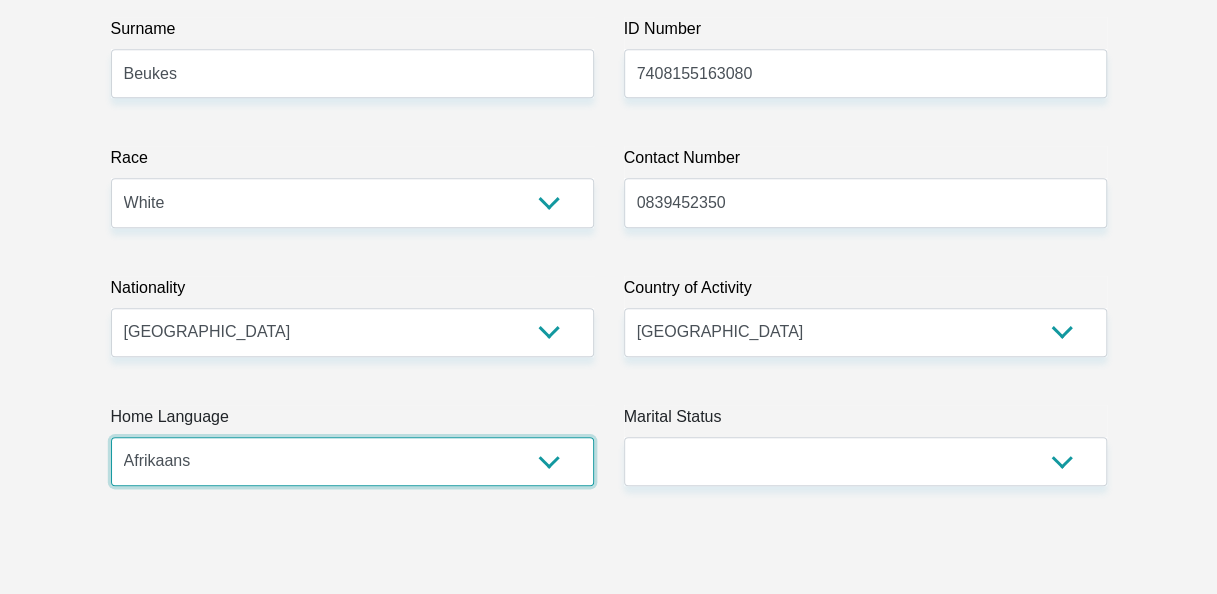 click on "Afrikaans
English
Sepedi
South Ndebele
Southern Sotho
Swati
Tsonga
Tswana
Venda
Xhosa
Zulu
Other" at bounding box center [352, 461] 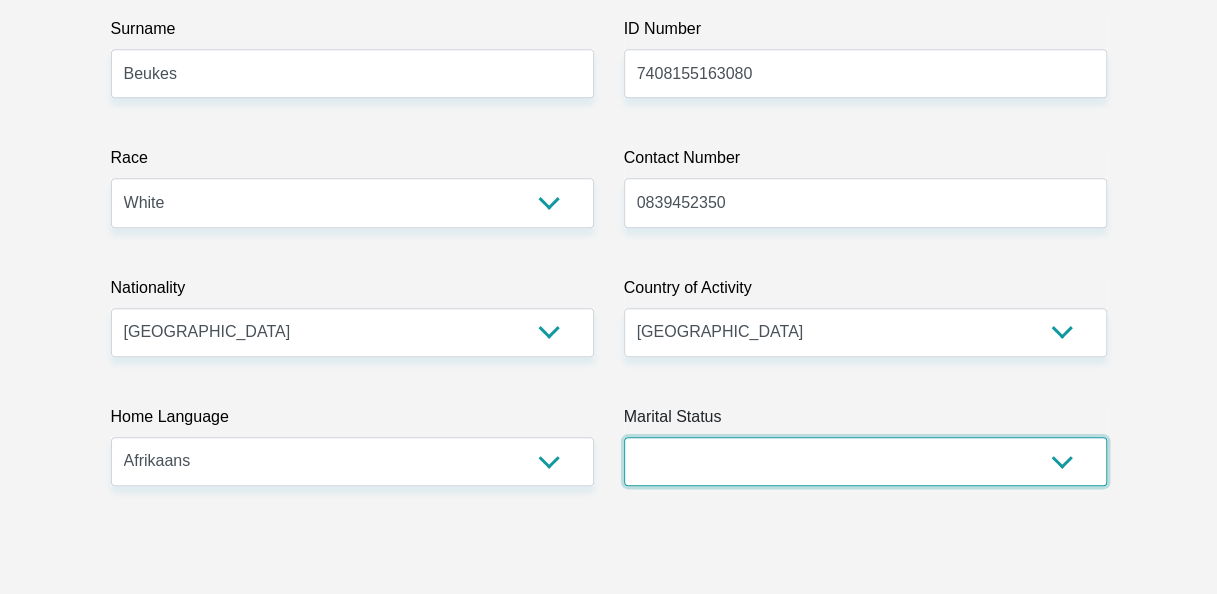 click on "Married ANC
Single
Divorced
Widowed
Married COP or Customary Law" at bounding box center [865, 461] 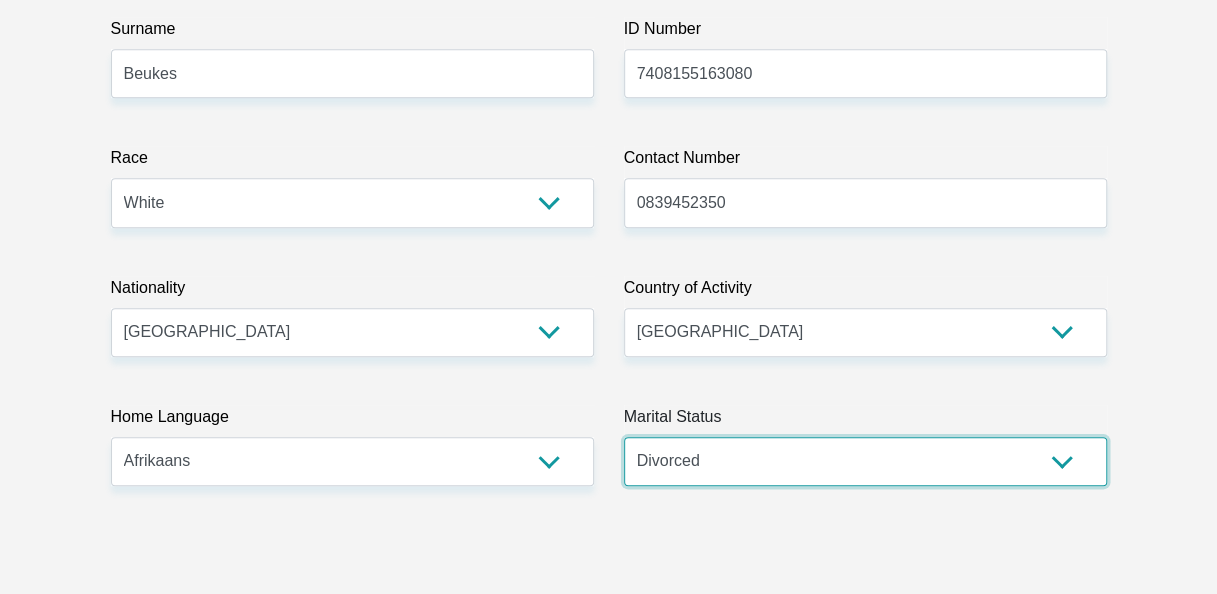 click on "Married ANC
Single
Divorced
Widowed
Married COP or Customary Law" at bounding box center [865, 461] 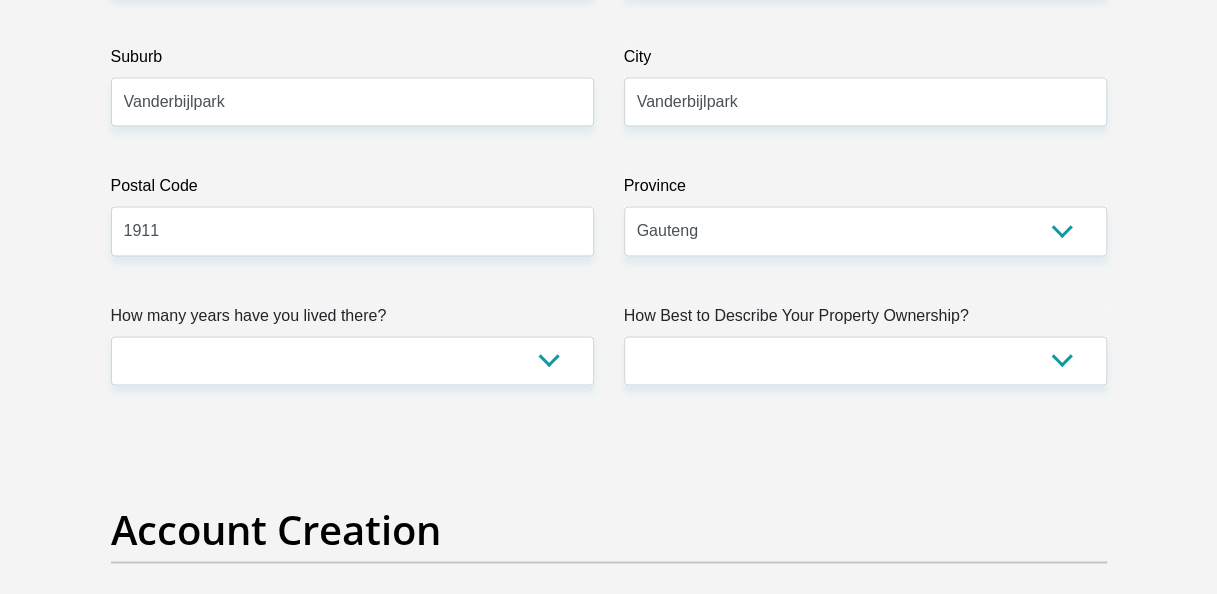 scroll, scrollTop: 1300, scrollLeft: 0, axis: vertical 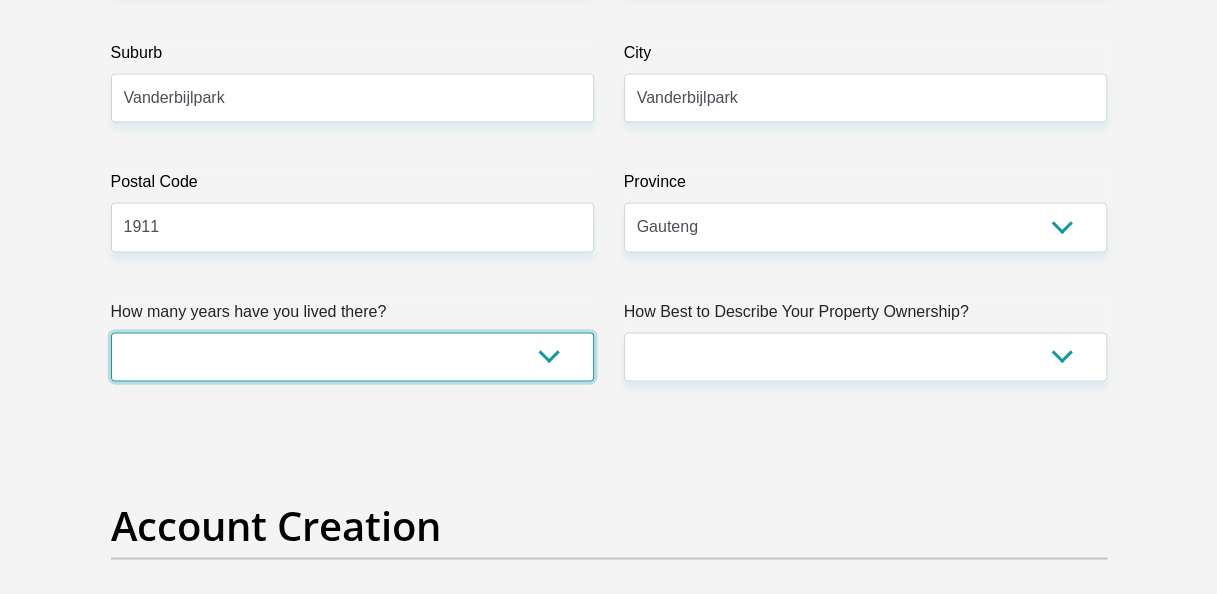 click on "less than 1 year
1-3 years
3-5 years
5+ years" at bounding box center (352, 356) 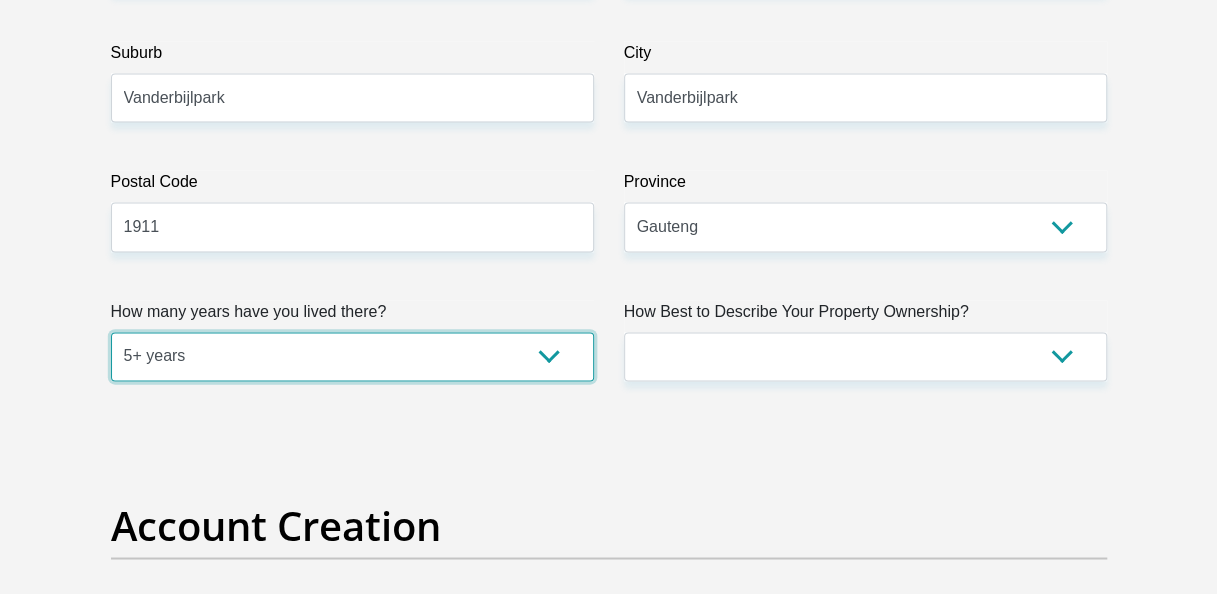click on "less than 1 year
1-3 years
3-5 years
5+ years" at bounding box center [352, 356] 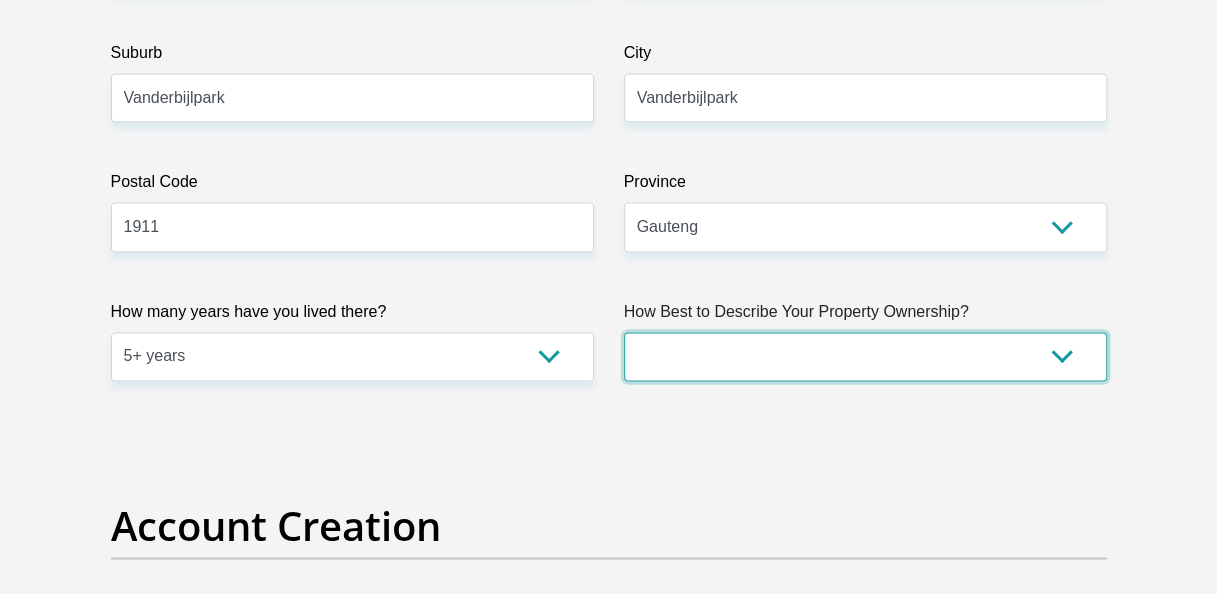 click on "Owned
Rented
Family Owned
Company Dwelling" at bounding box center (865, 356) 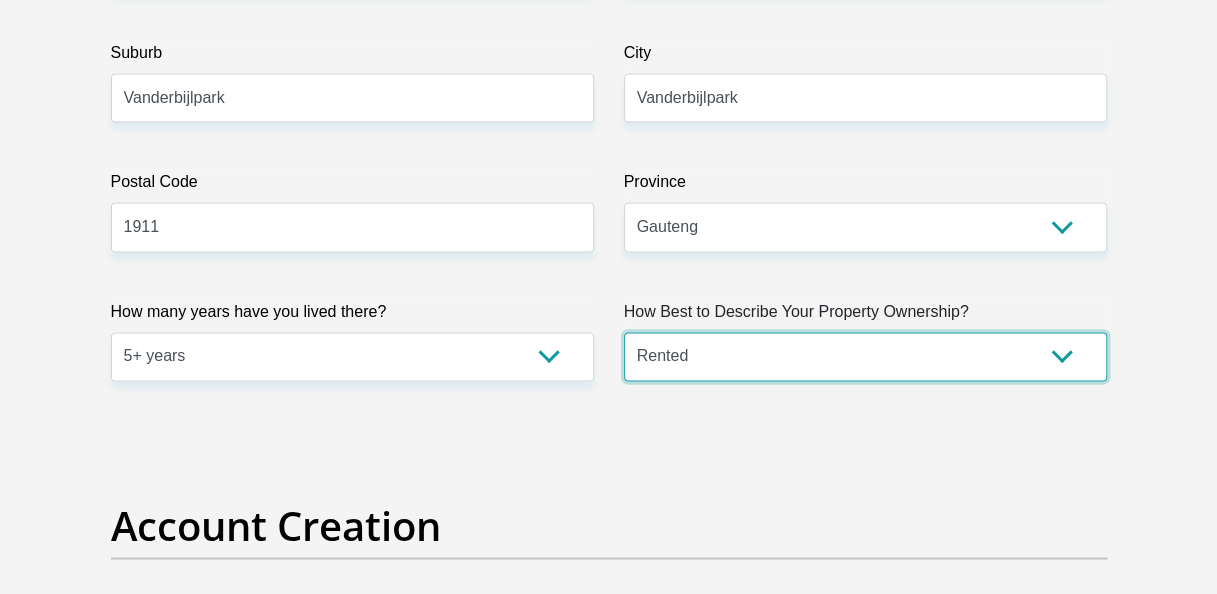 click on "Owned
Rented
Family Owned
Company Dwelling" at bounding box center (865, 356) 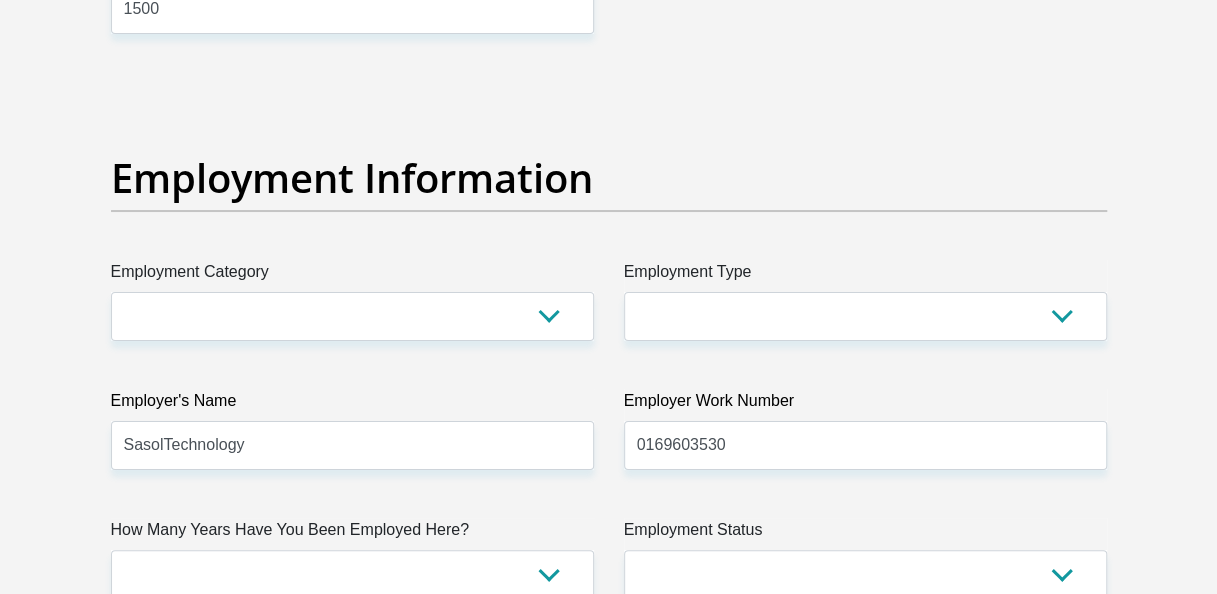 scroll, scrollTop: 3600, scrollLeft: 0, axis: vertical 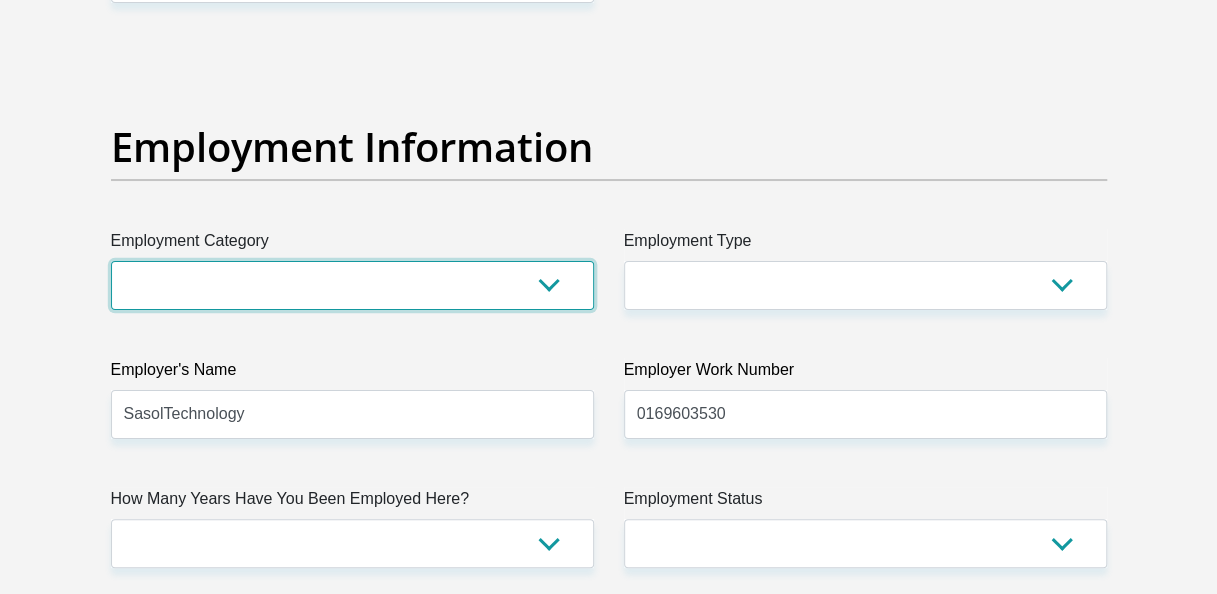 click on "AGRICULTURE
ALCOHOL & TOBACCO
CONSTRUCTION MATERIALS
METALLURGY
EQUIPMENT FOR RENEWABLE ENERGY
SPECIALIZED CONTRACTORS
CAR
GAMING (INCL. INTERNET
OTHER WHOLESALE
UNLICENSED PHARMACEUTICALS
CURRENCY EXCHANGE HOUSES
OTHER FINANCIAL INSTITUTIONS & INSURANCE
REAL ESTATE AGENTS
OIL & GAS
OTHER MATERIALS (E.G. IRON ORE)
PRECIOUS STONES & PRECIOUS METALS
POLITICAL ORGANIZATIONS
RELIGIOUS ORGANIZATIONS(NOT SECTS)
ACTI. HAVING BUSINESS DEAL WITH PUBLIC ADMINISTRATION
LAUNDROMATS" at bounding box center (352, 285) 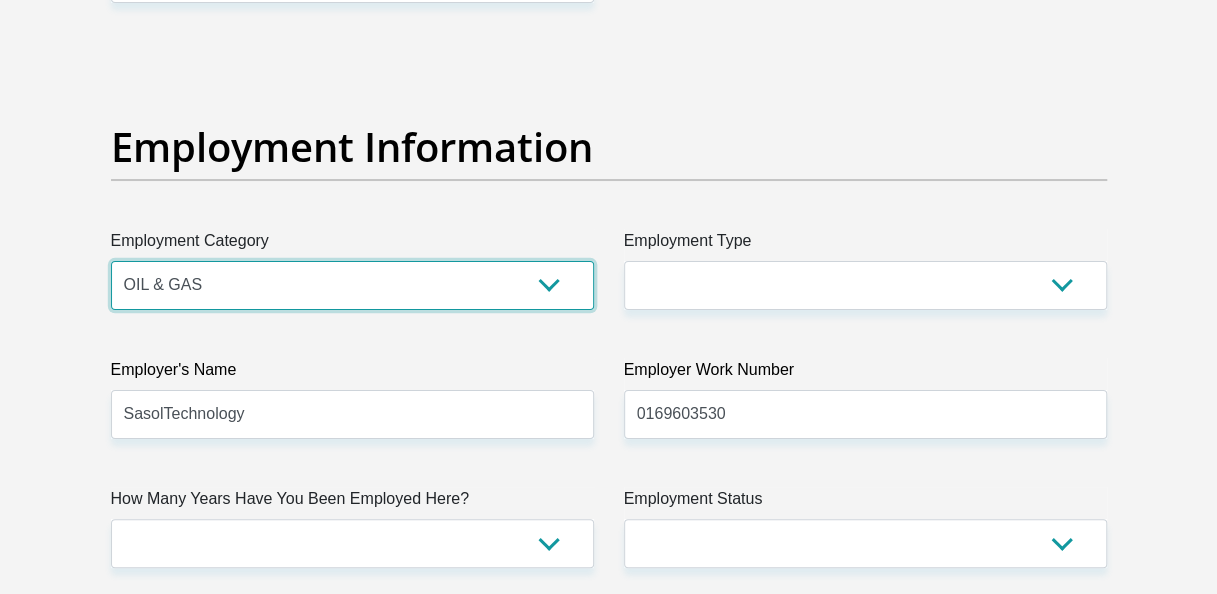 click on "AGRICULTURE
ALCOHOL & TOBACCO
CONSTRUCTION MATERIALS
METALLURGY
EQUIPMENT FOR RENEWABLE ENERGY
SPECIALIZED CONTRACTORS
CAR
GAMING (INCL. INTERNET
OTHER WHOLESALE
UNLICENSED PHARMACEUTICALS
CURRENCY EXCHANGE HOUSES
OTHER FINANCIAL INSTITUTIONS & INSURANCE
REAL ESTATE AGENTS
OIL & GAS
OTHER MATERIALS (E.G. IRON ORE)
PRECIOUS STONES & PRECIOUS METALS
POLITICAL ORGANIZATIONS
RELIGIOUS ORGANIZATIONS(NOT SECTS)
ACTI. HAVING BUSINESS DEAL WITH PUBLIC ADMINISTRATION
LAUNDROMATS" at bounding box center (352, 285) 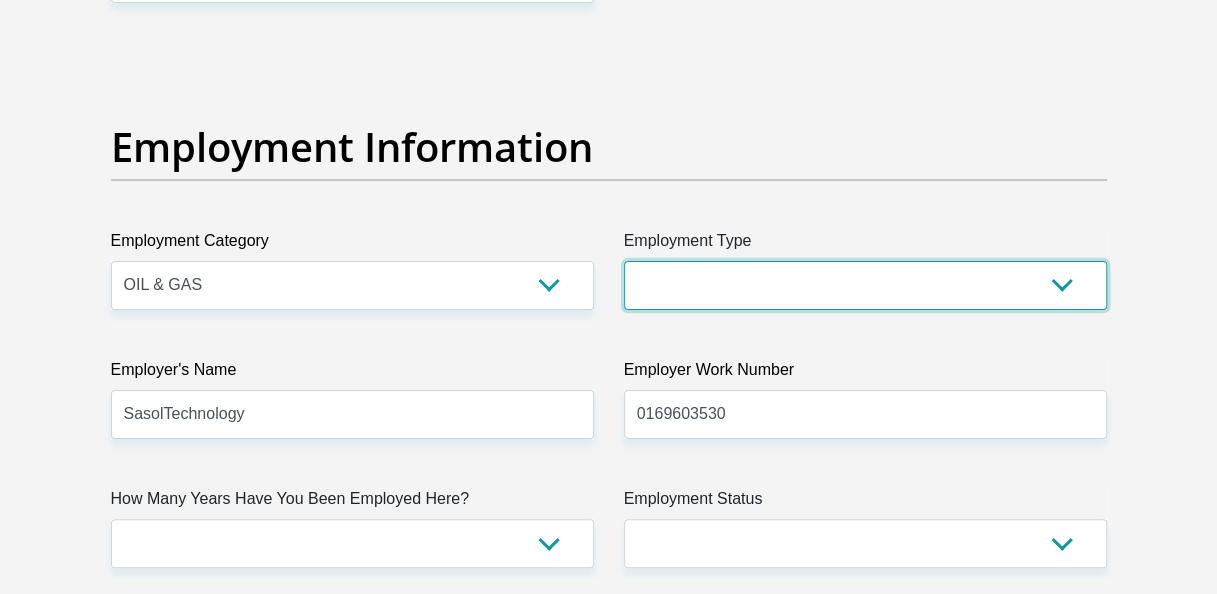 click on "College/Lecturer
Craft Seller
Creative
Driver
Executive
Farmer
Forces - Non Commissioned
Forces - Officer
Hawker
Housewife
Labourer
Licenced Professional
Manager
Miner
Non Licenced Professional
Office Staff/Clerk
Outside Worker
Pensioner
Permanent Teacher
Production/Manufacturing
Sales
Self-Employed
Semi-Professional Worker
Service Industry  Social Worker  Student" at bounding box center (865, 285) 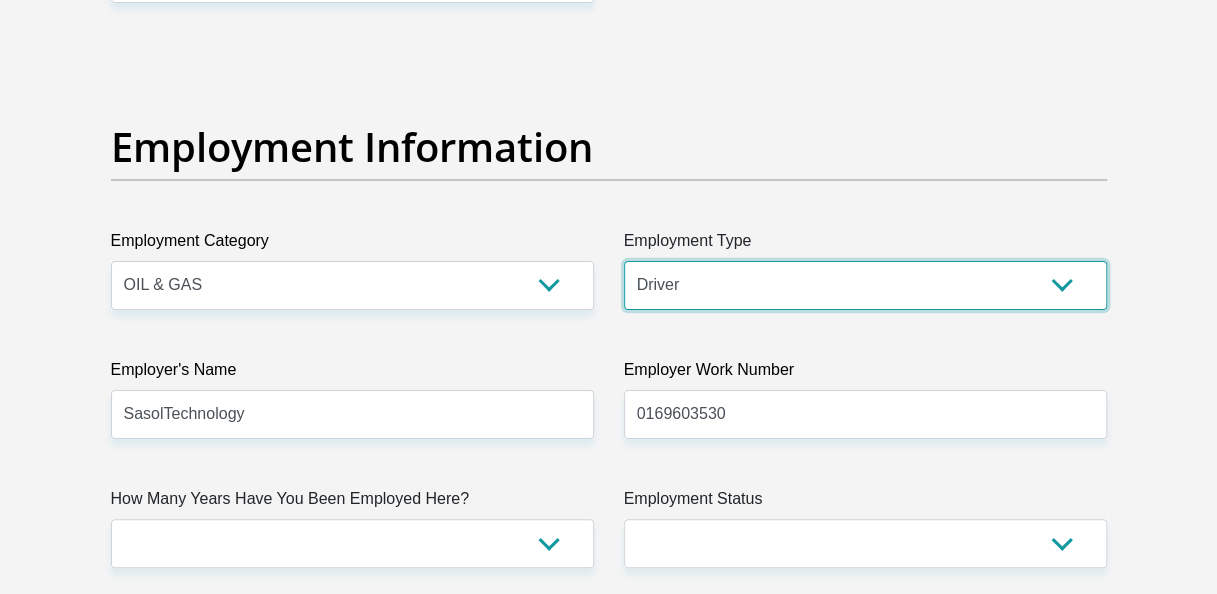 click on "College/Lecturer
Craft Seller
Creative
Driver
Executive
Farmer
Forces - Non Commissioned
Forces - Officer
Hawker
Housewife
Labourer
Licenced Professional
Manager
Miner
Non Licenced Professional
Office Staff/Clerk
Outside Worker
Pensioner
Permanent Teacher
Production/Manufacturing
Sales
Self-Employed
Semi-Professional Worker
Service Industry  Social Worker  Student" at bounding box center (865, 285) 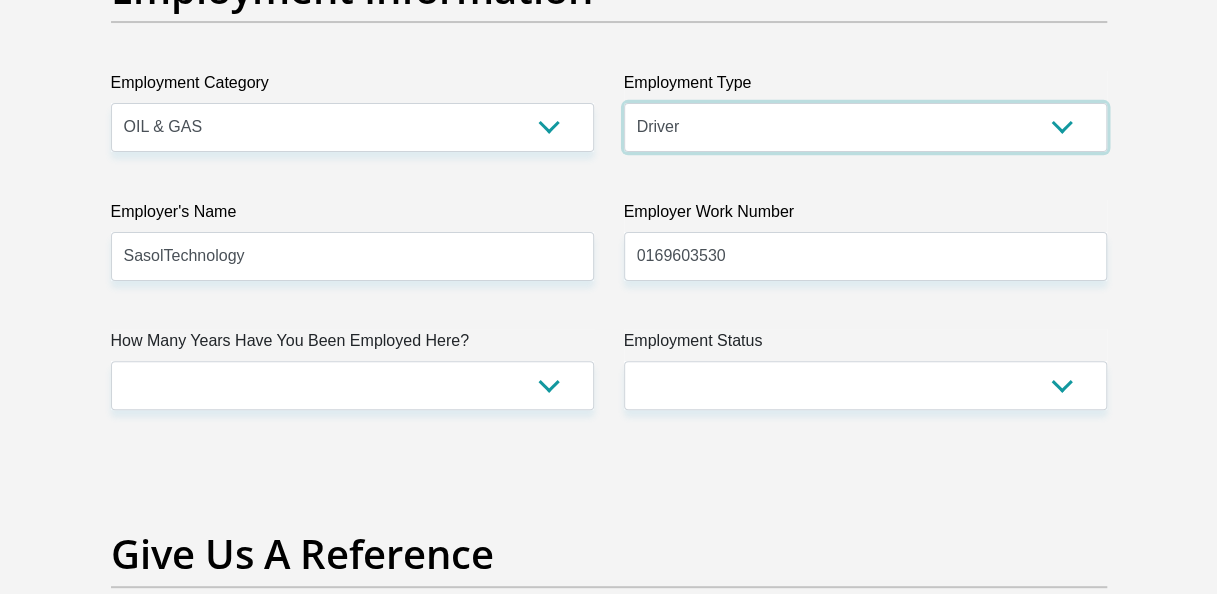 scroll, scrollTop: 3800, scrollLeft: 0, axis: vertical 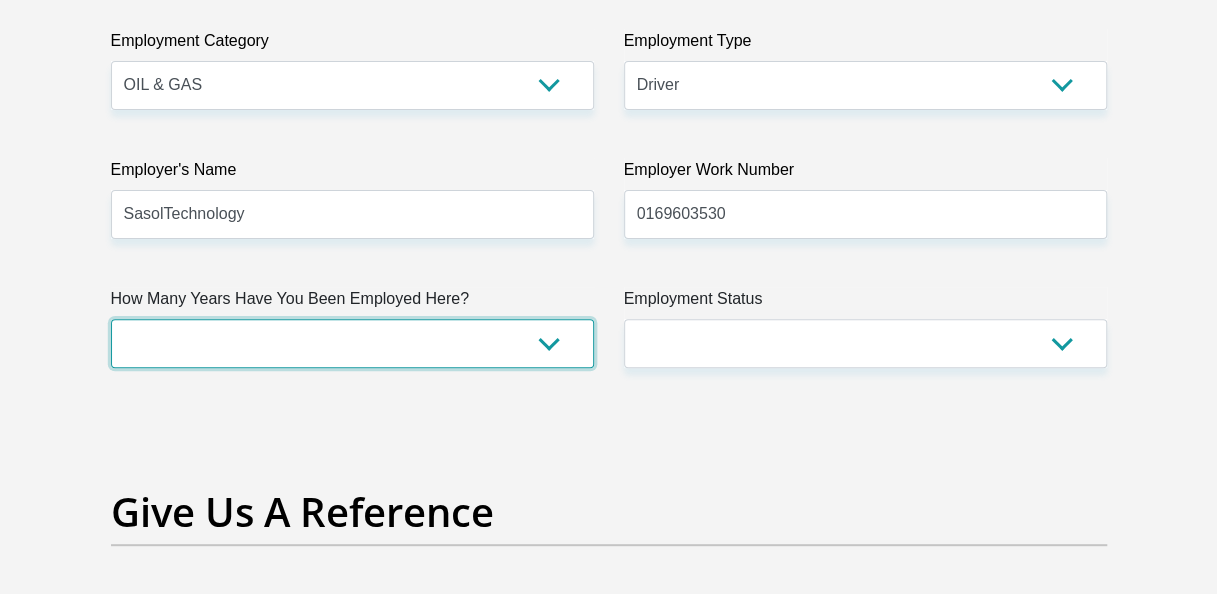 click on "less than 1 year
1-3 years
3-5 years
5+ years" at bounding box center [352, 343] 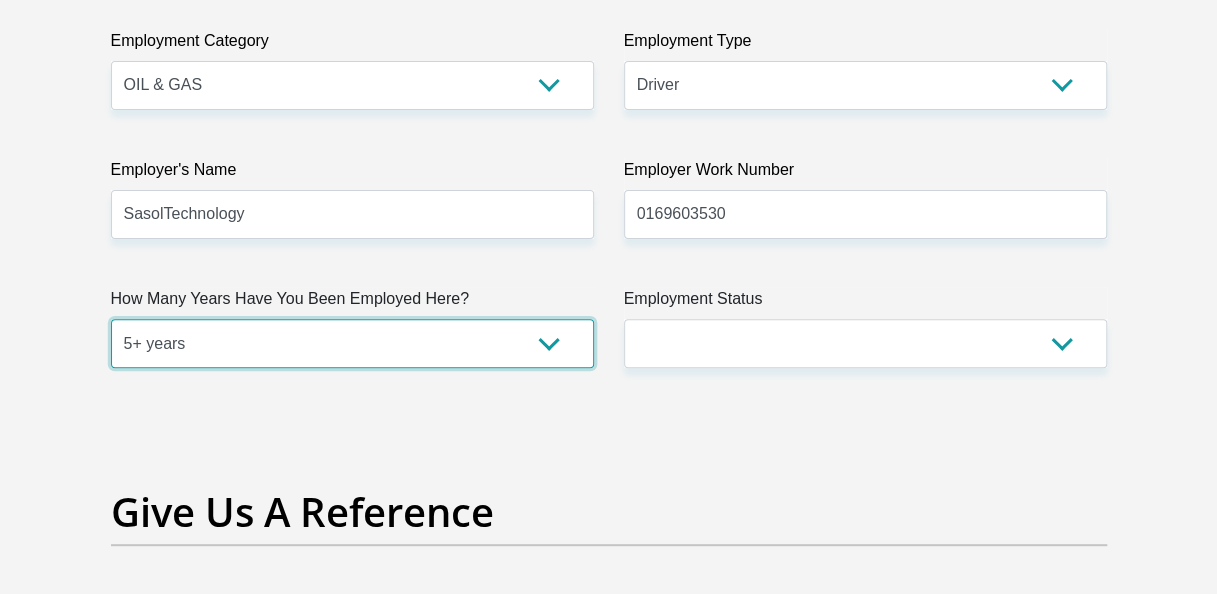 click on "less than 1 year
1-3 years
3-5 years
5+ years" at bounding box center [352, 343] 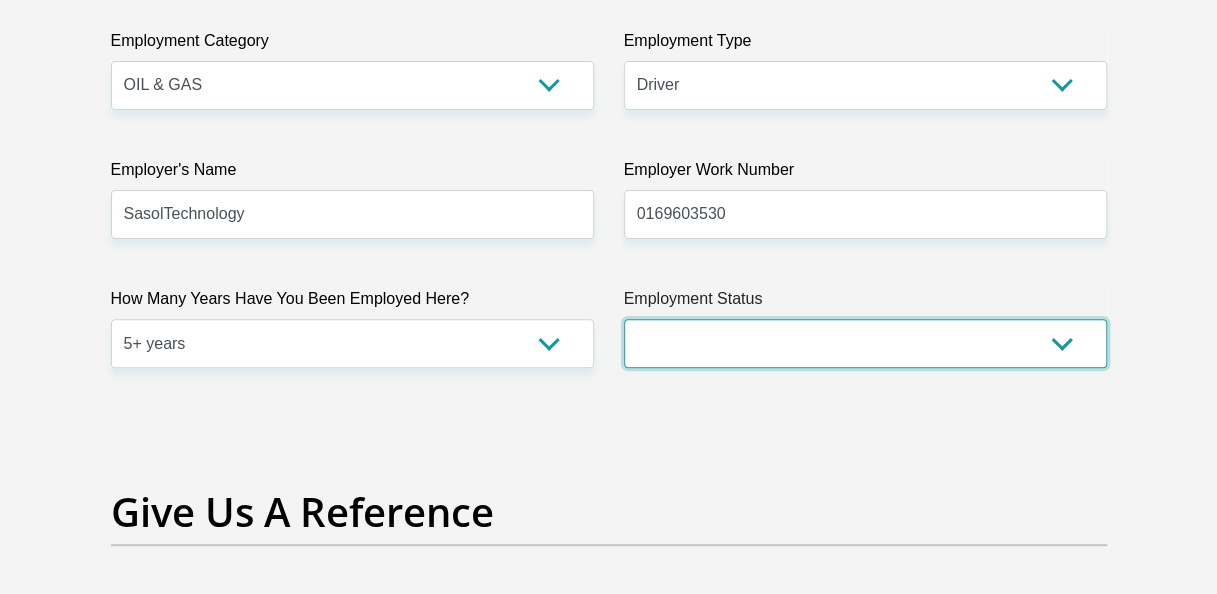 click on "Permanent/Full-time
Part-time/Casual
Contract Worker
Self-Employed
Housewife
Retired
Student
Medically Boarded
Disability
Unemployed" at bounding box center [865, 343] 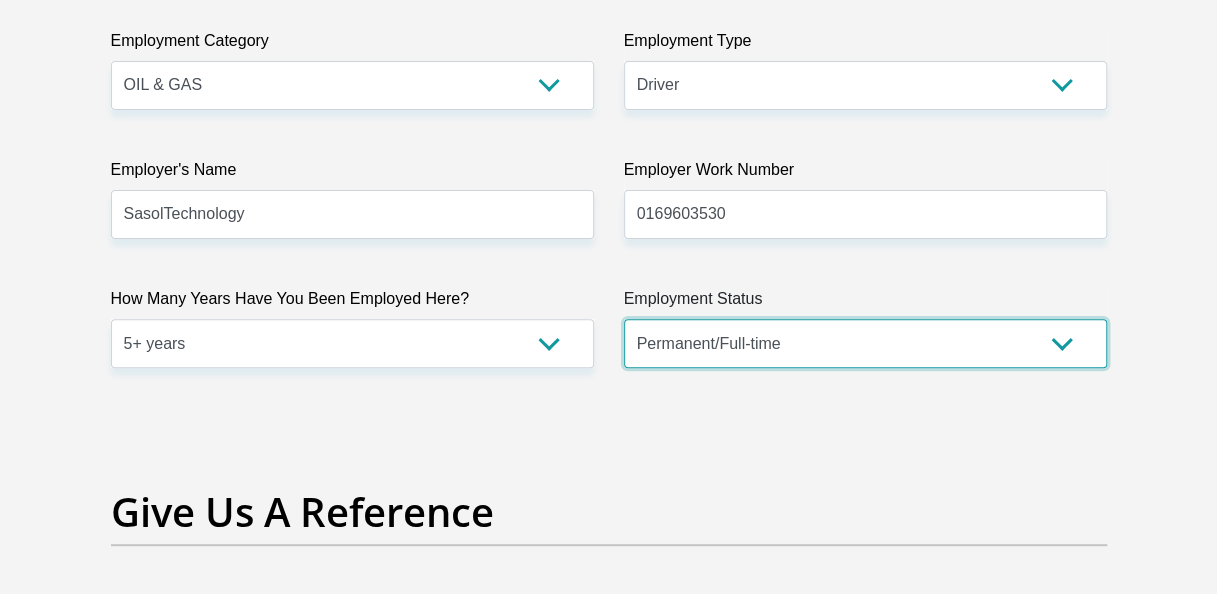 click on "Permanent/Full-time
Part-time/Casual
Contract Worker
Self-Employed
Housewife
Retired
Student
Medically Boarded
Disability
Unemployed" at bounding box center (865, 343) 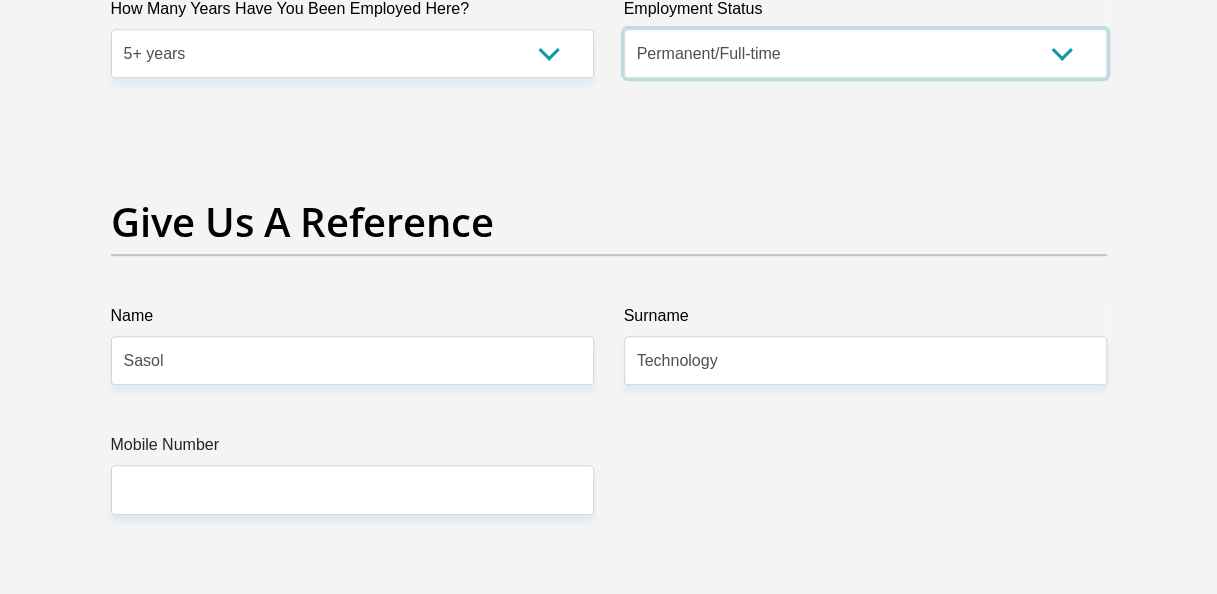 scroll, scrollTop: 4200, scrollLeft: 0, axis: vertical 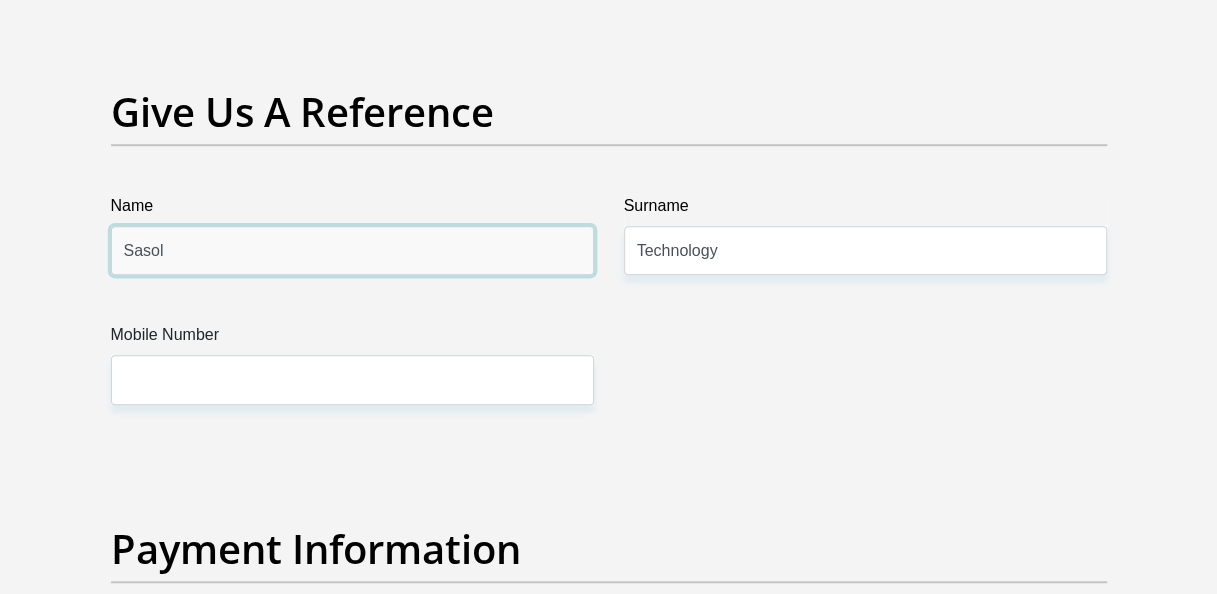 click on "Sasol" at bounding box center (352, 250) 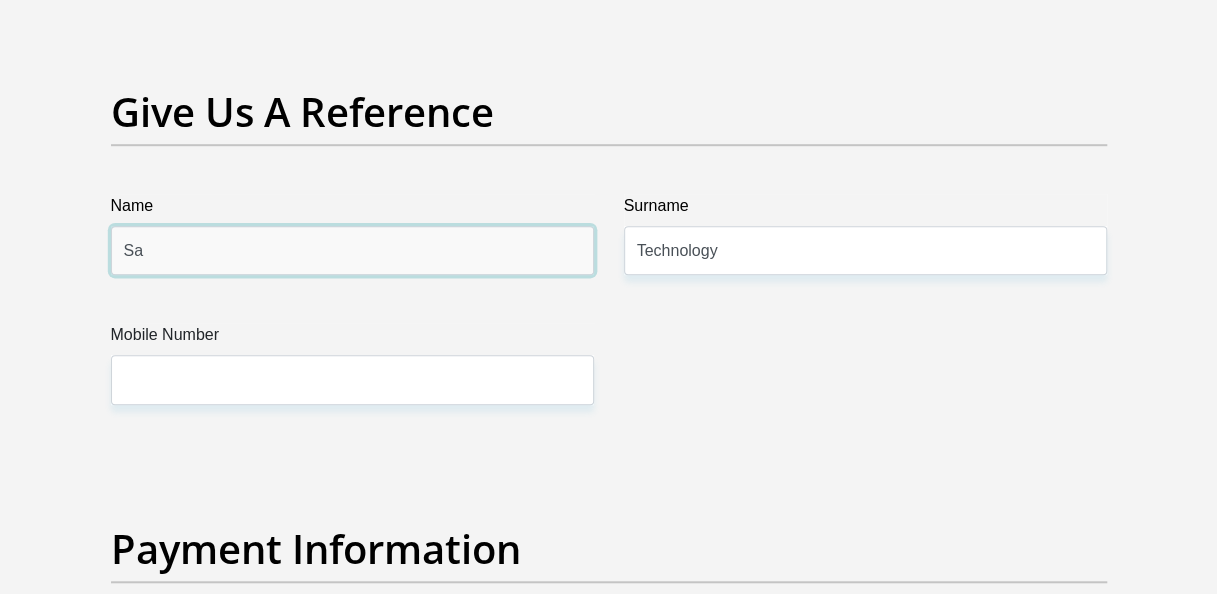 type on "S" 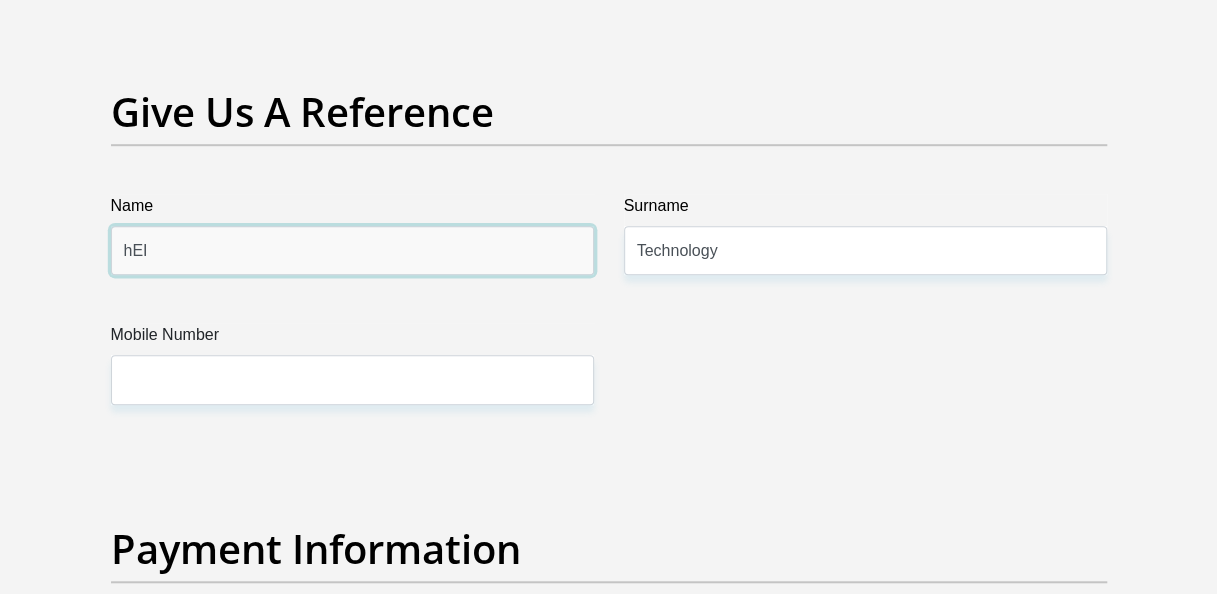type on "Heinie" 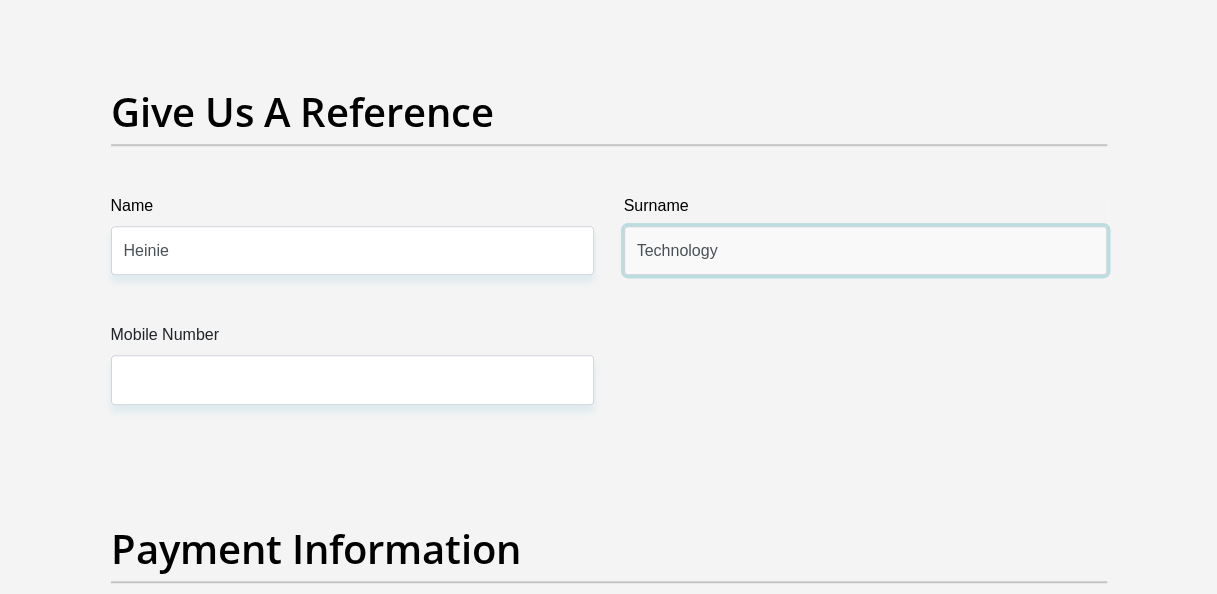 click on "Technology" at bounding box center (865, 250) 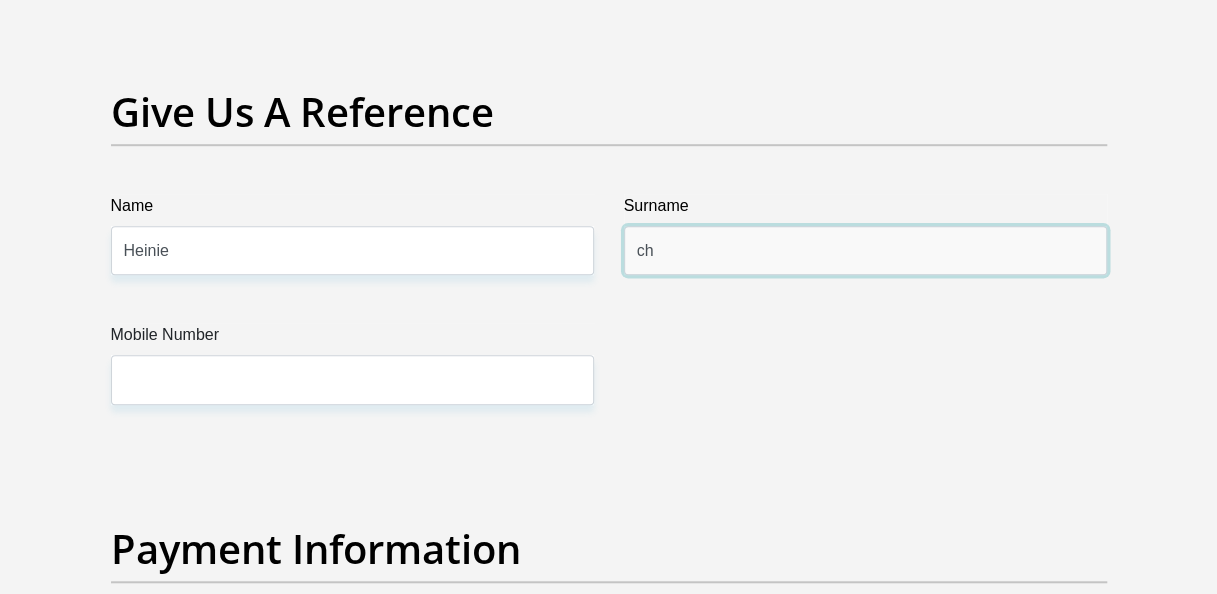 type on "c" 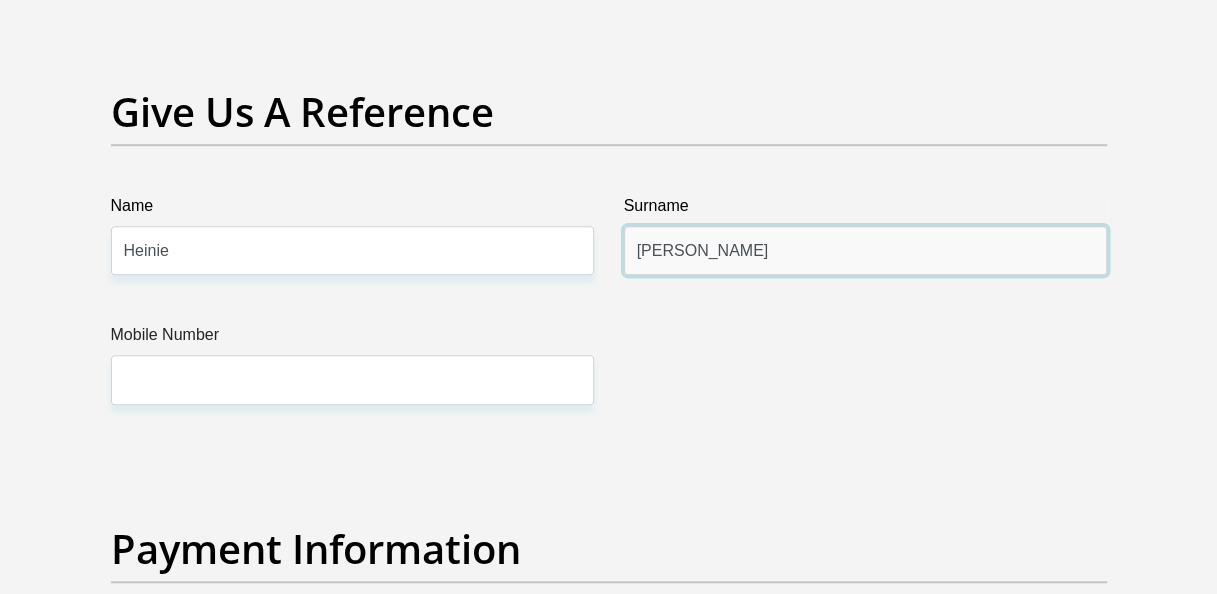type on "hamilton" 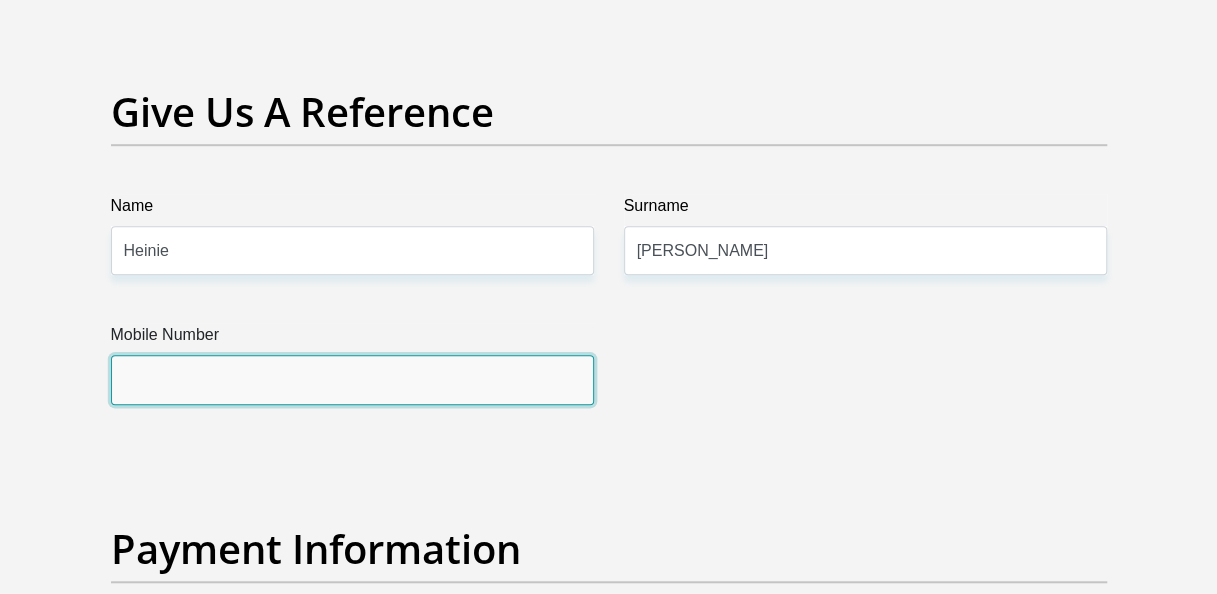 click on "Mobile Number" at bounding box center [352, 379] 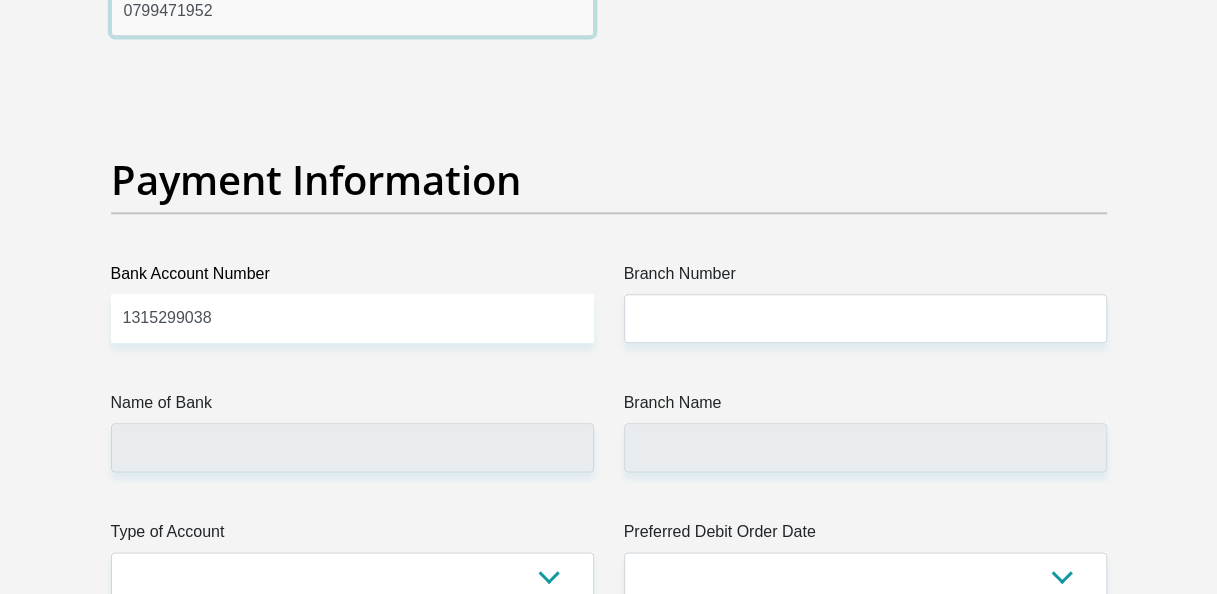 scroll, scrollTop: 4600, scrollLeft: 0, axis: vertical 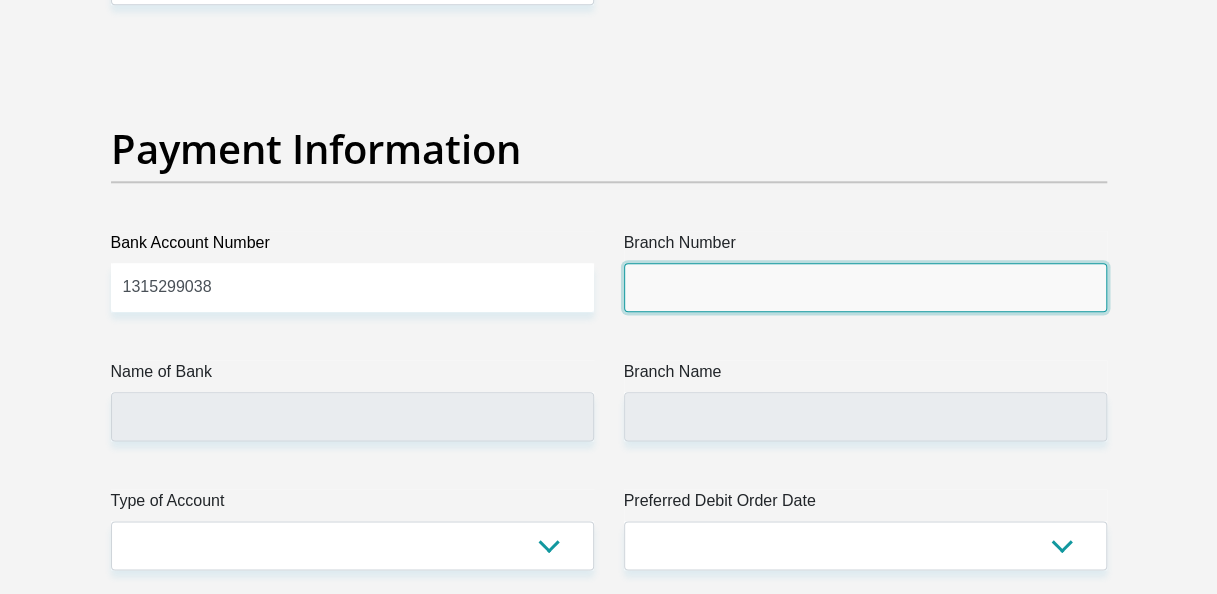 click on "Branch Number" at bounding box center [865, 287] 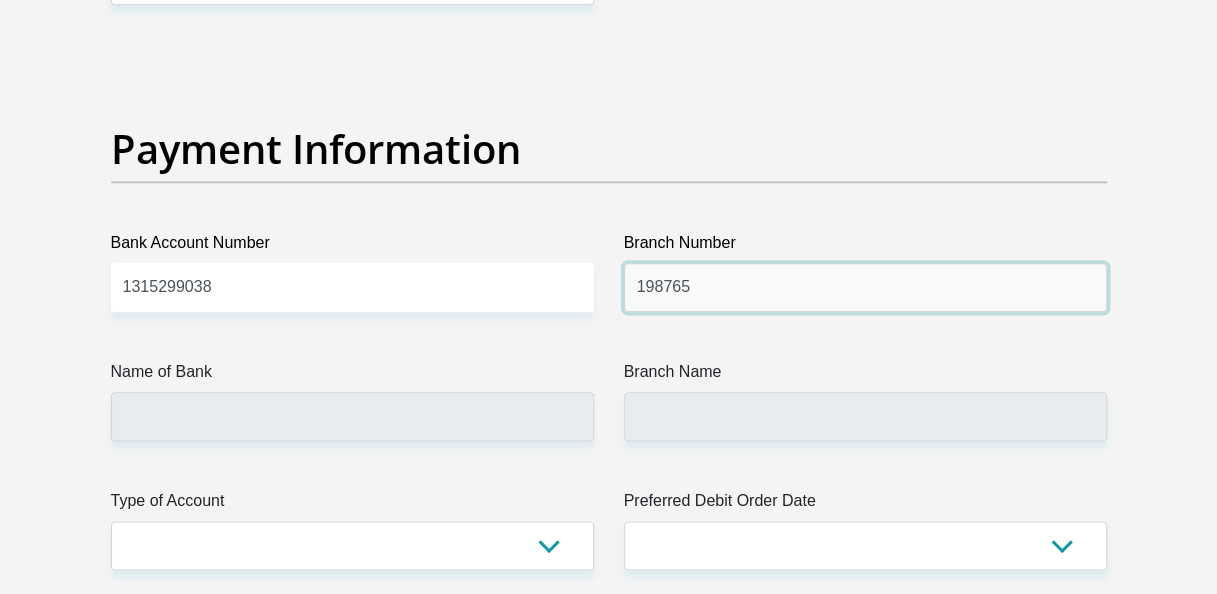 type on "198765" 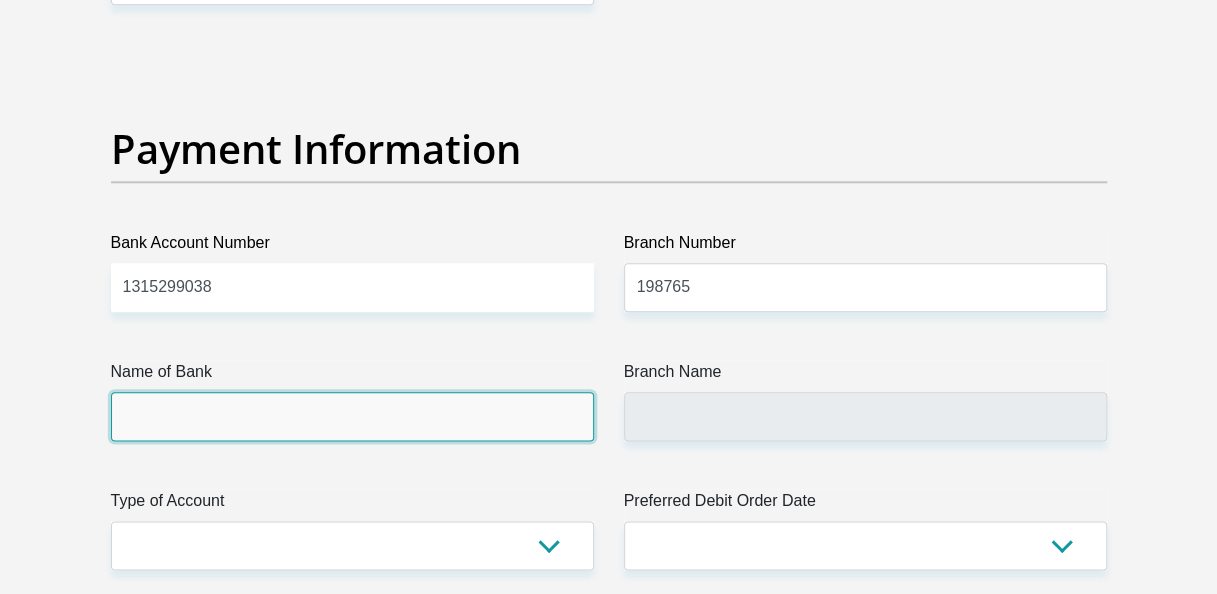 click on "Name of Bank" at bounding box center [352, 416] 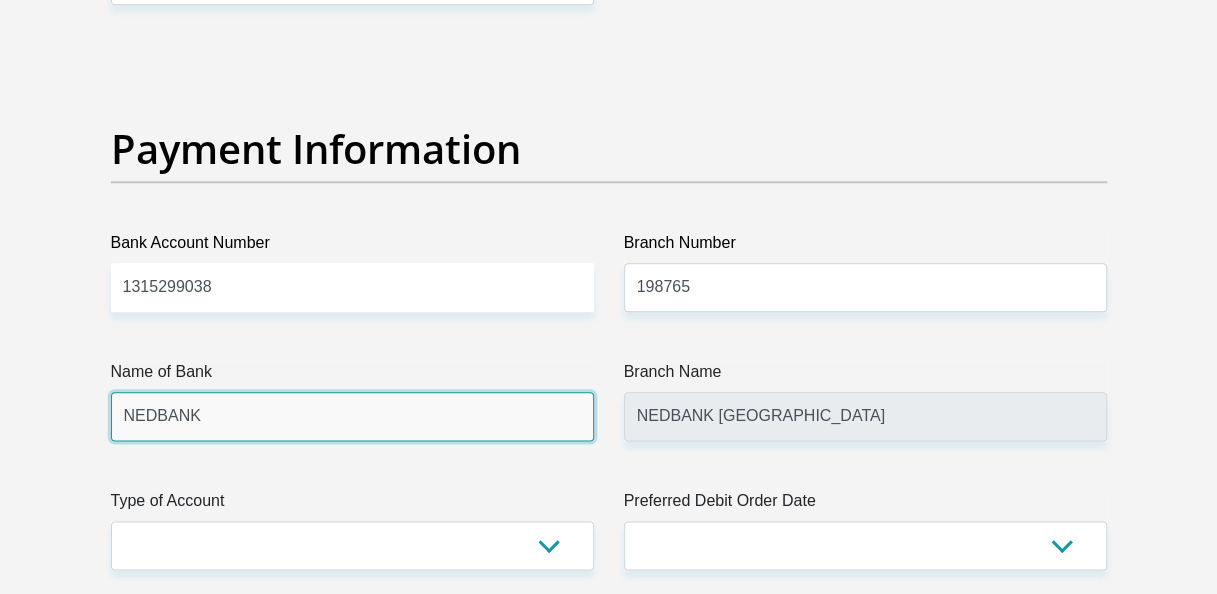 click on "NEDBANK" at bounding box center (352, 416) 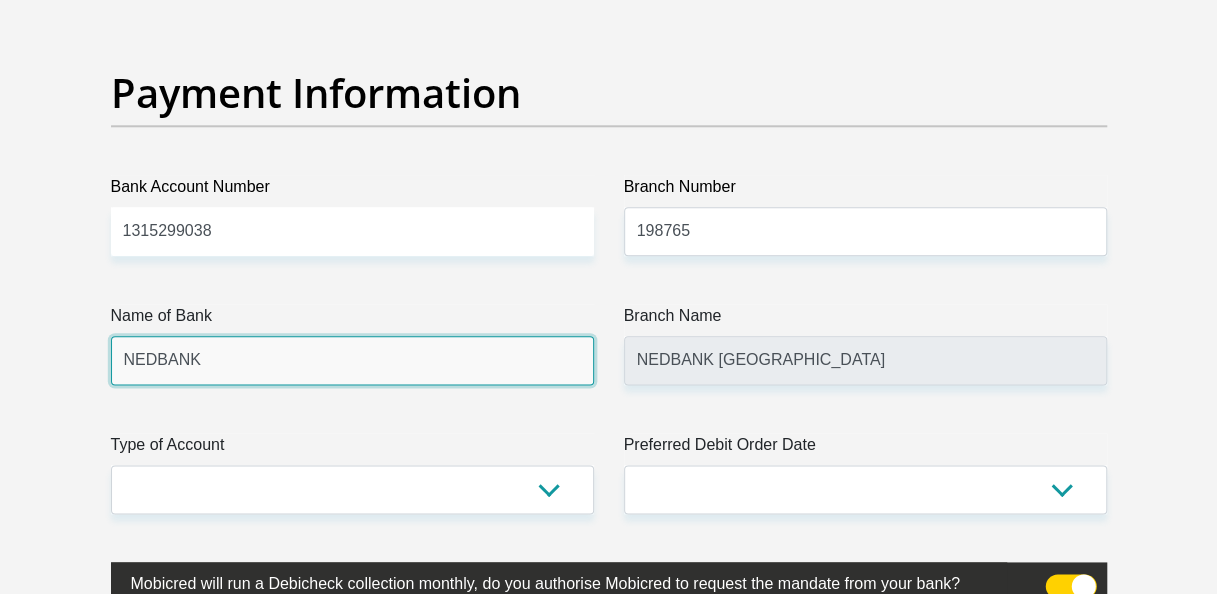 scroll, scrollTop: 4700, scrollLeft: 0, axis: vertical 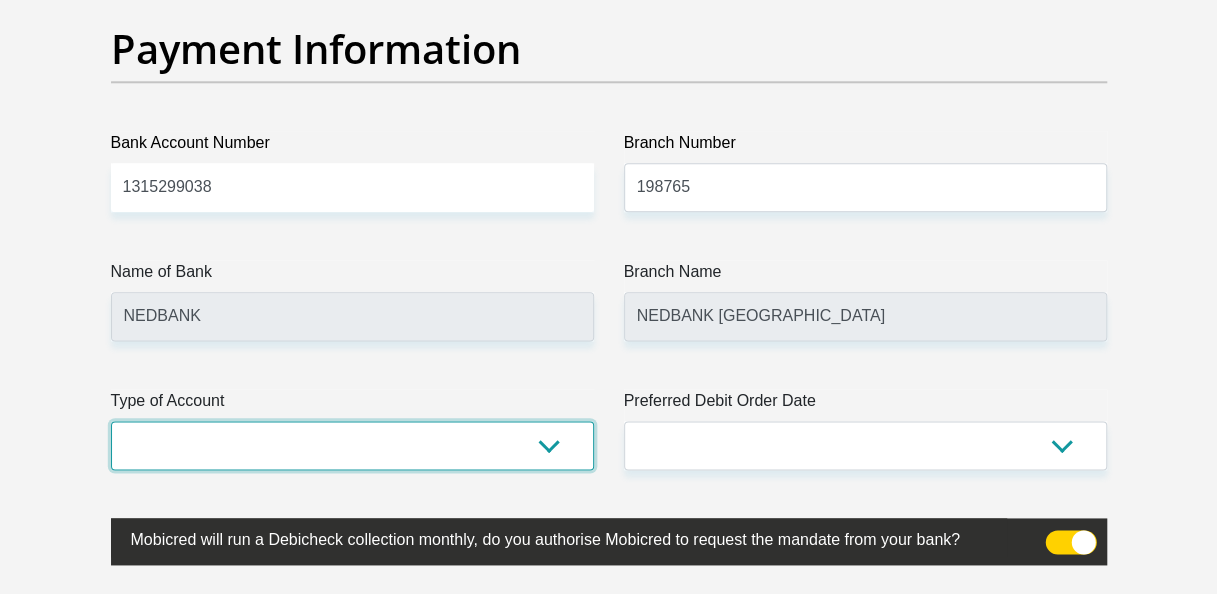click on "Cheque
Savings" at bounding box center (352, 445) 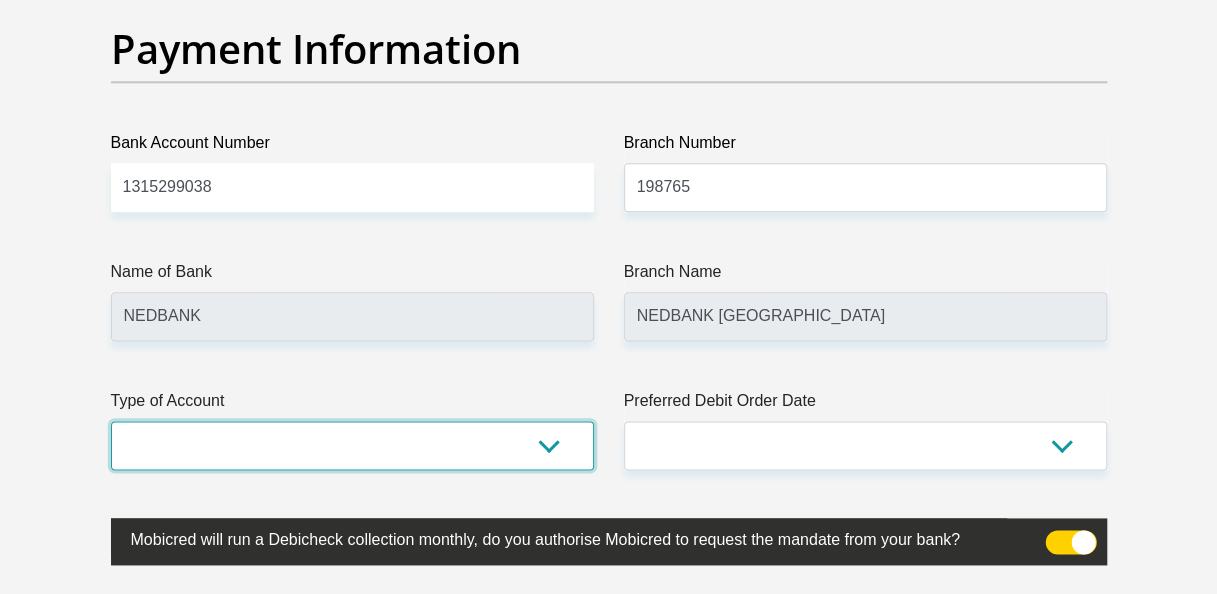 select on "CUR" 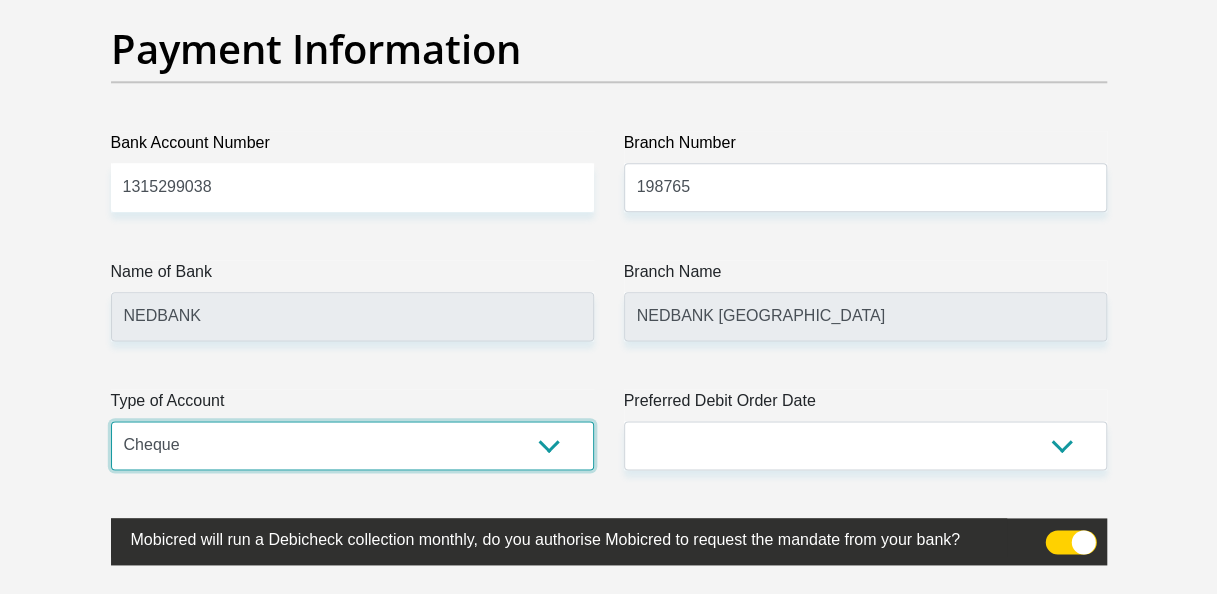 click on "Cheque
Savings" at bounding box center [352, 445] 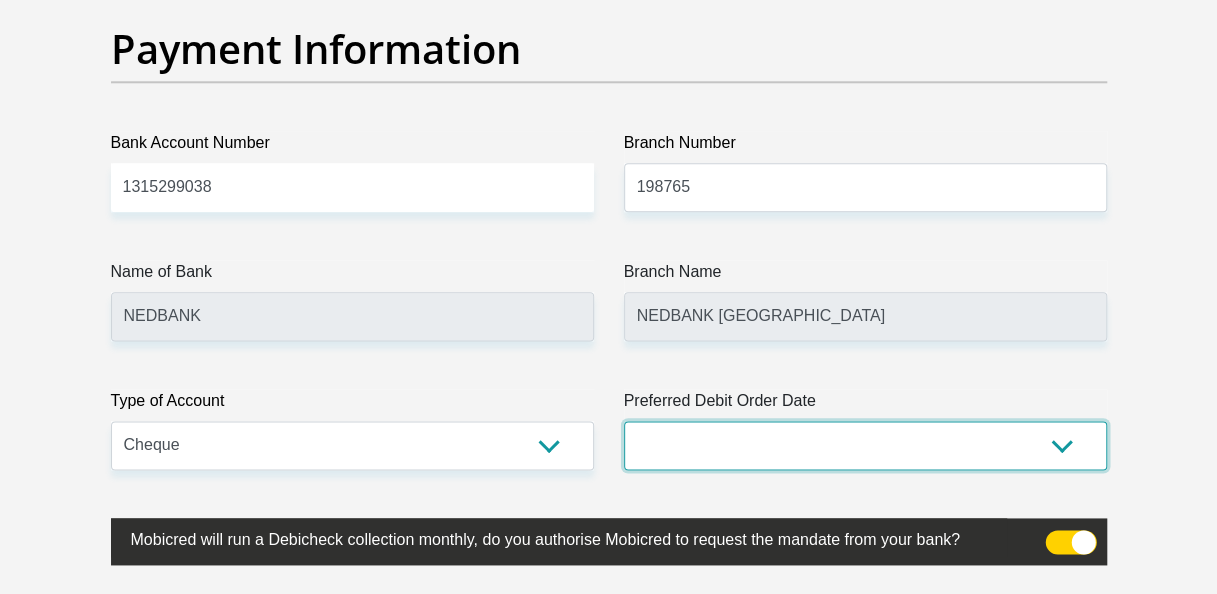 click on "1st
2nd
3rd
4th
5th
7th
18th
19th
20th
21st
22nd
23rd
24th
25th
26th
27th
28th
29th
30th" at bounding box center [865, 445] 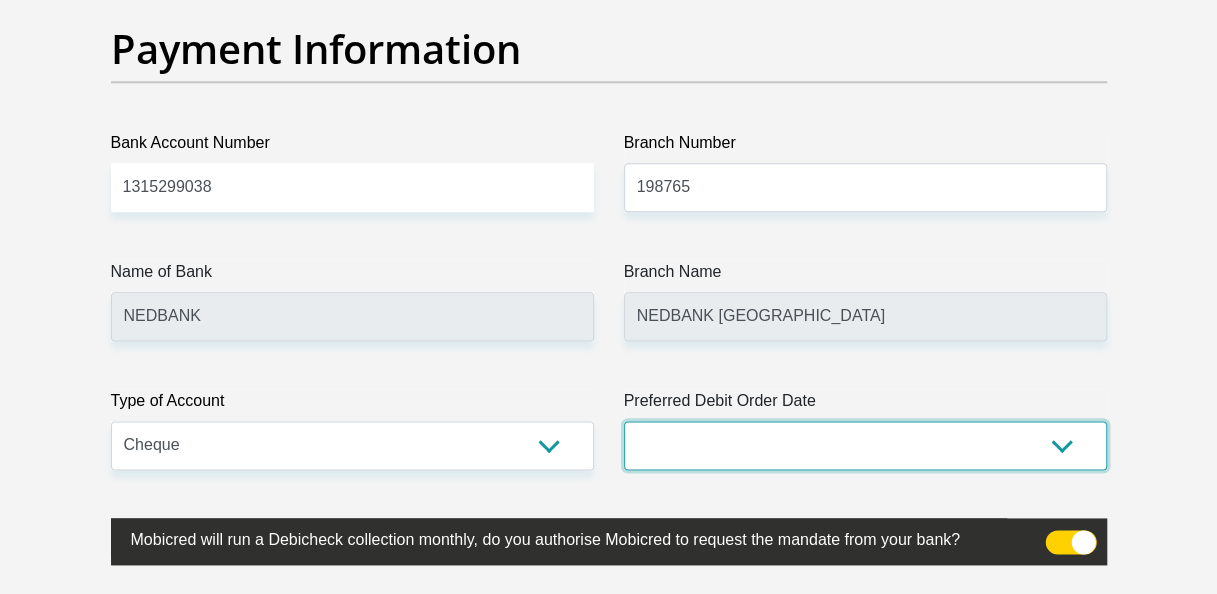 select on "23" 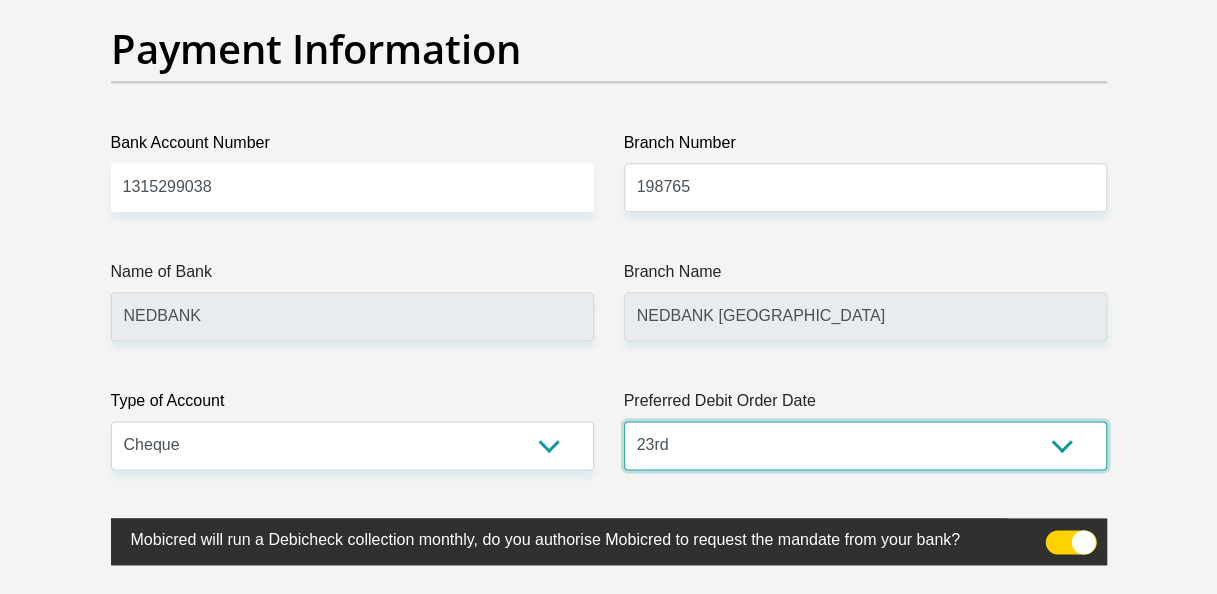 click on "1st
2nd
3rd
4th
5th
7th
18th
19th
20th
21st
22nd
23rd
24th
25th
26th
27th
28th
29th
30th" at bounding box center (865, 445) 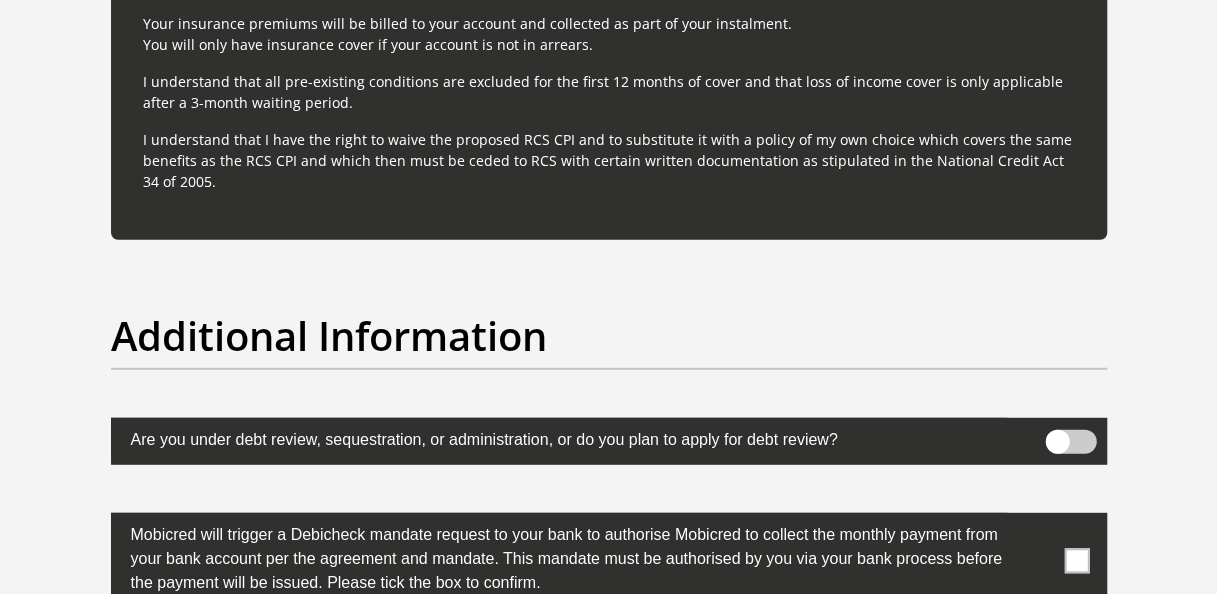scroll, scrollTop: 6100, scrollLeft: 0, axis: vertical 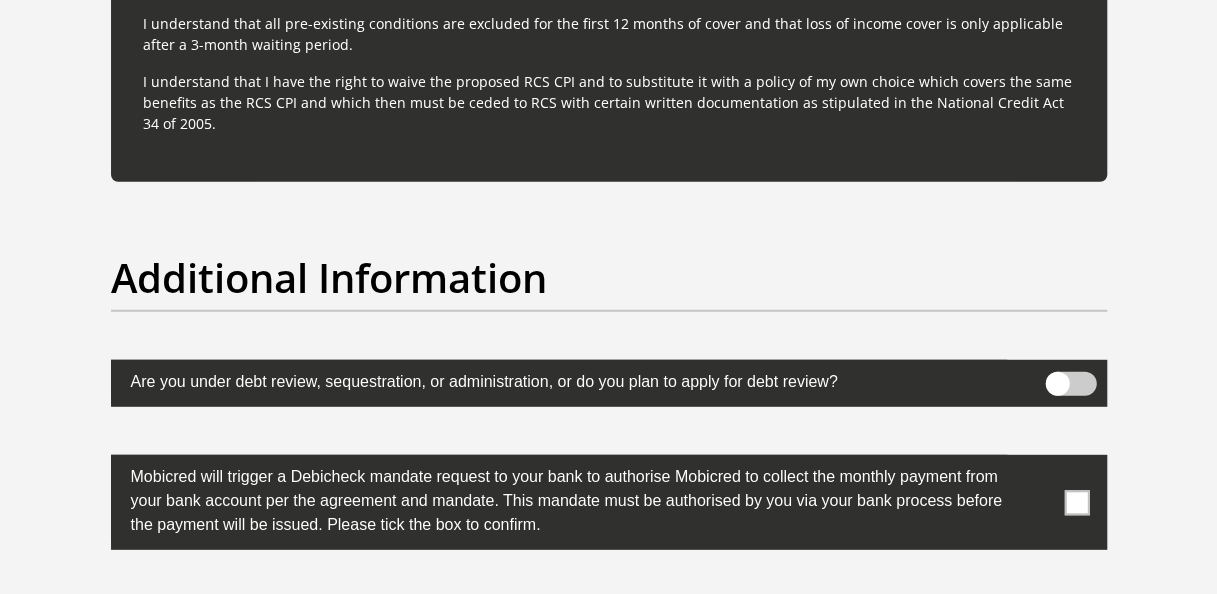 click at bounding box center [1076, 502] 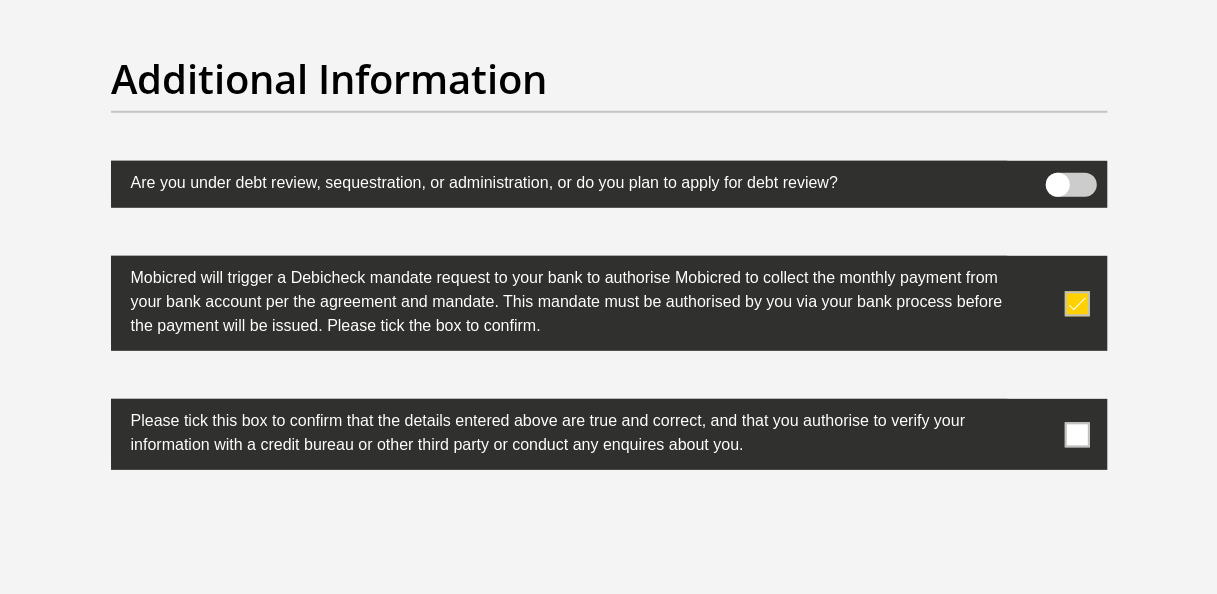 scroll, scrollTop: 6300, scrollLeft: 0, axis: vertical 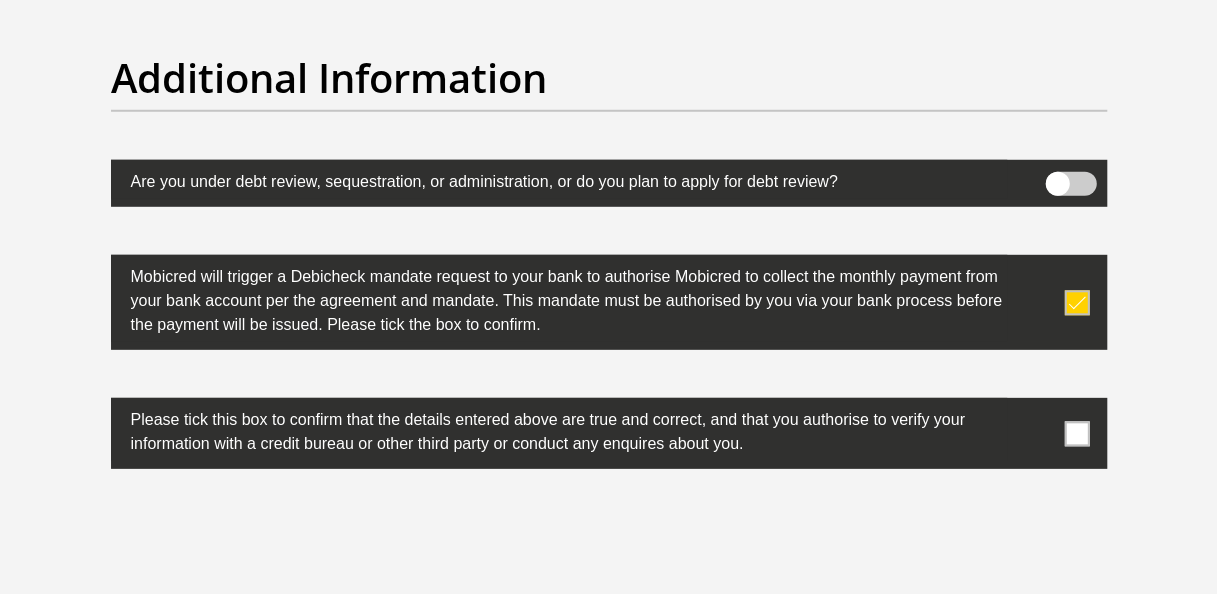 drag, startPoint x: 1085, startPoint y: 420, endPoint x: 1064, endPoint y: 428, distance: 22.472204 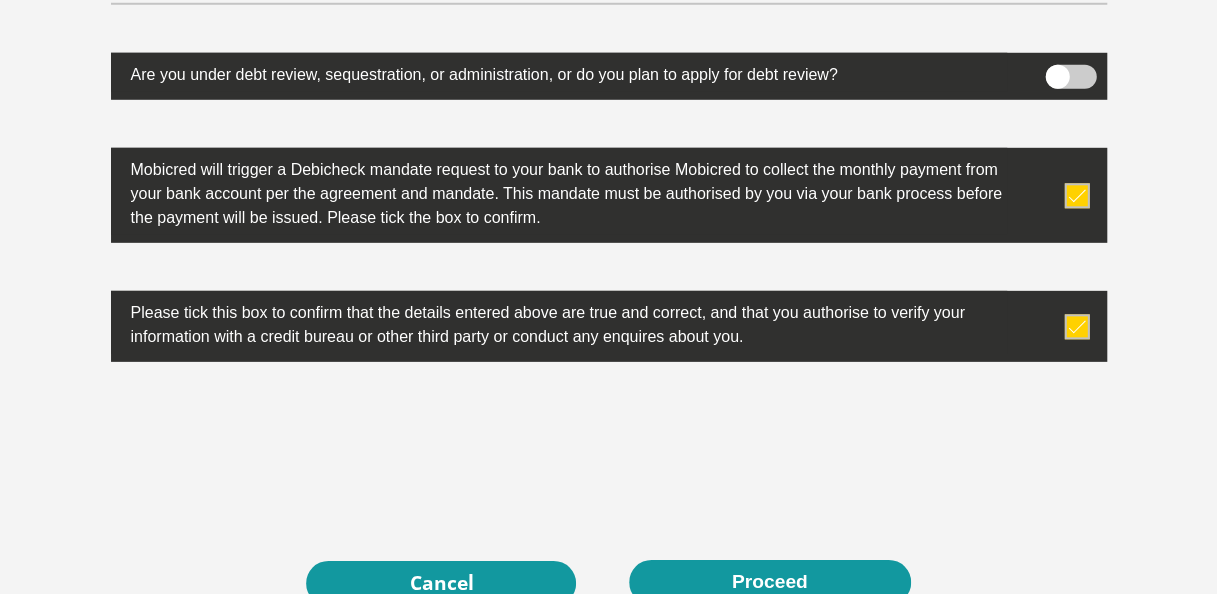 scroll, scrollTop: 6400, scrollLeft: 0, axis: vertical 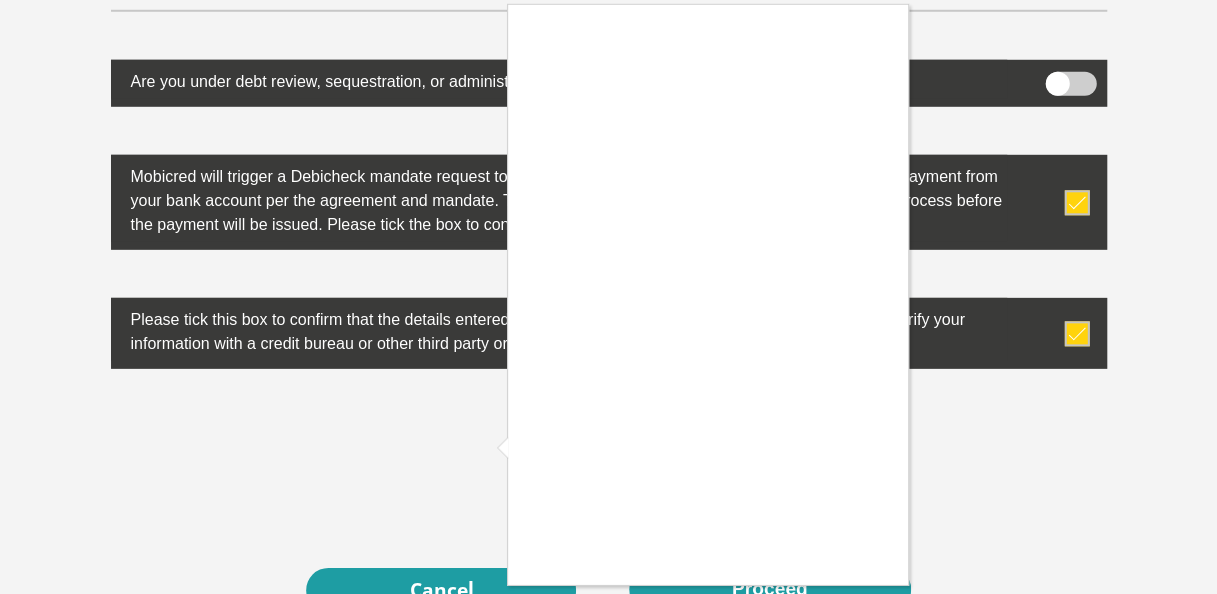 click at bounding box center (608, 297) 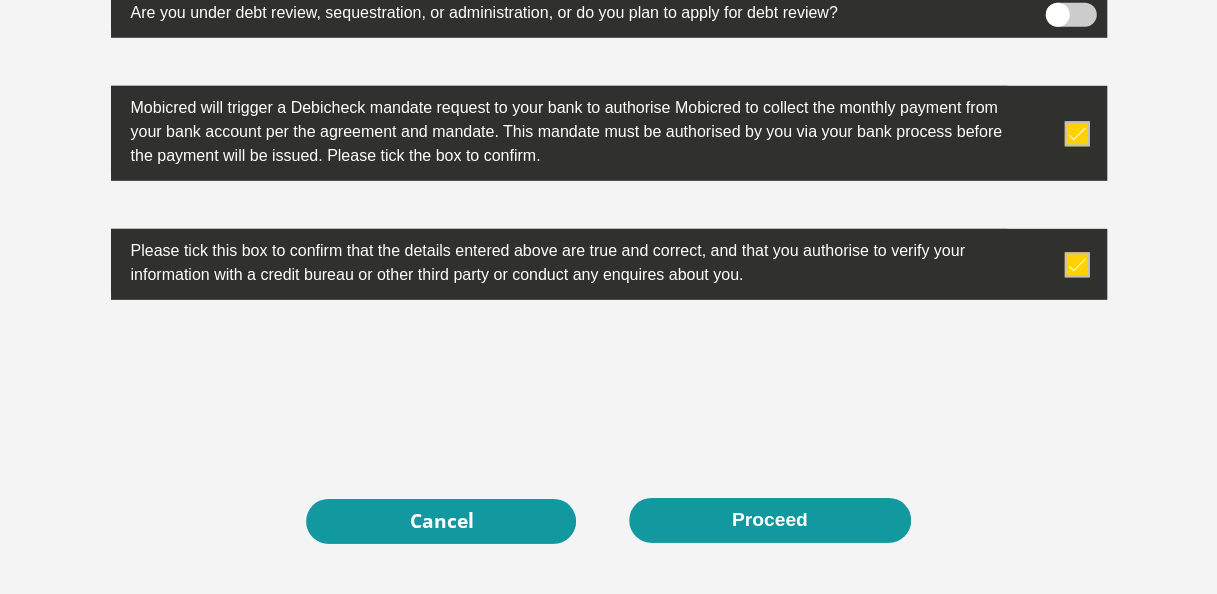 scroll, scrollTop: 6500, scrollLeft: 0, axis: vertical 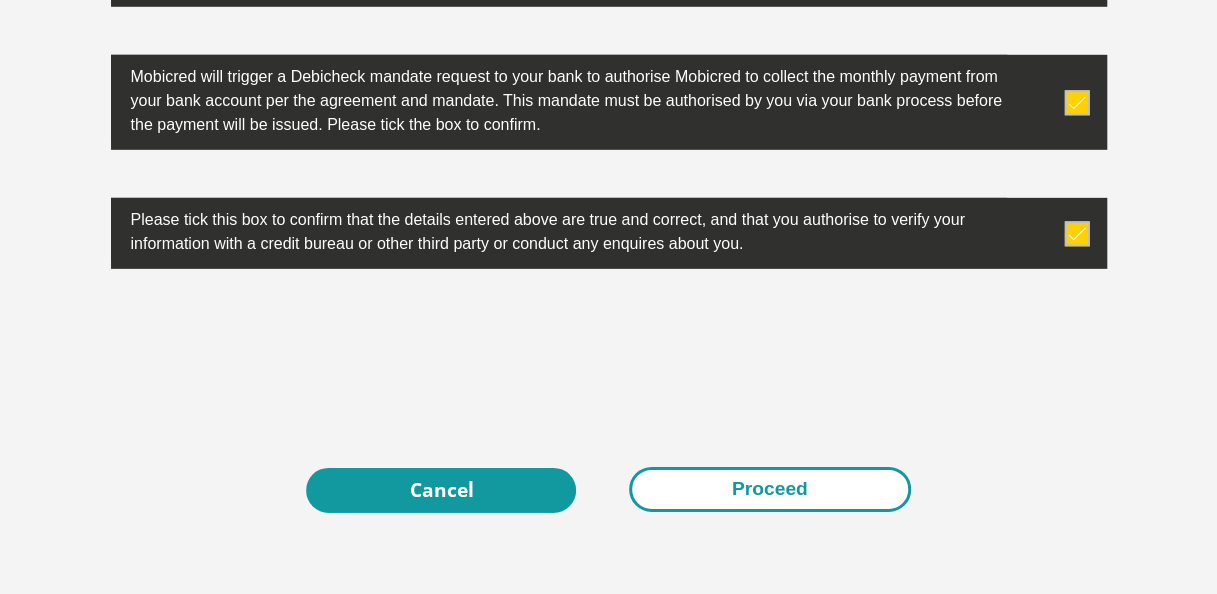 click on "Proceed" at bounding box center (770, 489) 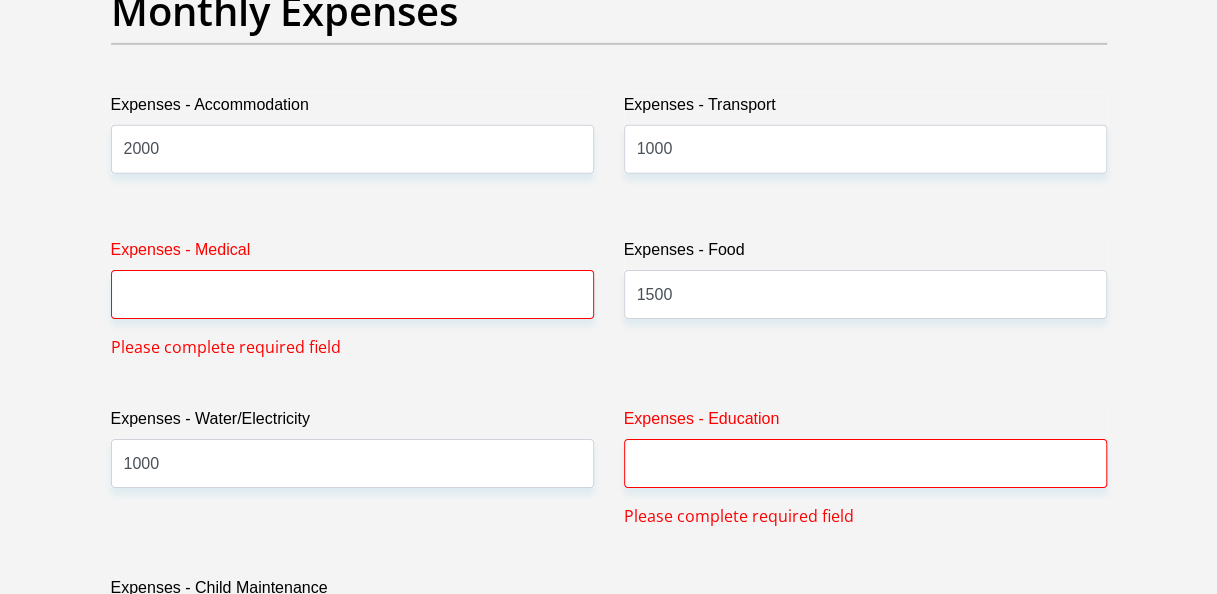 scroll, scrollTop: 3025, scrollLeft: 0, axis: vertical 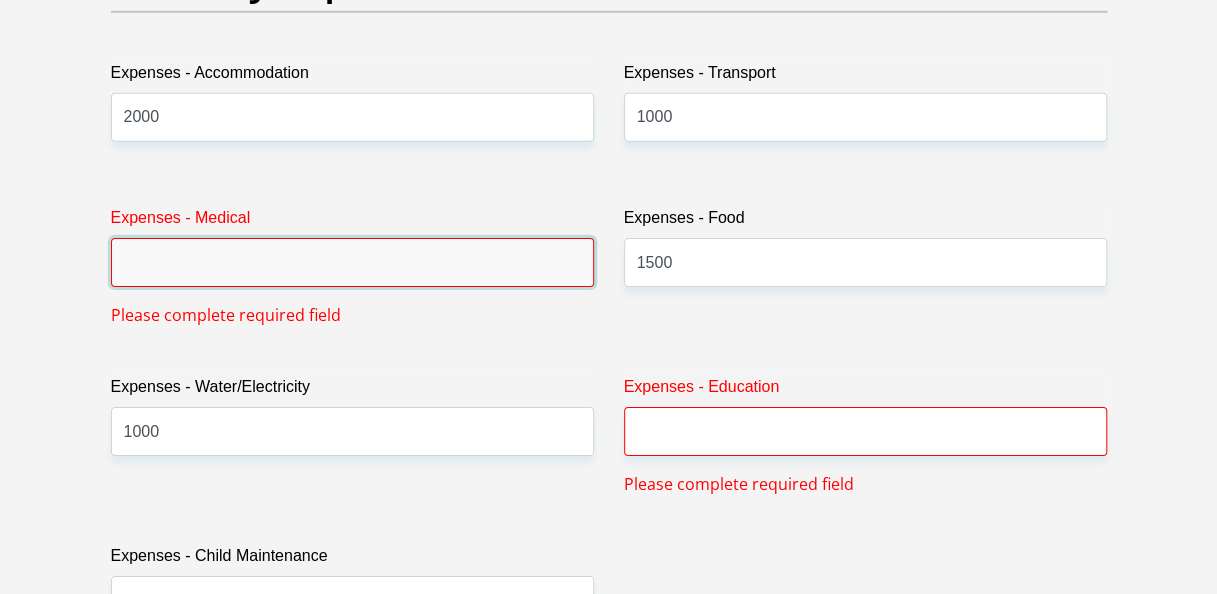 click on "Expenses - Medical" at bounding box center (352, 262) 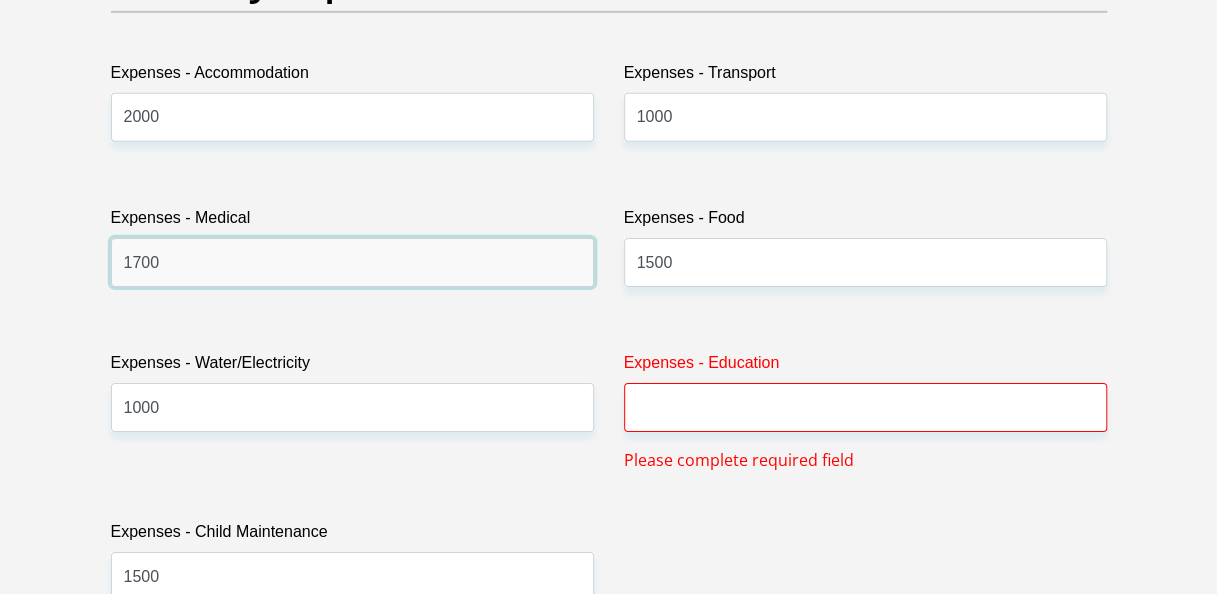 type on "1700" 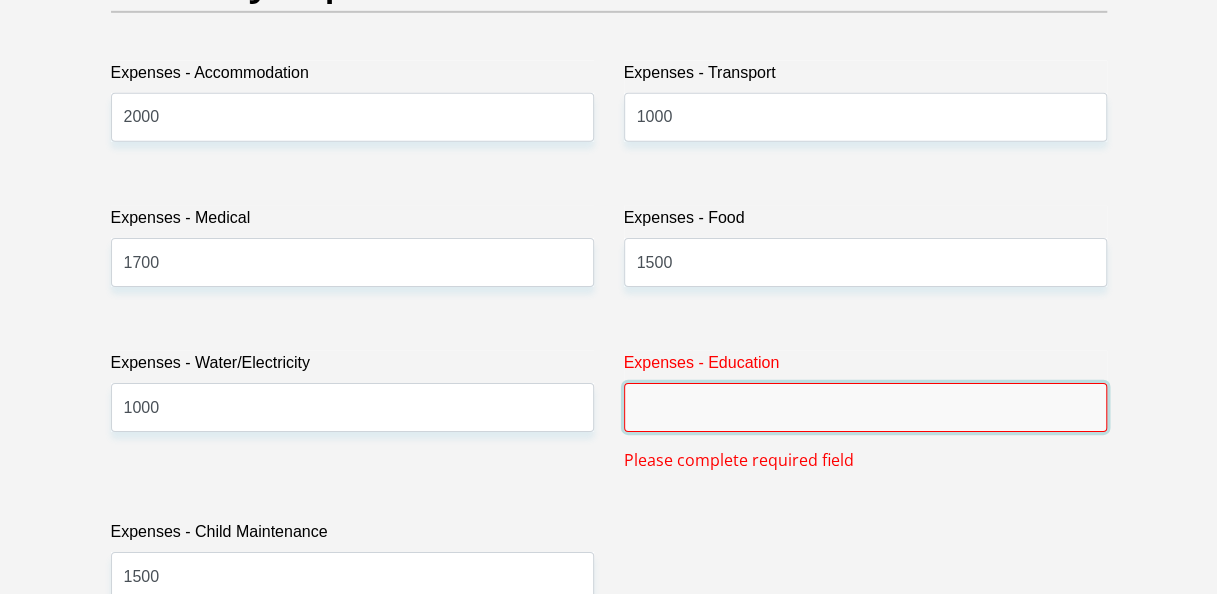 click on "Expenses - Education" at bounding box center [865, 407] 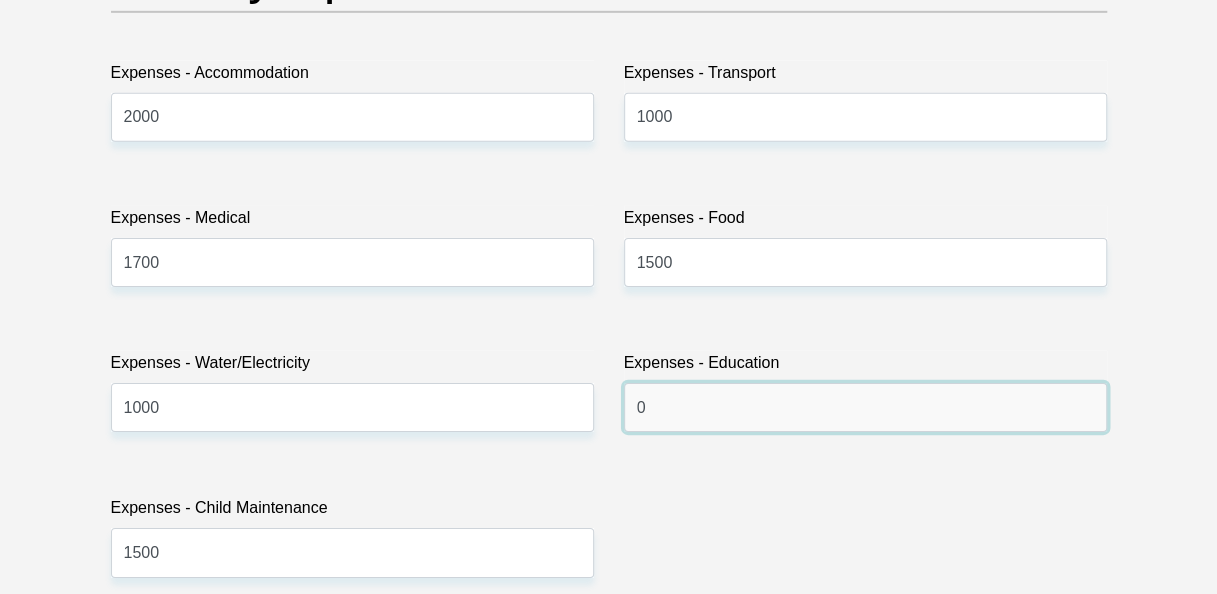 type on "0" 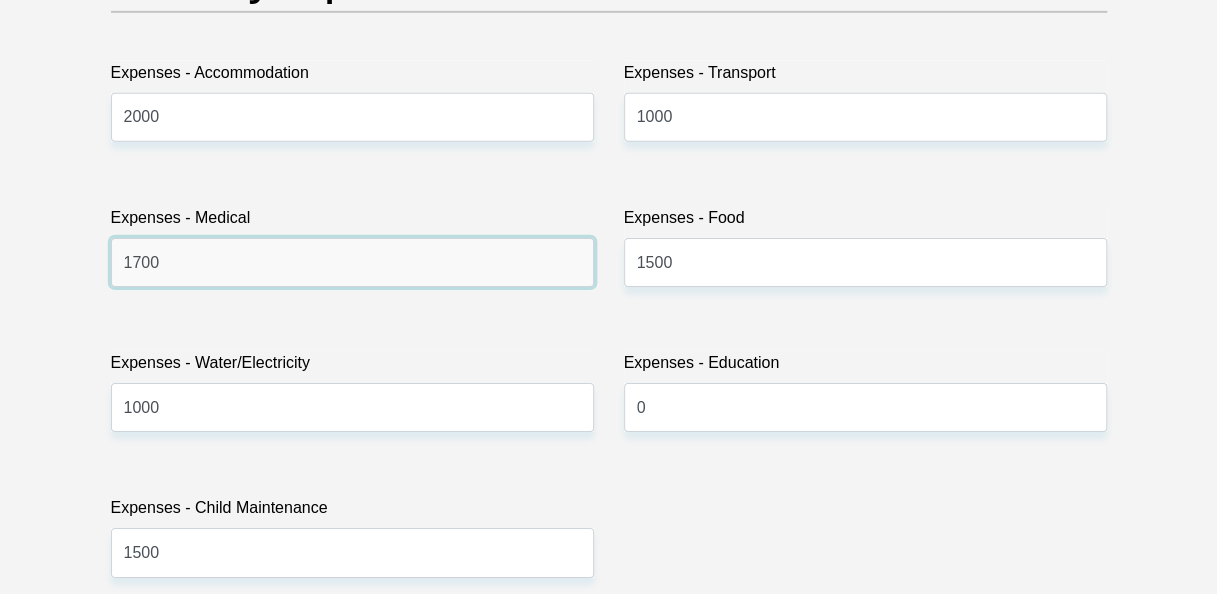 click on "1700" at bounding box center (352, 262) 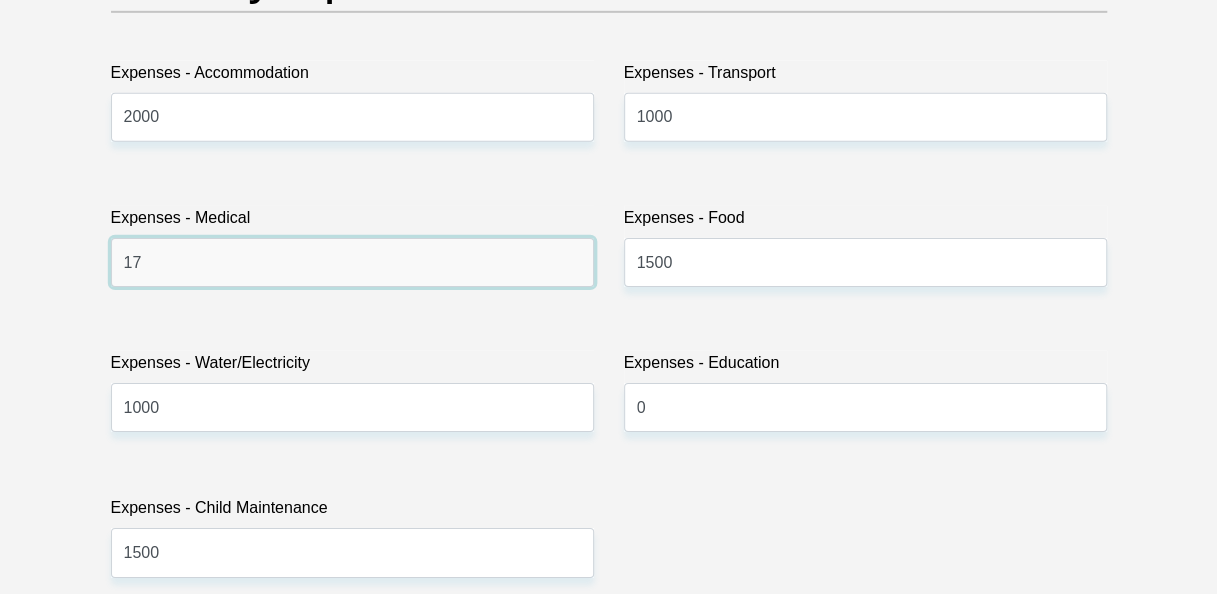 type on "1" 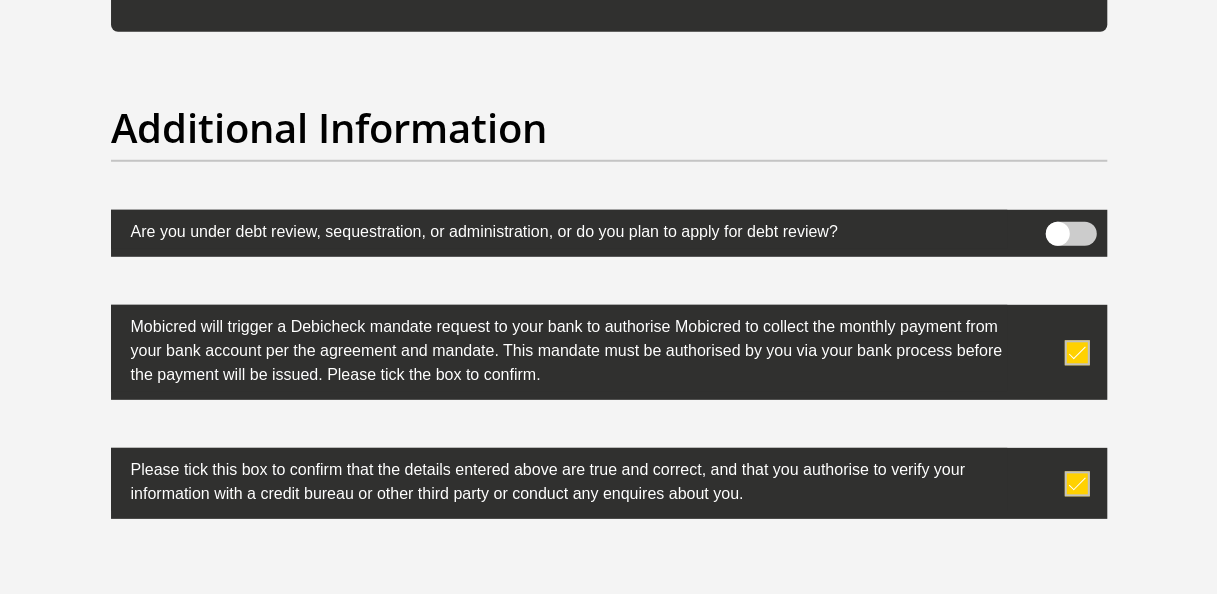 scroll, scrollTop: 6525, scrollLeft: 0, axis: vertical 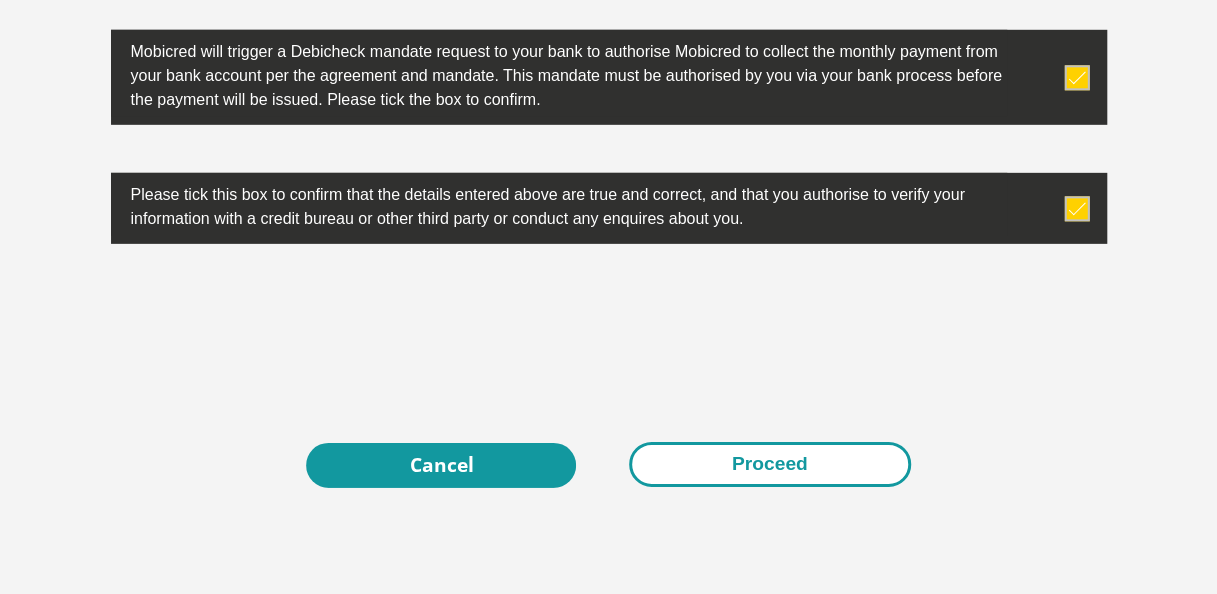 type on "0" 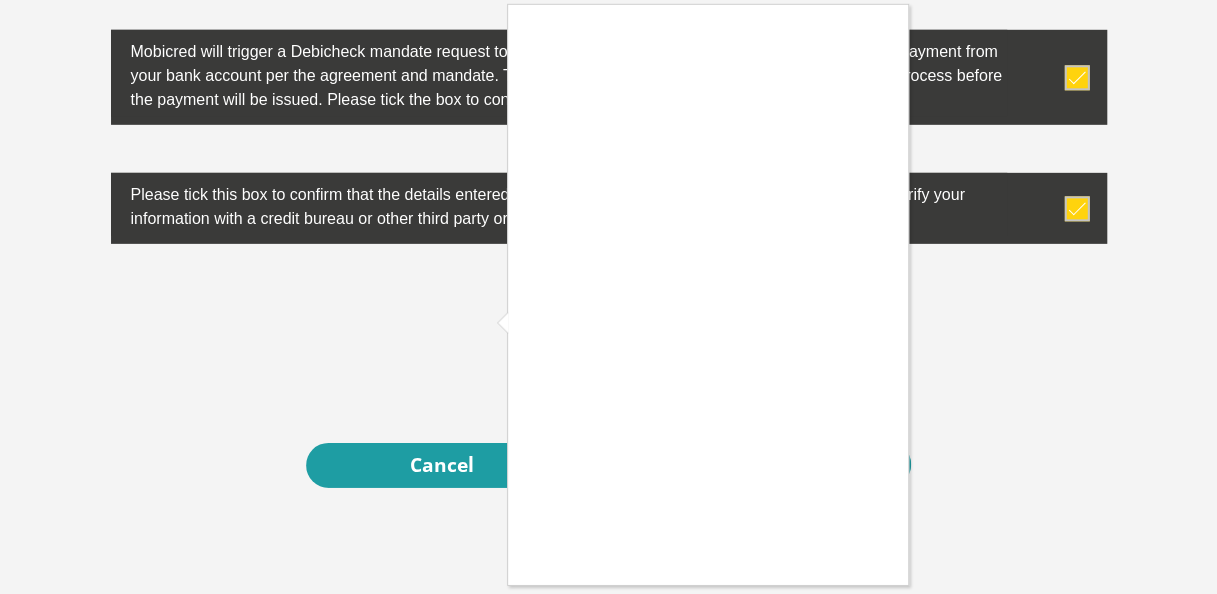 scroll, scrollTop: 0, scrollLeft: 0, axis: both 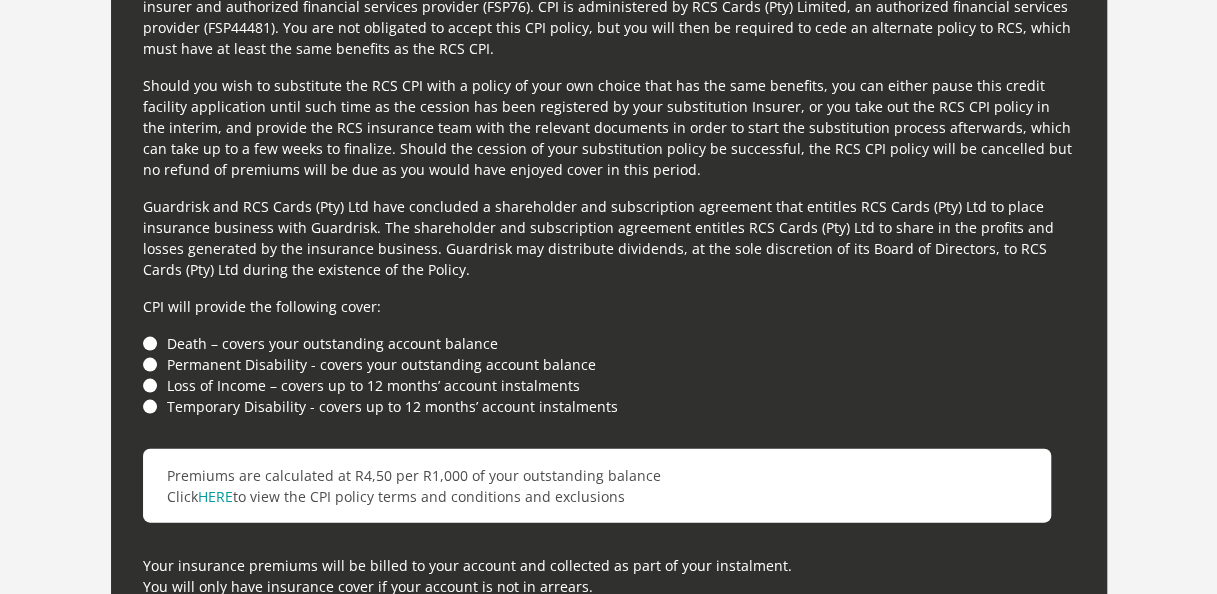 click on "Death – covers your outstanding account balance" at bounding box center [609, 343] 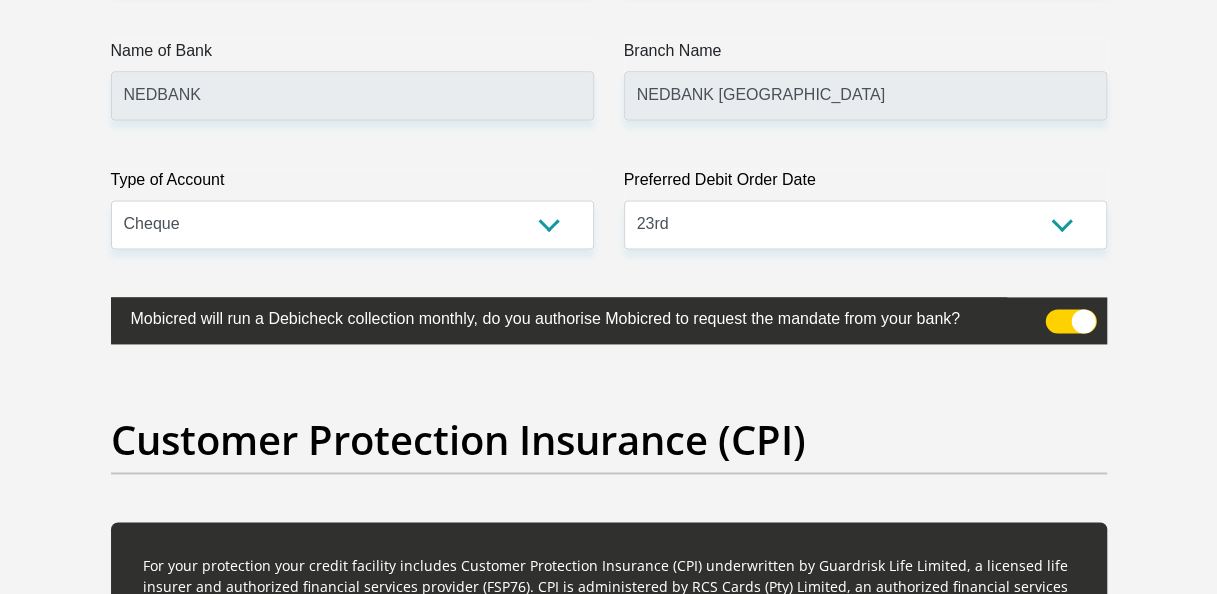 scroll, scrollTop: 4900, scrollLeft: 0, axis: vertical 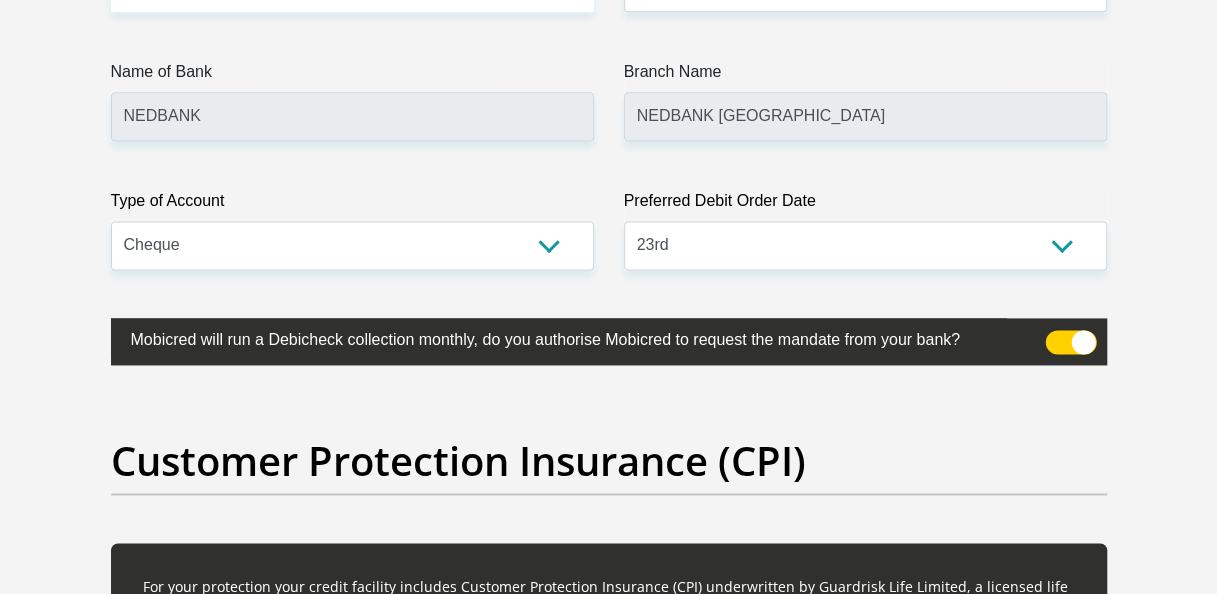 click at bounding box center [1070, 342] 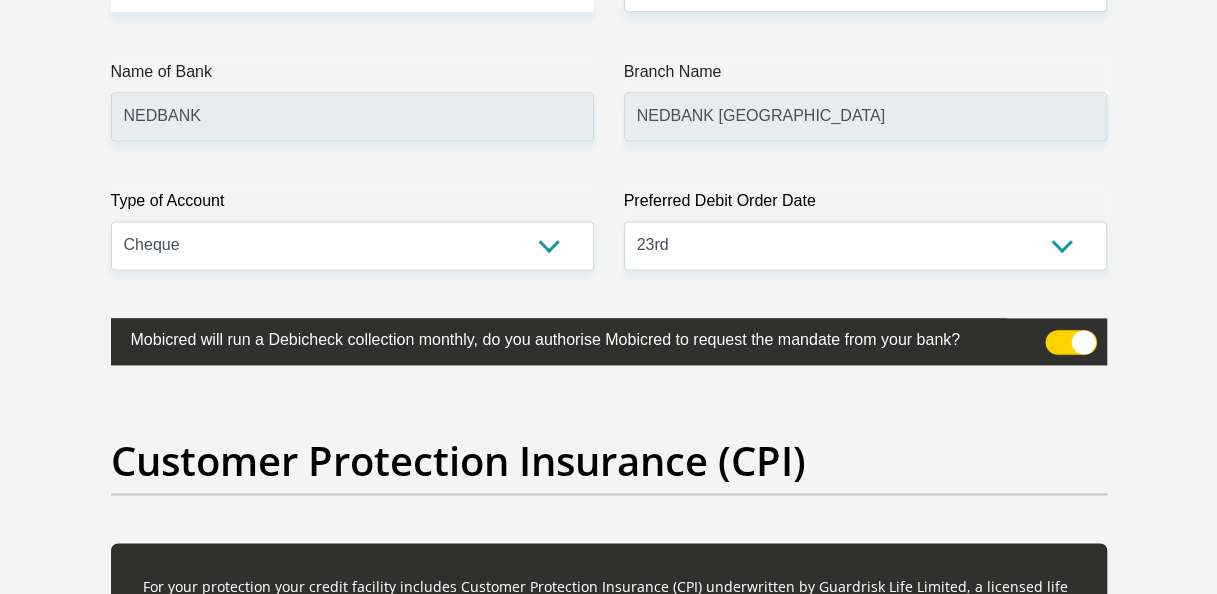 click at bounding box center (1057, 335) 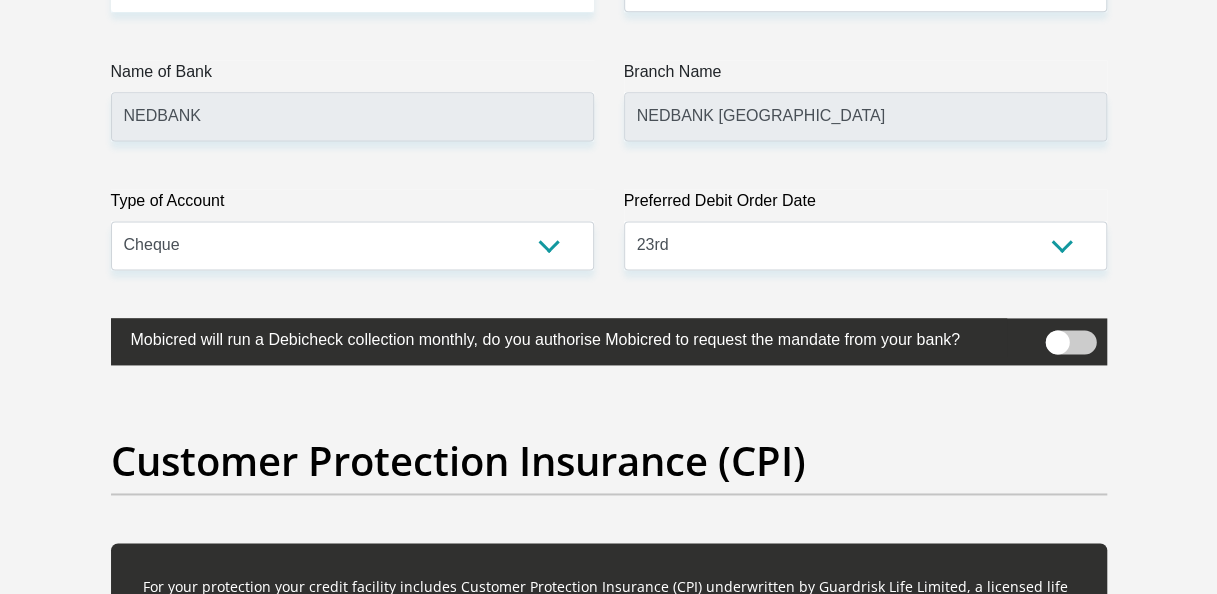 click at bounding box center [1070, 342] 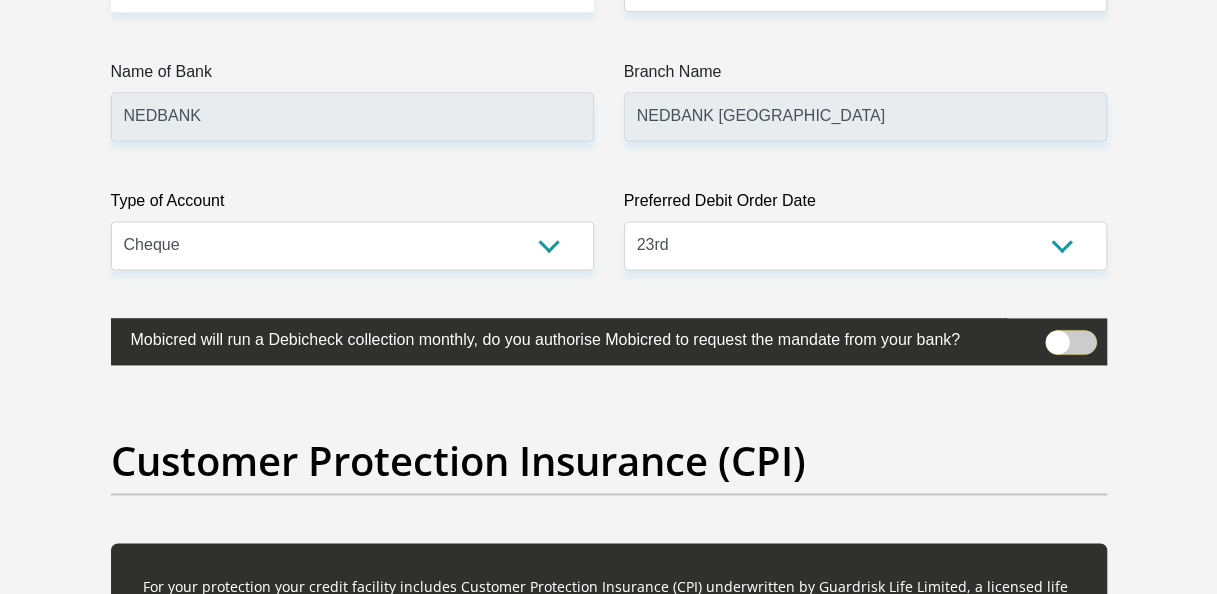 click at bounding box center (1057, 335) 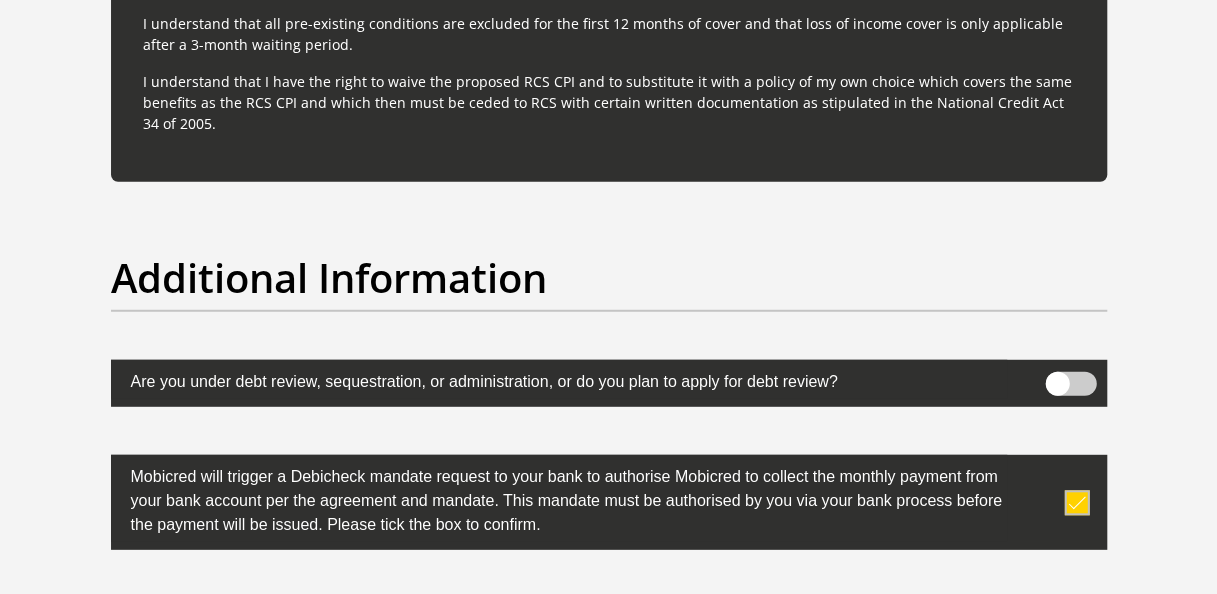 scroll, scrollTop: 6500, scrollLeft: 0, axis: vertical 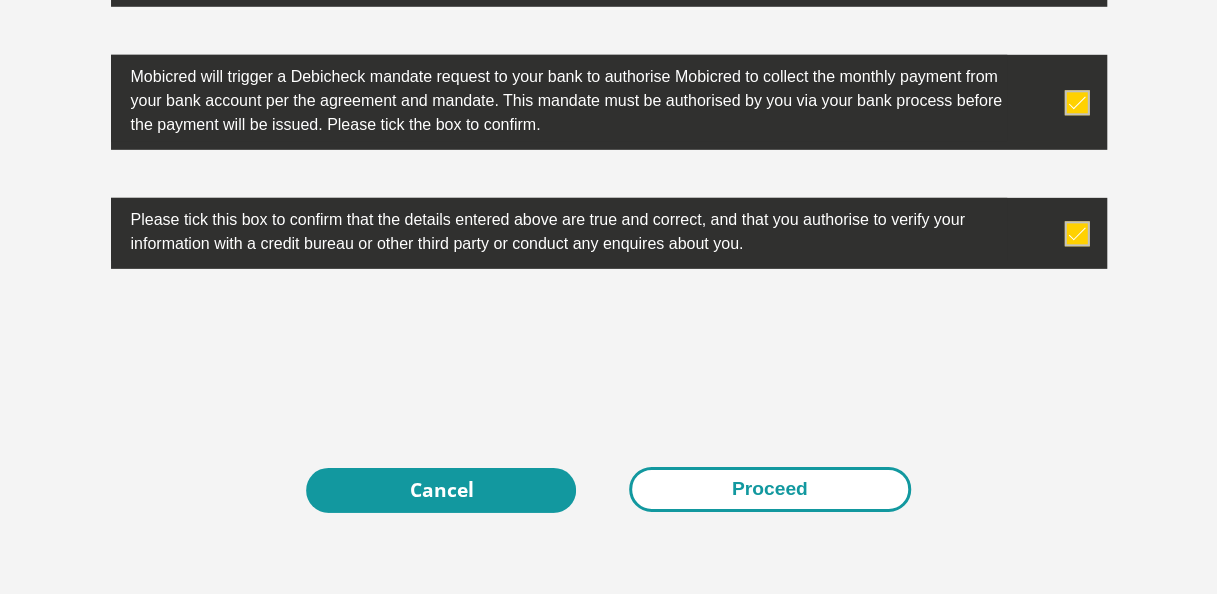 click on "Proceed" at bounding box center [770, 489] 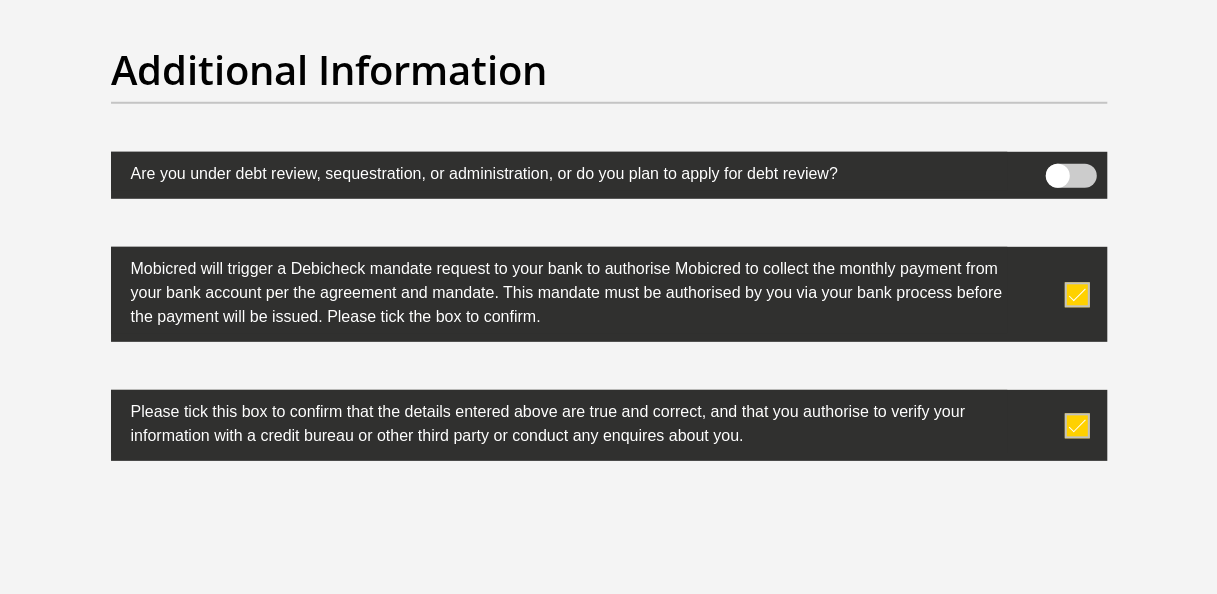 scroll, scrollTop: 6300, scrollLeft: 0, axis: vertical 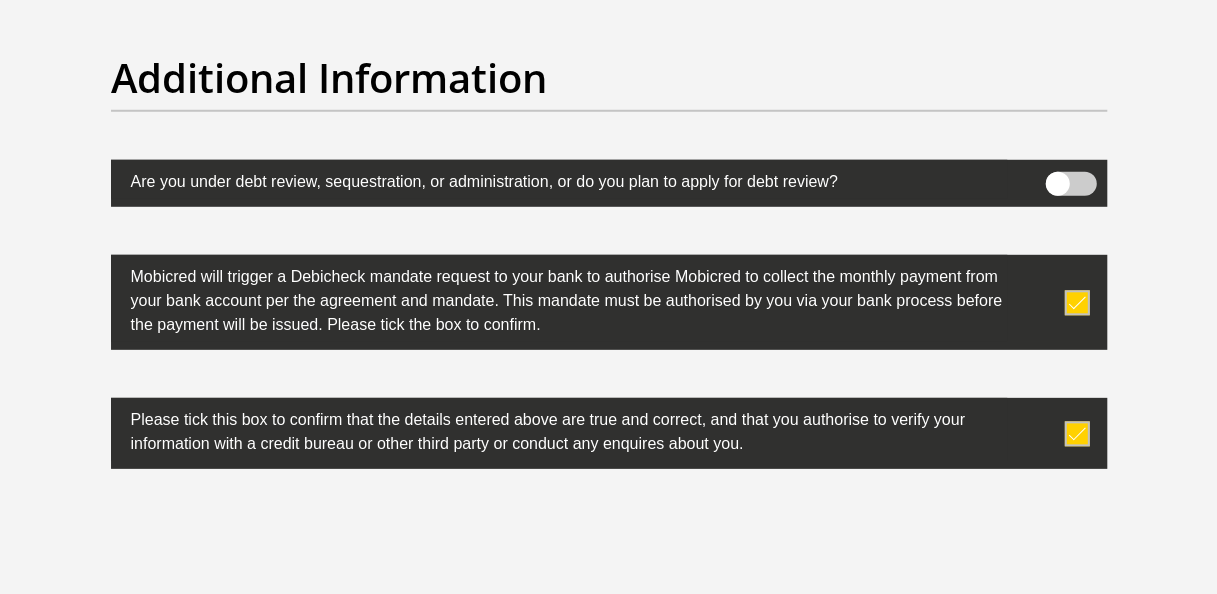 click at bounding box center [1070, 184] 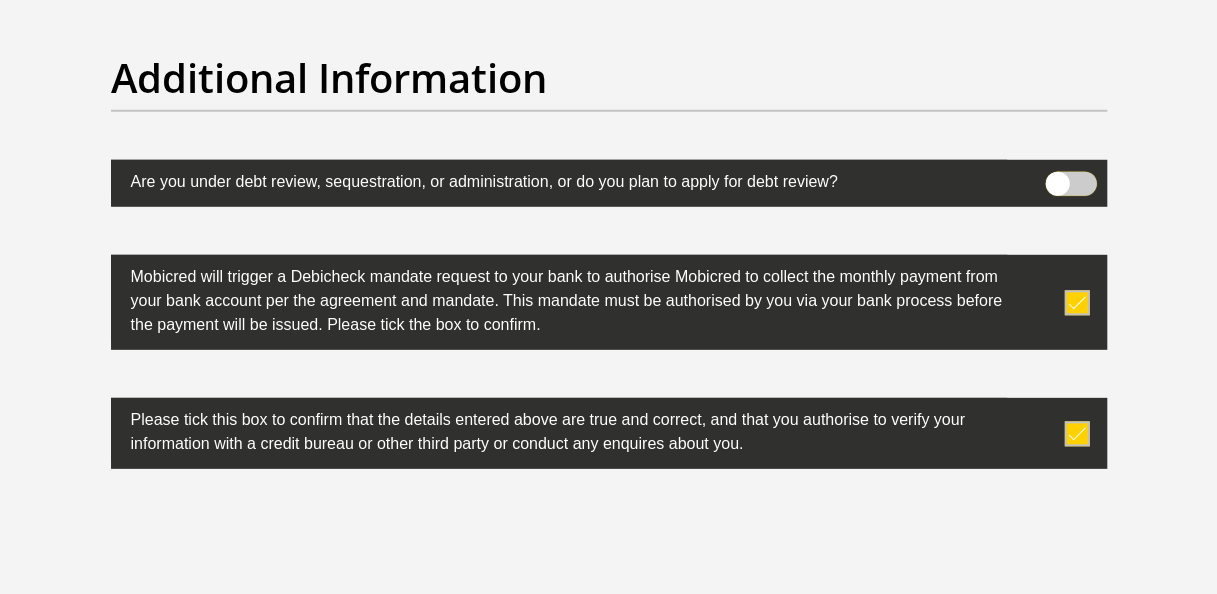 click at bounding box center (1057, 177) 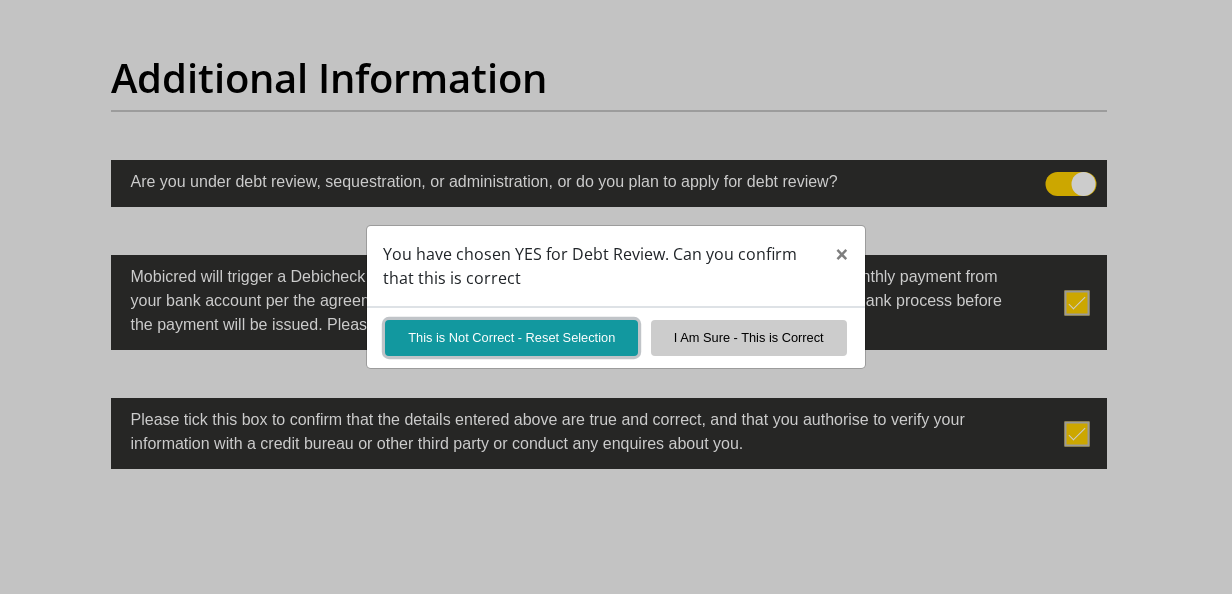 click on "This is Not Correct - Reset Selection" at bounding box center [511, 337] 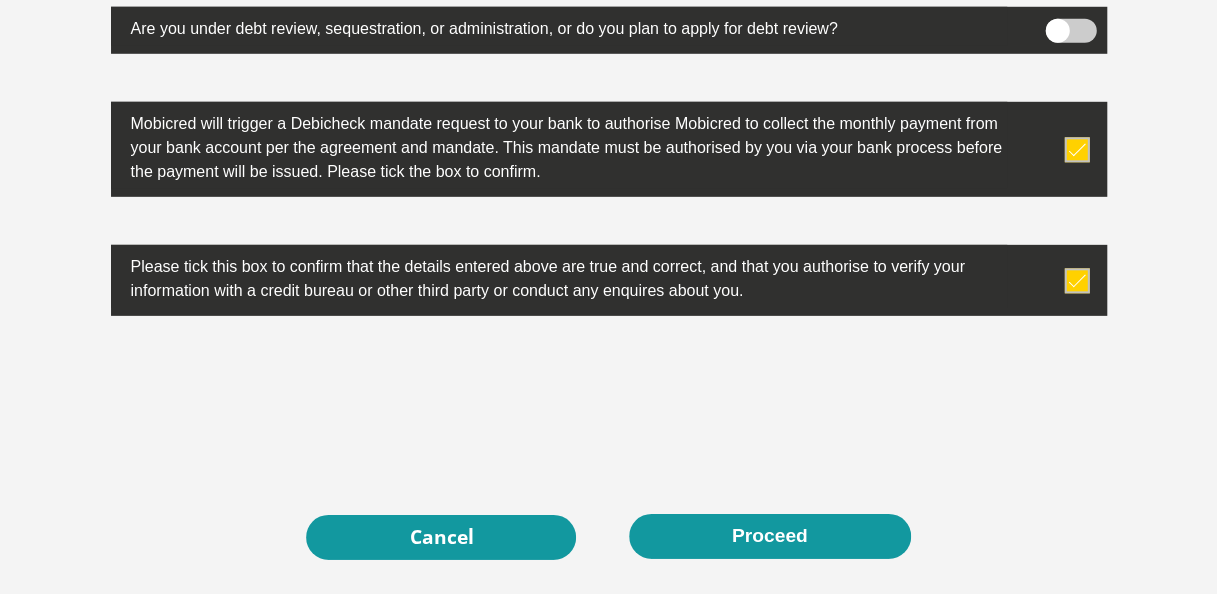 scroll, scrollTop: 6500, scrollLeft: 0, axis: vertical 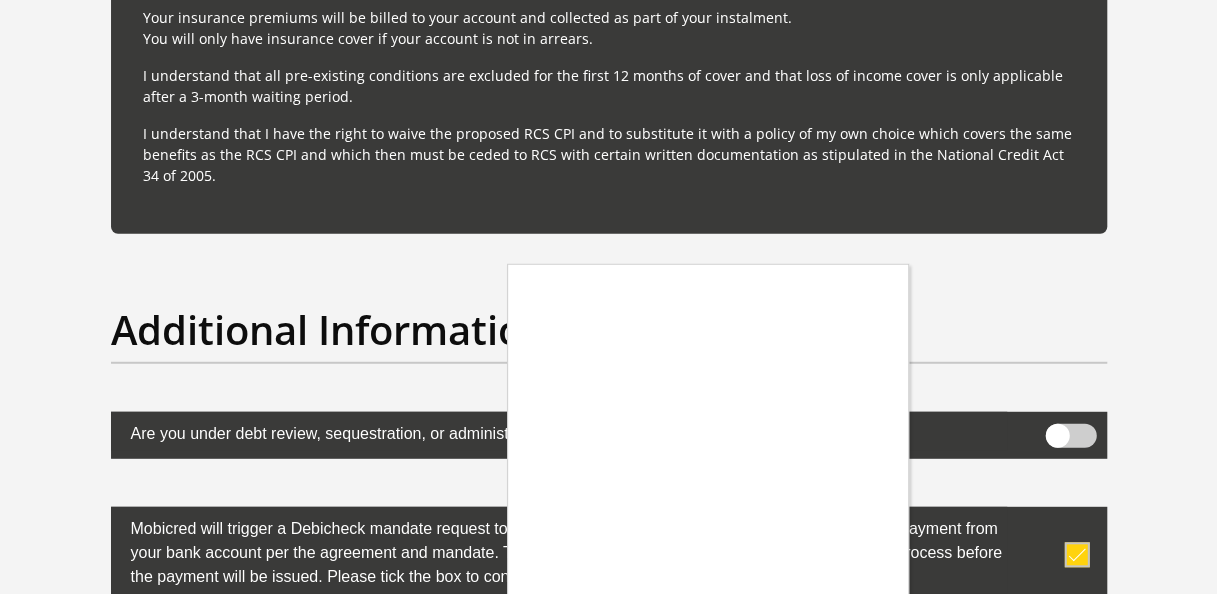 click at bounding box center [608, 297] 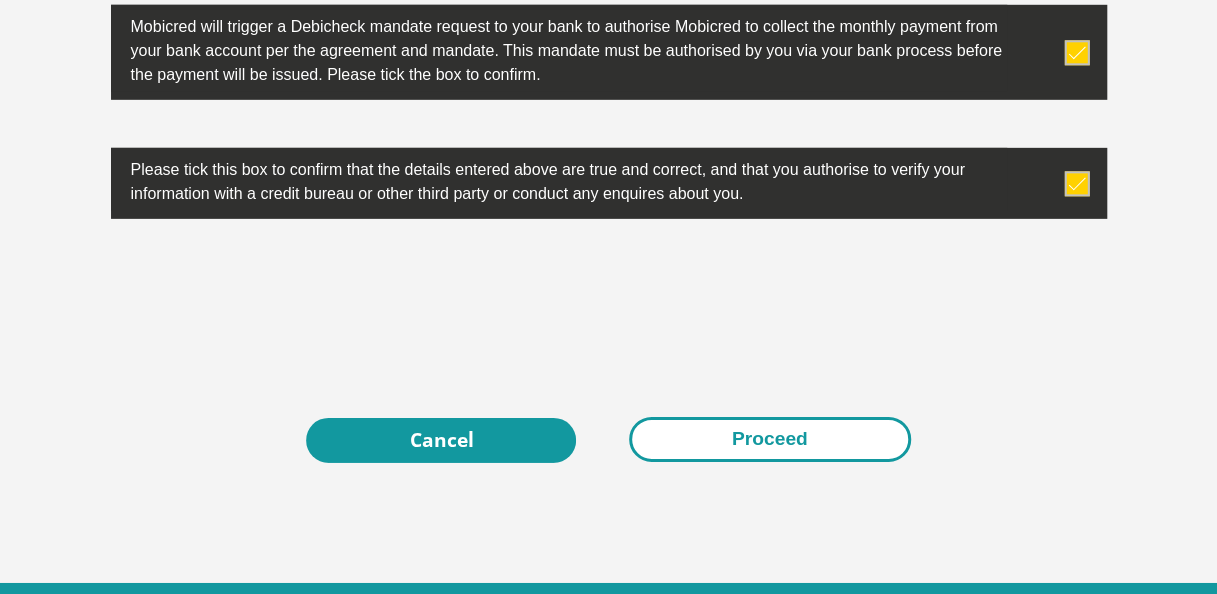 click on "Proceed" at bounding box center (770, 439) 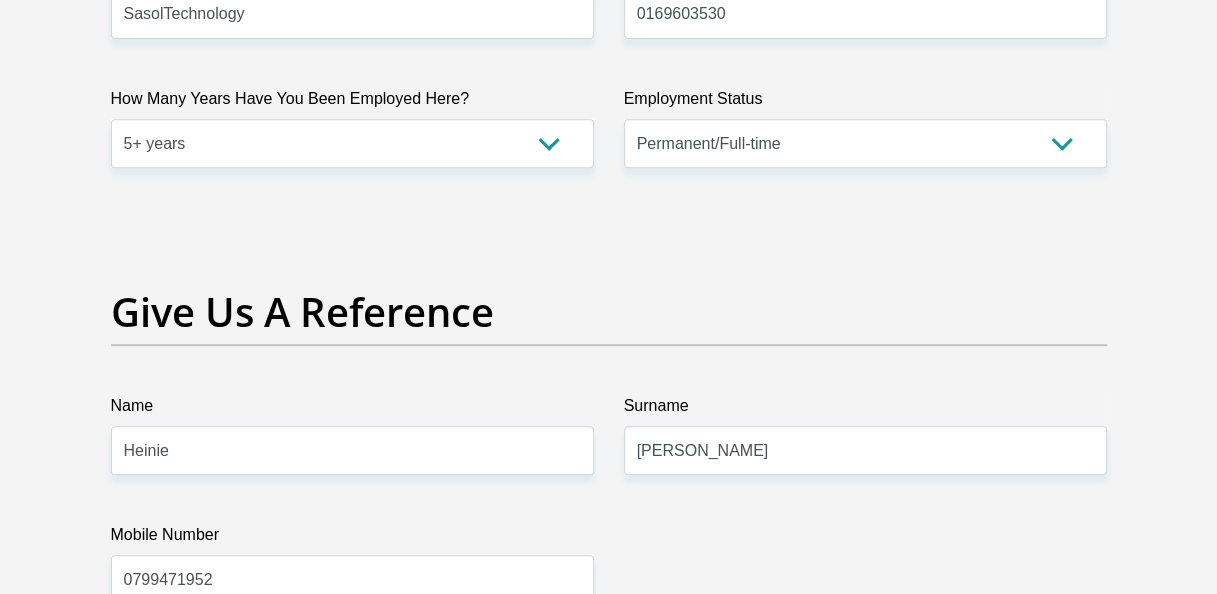 scroll, scrollTop: 4500, scrollLeft: 0, axis: vertical 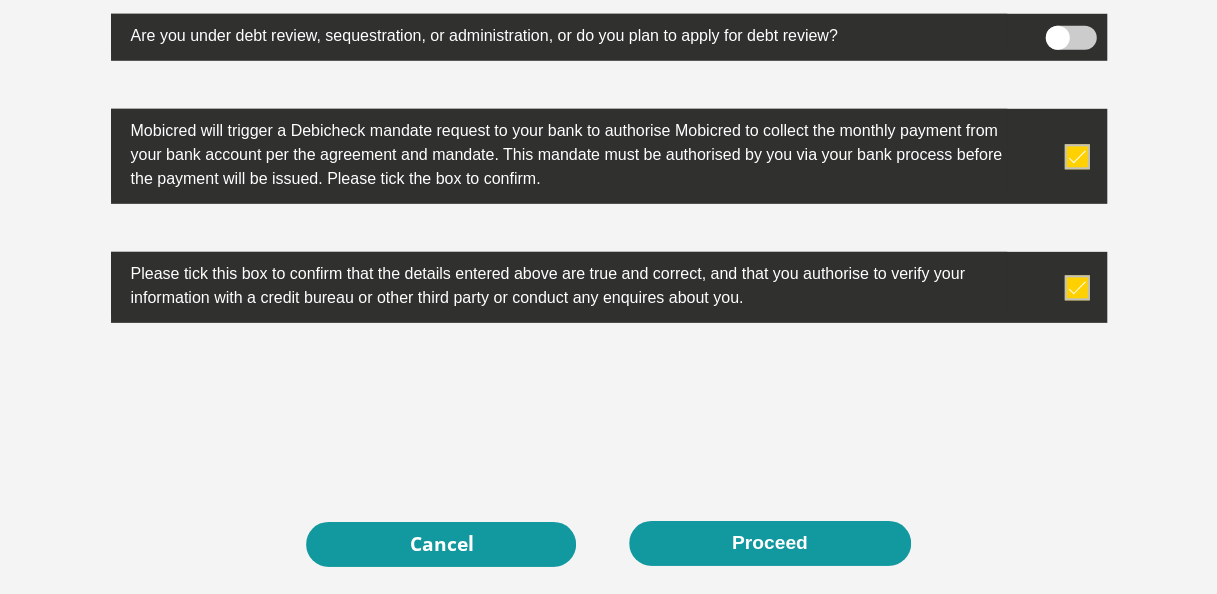 drag, startPoint x: 736, startPoint y: 536, endPoint x: 796, endPoint y: 78, distance: 461.91342 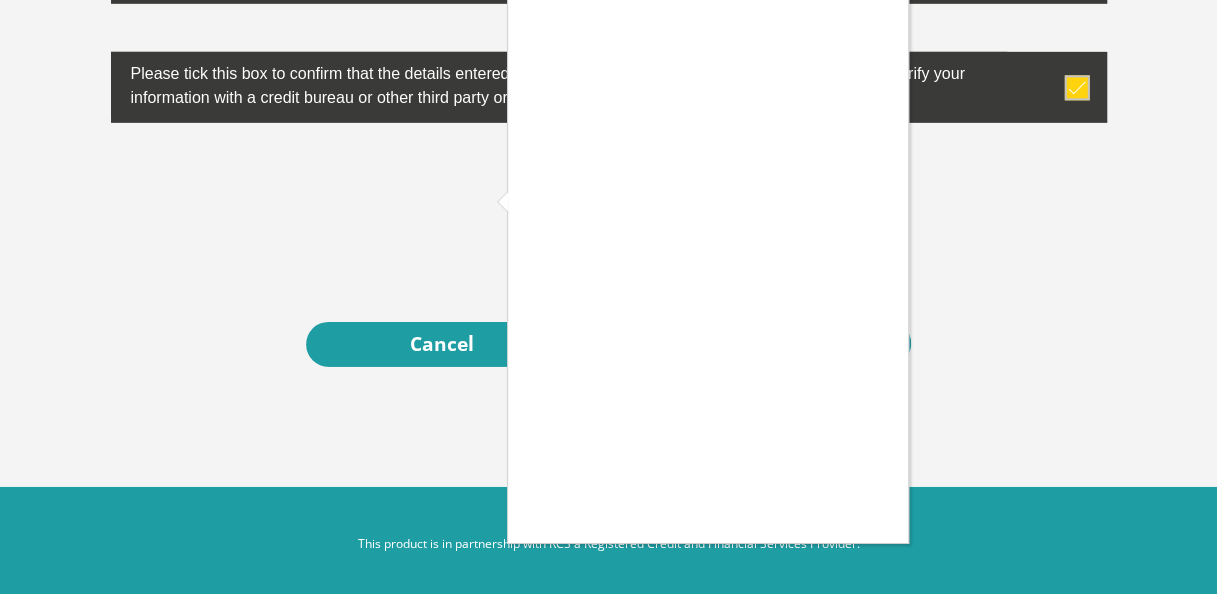 scroll, scrollTop: 6546, scrollLeft: 0, axis: vertical 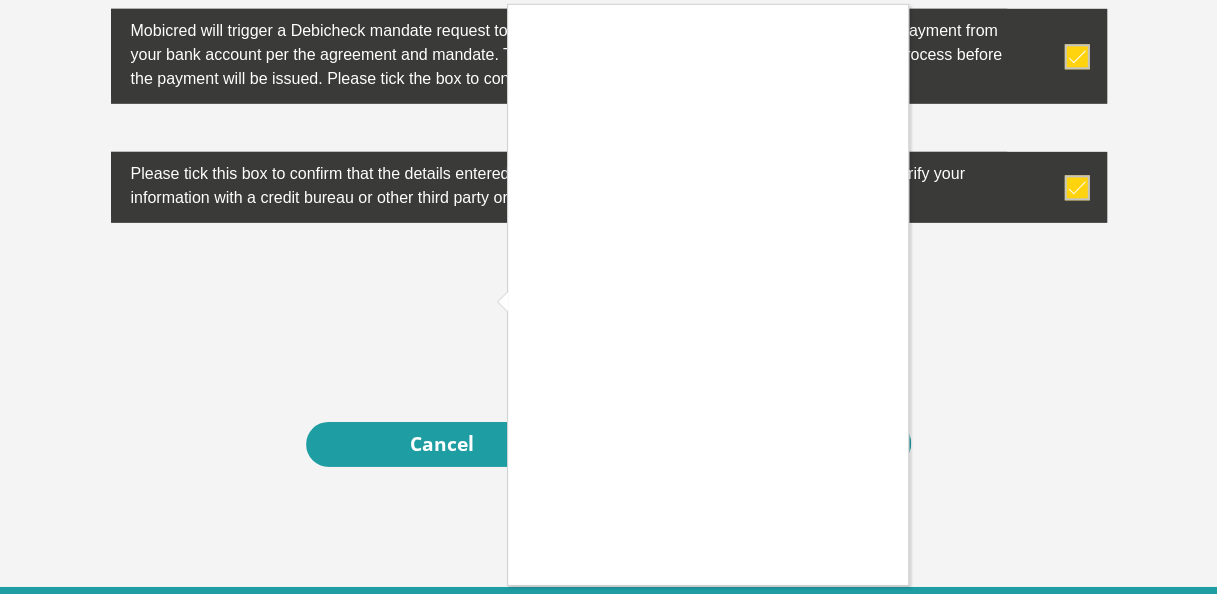 click at bounding box center [608, 297] 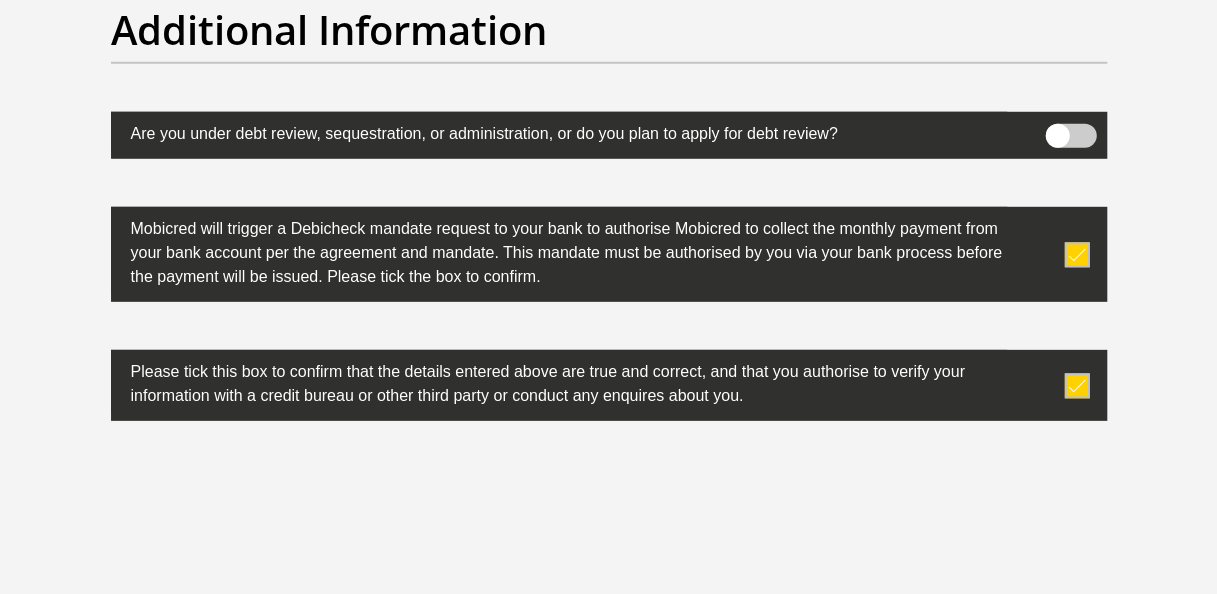 scroll, scrollTop: 6346, scrollLeft: 0, axis: vertical 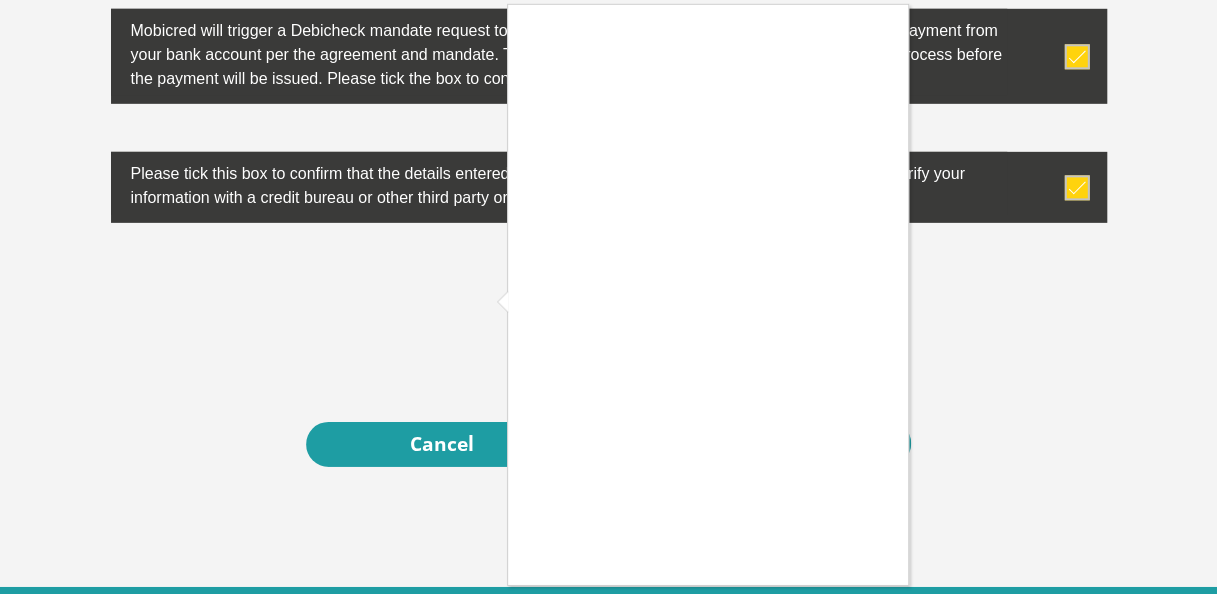 click at bounding box center (608, 297) 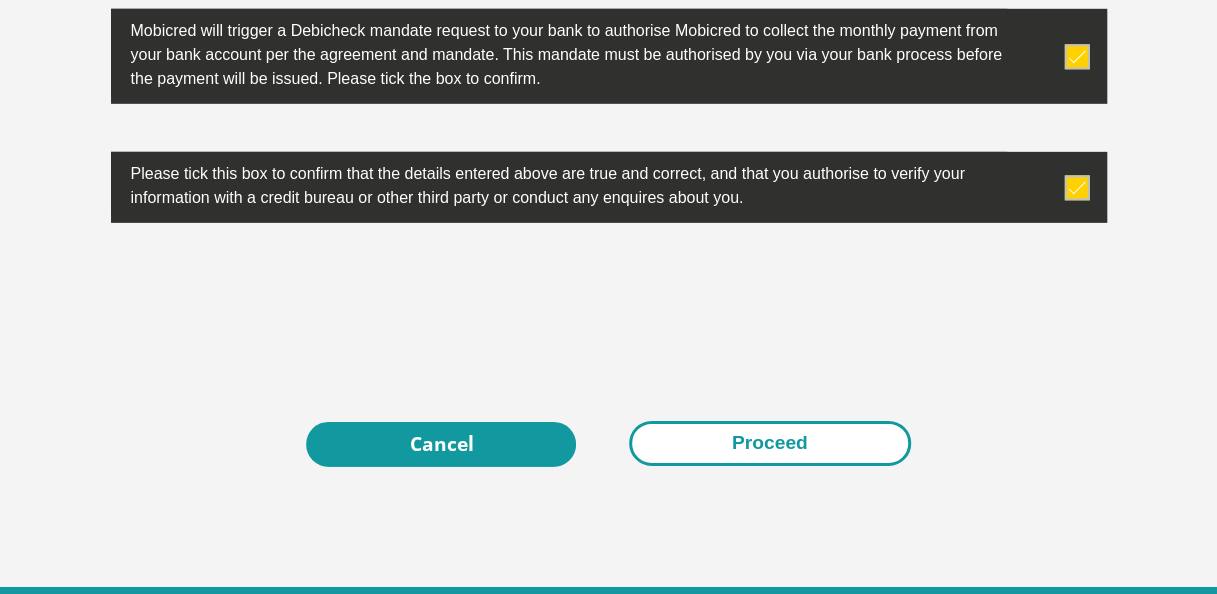 click on "Proceed" at bounding box center (770, 443) 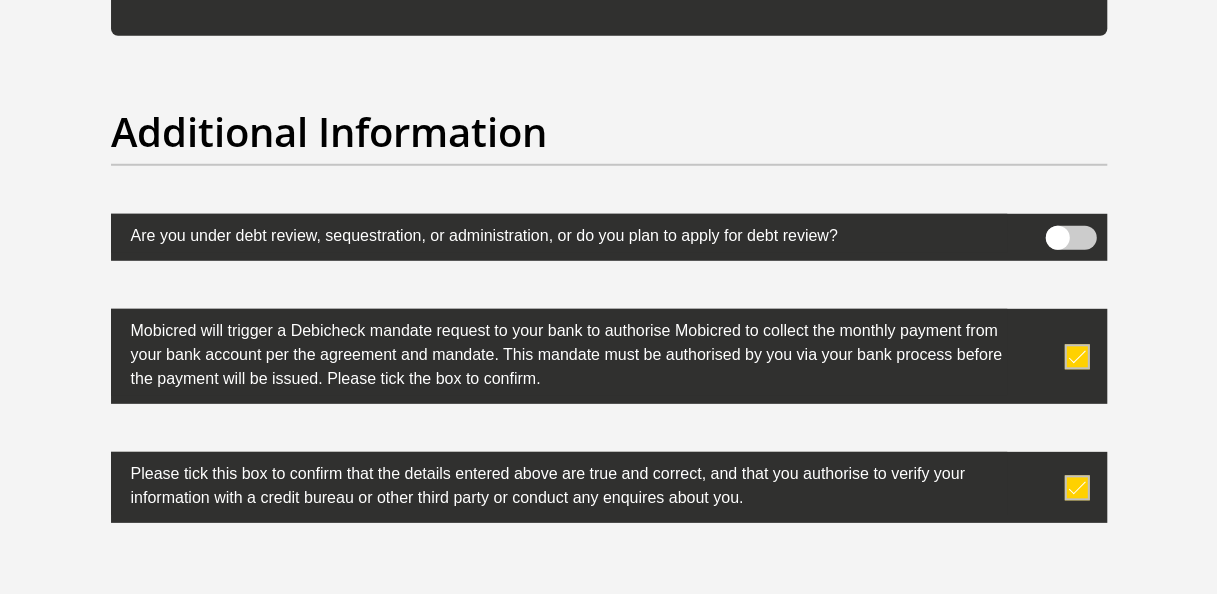 scroll, scrollTop: 6146, scrollLeft: 0, axis: vertical 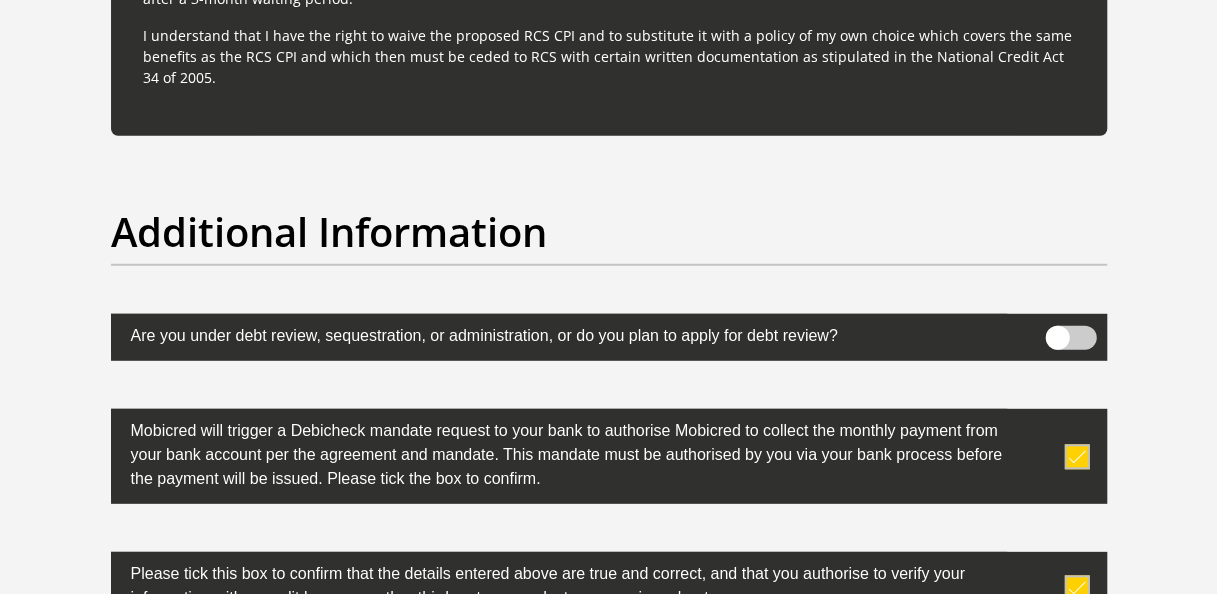 click at bounding box center (1070, 338) 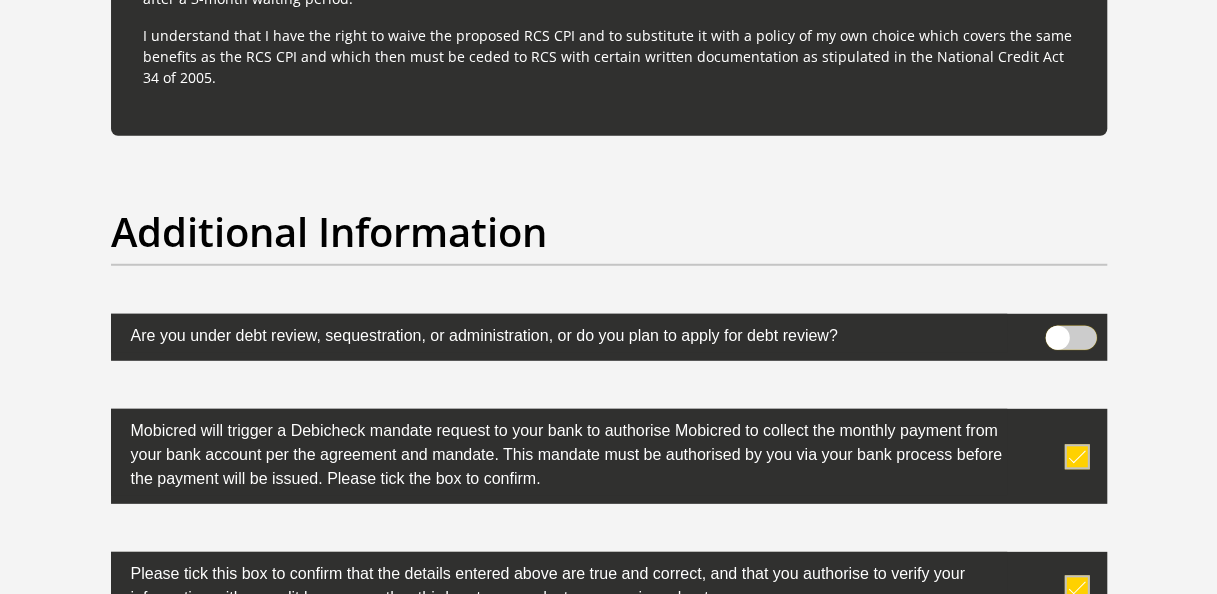 click at bounding box center [1057, 331] 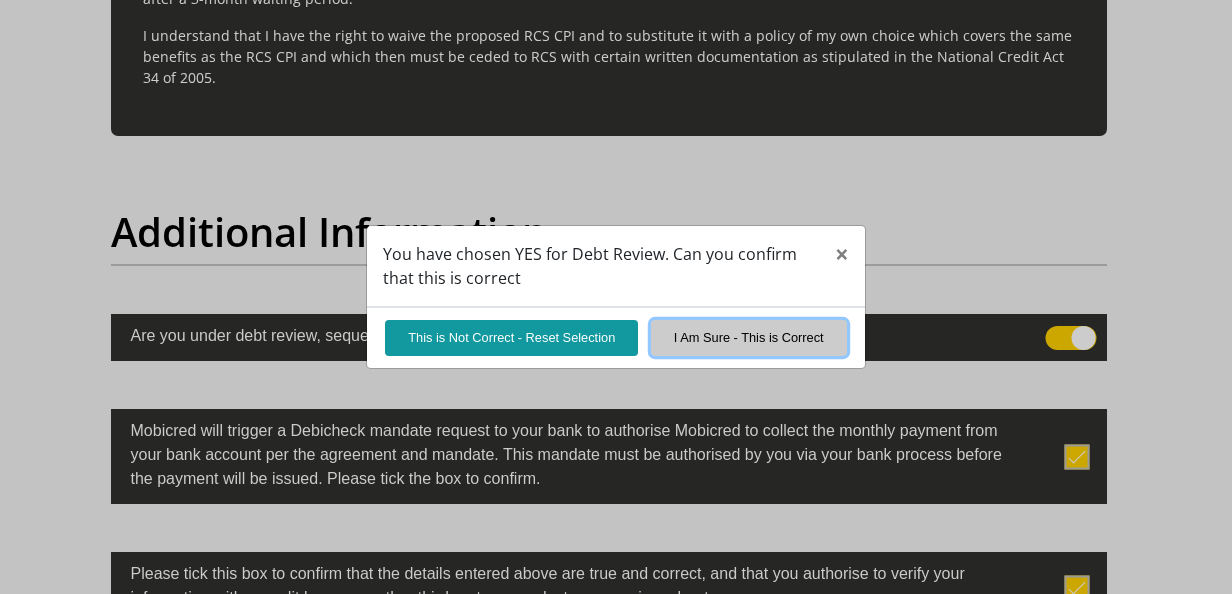 click on "I Am Sure - This is Correct" at bounding box center (749, 337) 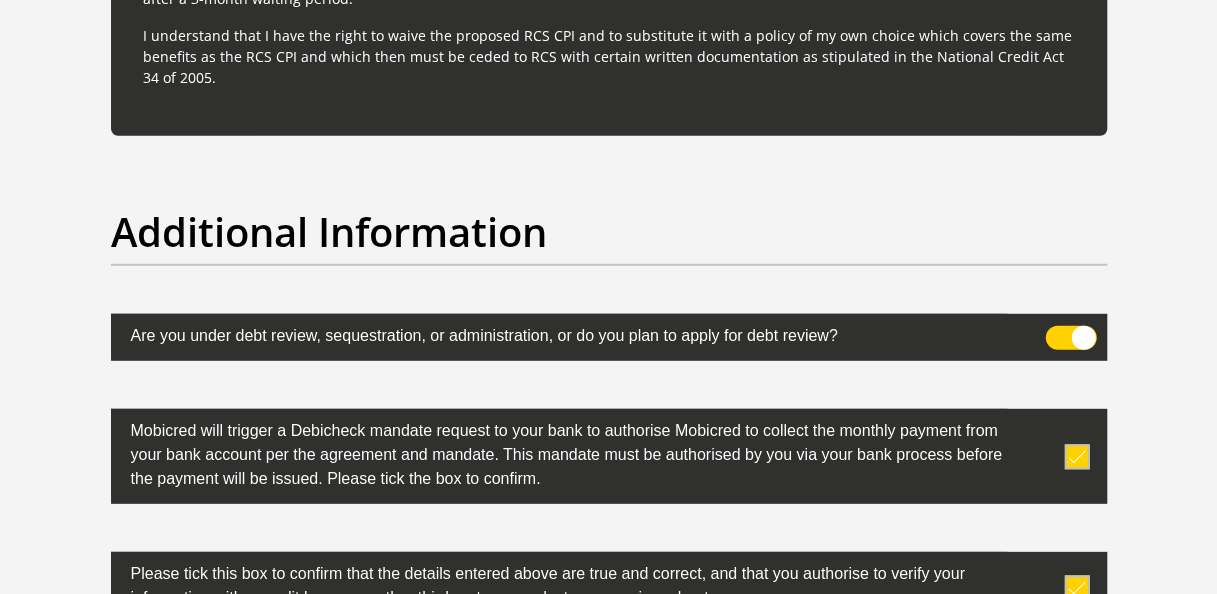 click at bounding box center [1070, 338] 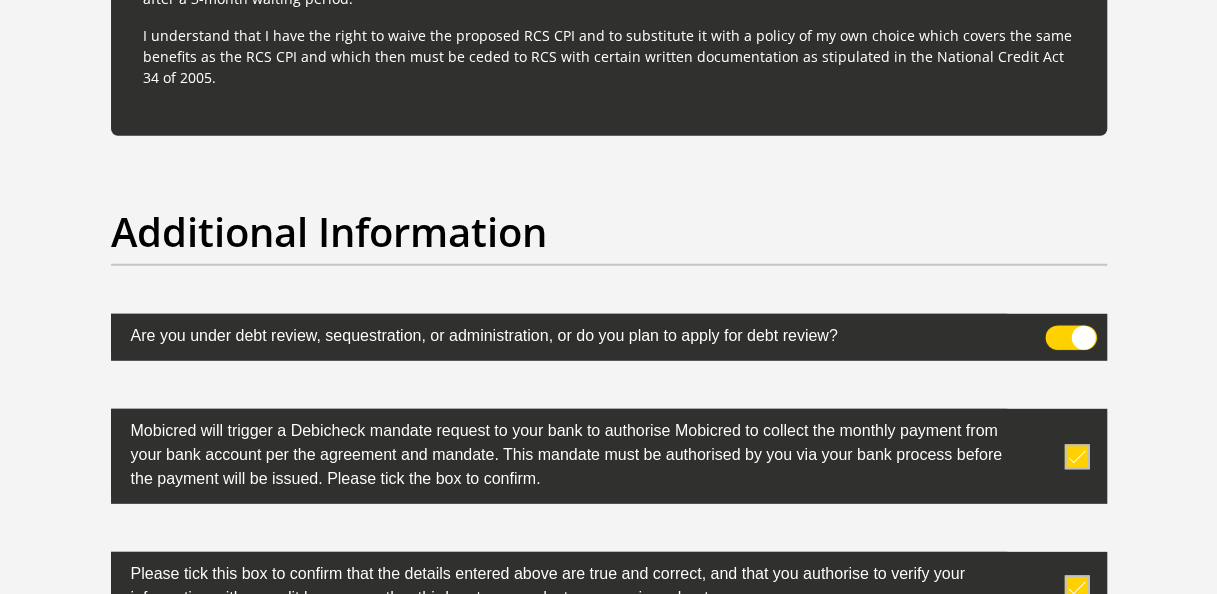 click at bounding box center [1057, 331] 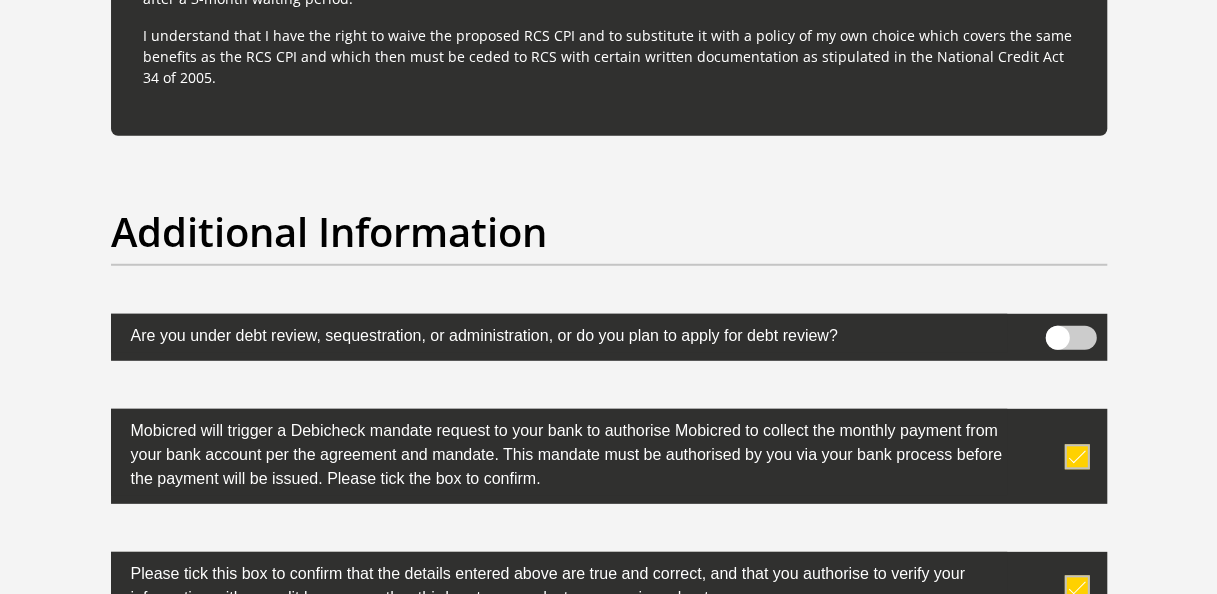click at bounding box center [1070, 338] 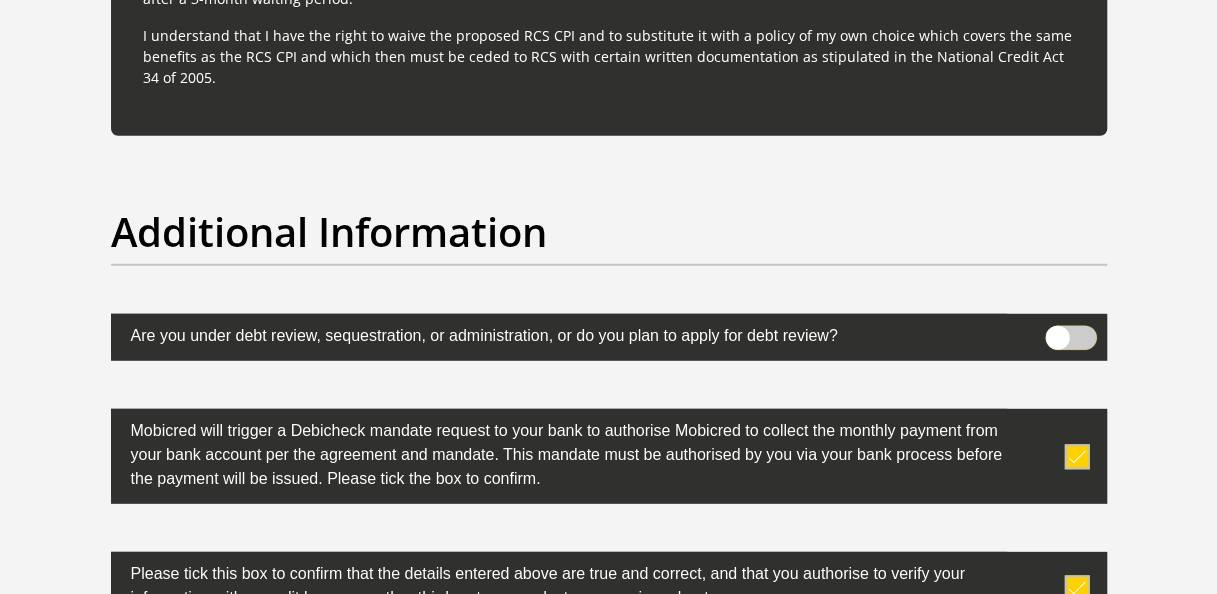 click at bounding box center [1057, 331] 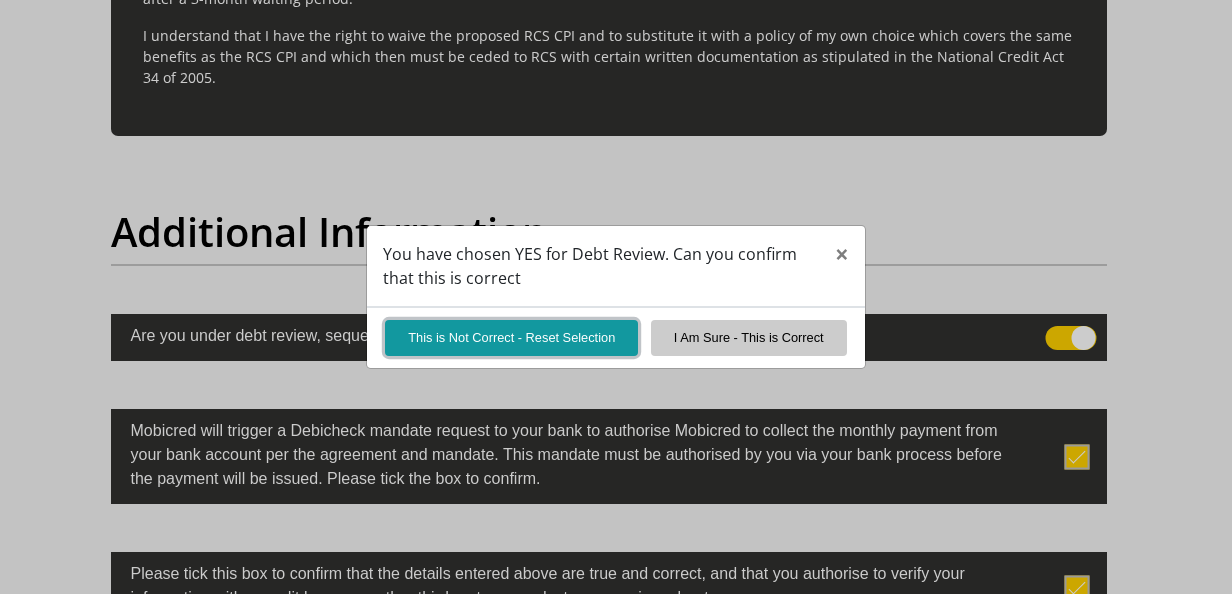 click on "This is Not Correct - Reset Selection" at bounding box center [511, 337] 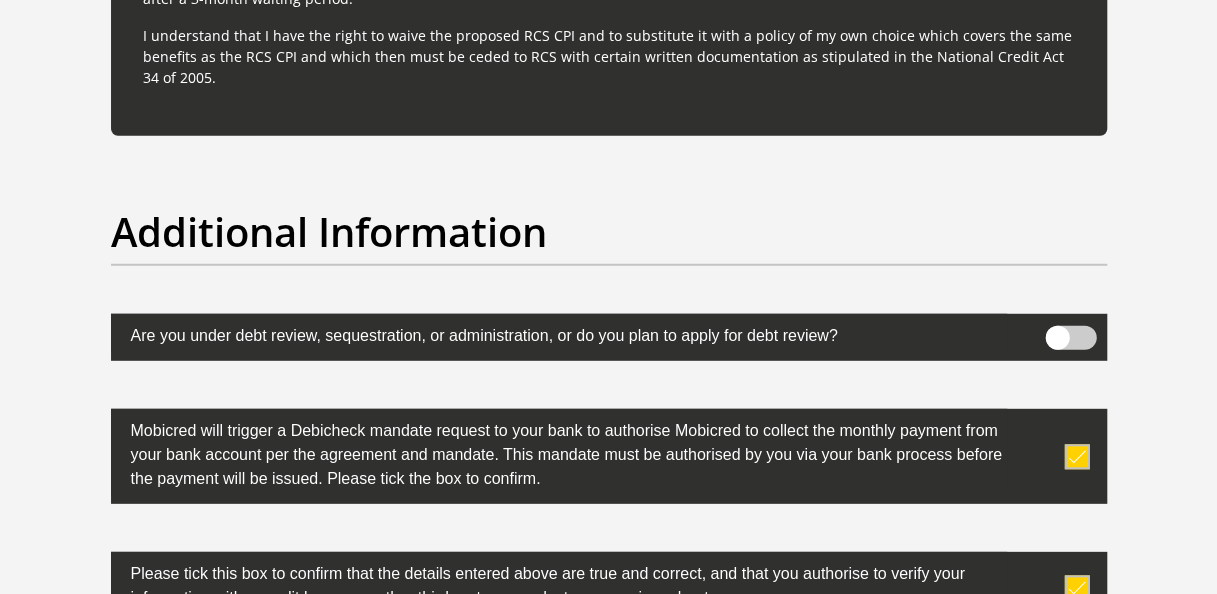 click at bounding box center [1070, 338] 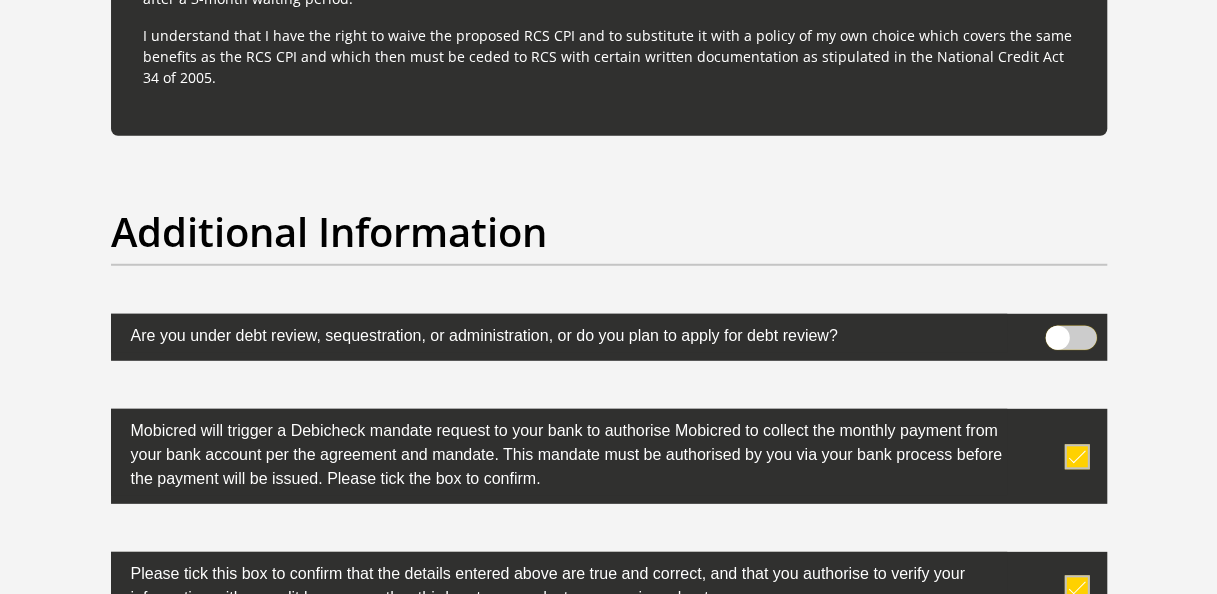 click at bounding box center [1057, 331] 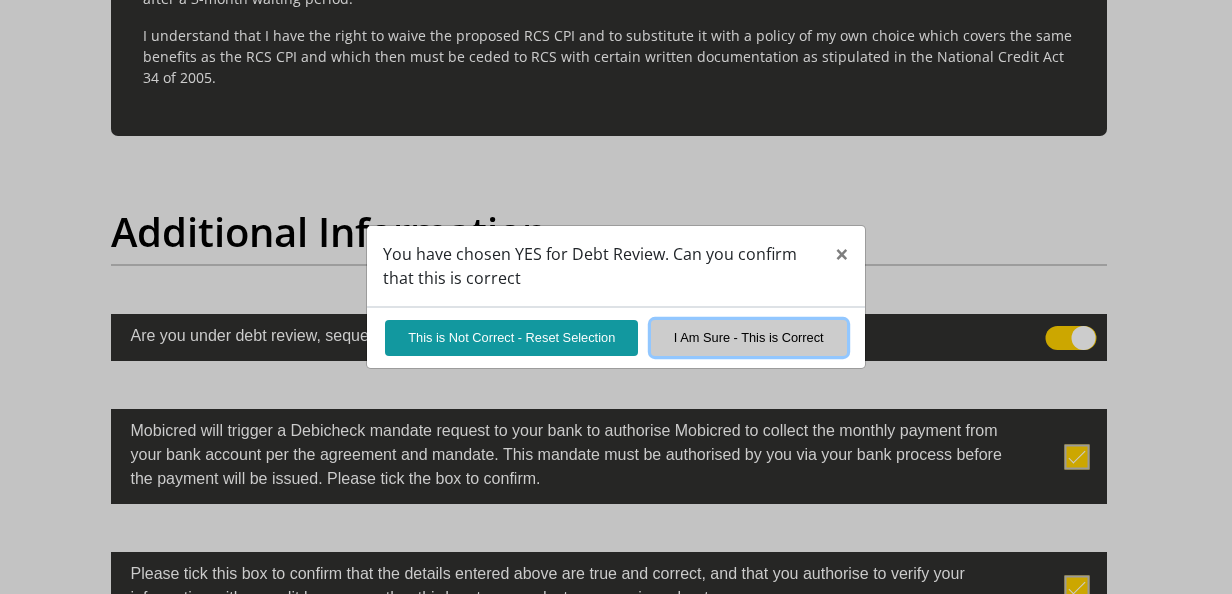 click on "I Am Sure - This is Correct" at bounding box center (749, 337) 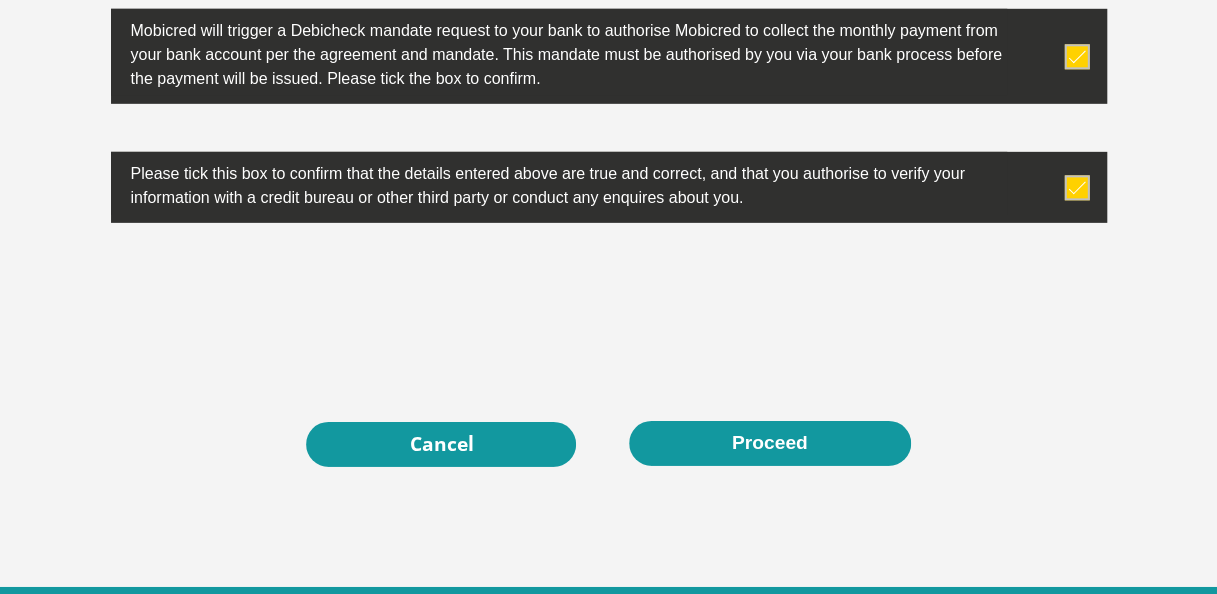 scroll, scrollTop: 6646, scrollLeft: 0, axis: vertical 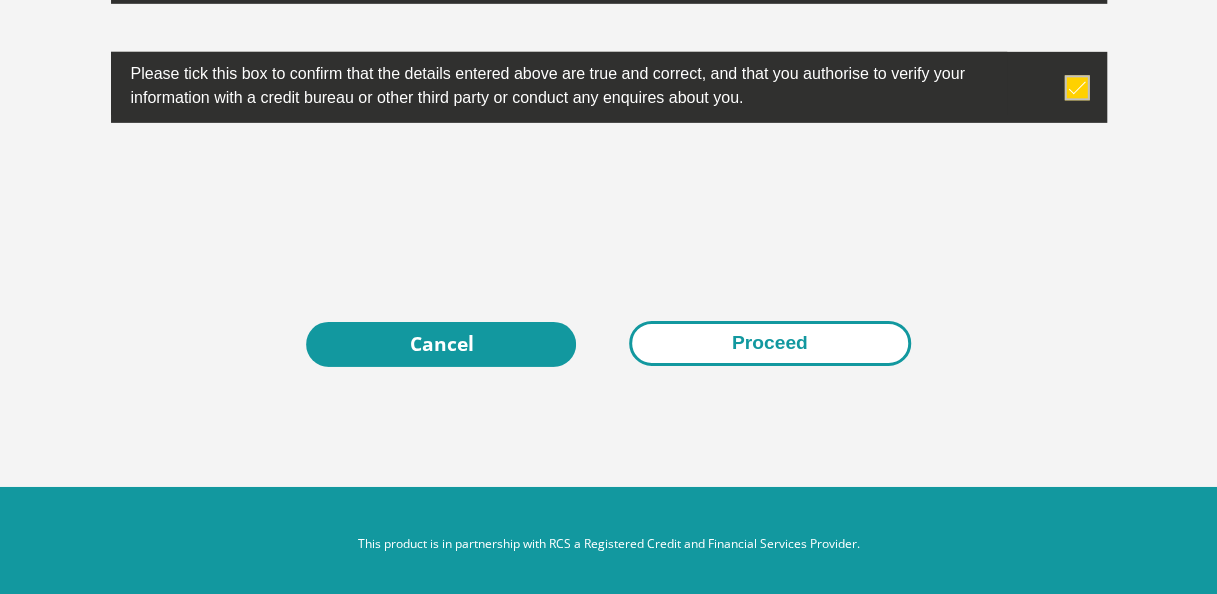 click on "Proceed" at bounding box center [770, 343] 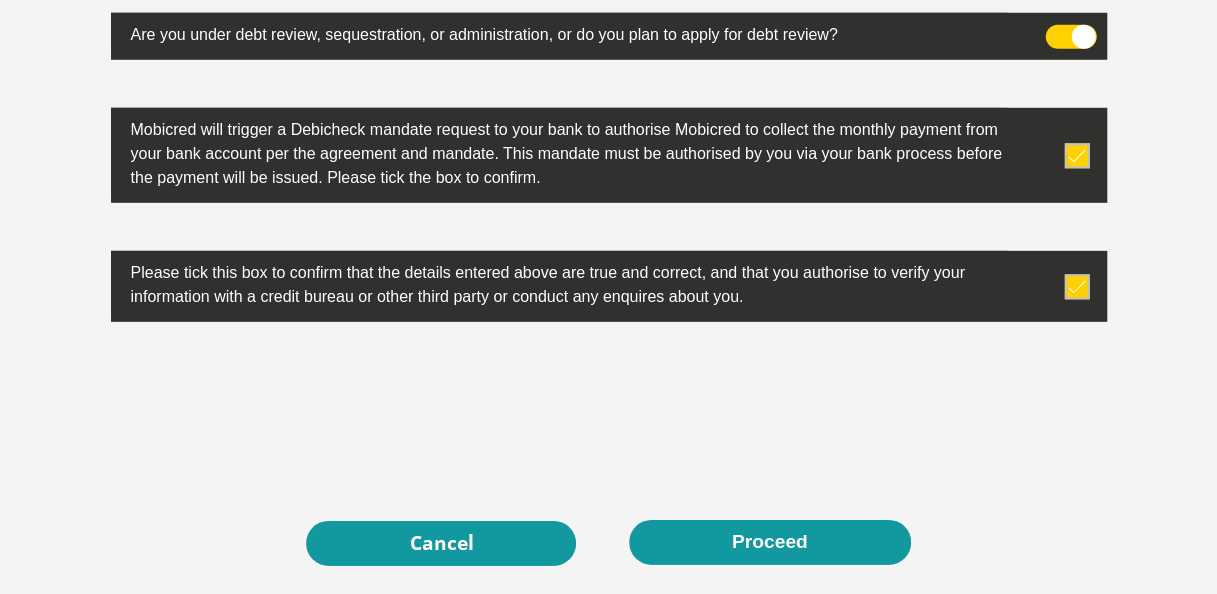 scroll, scrollTop: 6446, scrollLeft: 0, axis: vertical 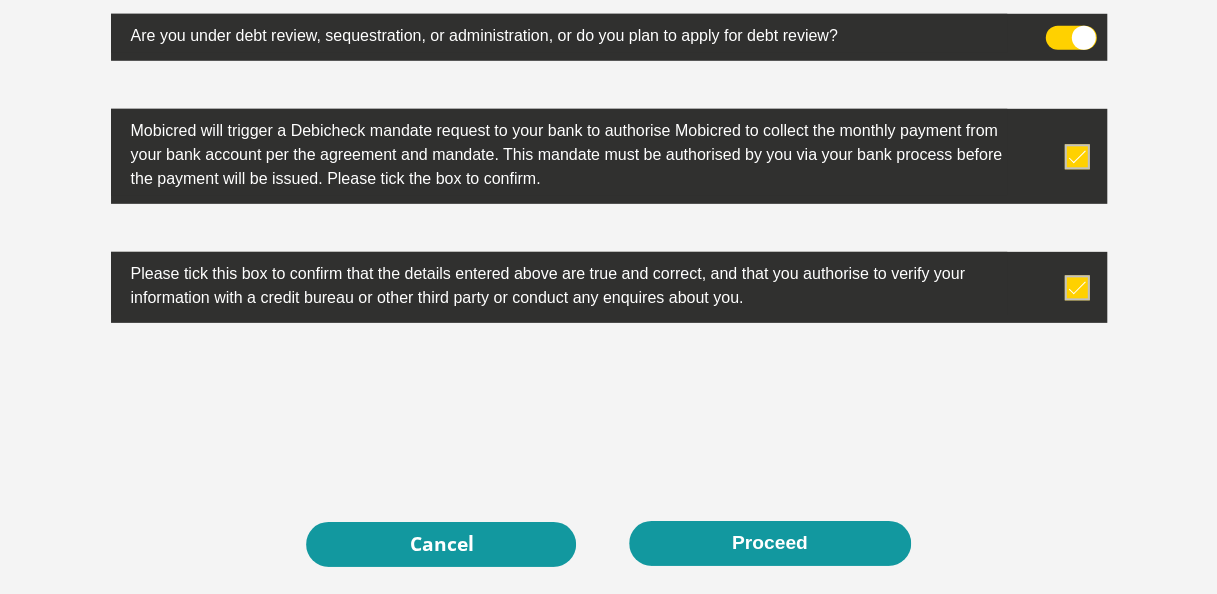 click at bounding box center (1076, 156) 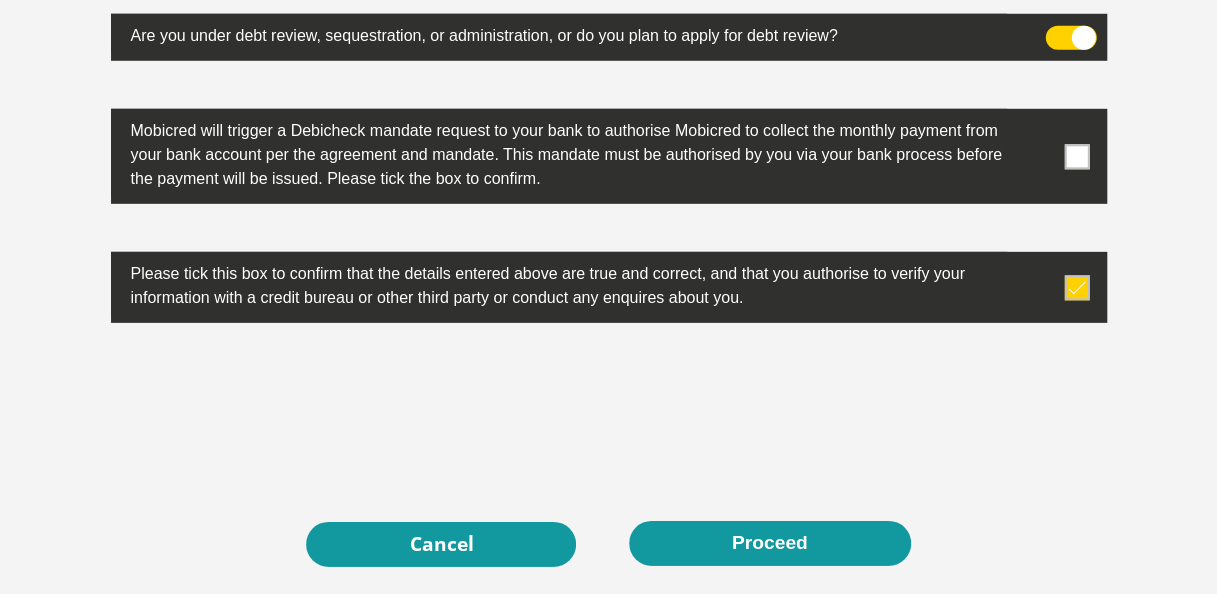 click at bounding box center (1076, 156) 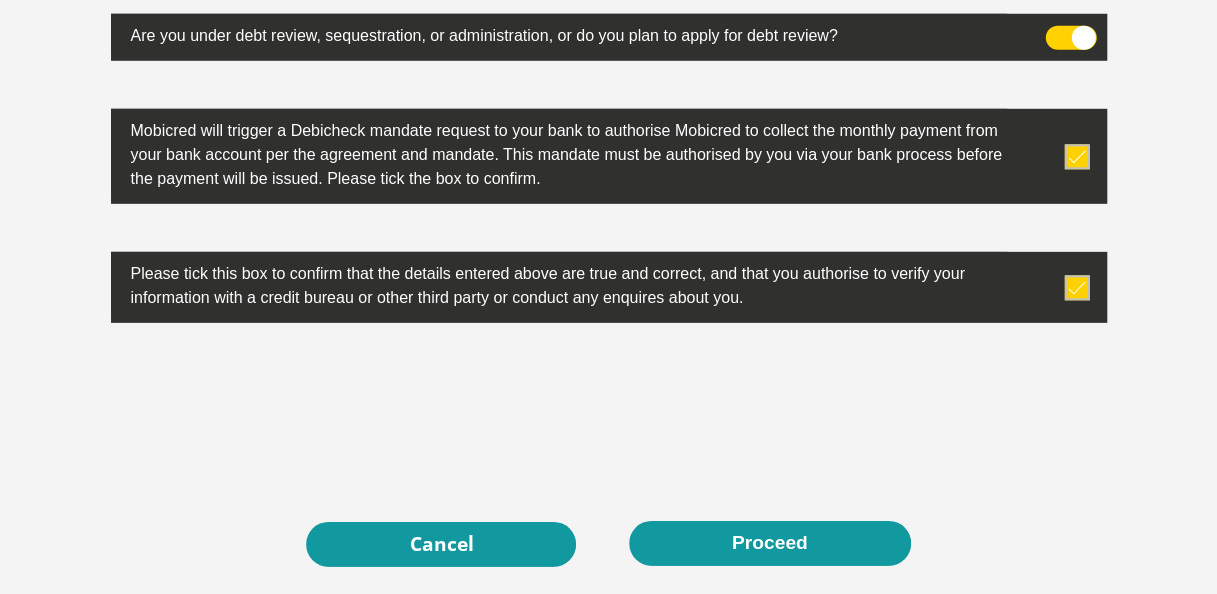 click at bounding box center (1070, 38) 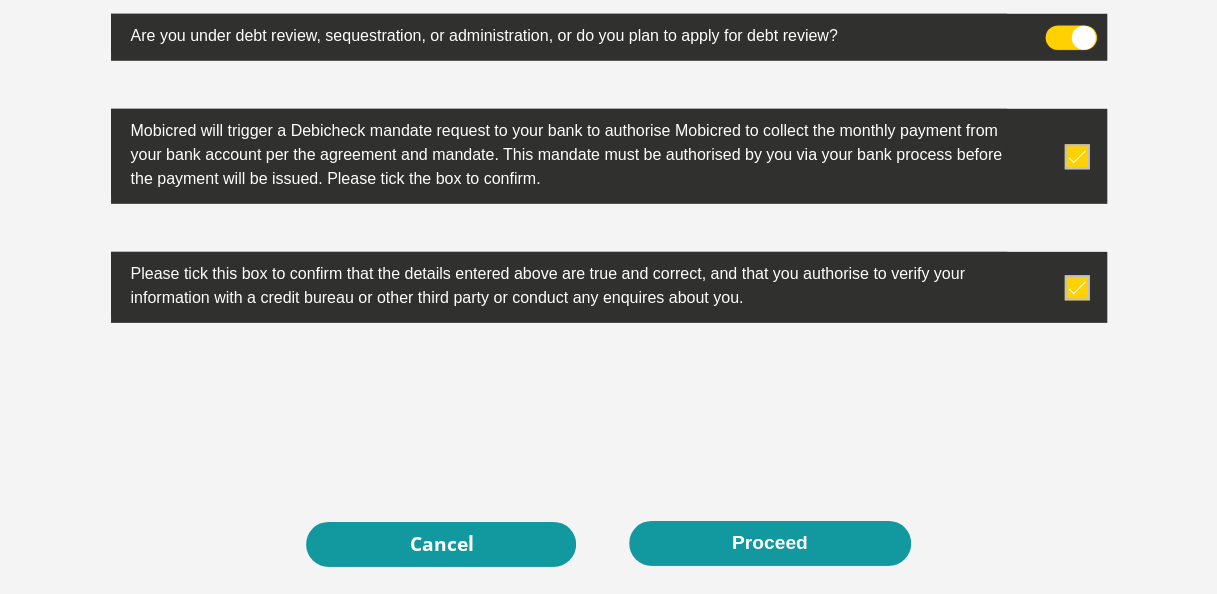 click at bounding box center (1057, 31) 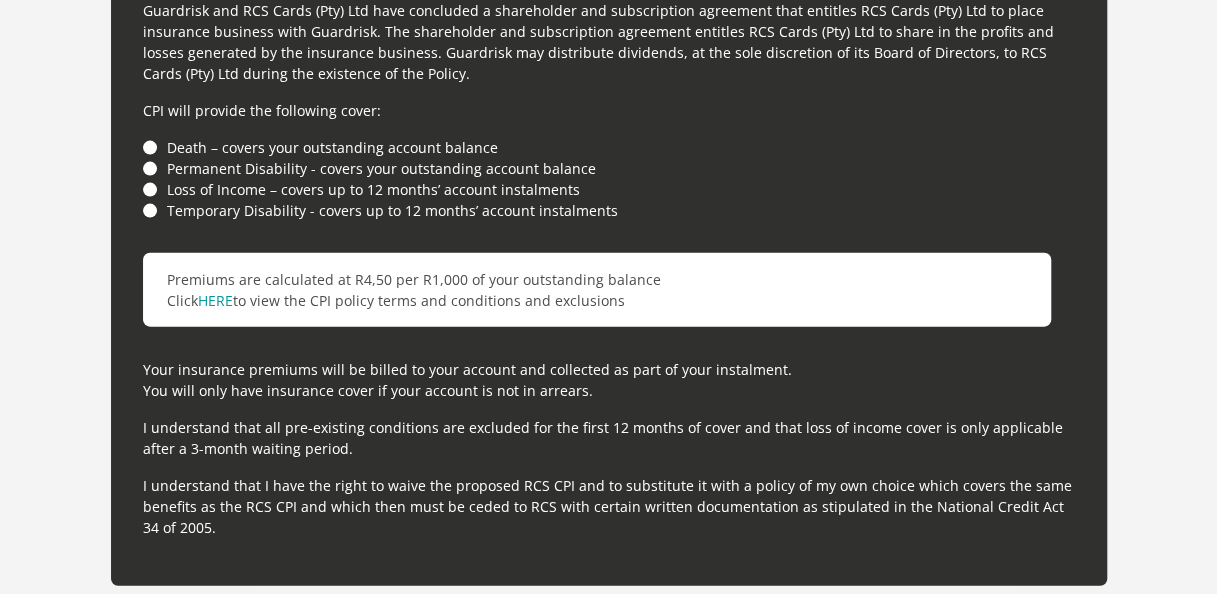 scroll, scrollTop: 5646, scrollLeft: 0, axis: vertical 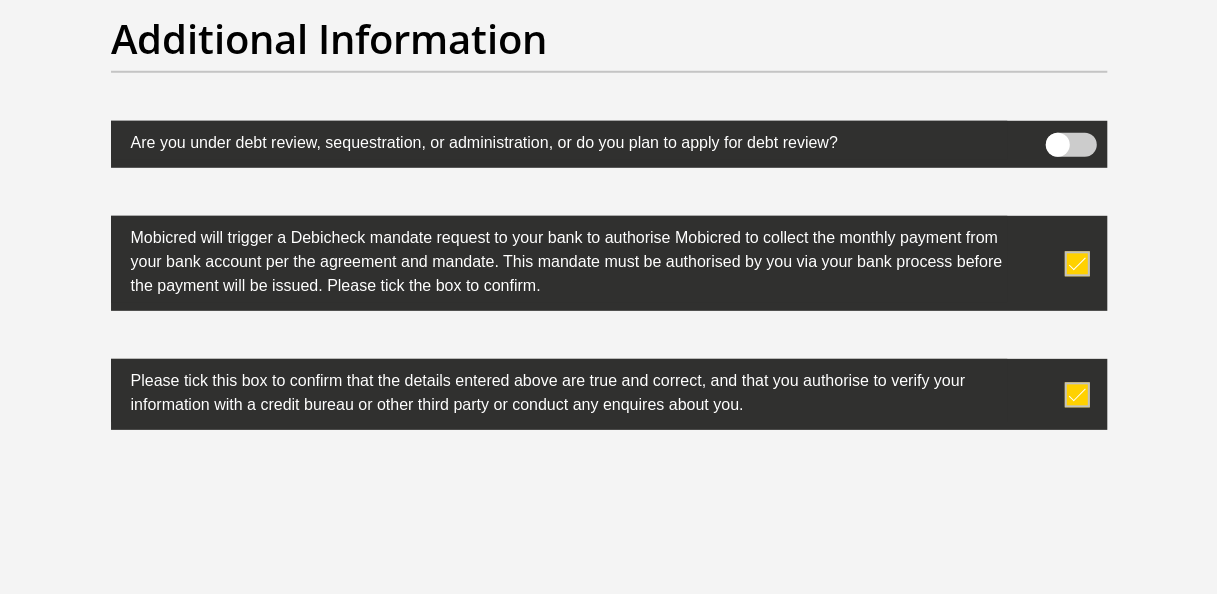 click at bounding box center (1070, 145) 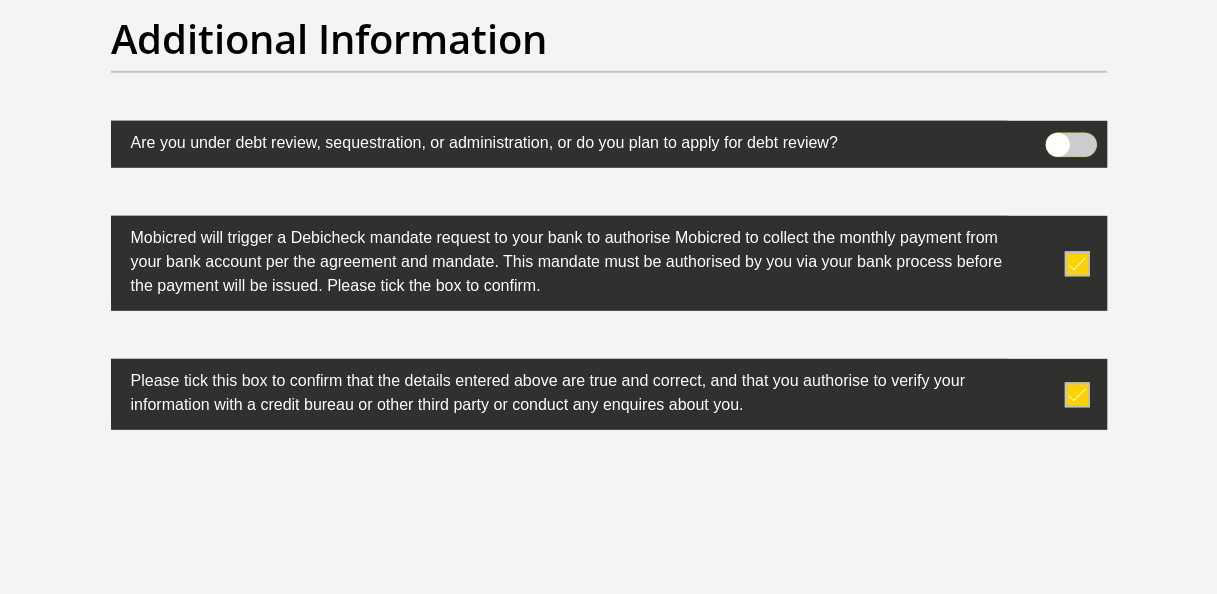 click at bounding box center (1057, 138) 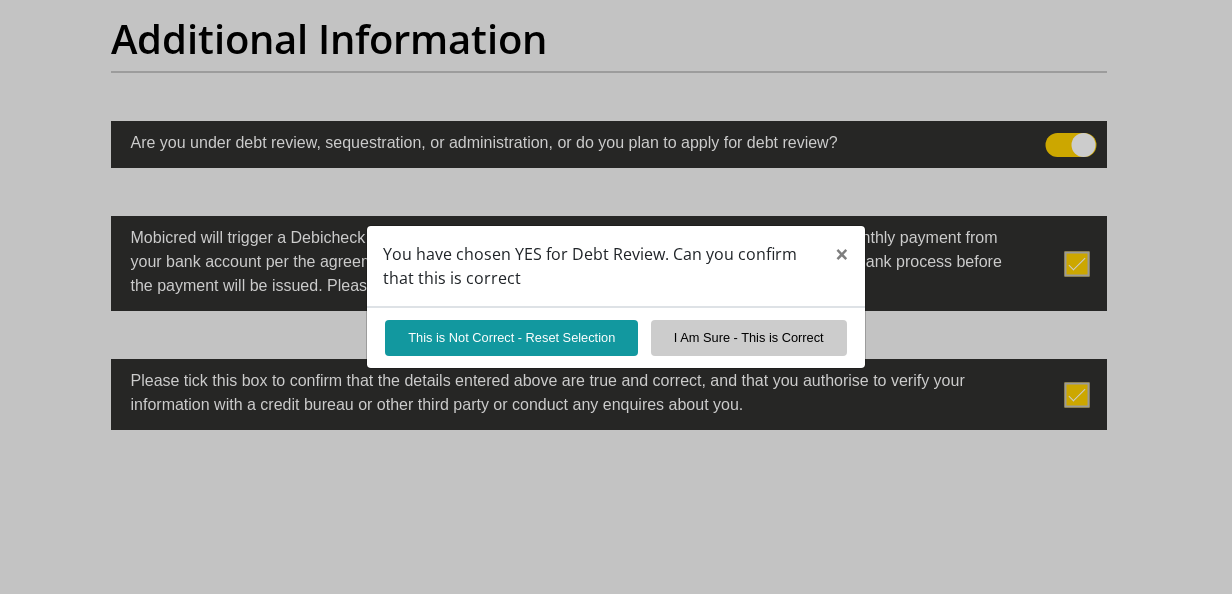 click on "This is Not Correct - Reset Selection
I Am Sure - This is Correct" at bounding box center [616, 337] 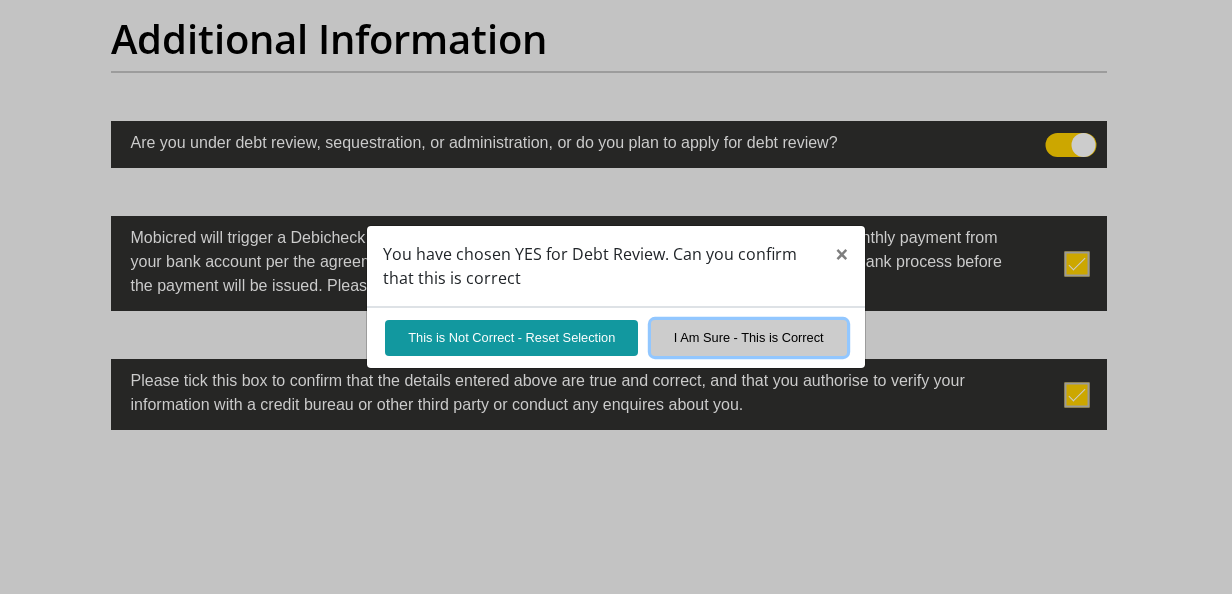 click on "I Am Sure - This is Correct" at bounding box center (749, 337) 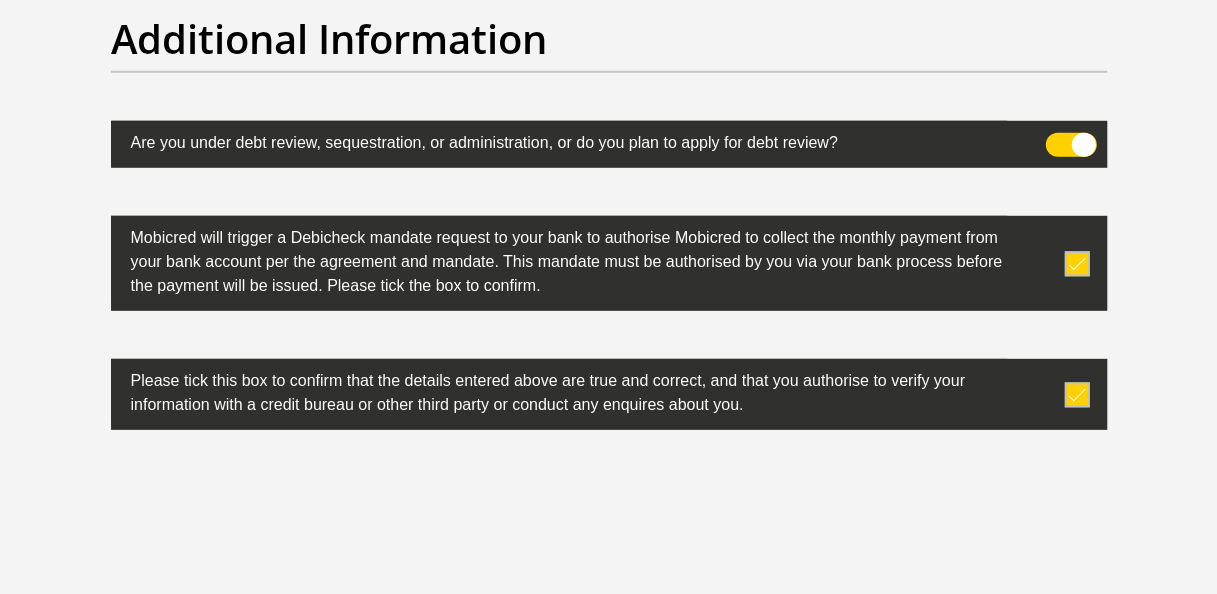 click at bounding box center (1070, 145) 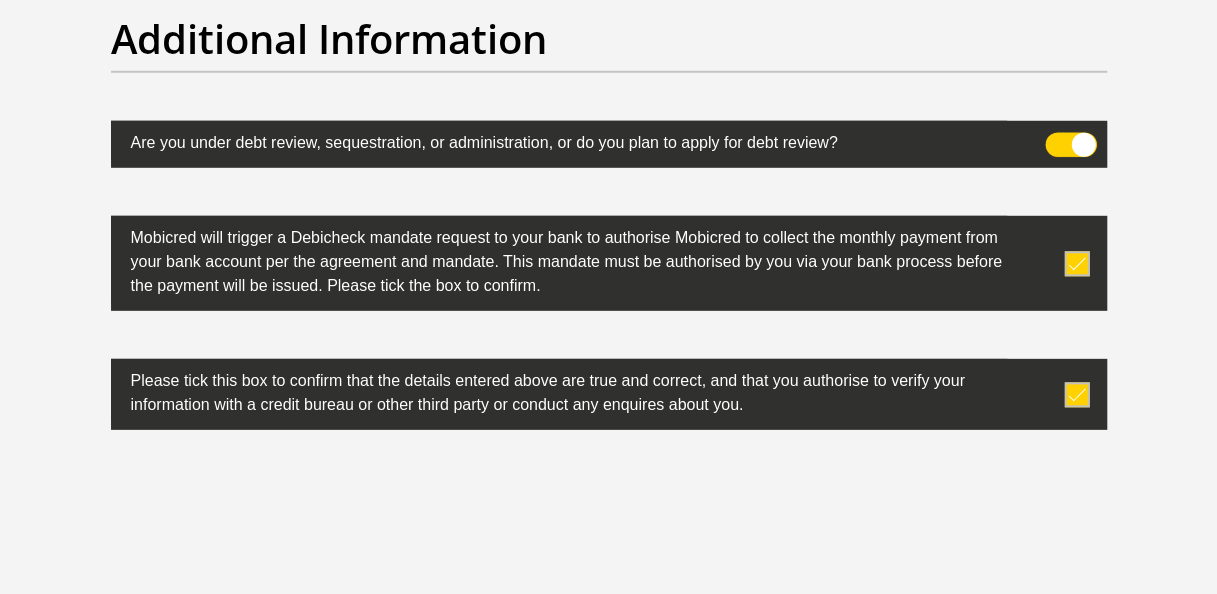 click at bounding box center (1057, 138) 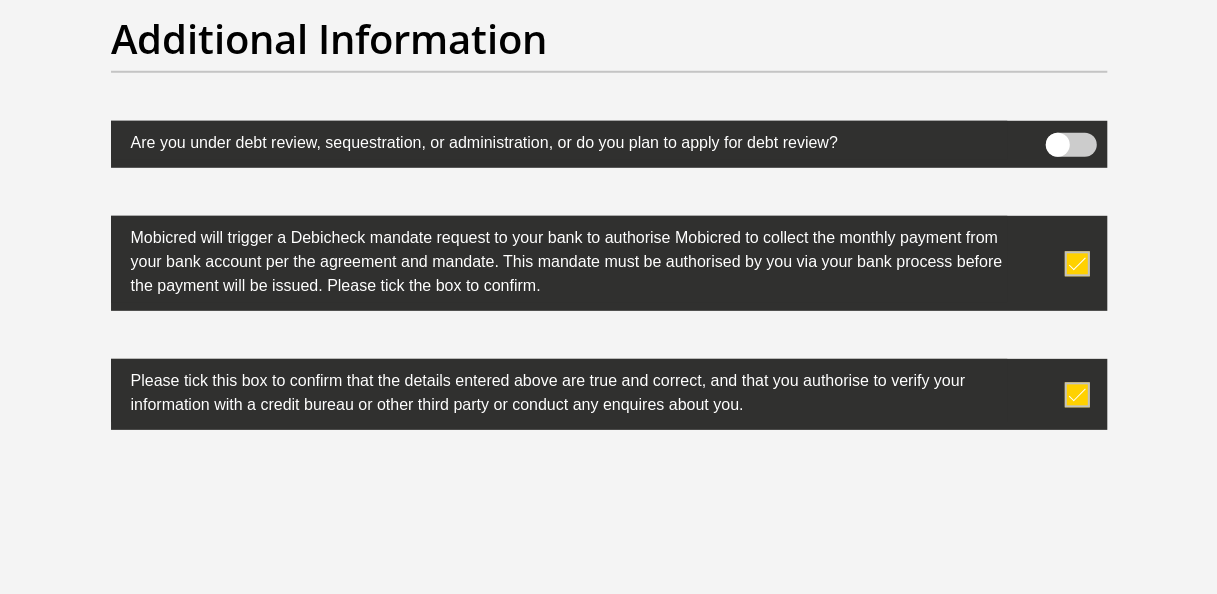 click at bounding box center [1070, 145] 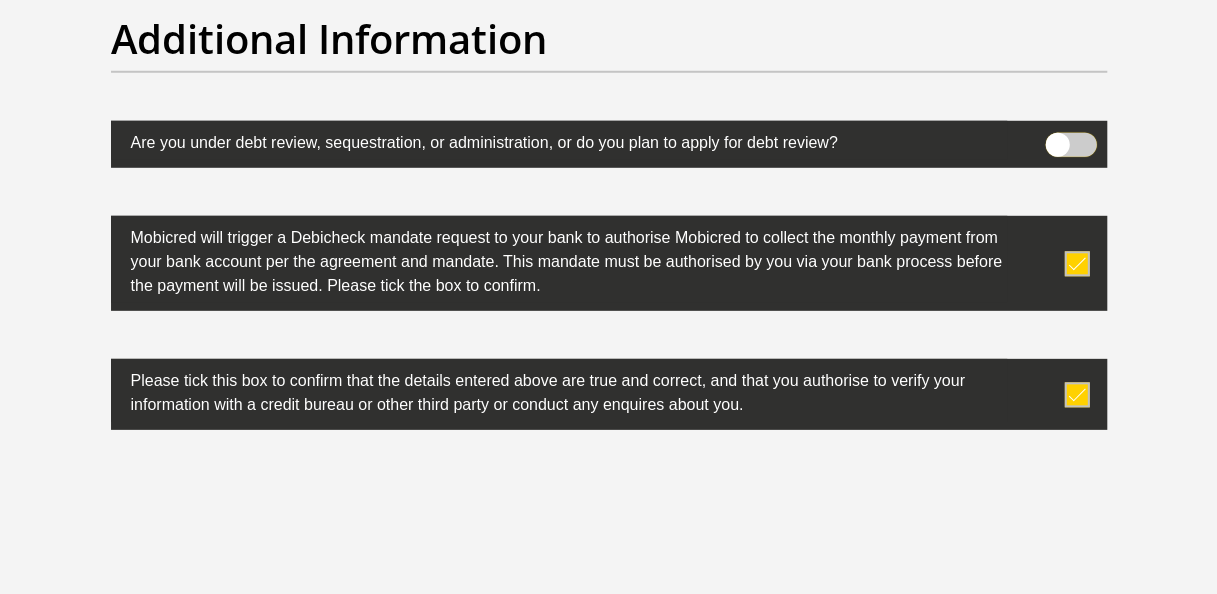click at bounding box center (1057, 138) 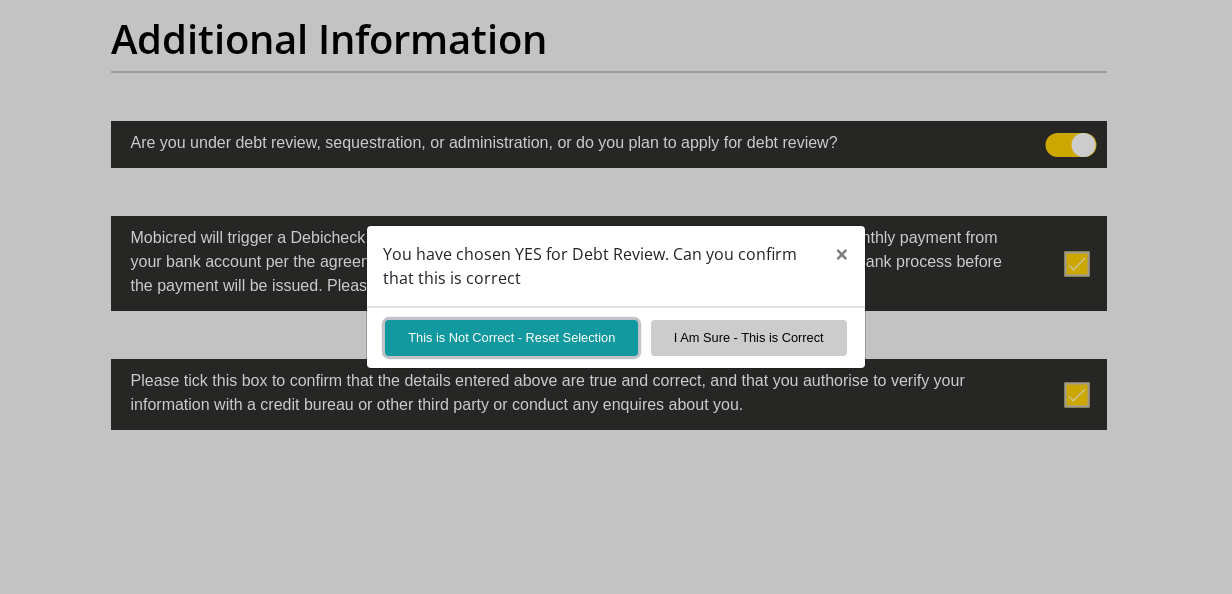 click on "This is Not Correct - Reset Selection" at bounding box center (511, 337) 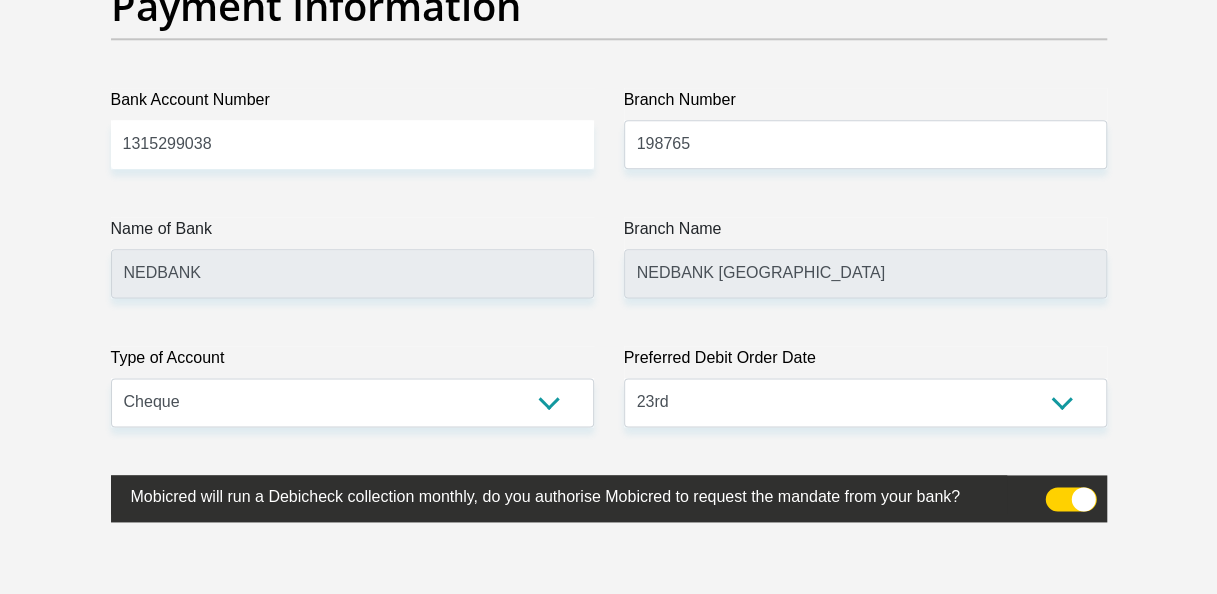 scroll, scrollTop: 4739, scrollLeft: 0, axis: vertical 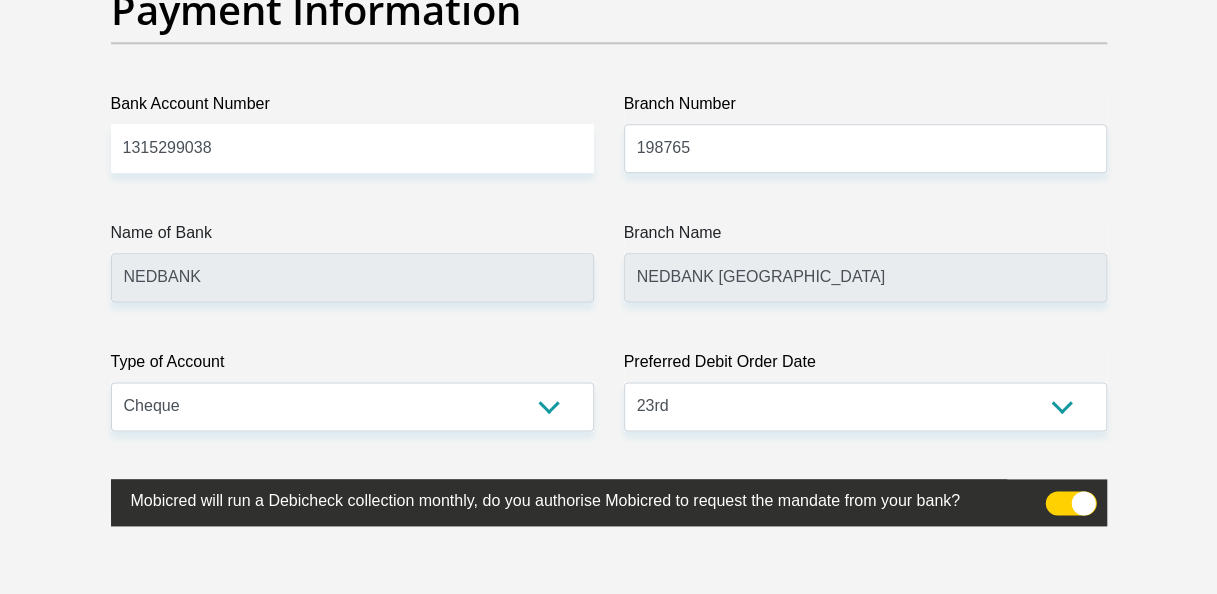 click at bounding box center [1070, 503] 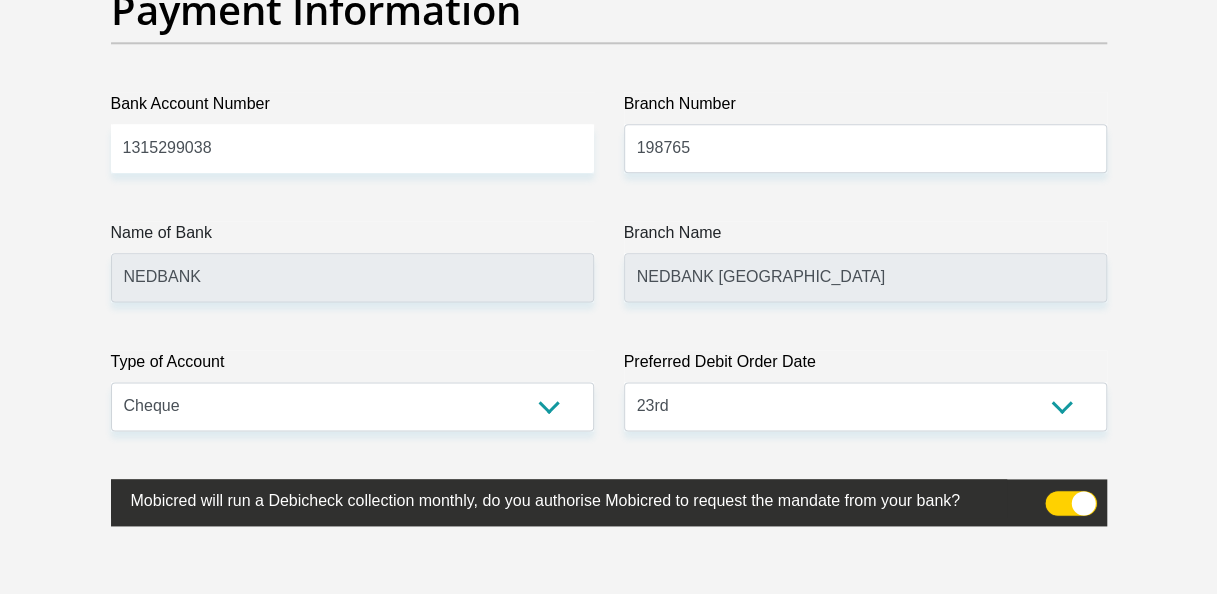 click at bounding box center [1057, 496] 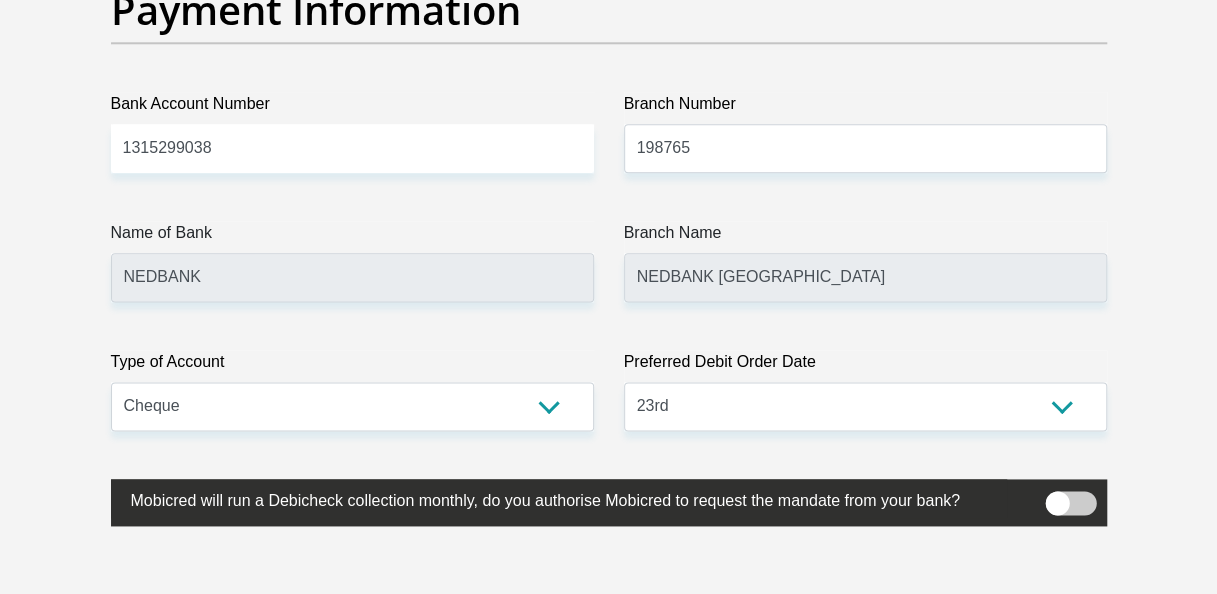 click at bounding box center (1070, 503) 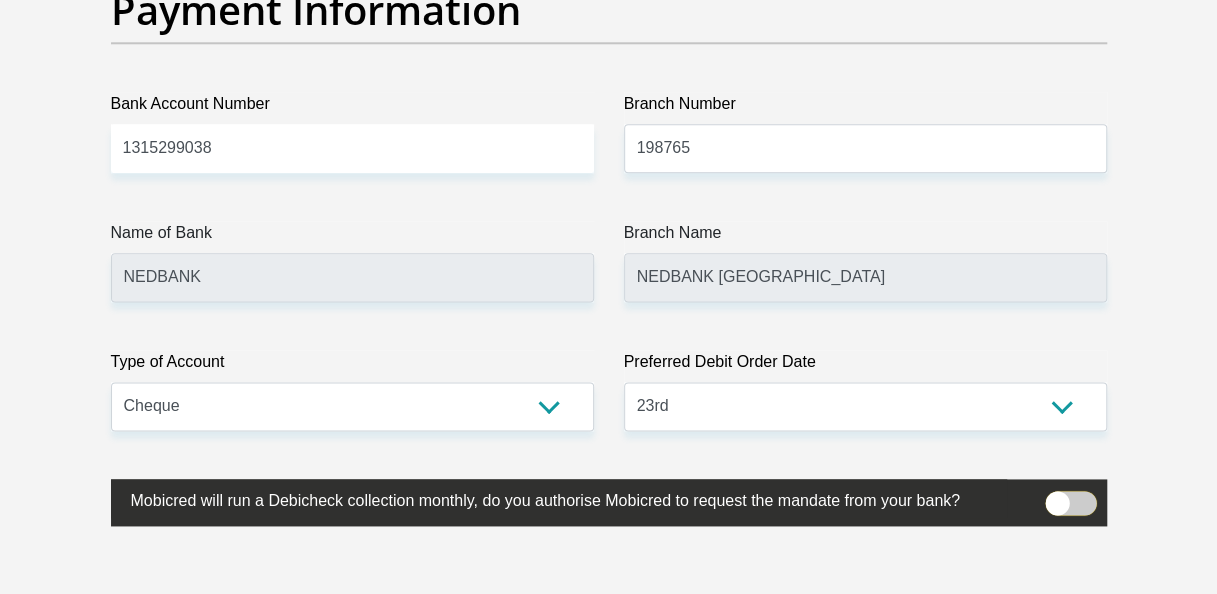 click at bounding box center [1057, 496] 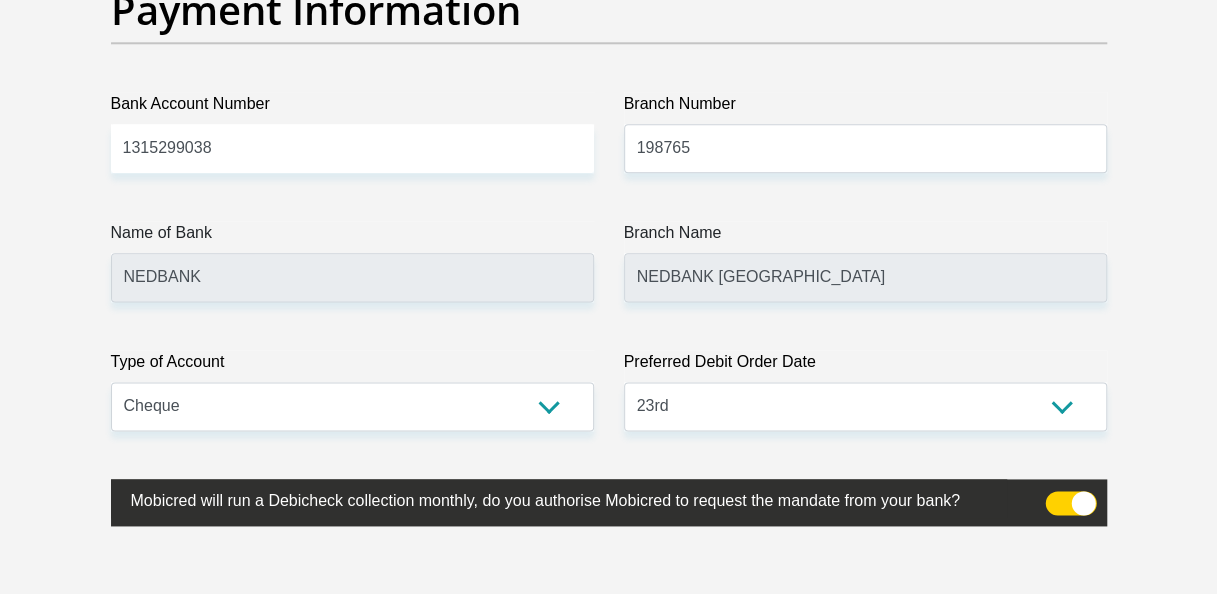 click at bounding box center (1070, 503) 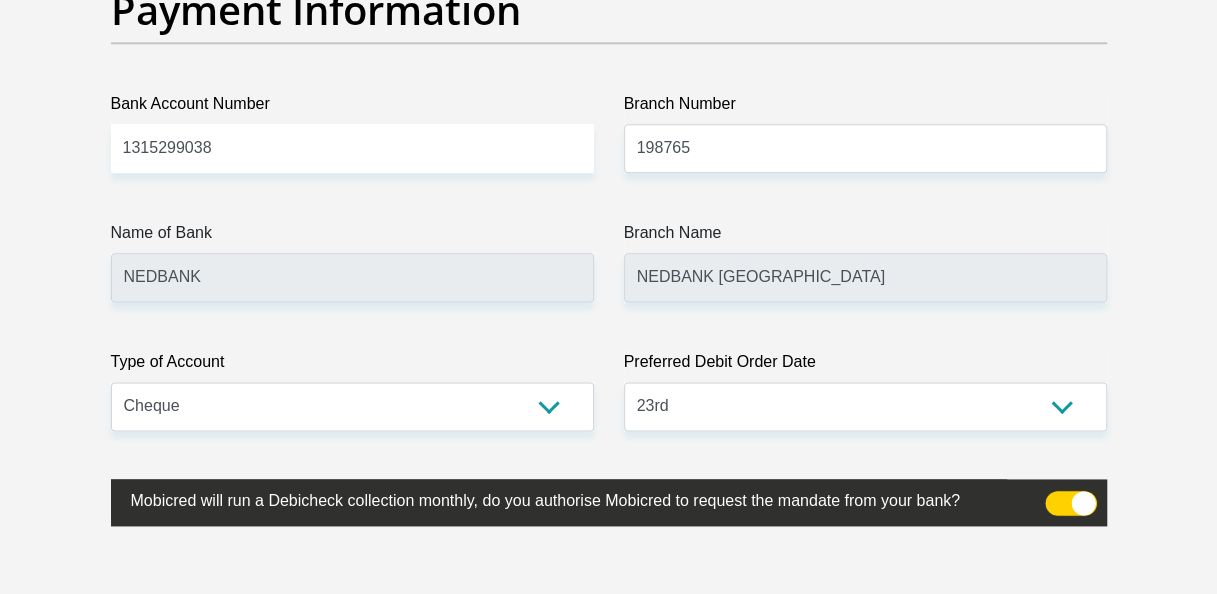 click at bounding box center (1057, 496) 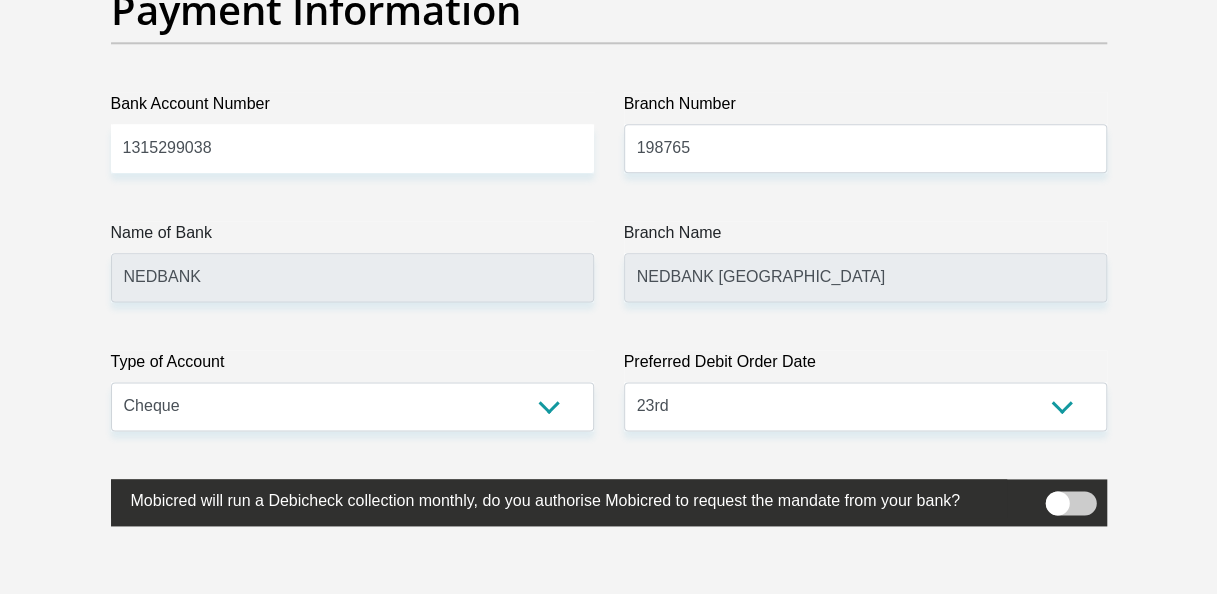 click at bounding box center [1070, 503] 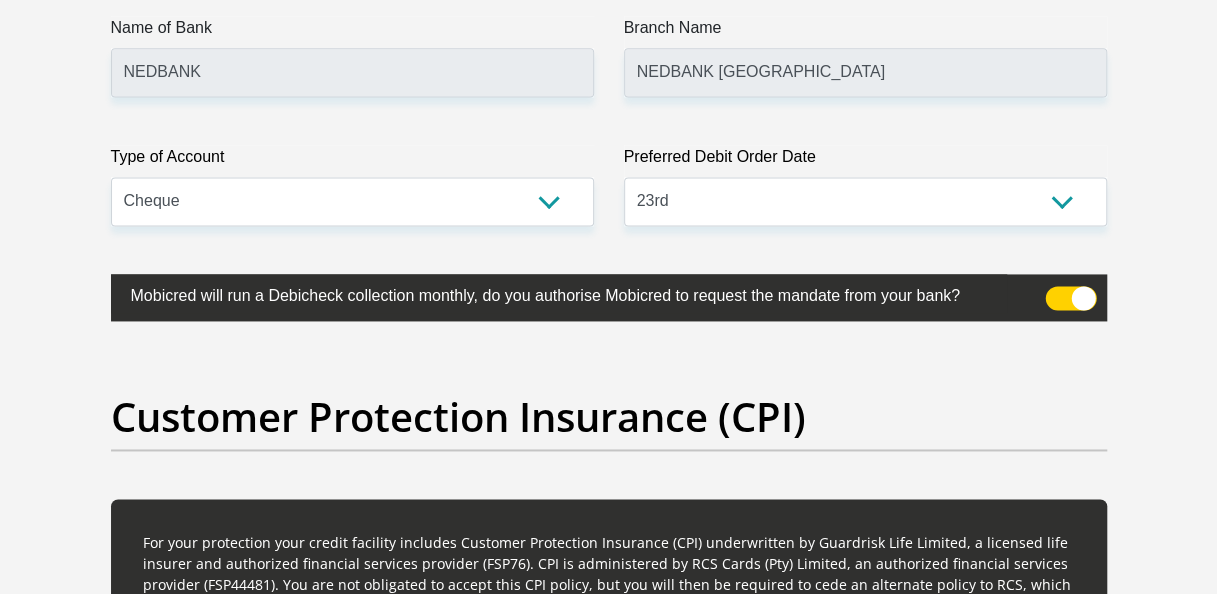scroll, scrollTop: 4939, scrollLeft: 0, axis: vertical 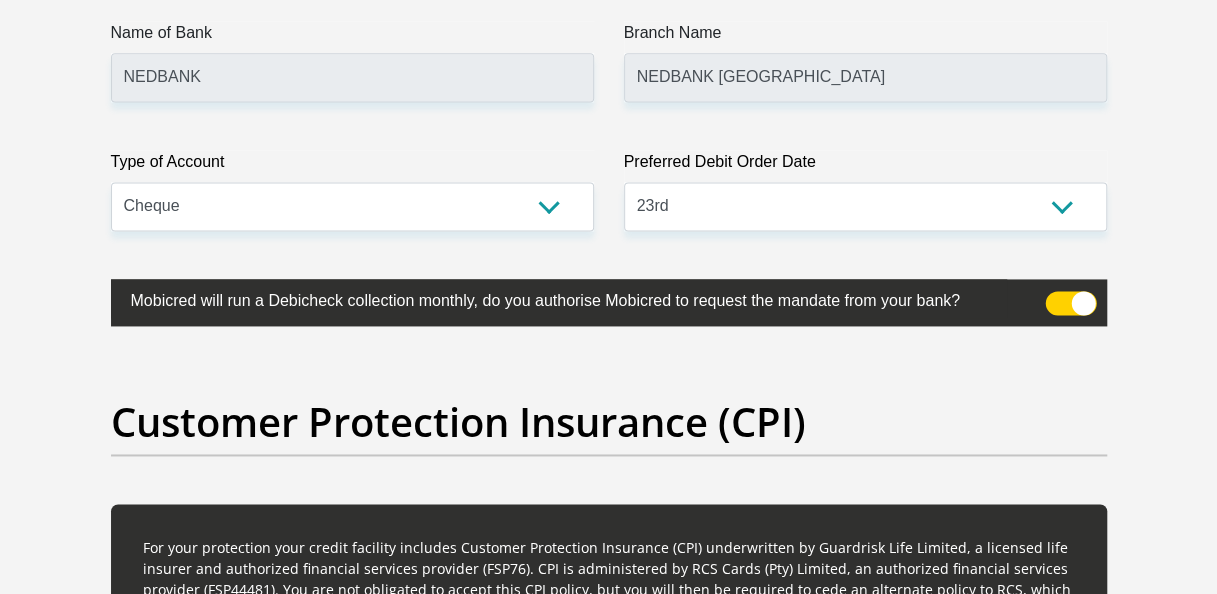 click at bounding box center (1070, 303) 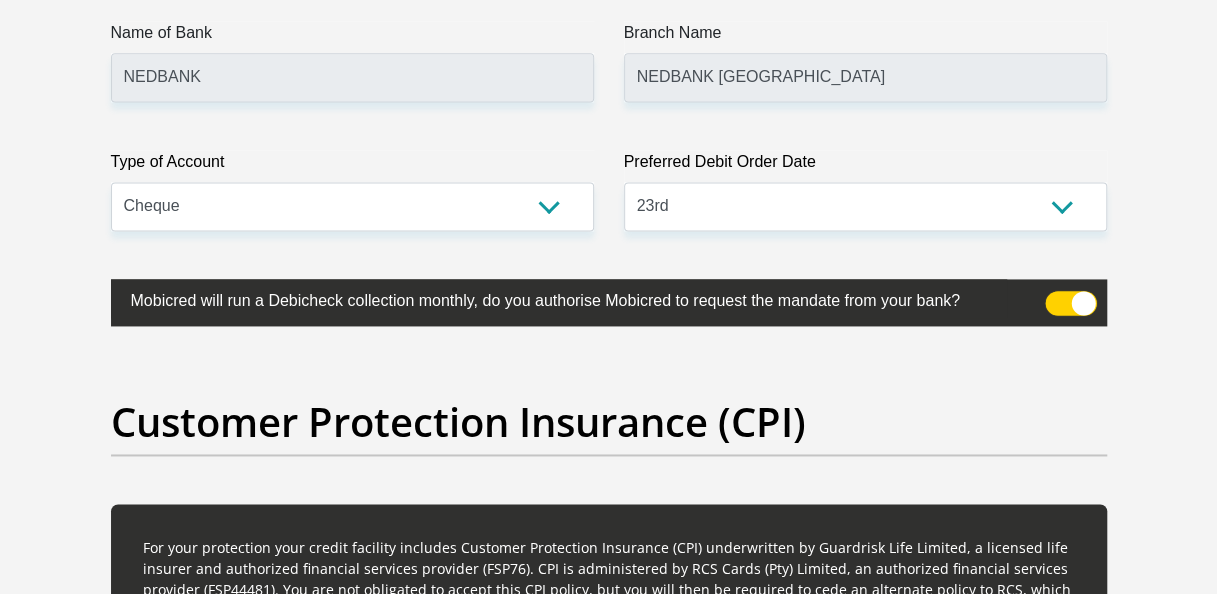 click at bounding box center [1057, 296] 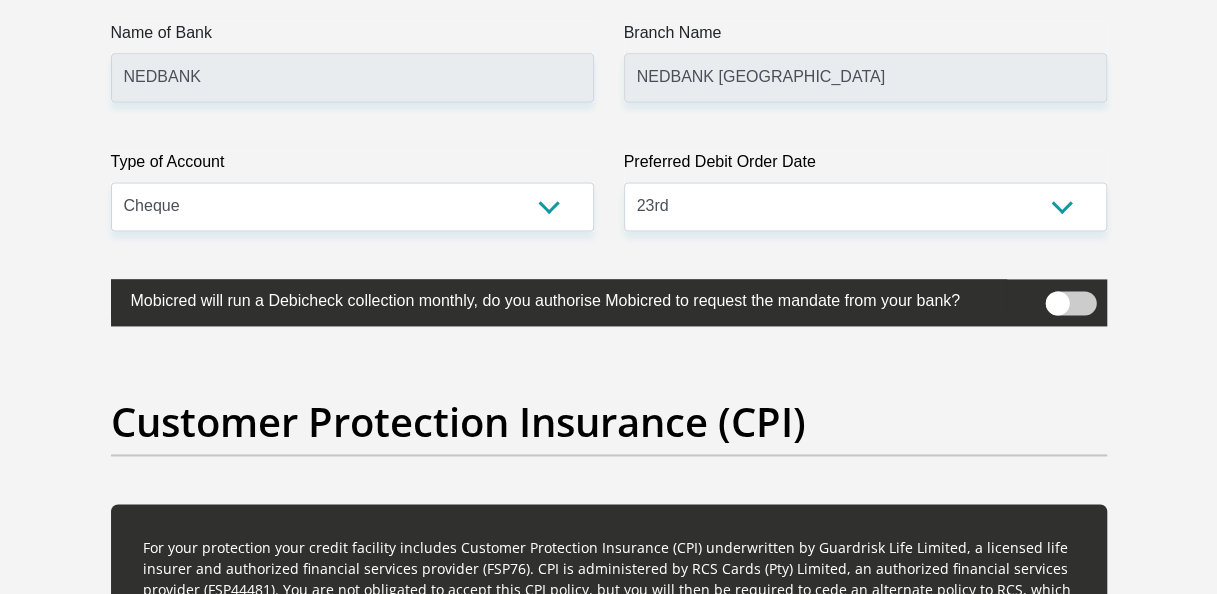 click at bounding box center (1070, 303) 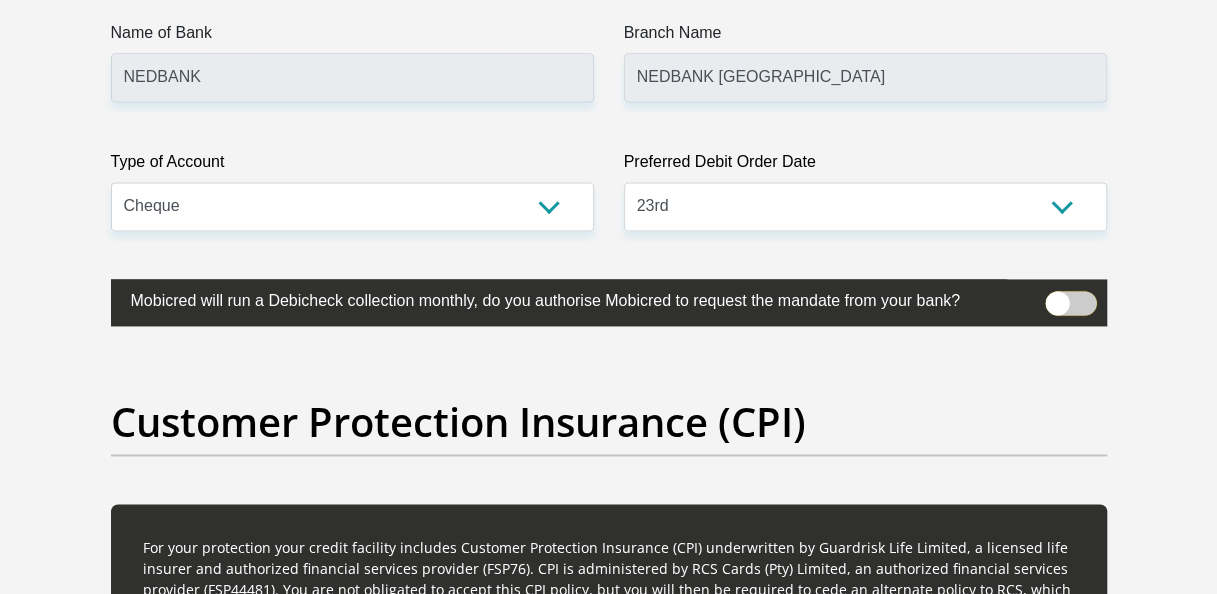 click at bounding box center [1057, 296] 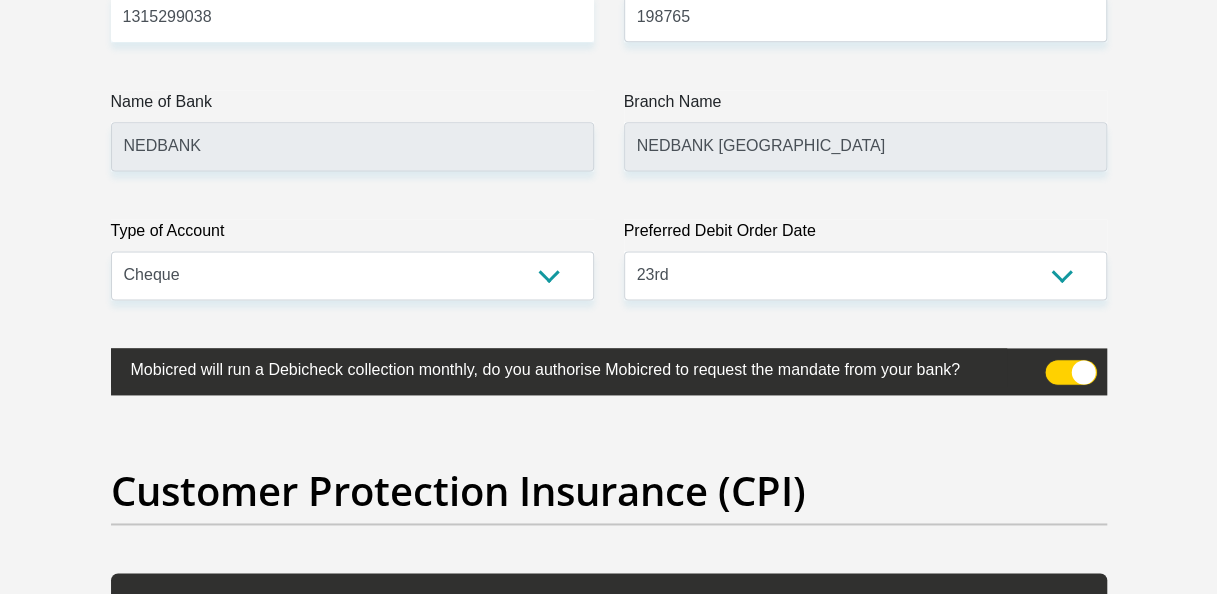 scroll, scrollTop: 4839, scrollLeft: 0, axis: vertical 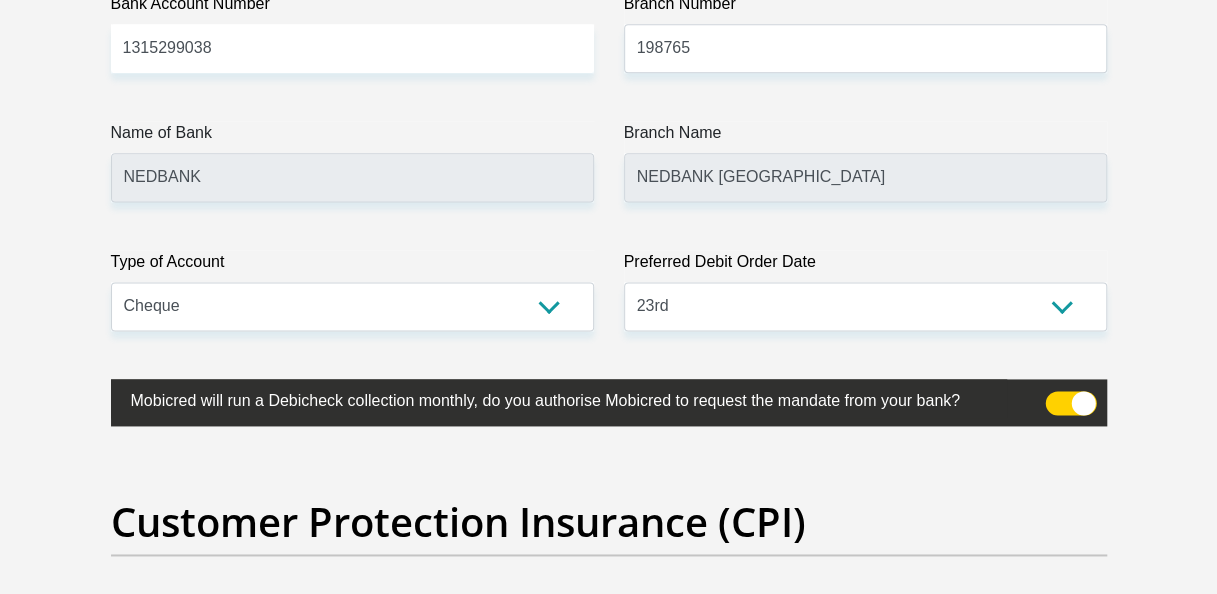 click at bounding box center [1070, 403] 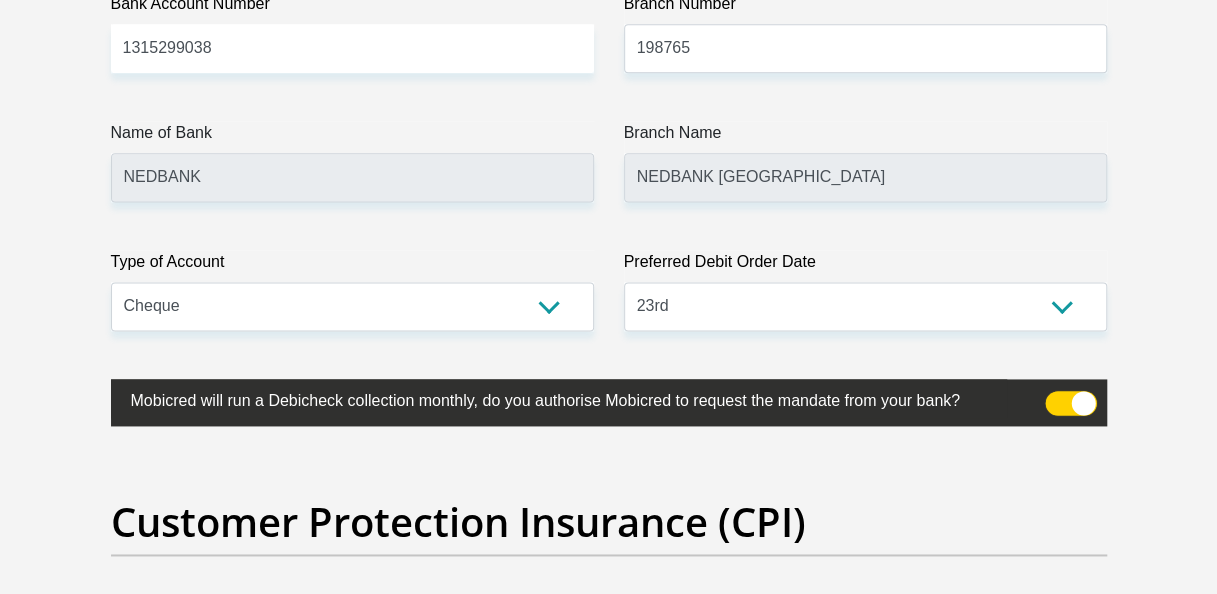 click at bounding box center [1057, 396] 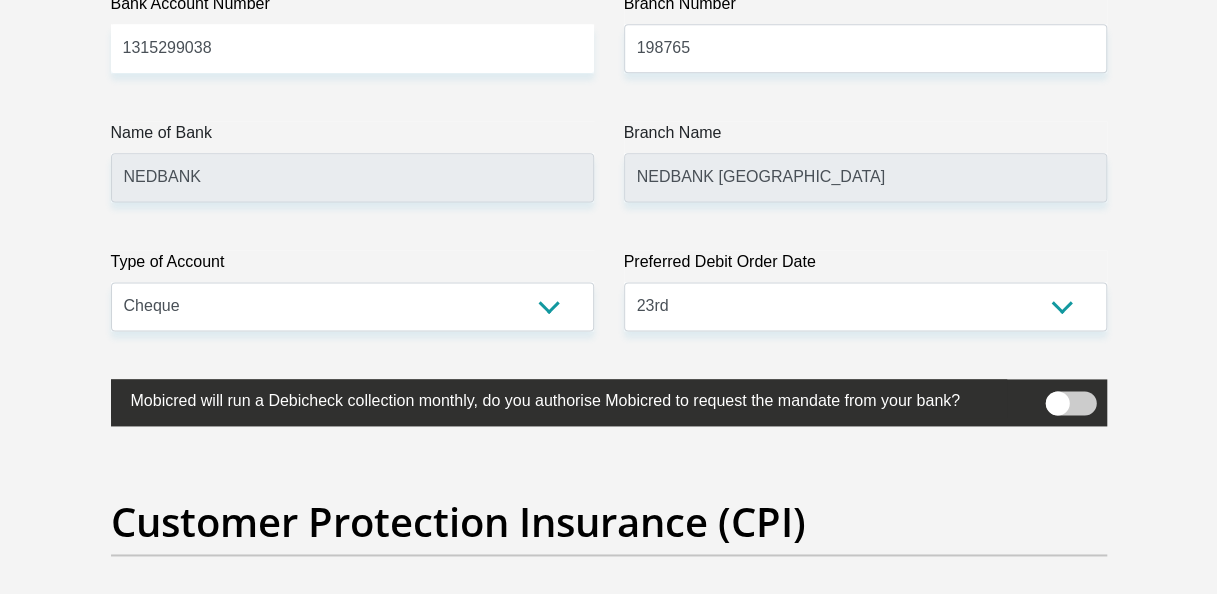 click at bounding box center (1070, 403) 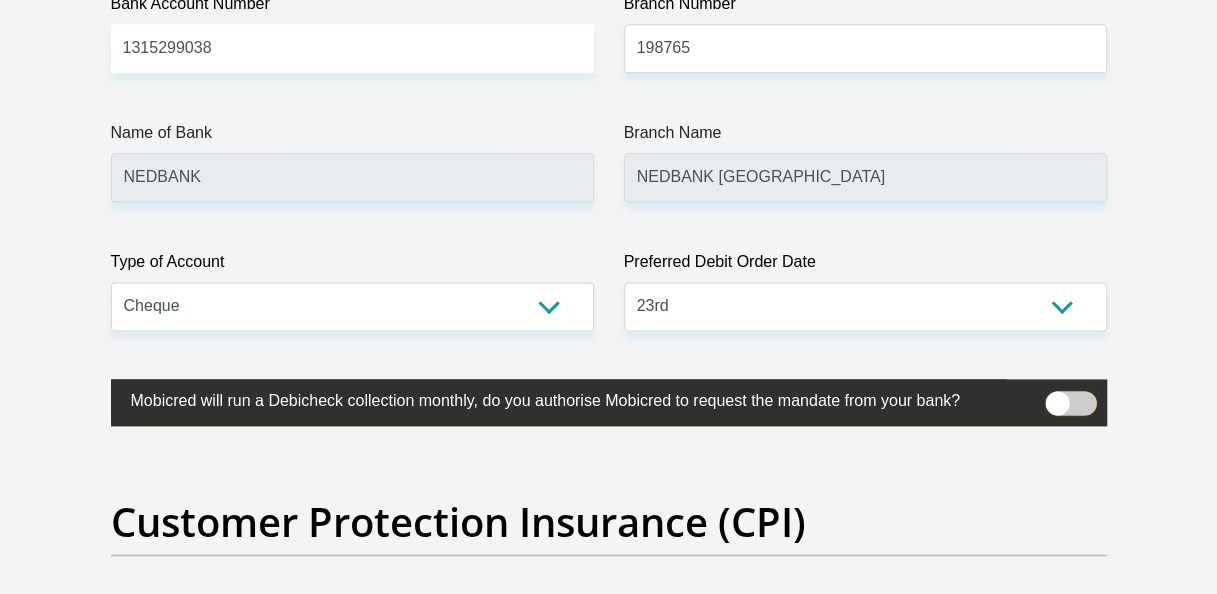 click at bounding box center [1057, 396] 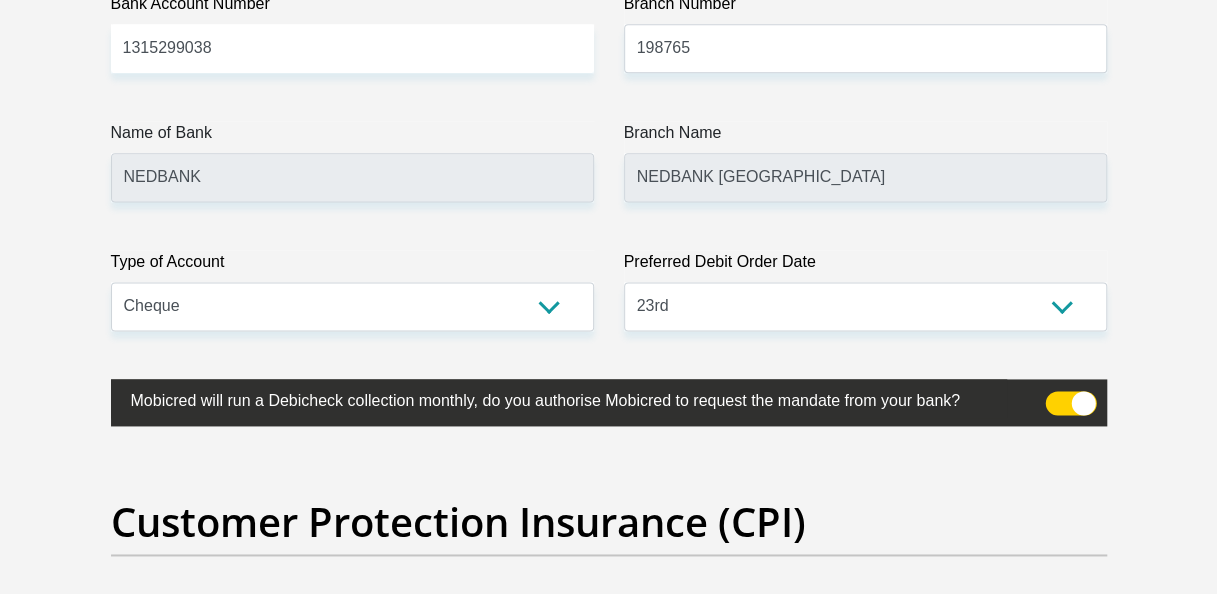 click at bounding box center (1070, 403) 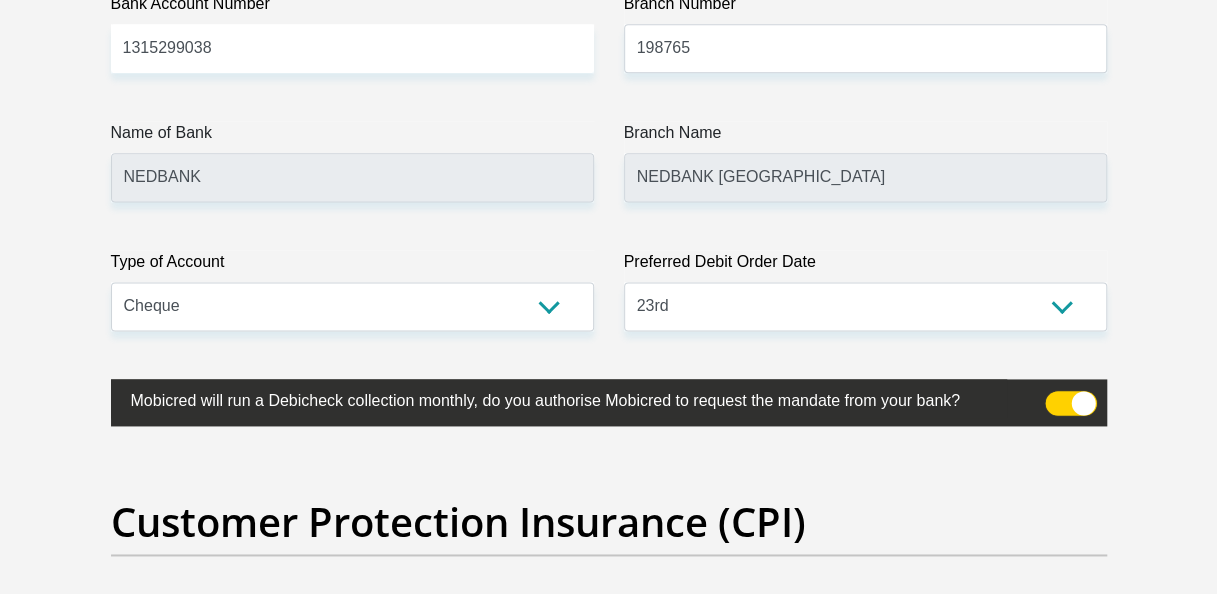 click at bounding box center [1057, 396] 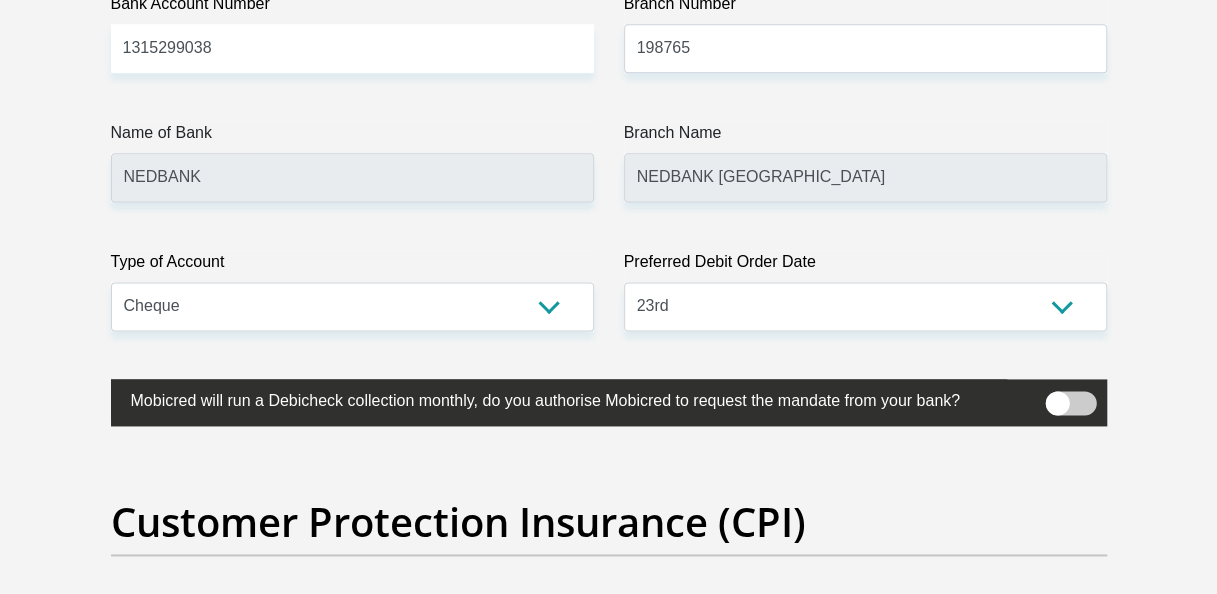 click at bounding box center (1070, 403) 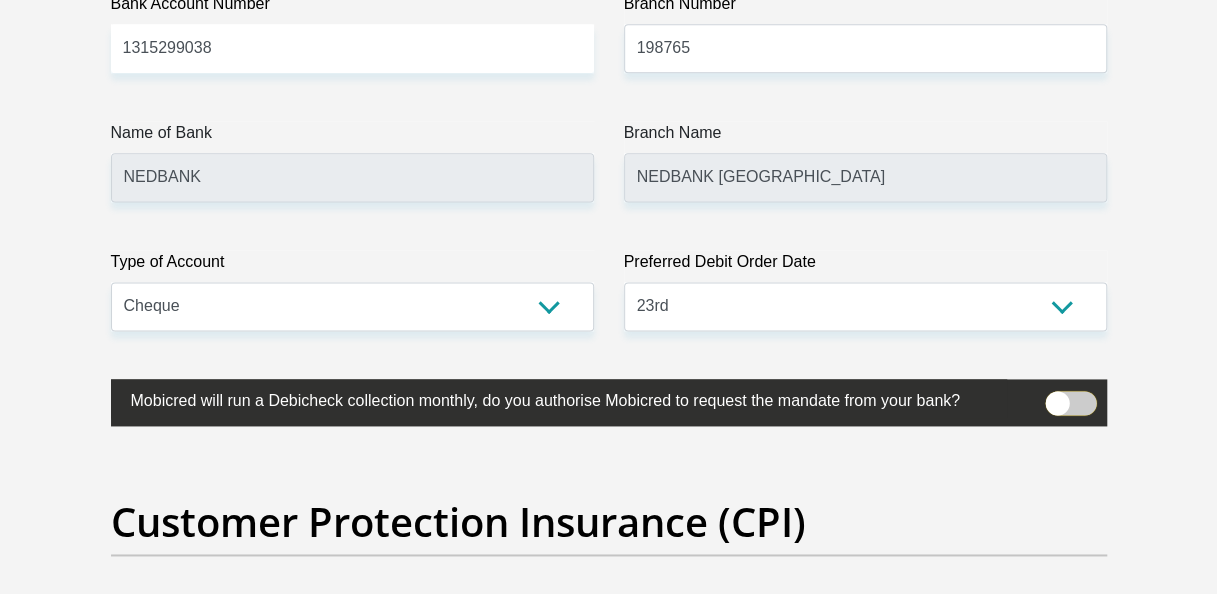 click at bounding box center (1057, 396) 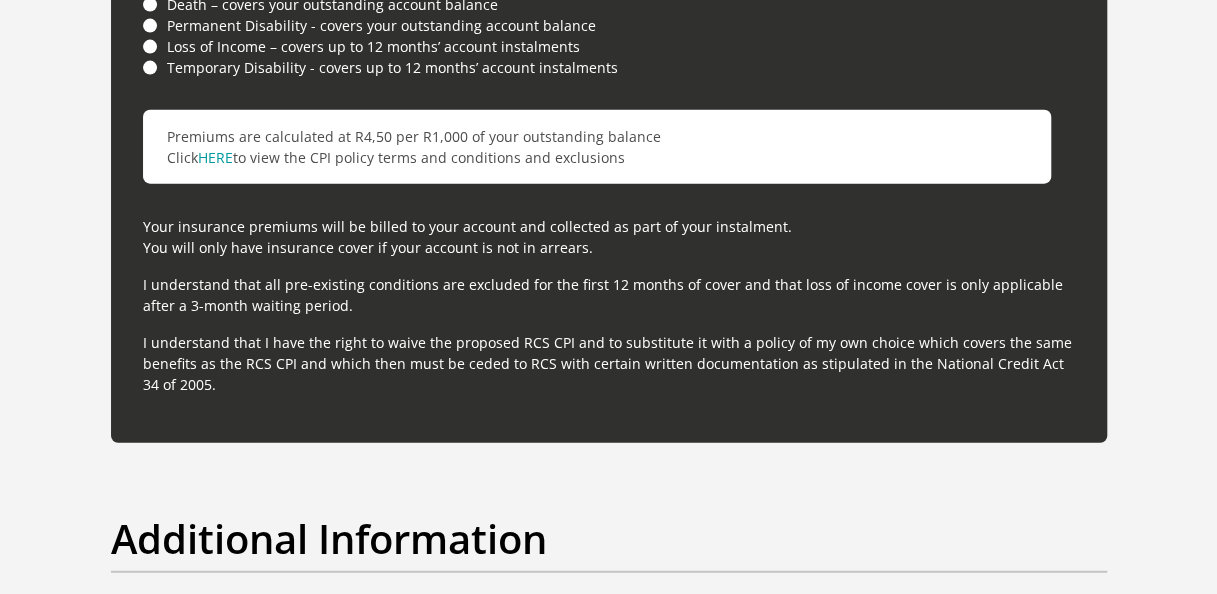 scroll, scrollTop: 6239, scrollLeft: 0, axis: vertical 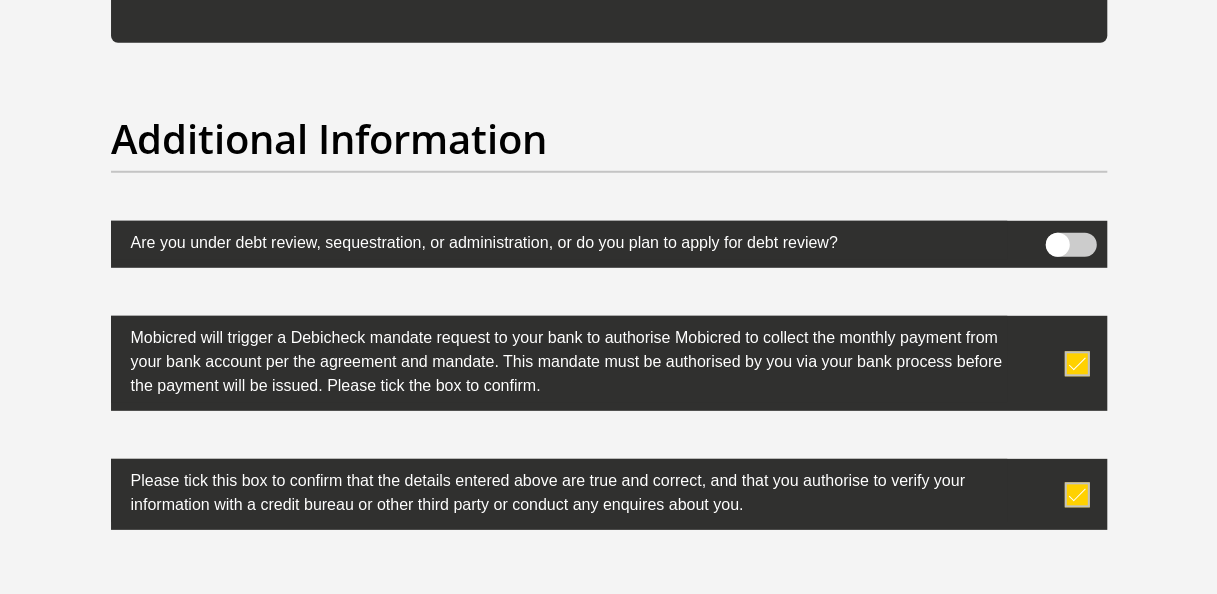 click at bounding box center [1070, 245] 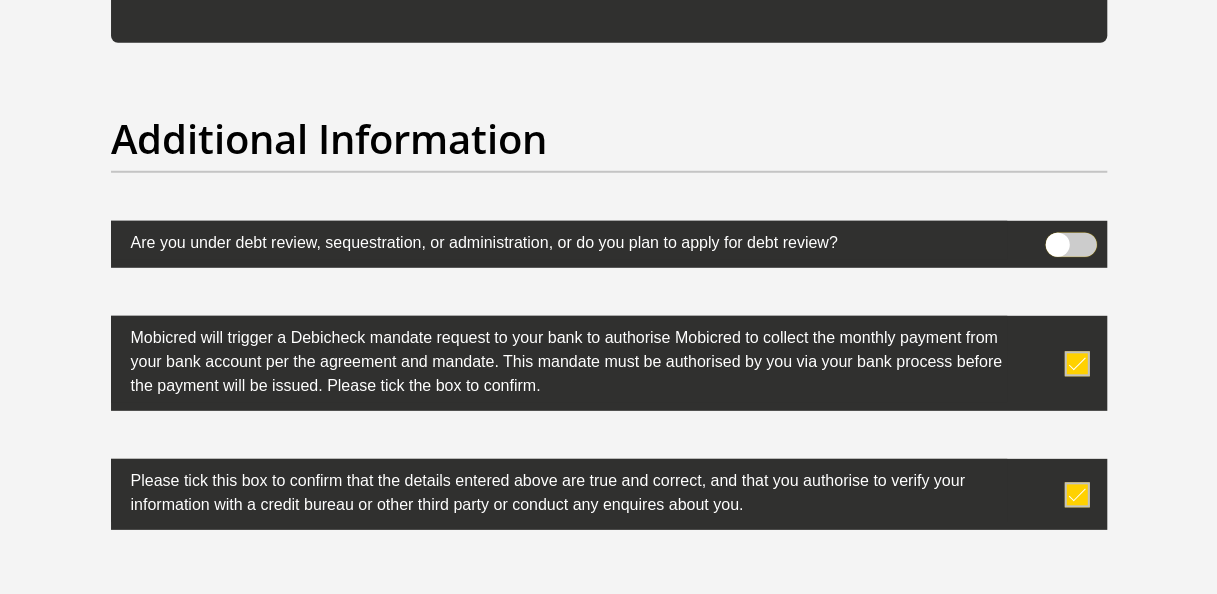 click at bounding box center (1057, 238) 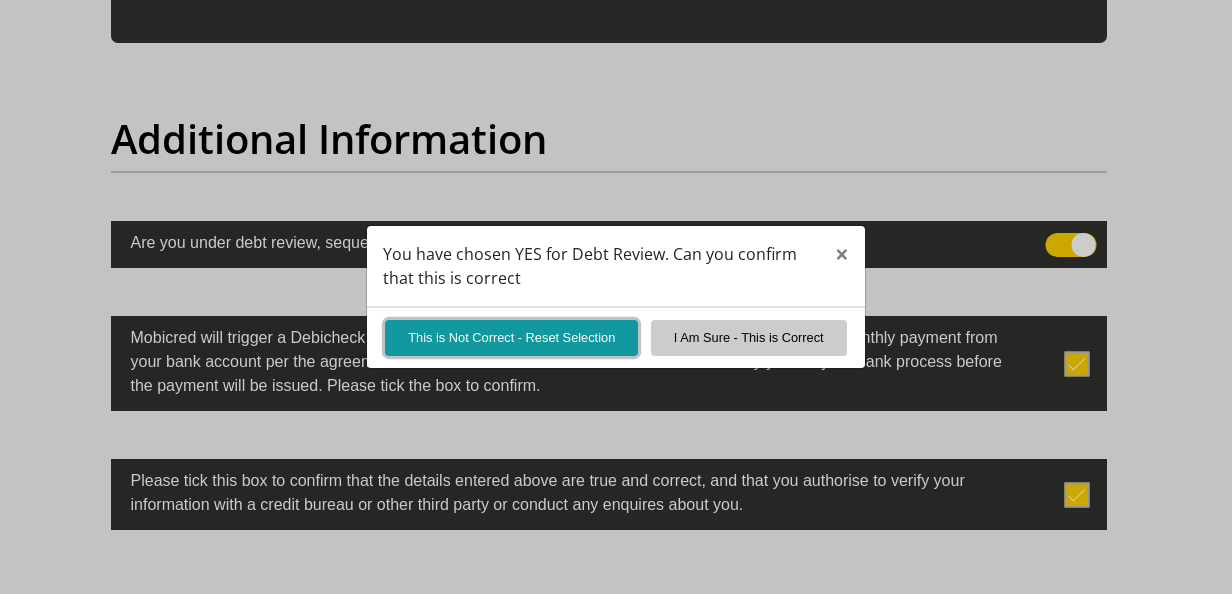 click on "This is Not Correct - Reset Selection" at bounding box center [511, 337] 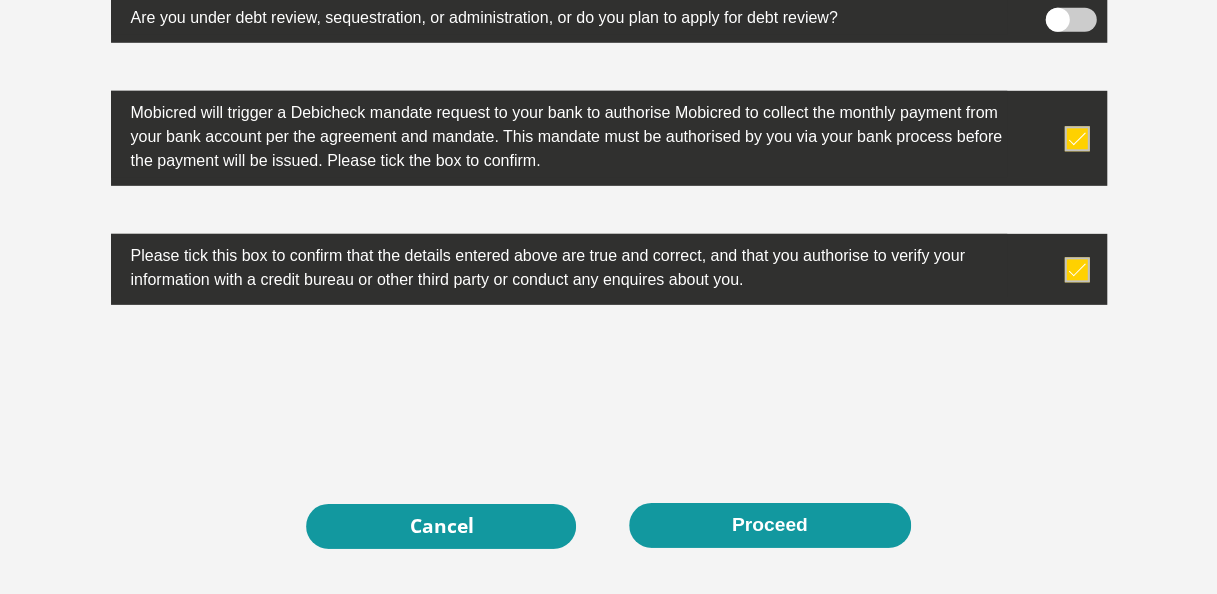 scroll, scrollTop: 6539, scrollLeft: 0, axis: vertical 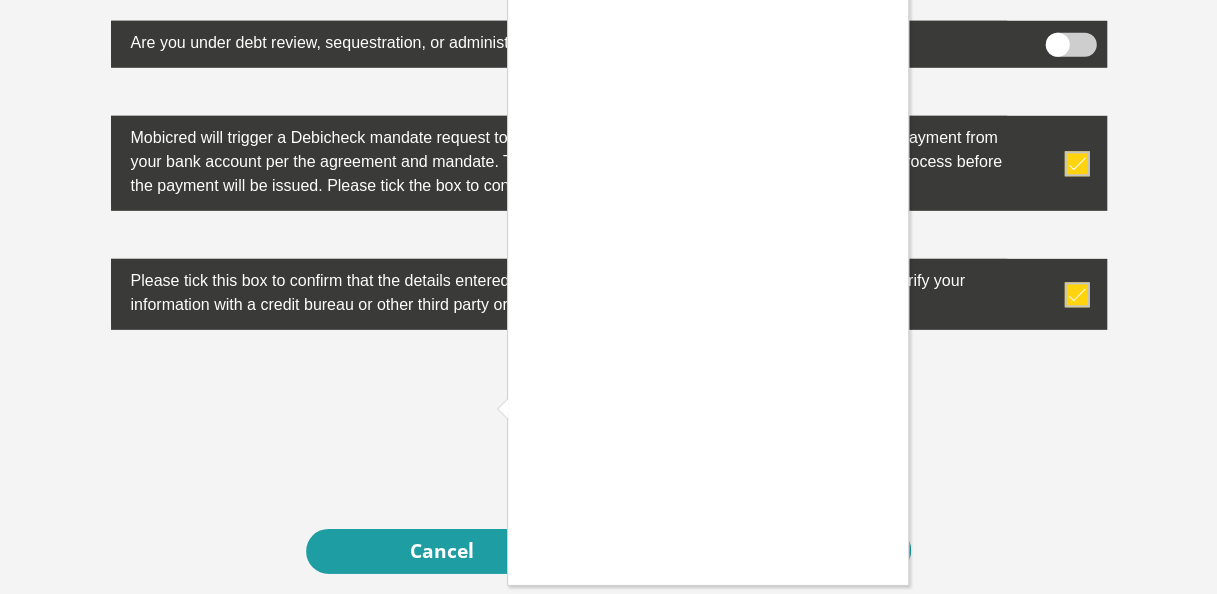 click at bounding box center (608, 297) 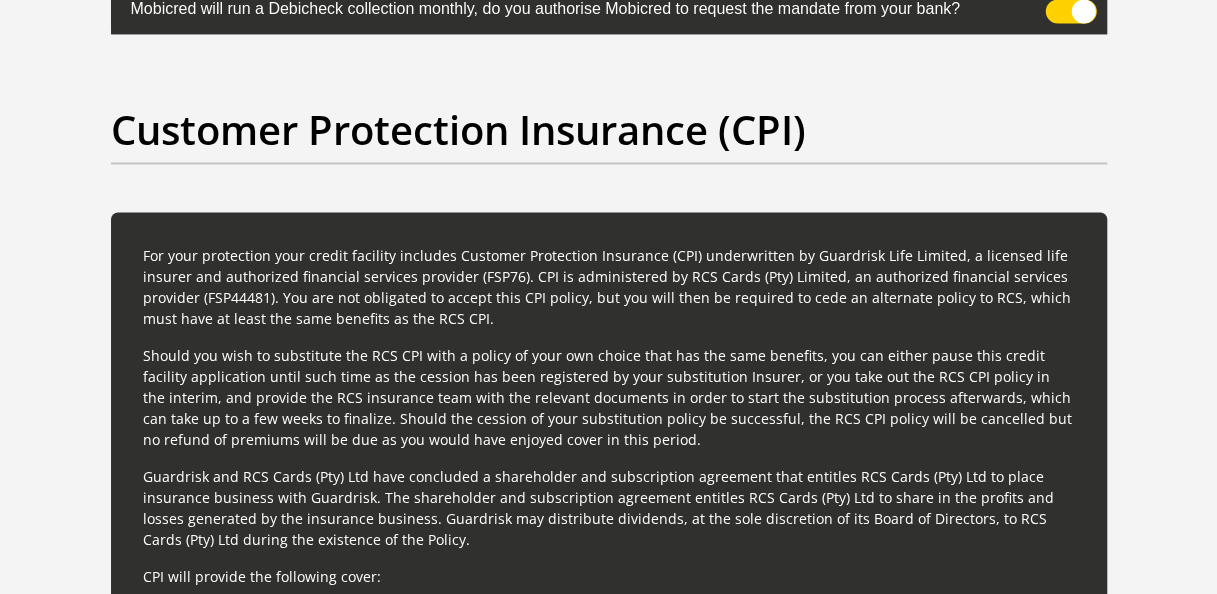 scroll, scrollTop: 5539, scrollLeft: 0, axis: vertical 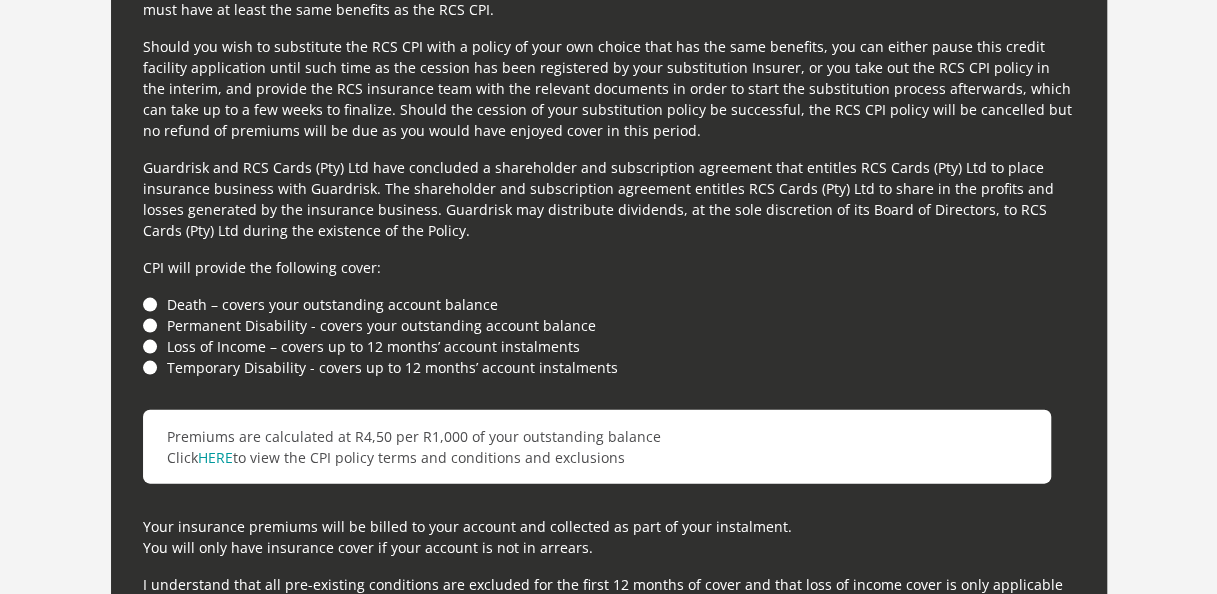 click on "Death – covers your outstanding account balance" at bounding box center (609, 304) 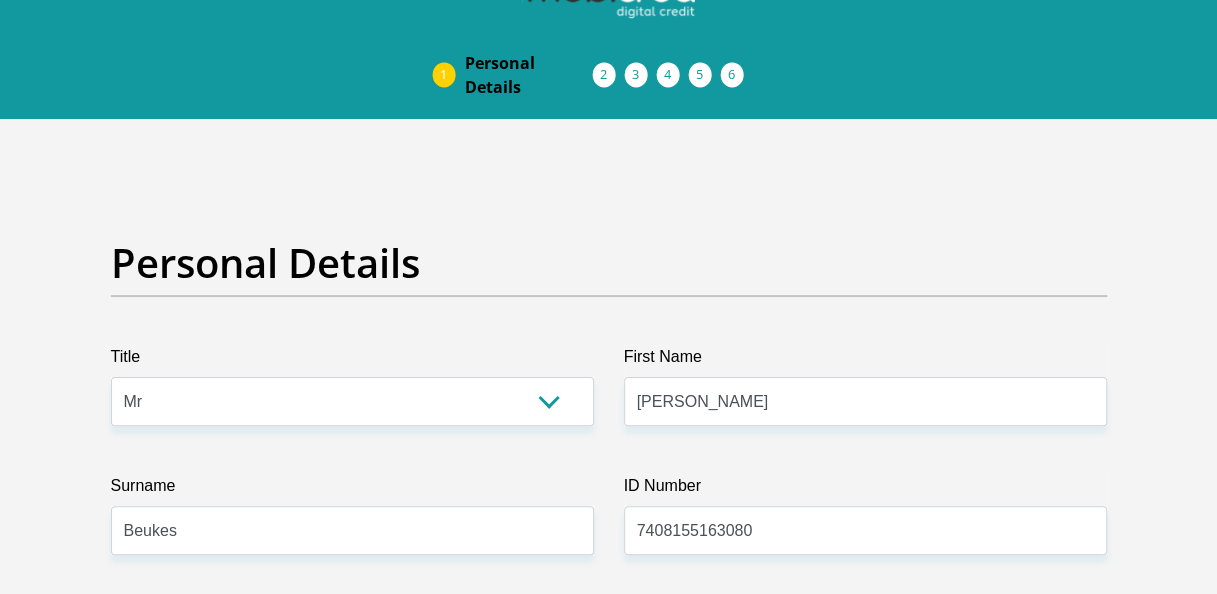scroll, scrollTop: 0, scrollLeft: 0, axis: both 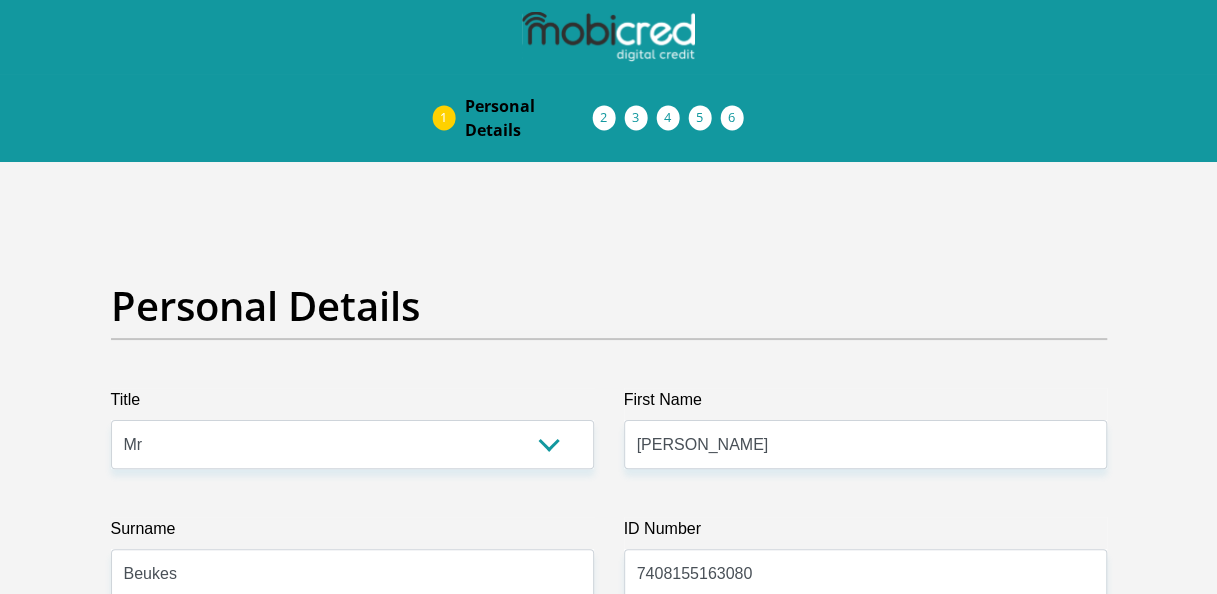 click on "Acceptance  of Services" at bounding box center [625, 118] 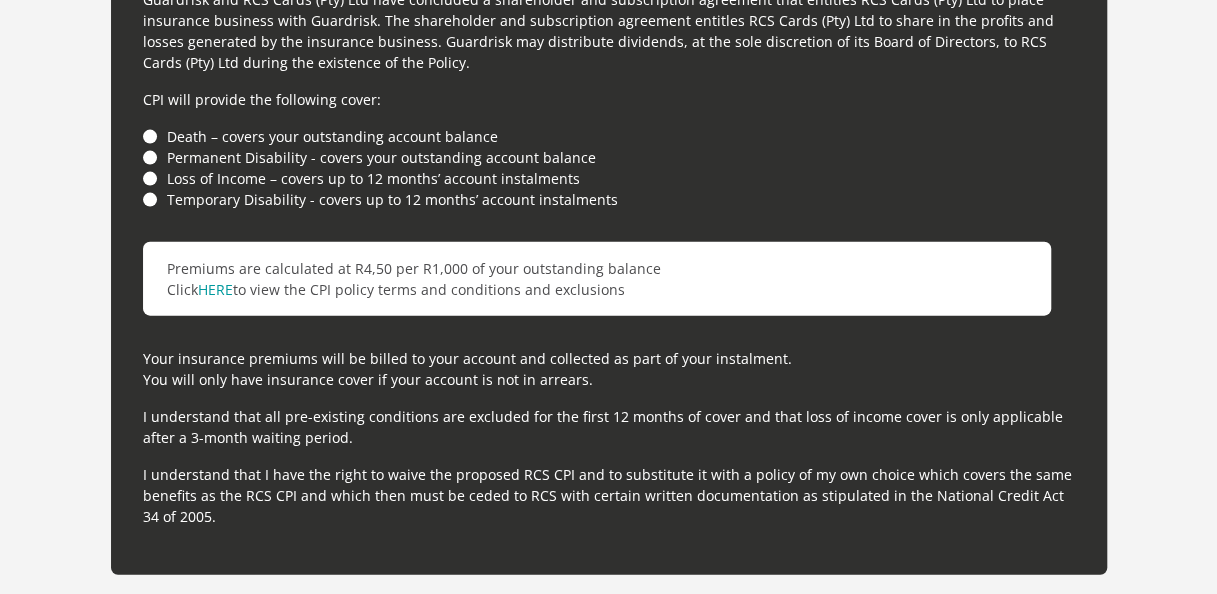 scroll, scrollTop: 5700, scrollLeft: 0, axis: vertical 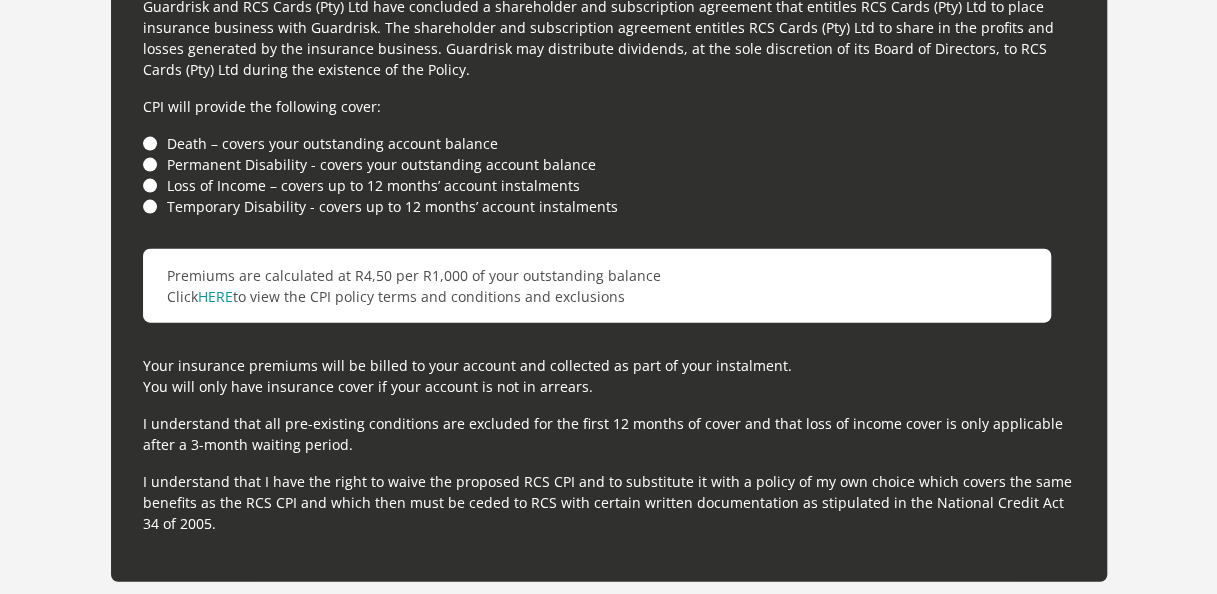 click on "Temporary Disability - covers up to 12 months’ account instalments" at bounding box center [609, 206] 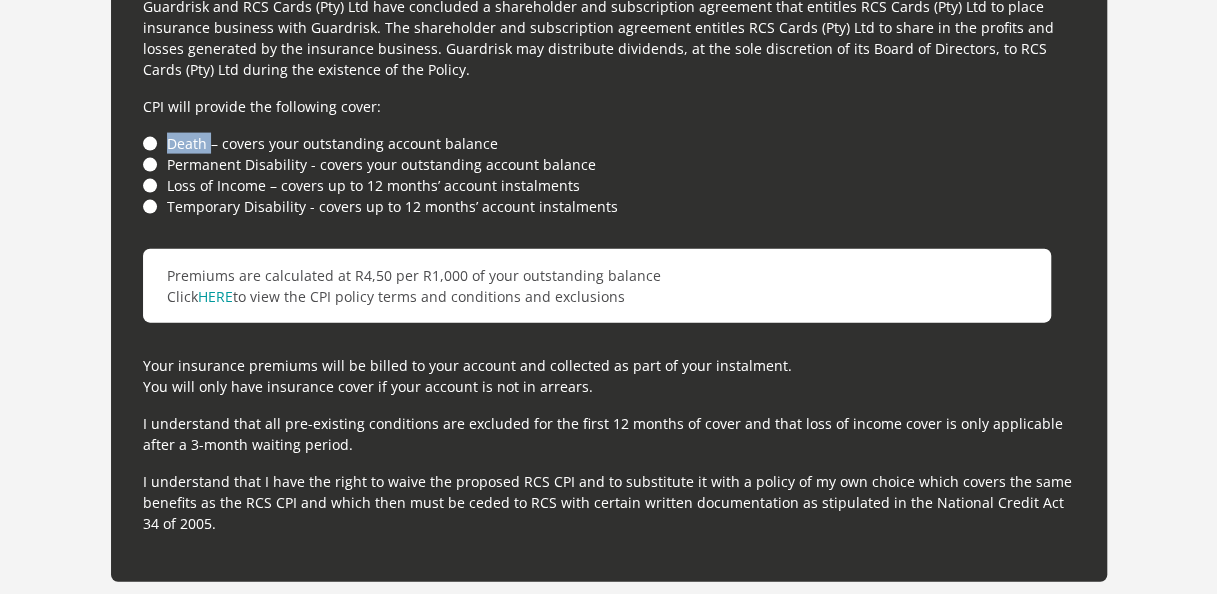 click on "Death – covers your outstanding account balance" at bounding box center (609, 143) 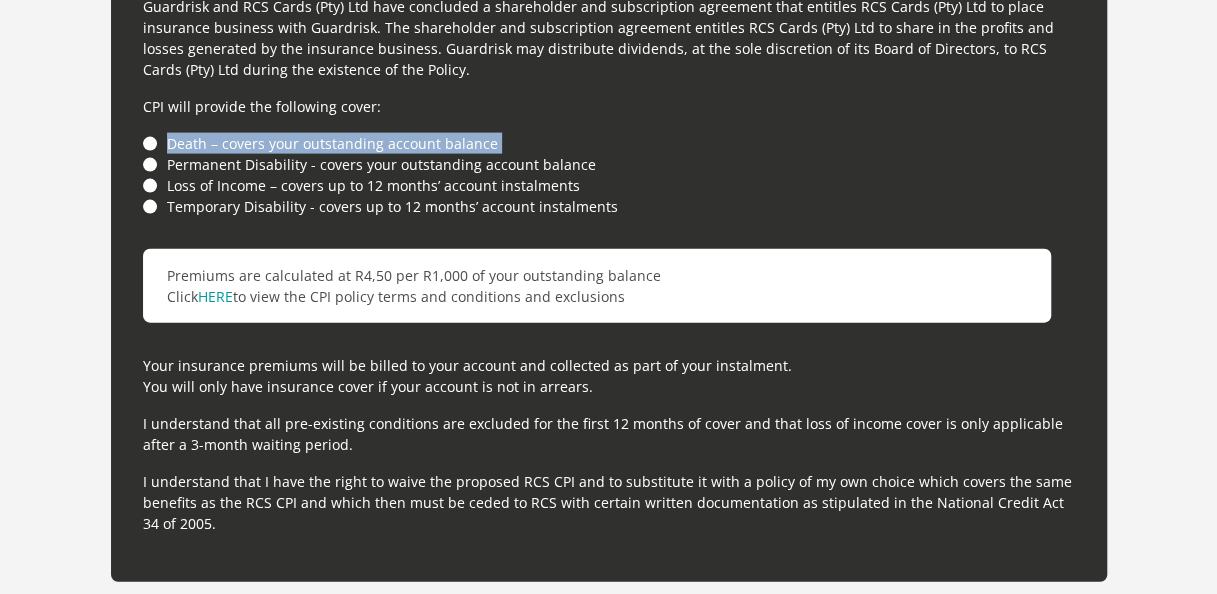 click on "Death – covers your outstanding account balance" at bounding box center [609, 143] 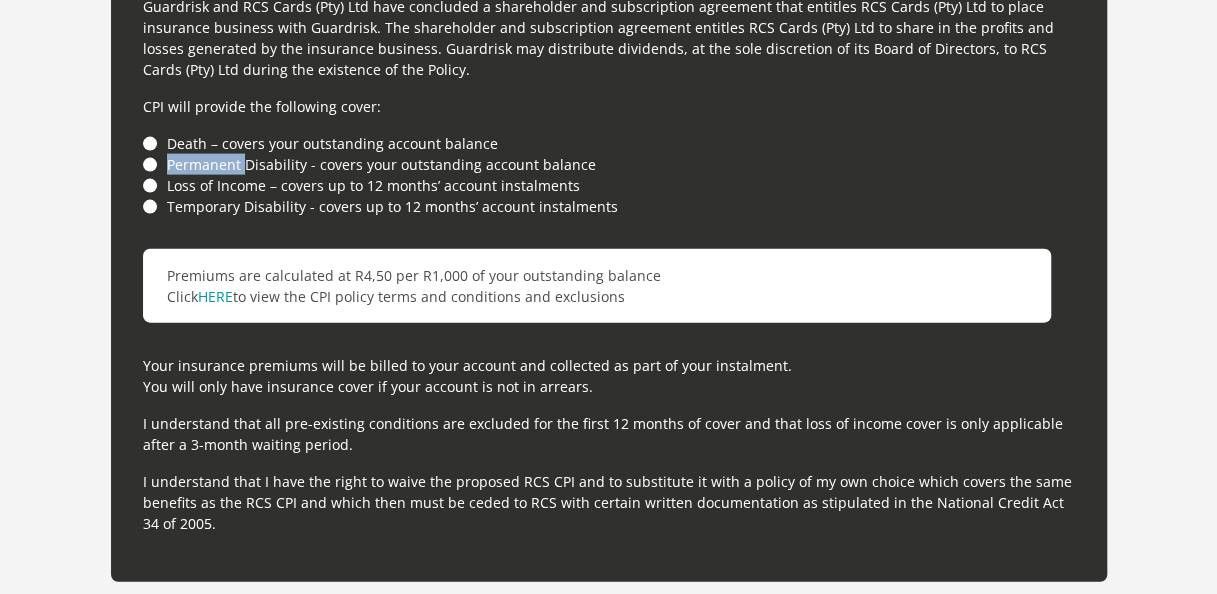 click on "Permanent Disability - covers your outstanding account balance" at bounding box center [609, 164] 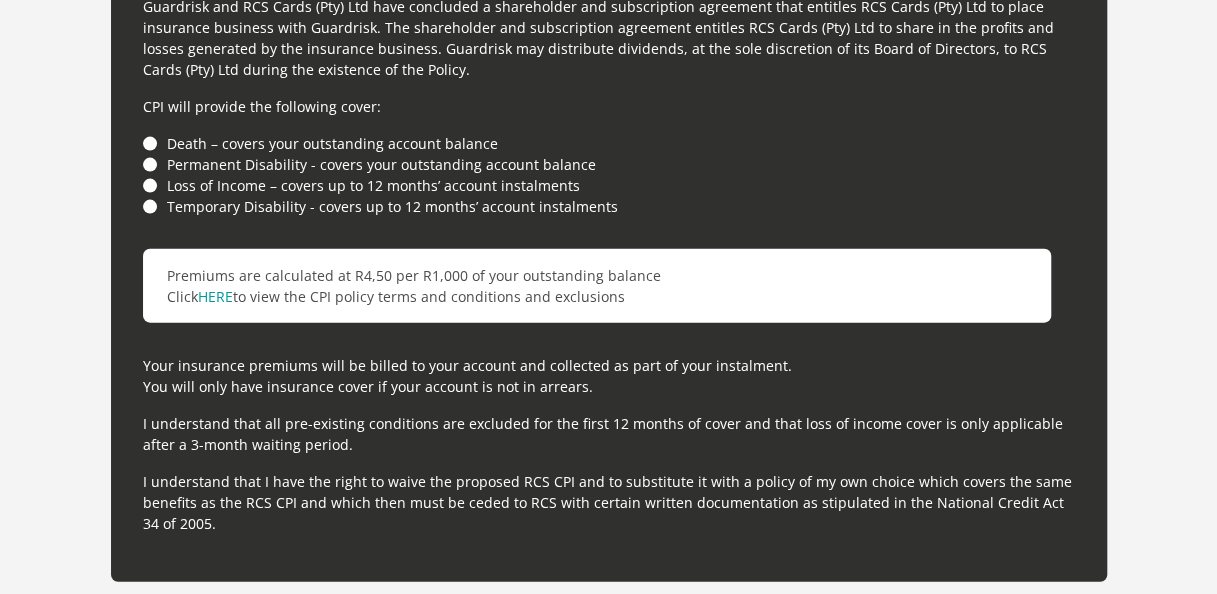 drag, startPoint x: 149, startPoint y: 155, endPoint x: 146, endPoint y: 178, distance: 23.194826 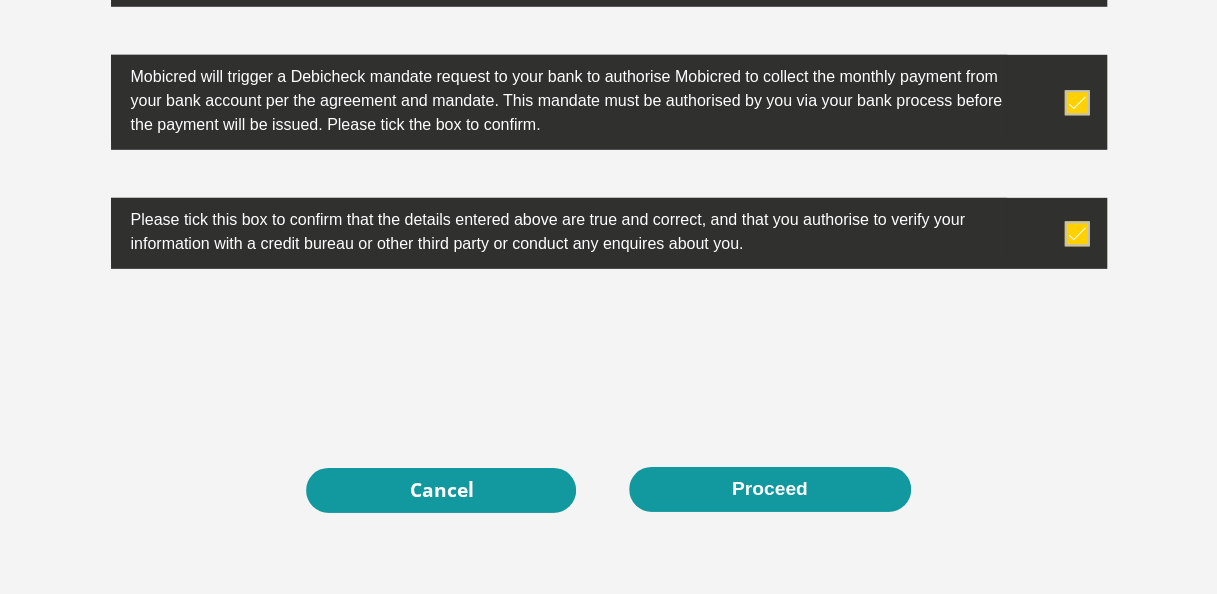 scroll, scrollTop: 6648, scrollLeft: 0, axis: vertical 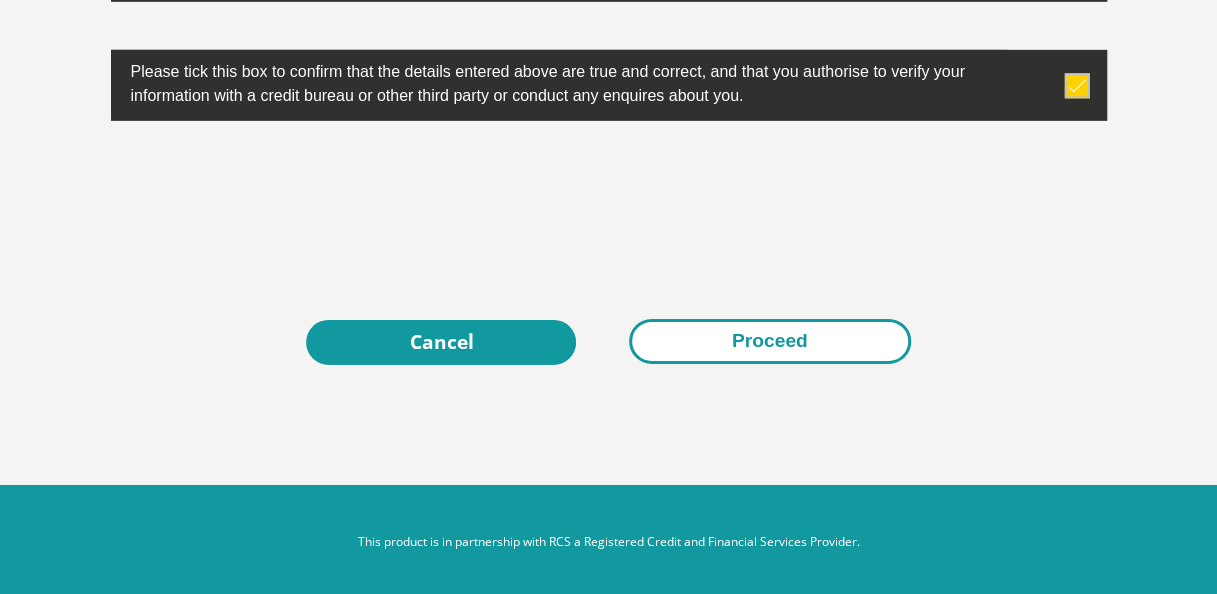 click on "Proceed" at bounding box center [770, 341] 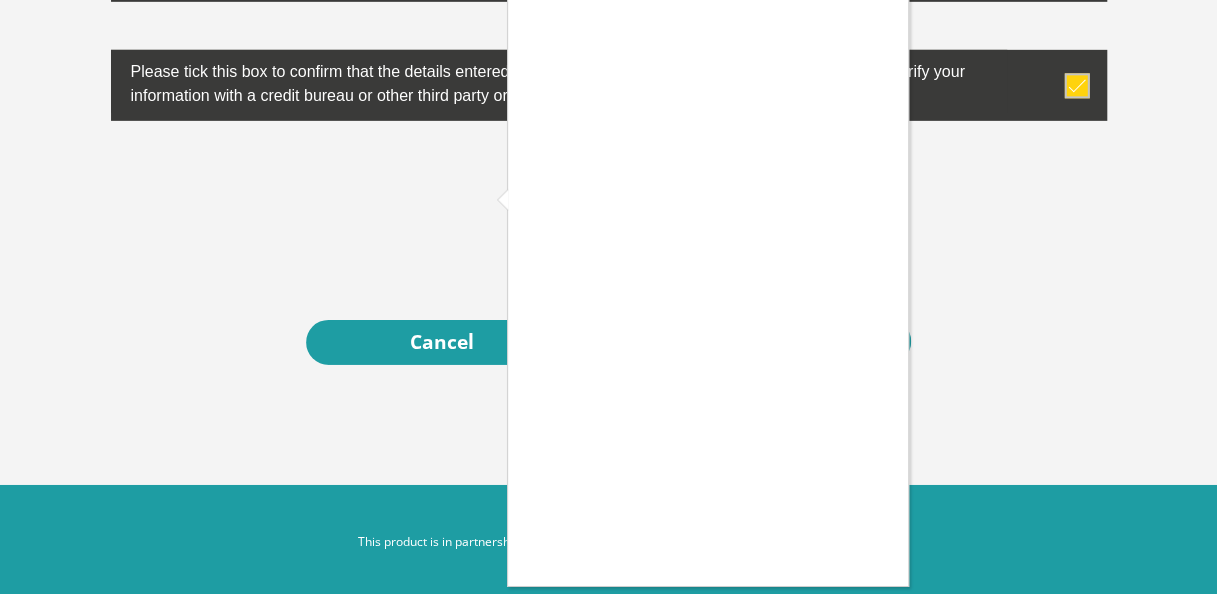 click at bounding box center (608, 297) 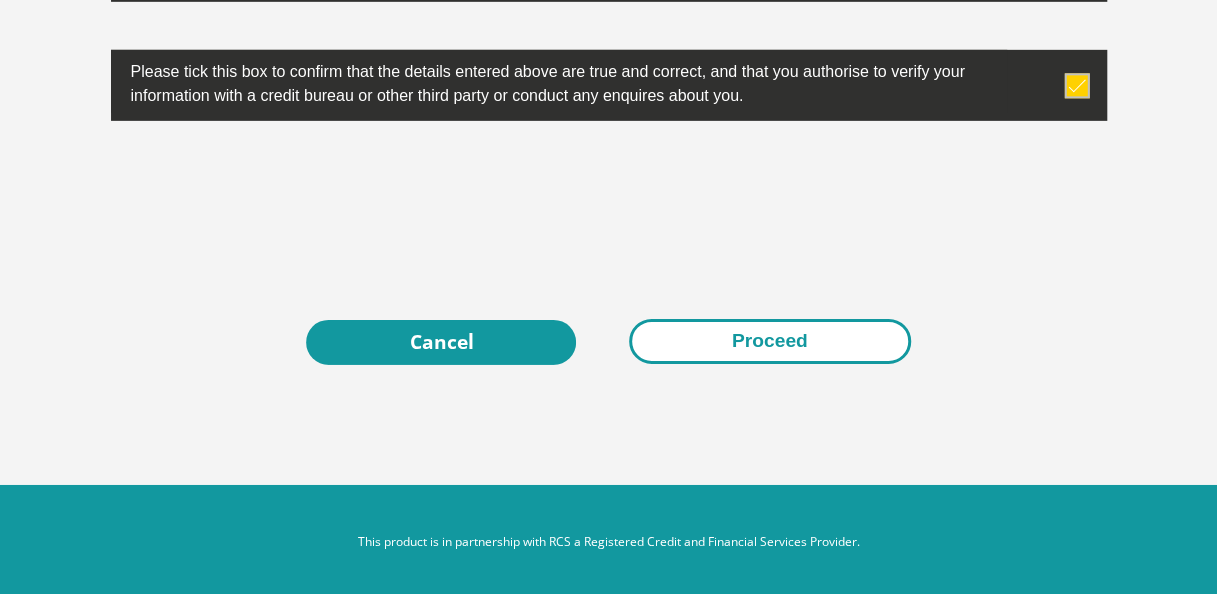 click on "Proceed" at bounding box center [770, 341] 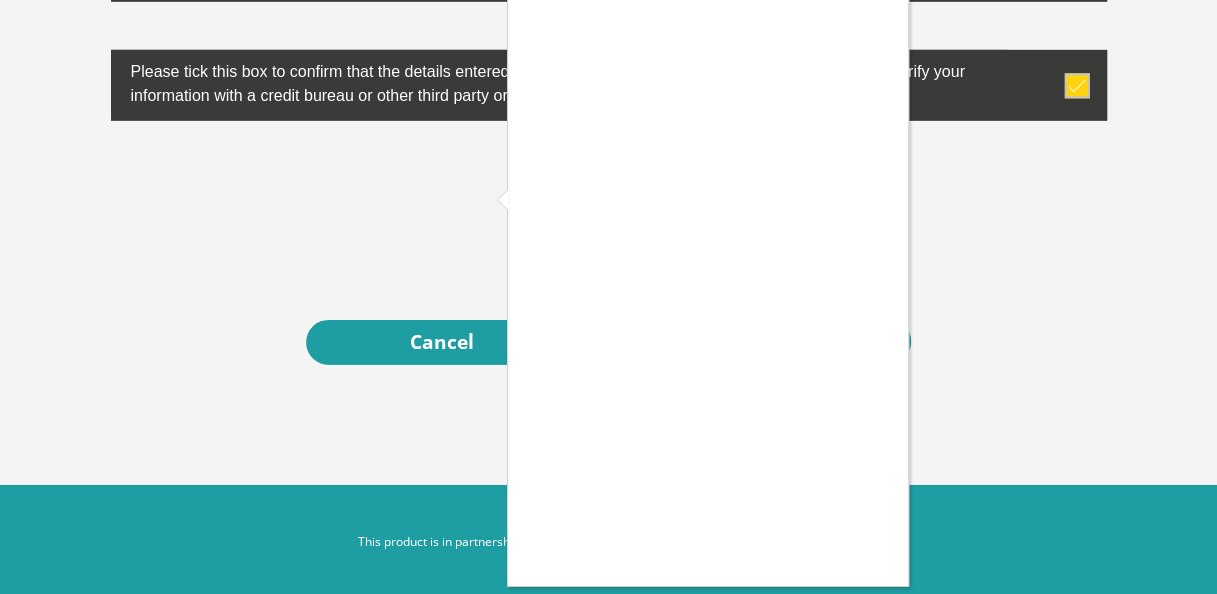 scroll, scrollTop: 0, scrollLeft: 15, axis: horizontal 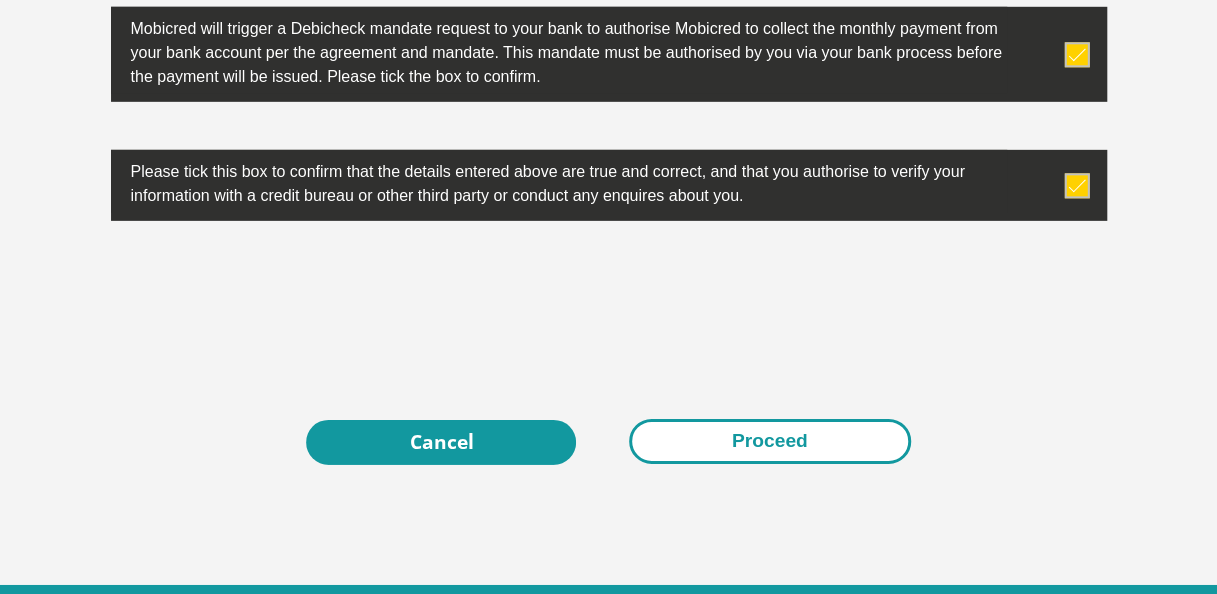 click on "Proceed" at bounding box center [770, 441] 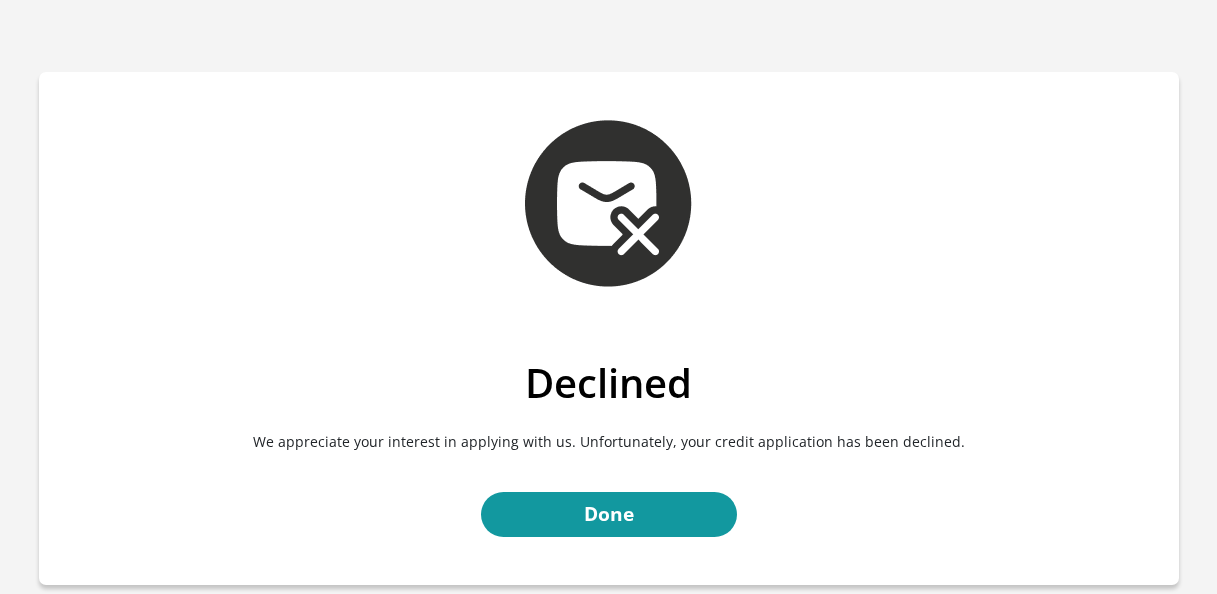 scroll, scrollTop: 0, scrollLeft: 0, axis: both 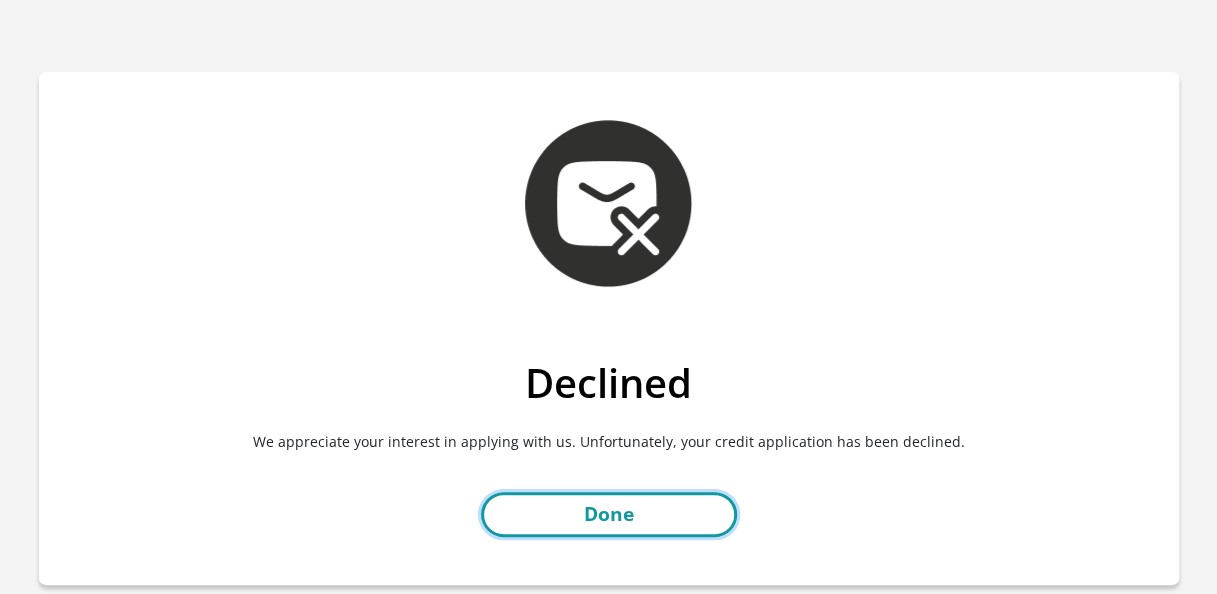 click on "Done" at bounding box center (609, 514) 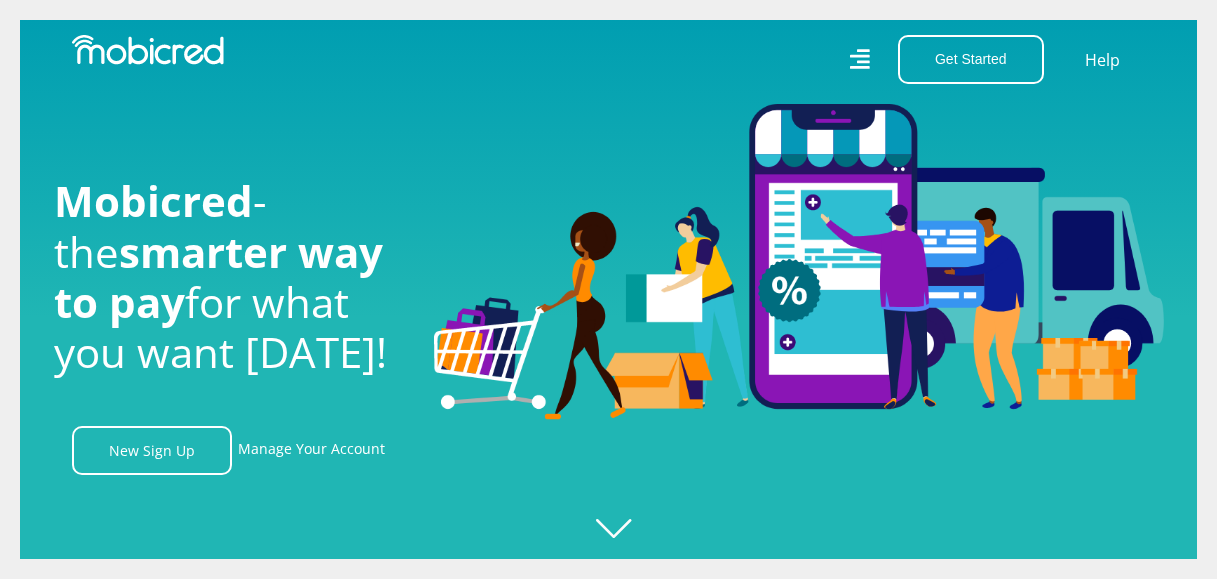 scroll, scrollTop: 0, scrollLeft: 0, axis: both 